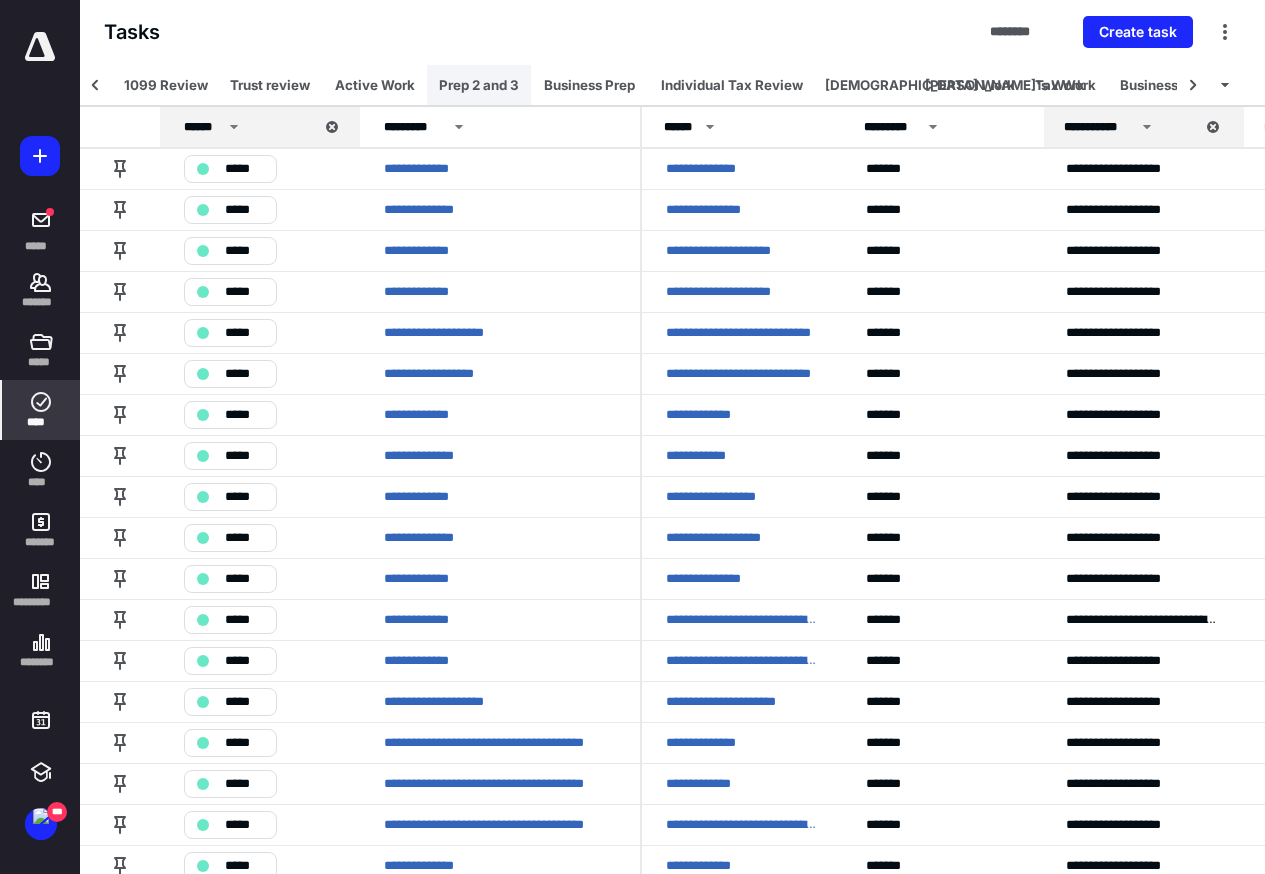scroll, scrollTop: 0, scrollLeft: 0, axis: both 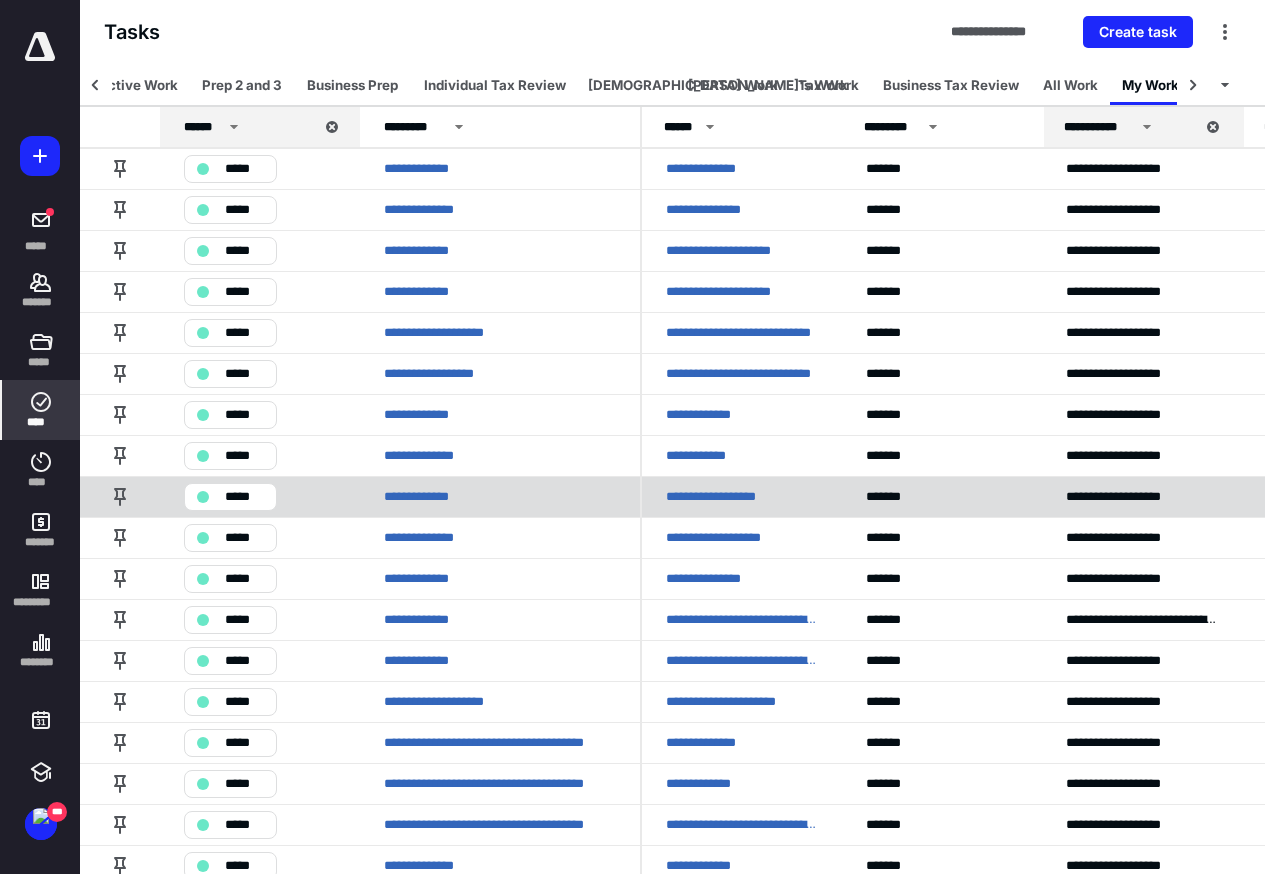 click on "**********" at bounding box center (735, 497) 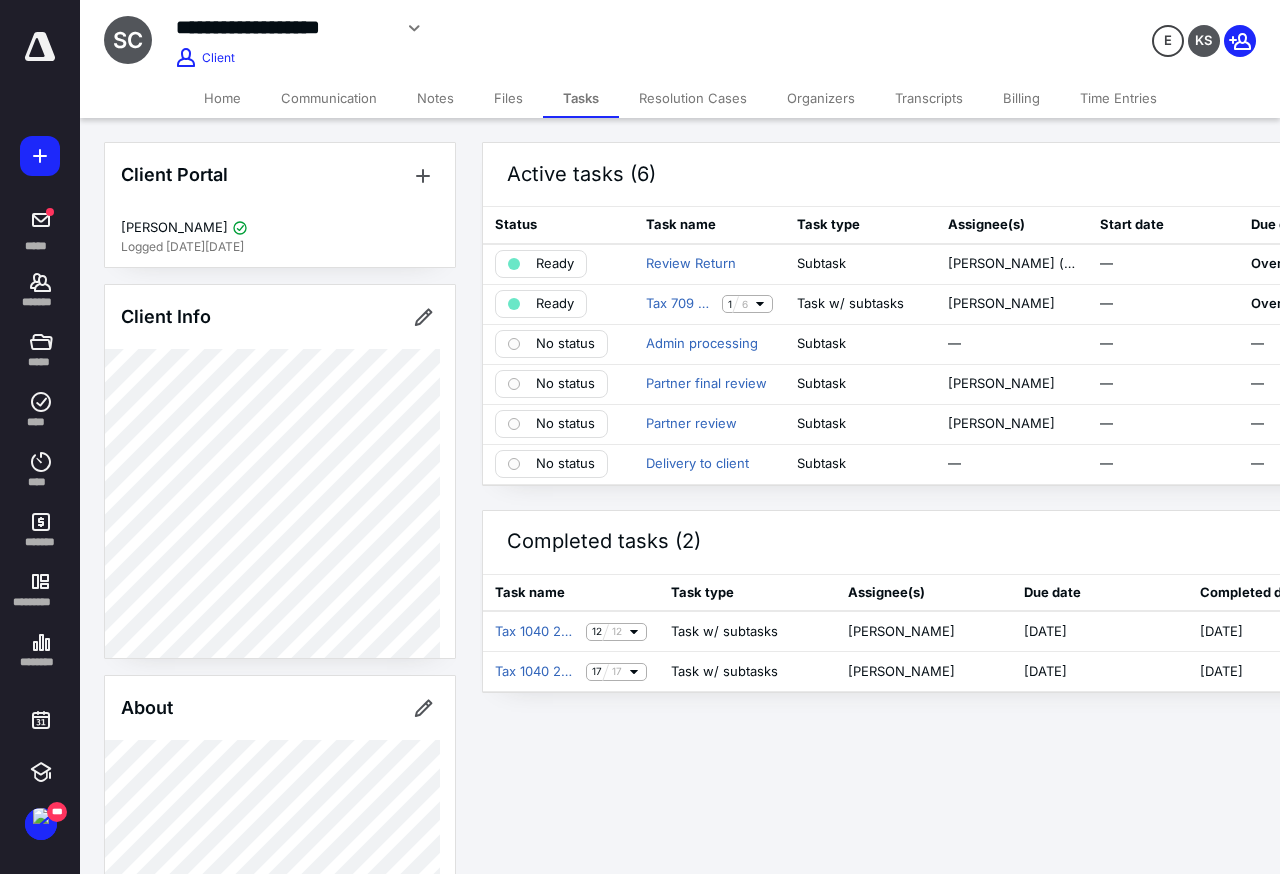 click on "Files" at bounding box center [508, 98] 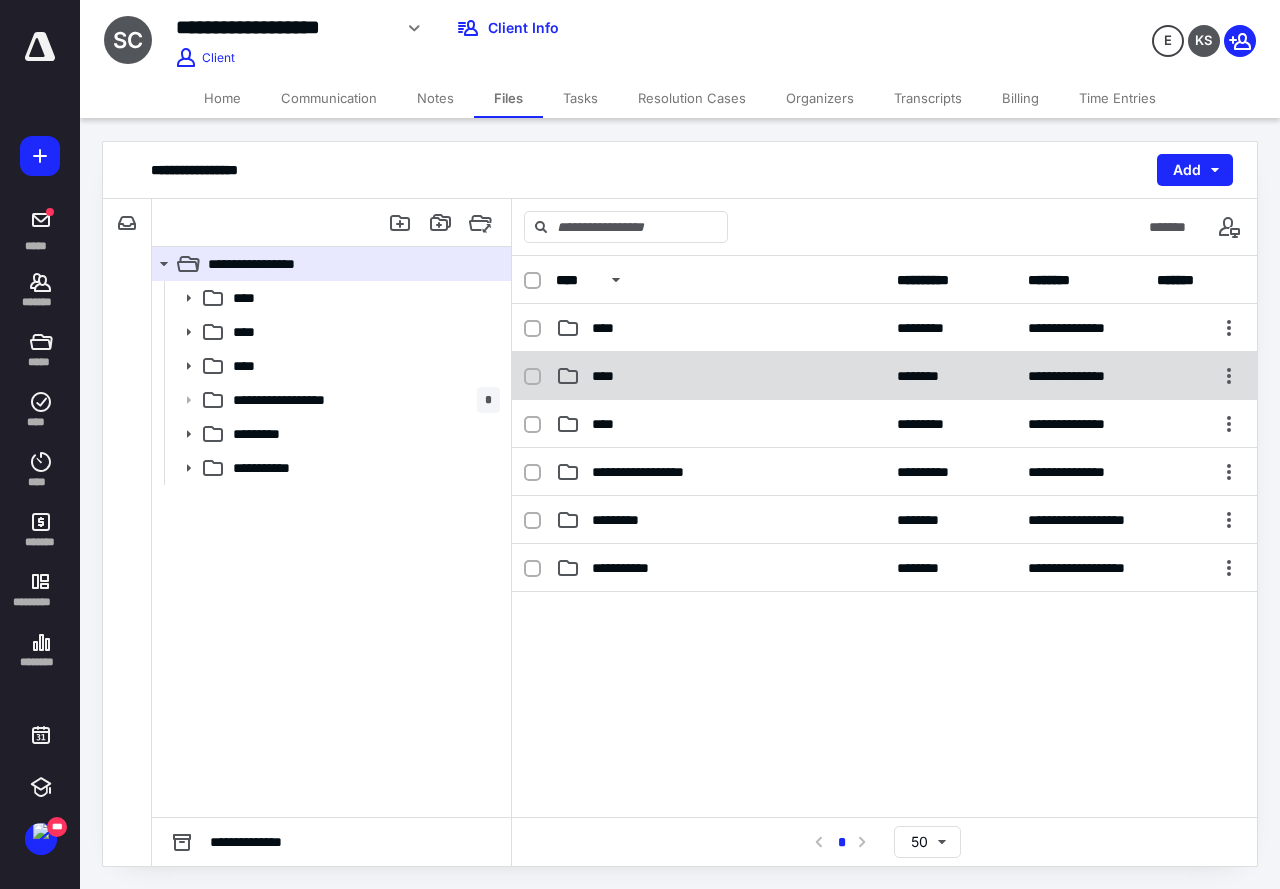 click on "****" at bounding box center [609, 376] 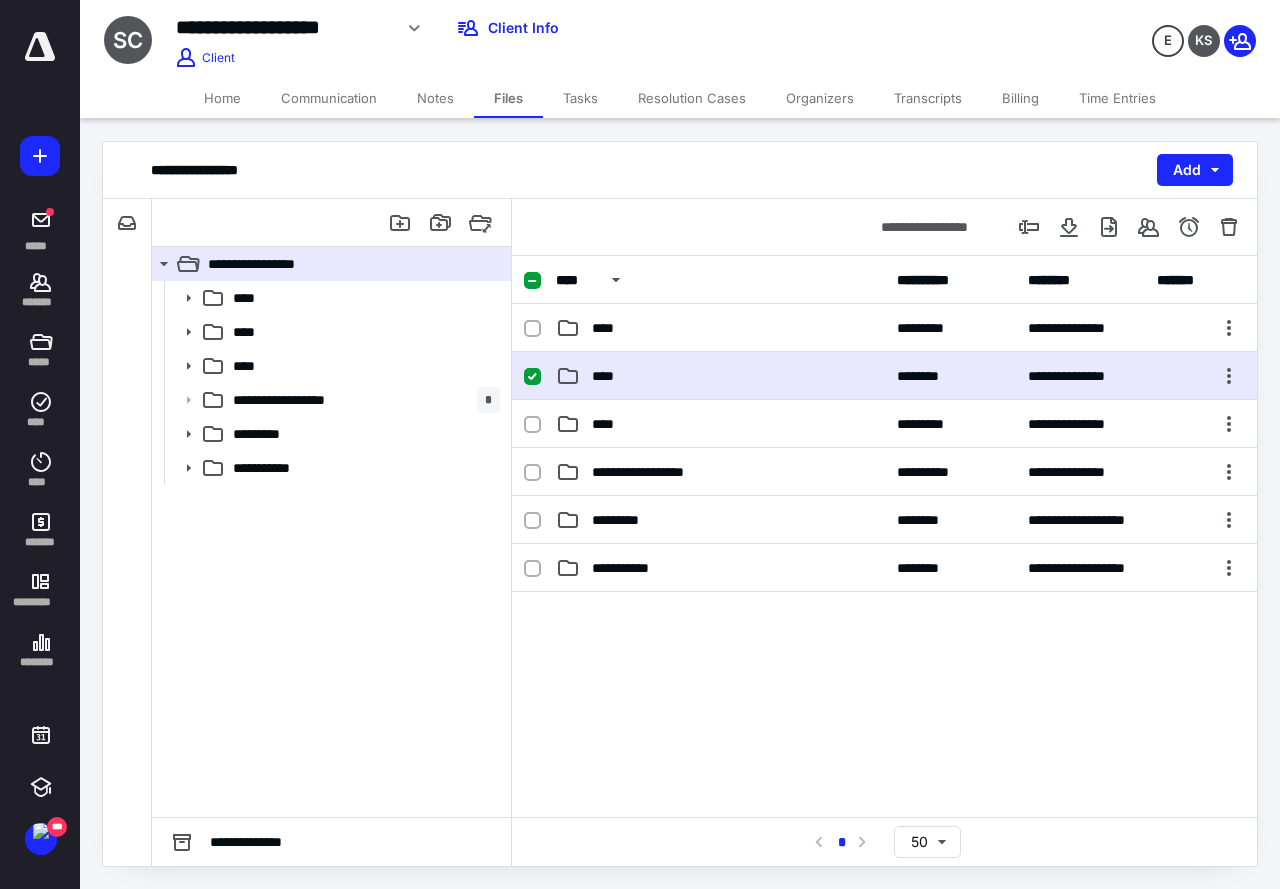 click on "****" at bounding box center (609, 376) 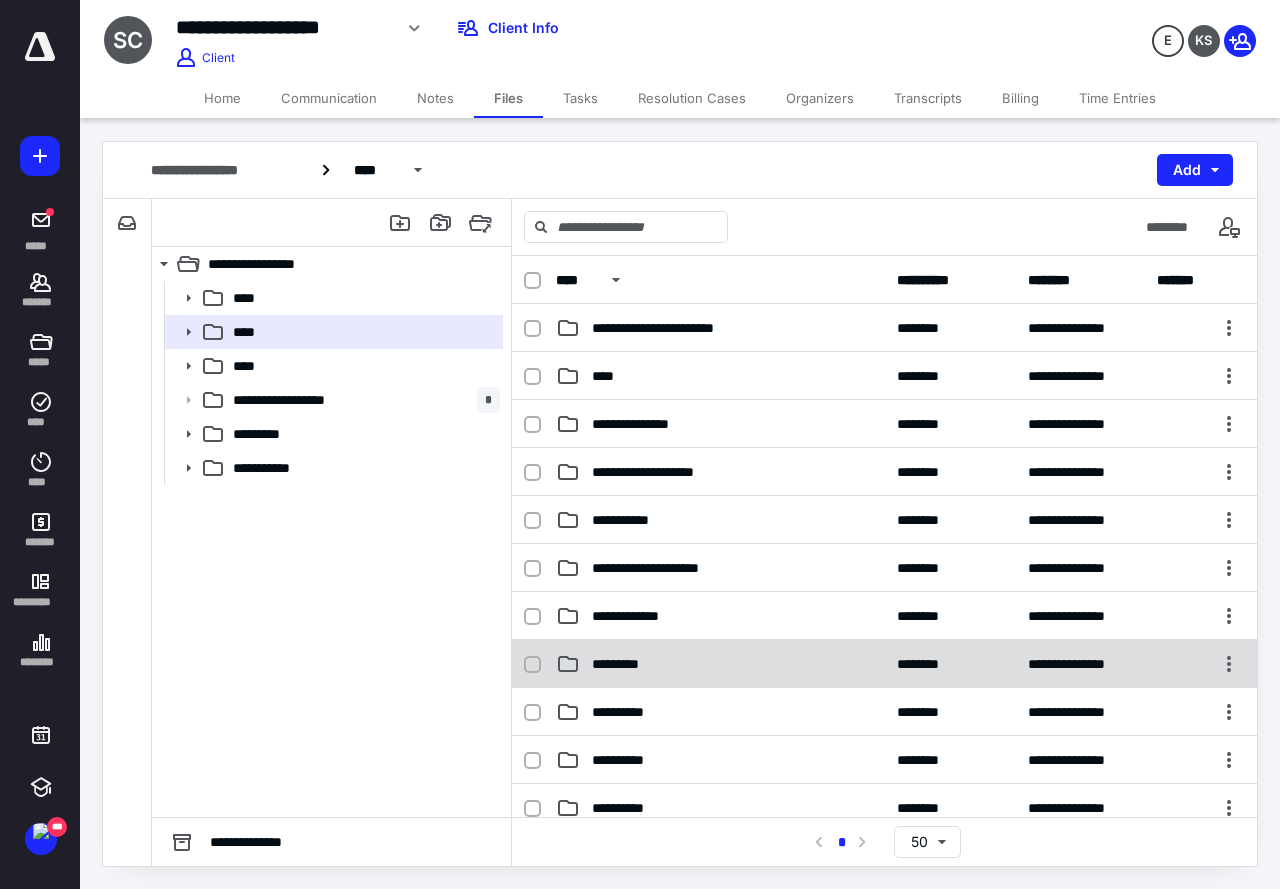 scroll, scrollTop: 315, scrollLeft: 0, axis: vertical 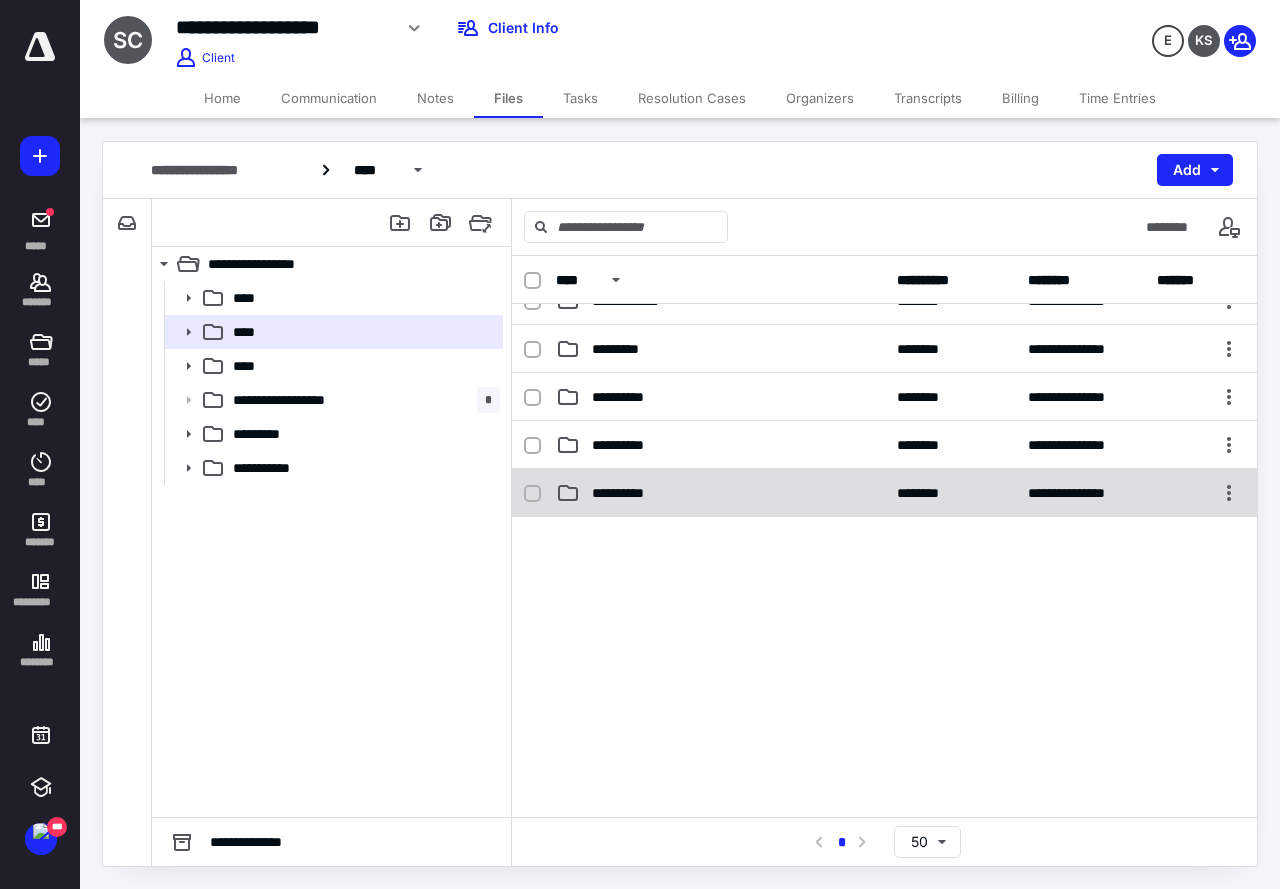 click on "**********" at bounding box center (632, 493) 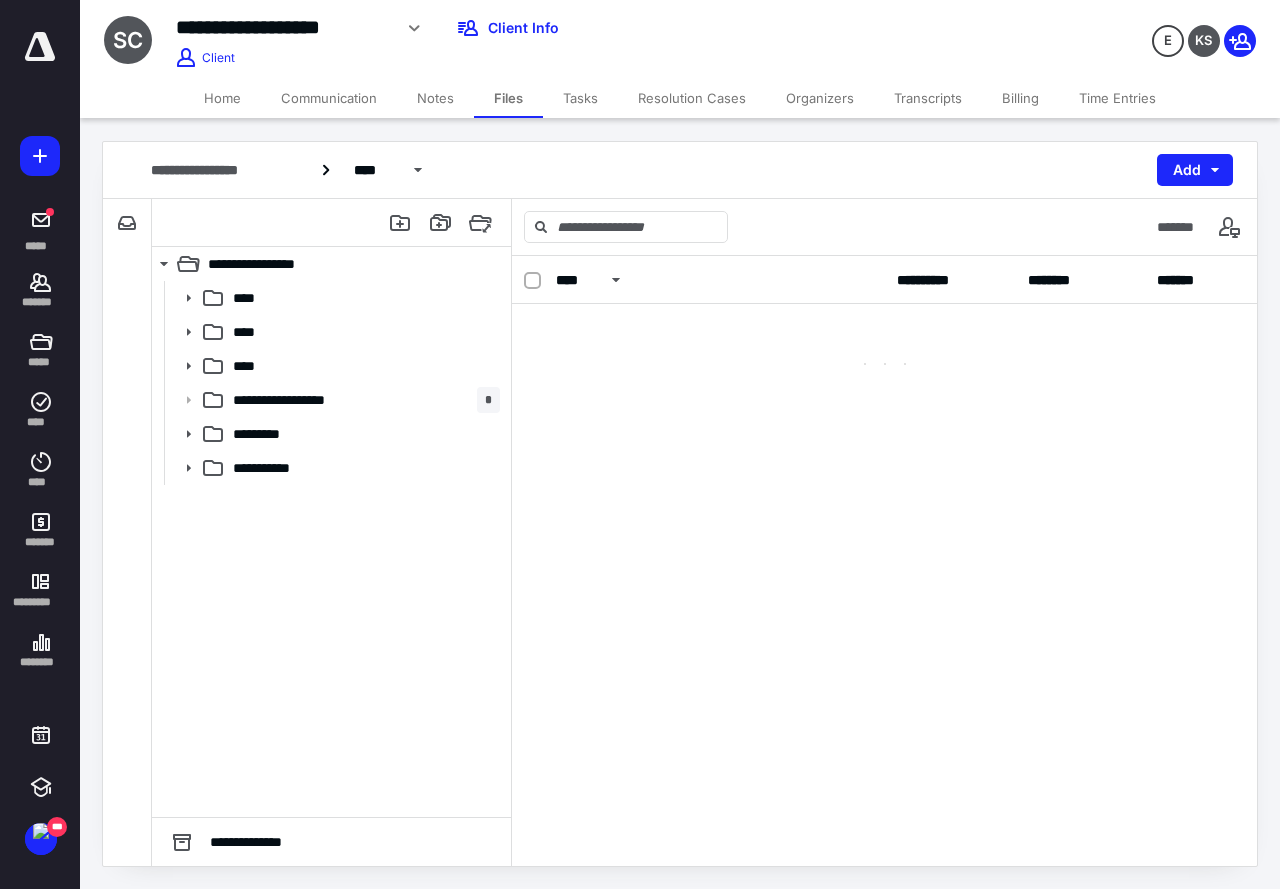 scroll, scrollTop: 0, scrollLeft: 0, axis: both 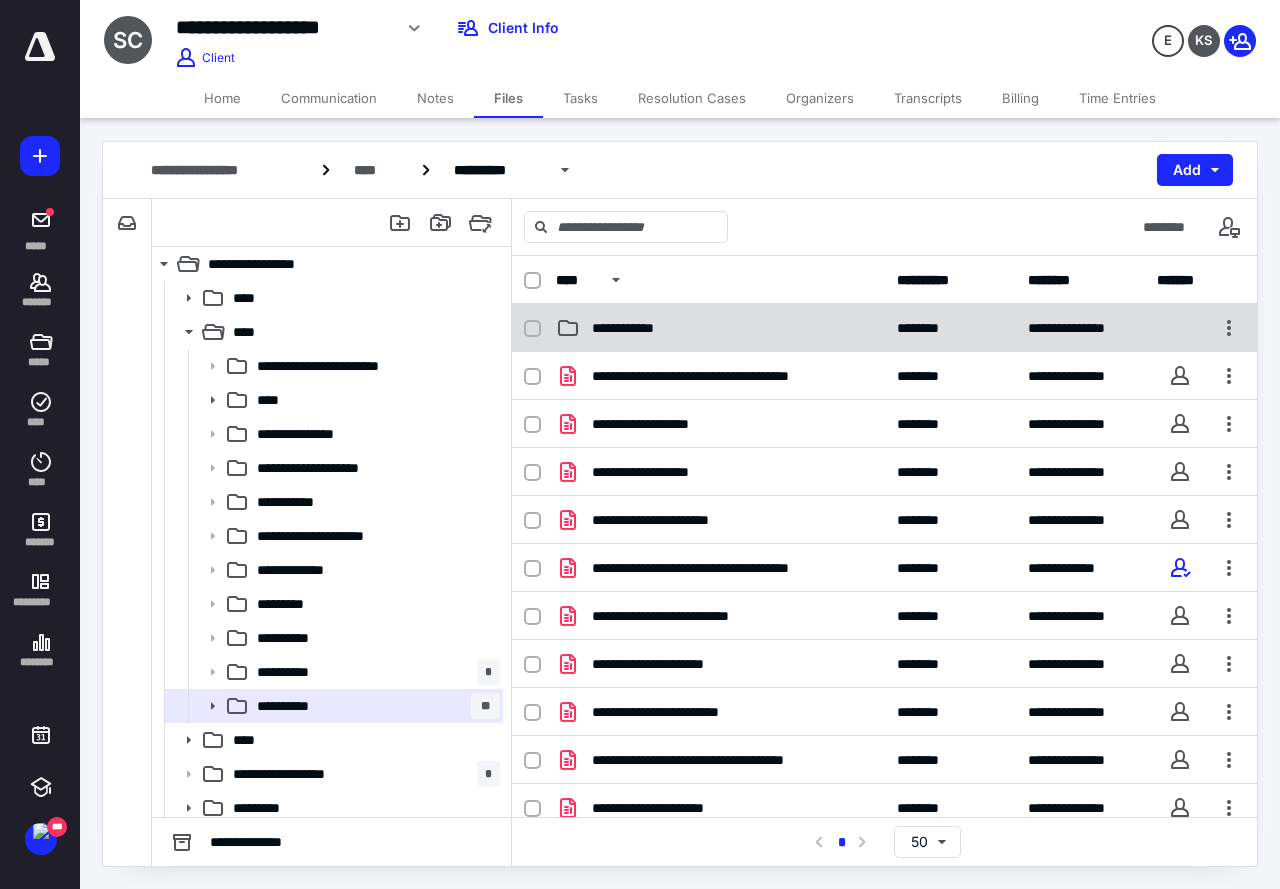 click on "**********" at bounding box center (632, 328) 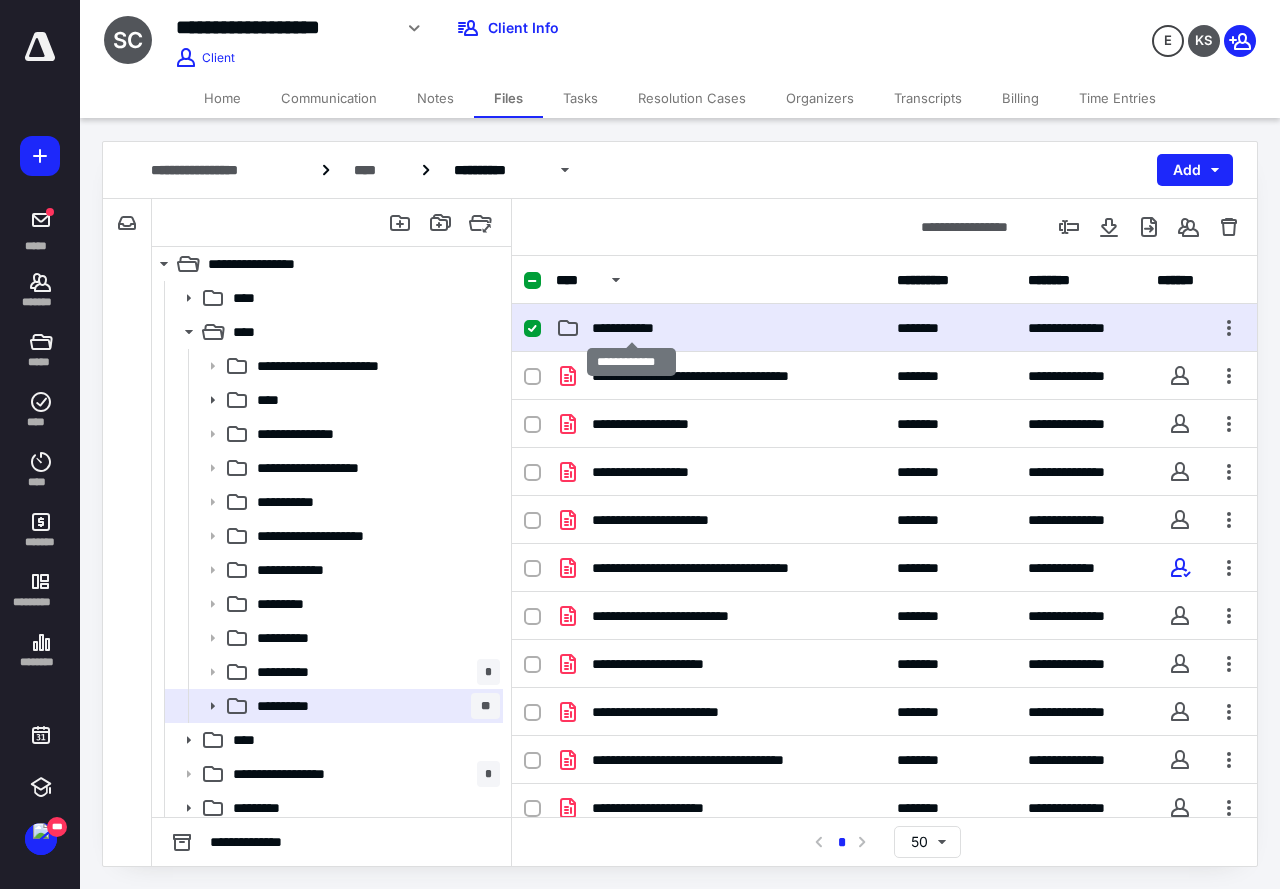 click on "**********" at bounding box center (632, 328) 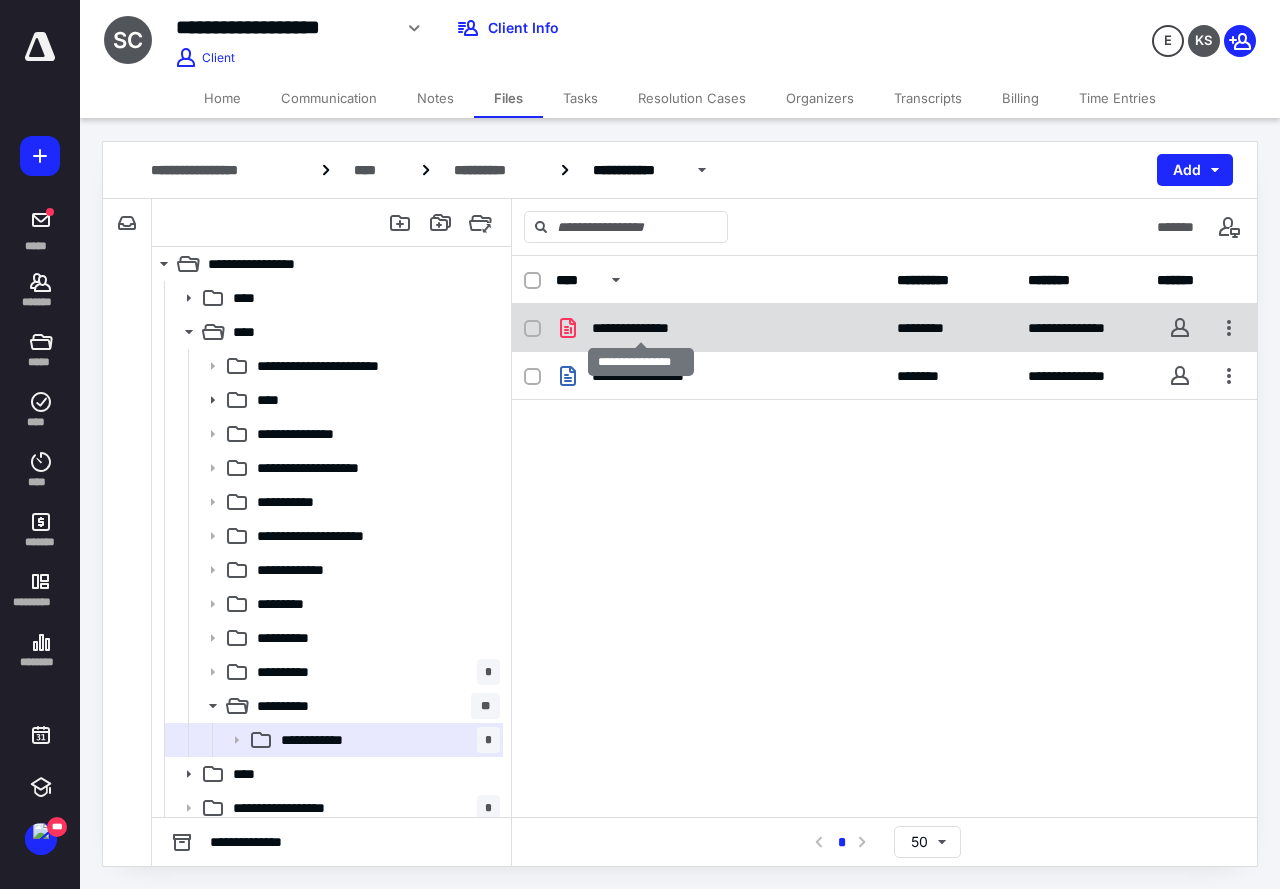 click on "**********" at bounding box center [641, 328] 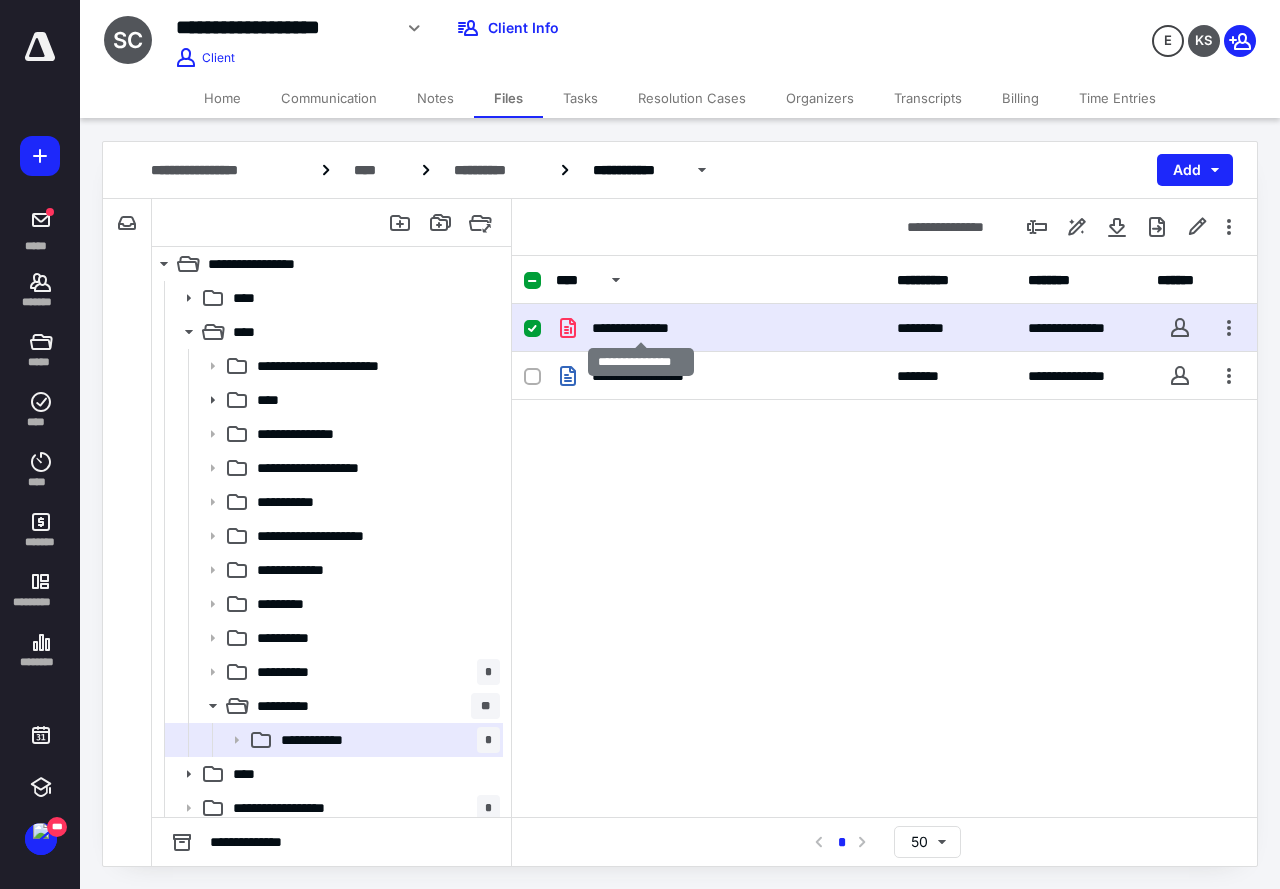 click on "**********" at bounding box center (641, 328) 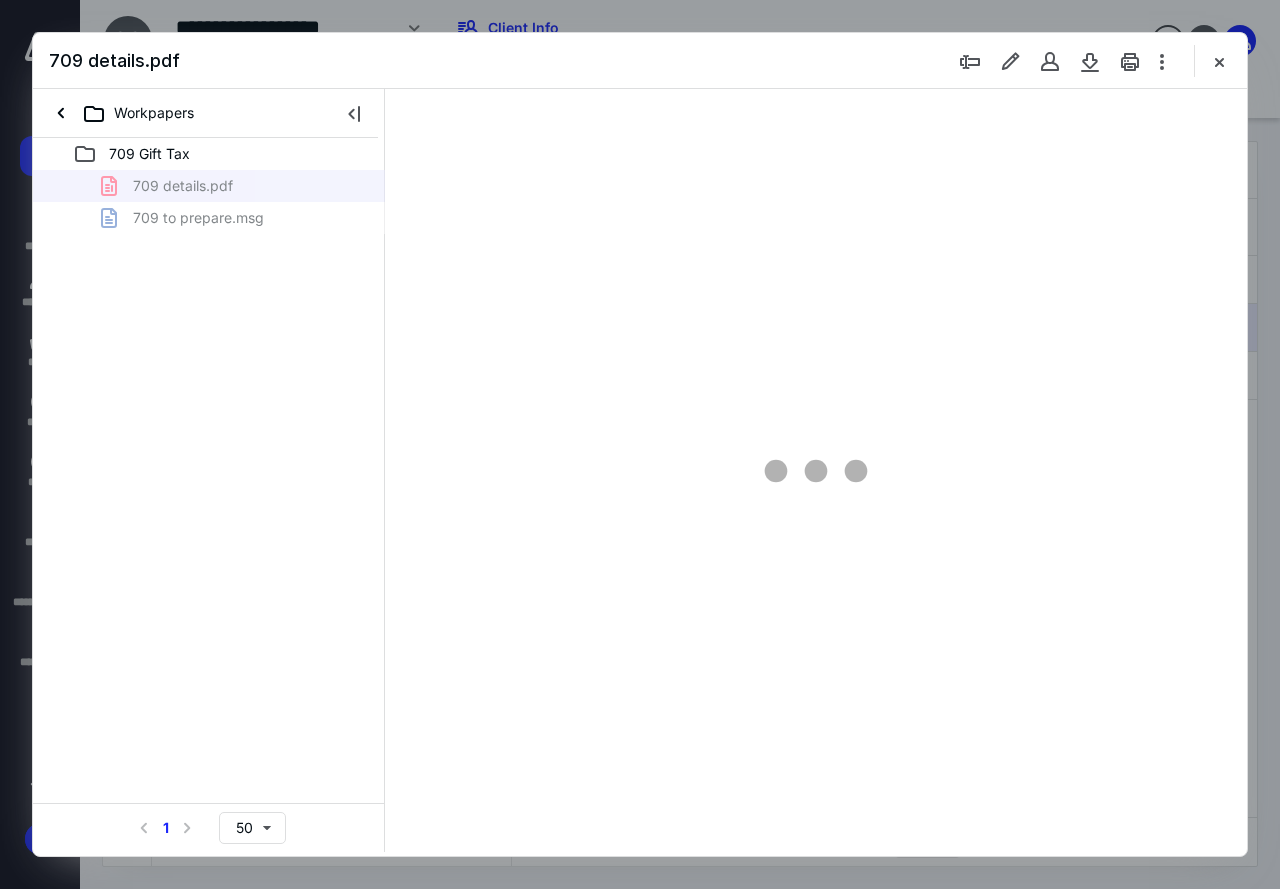 scroll, scrollTop: 0, scrollLeft: 0, axis: both 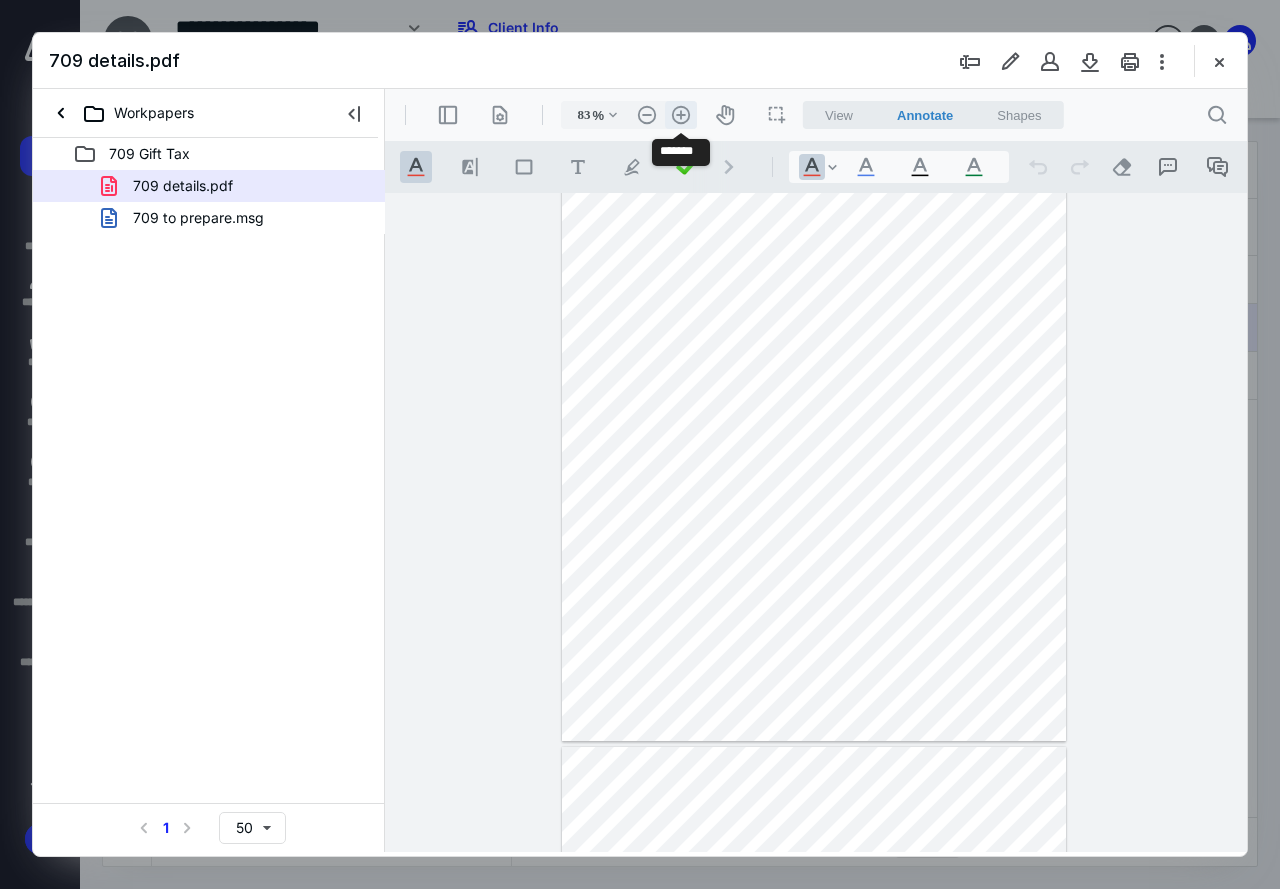 click on ".cls-1{fill:#abb0c4;} icon - header - zoom - in - line" at bounding box center [681, 115] 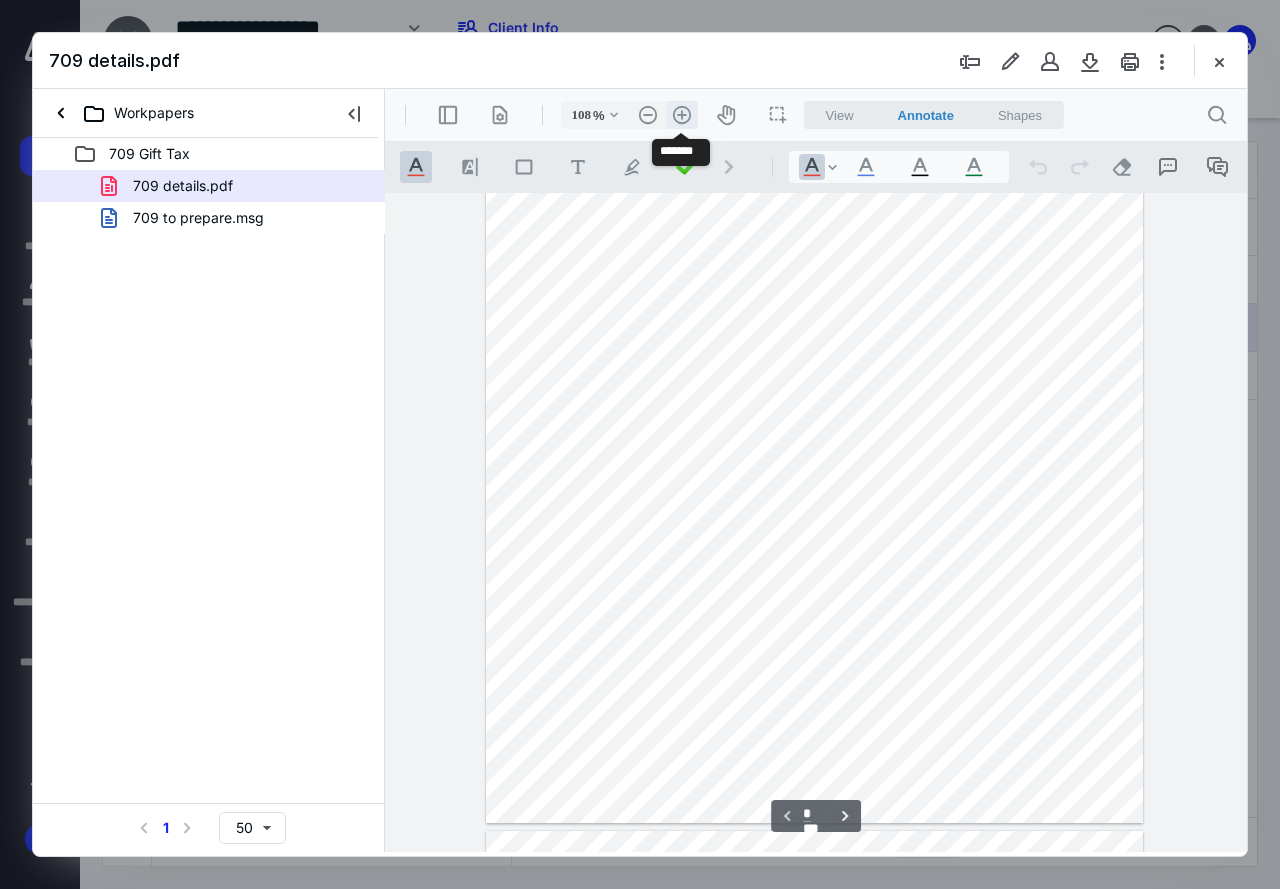 click on ".cls-1{fill:#abb0c4;} icon - header - zoom - in - line" at bounding box center (682, 115) 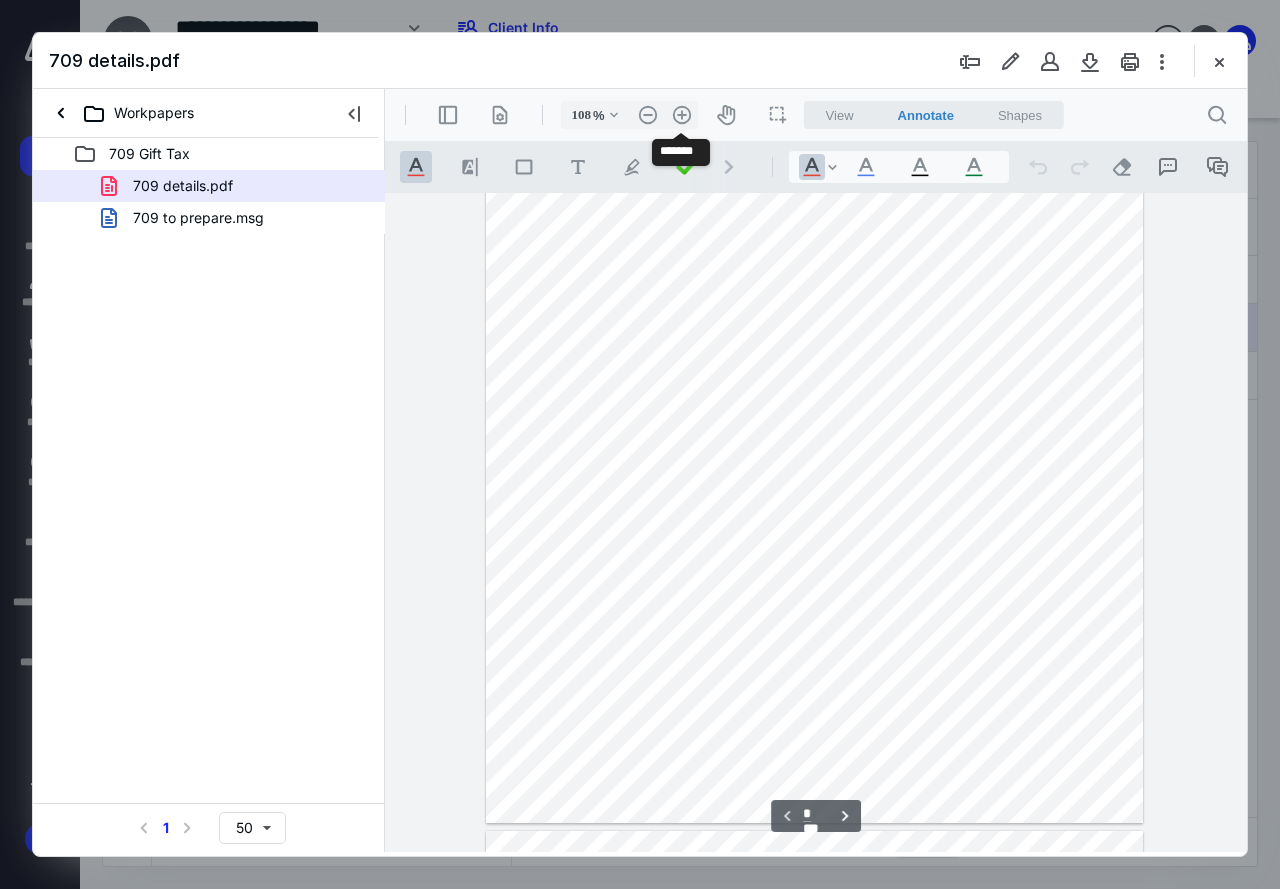 type on "133" 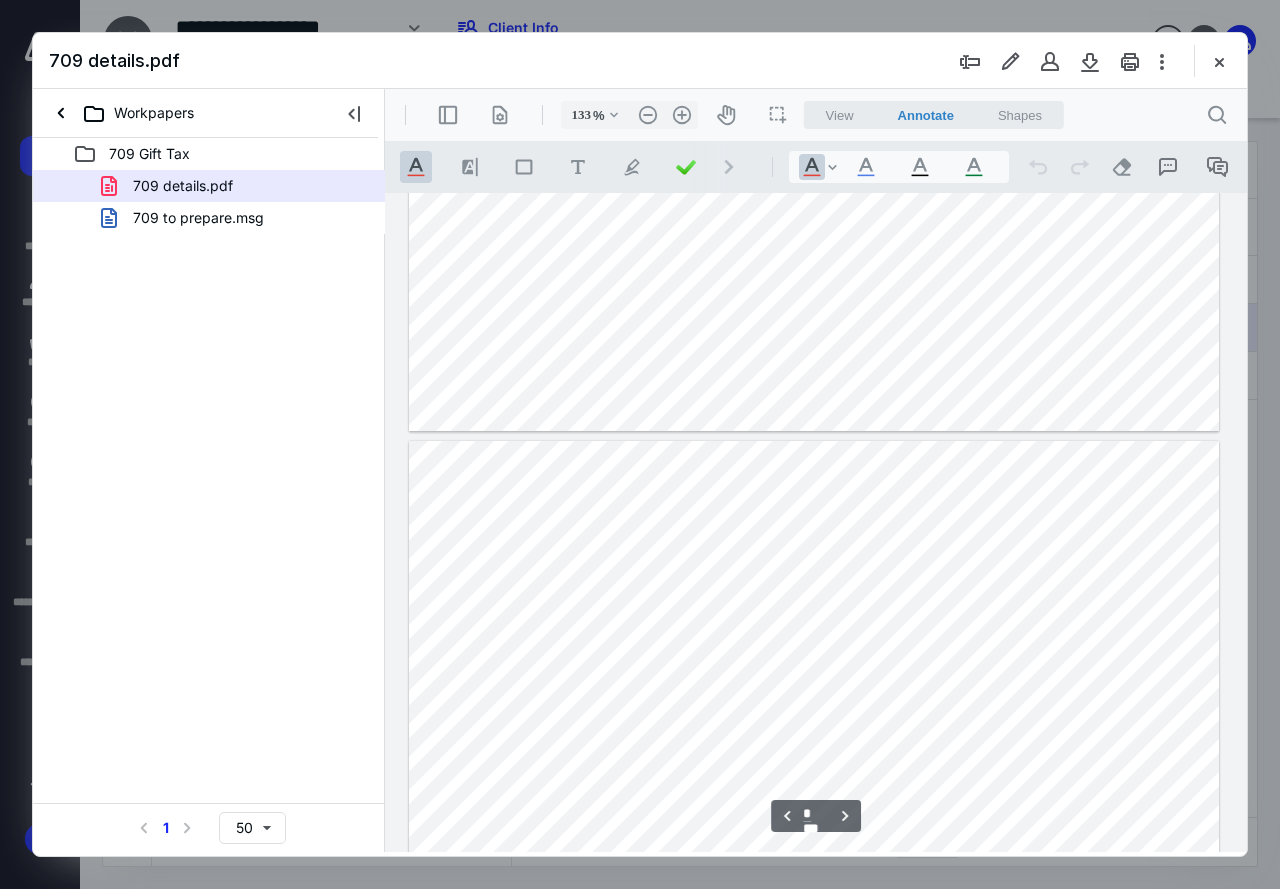 scroll, scrollTop: 5547, scrollLeft: 0, axis: vertical 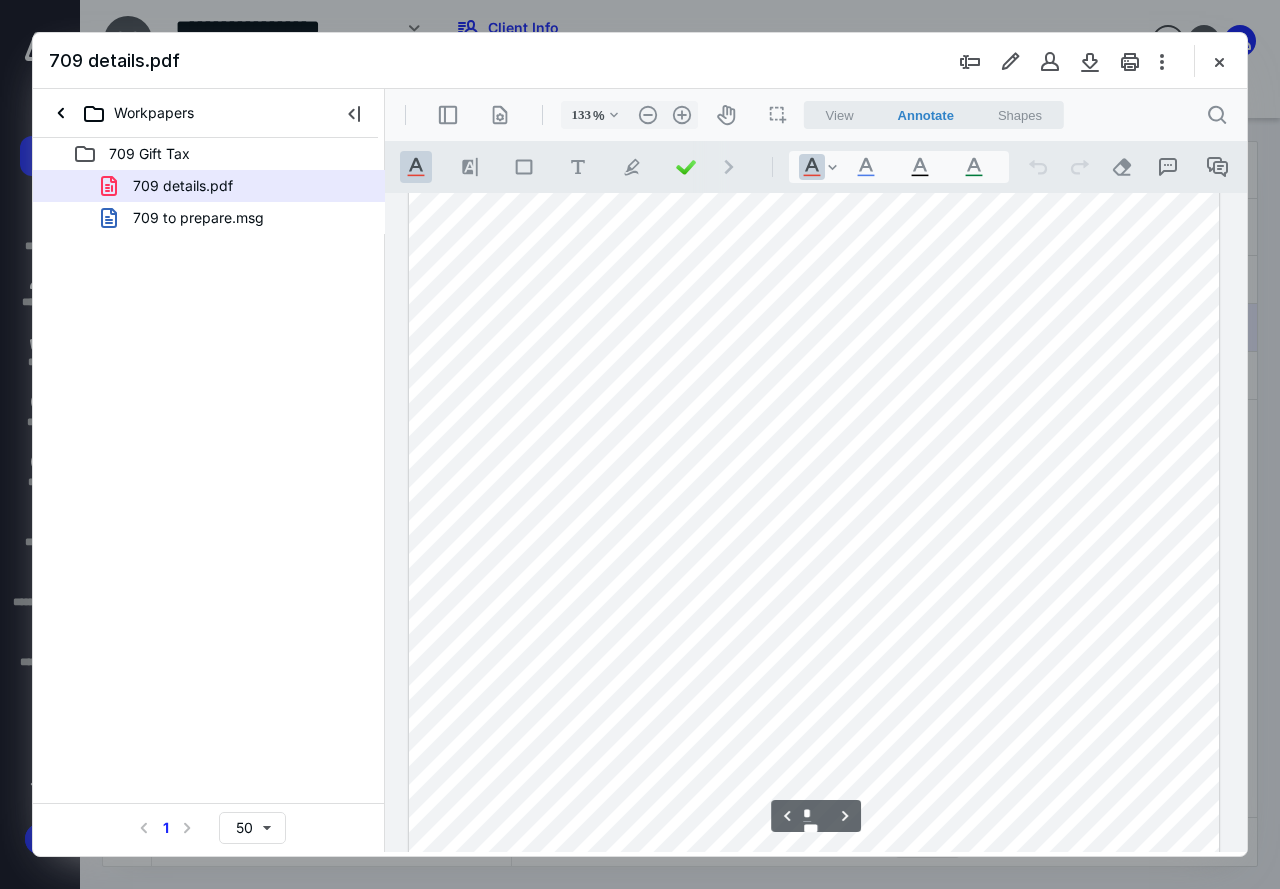 type on "*" 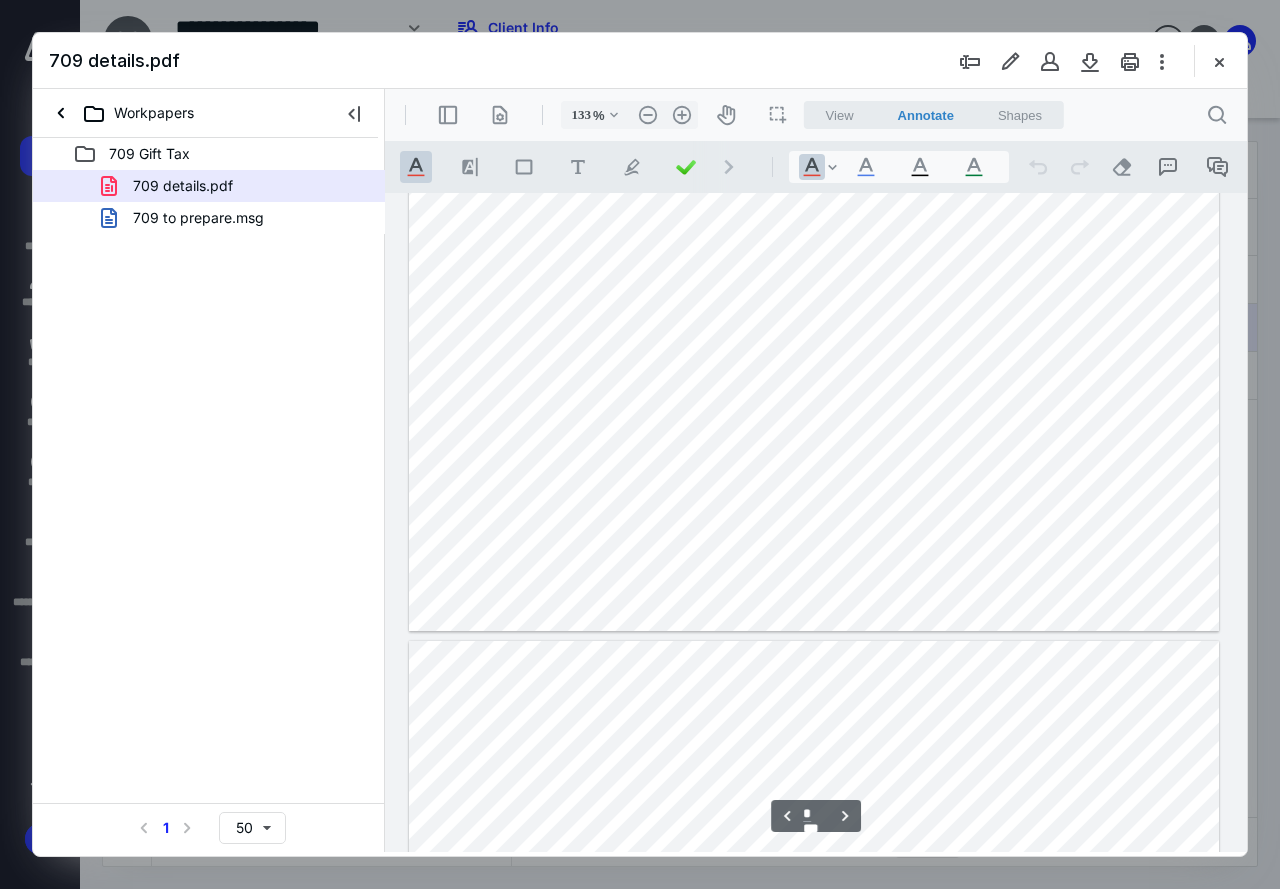 scroll, scrollTop: 4347, scrollLeft: 0, axis: vertical 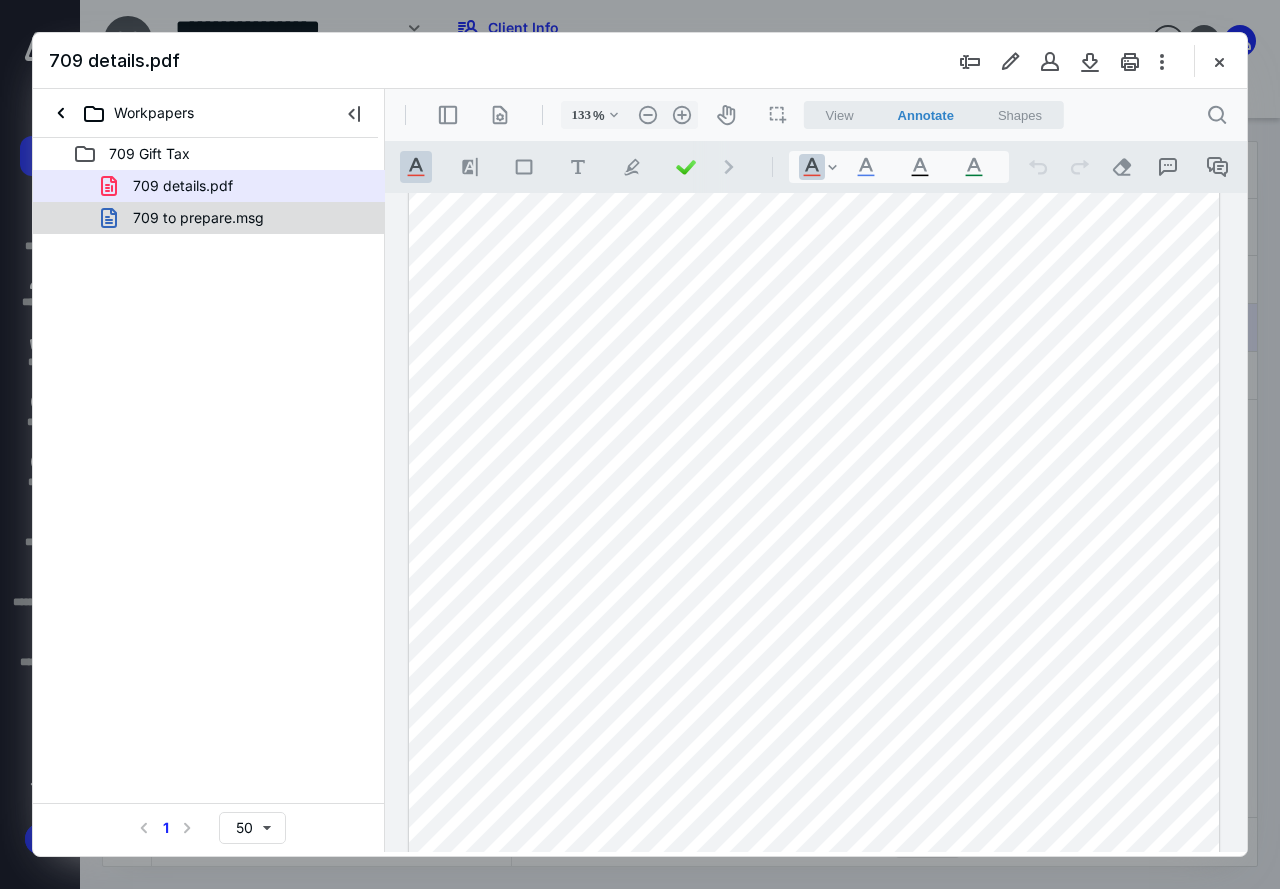 click on "709 to prepare.msg" at bounding box center (198, 218) 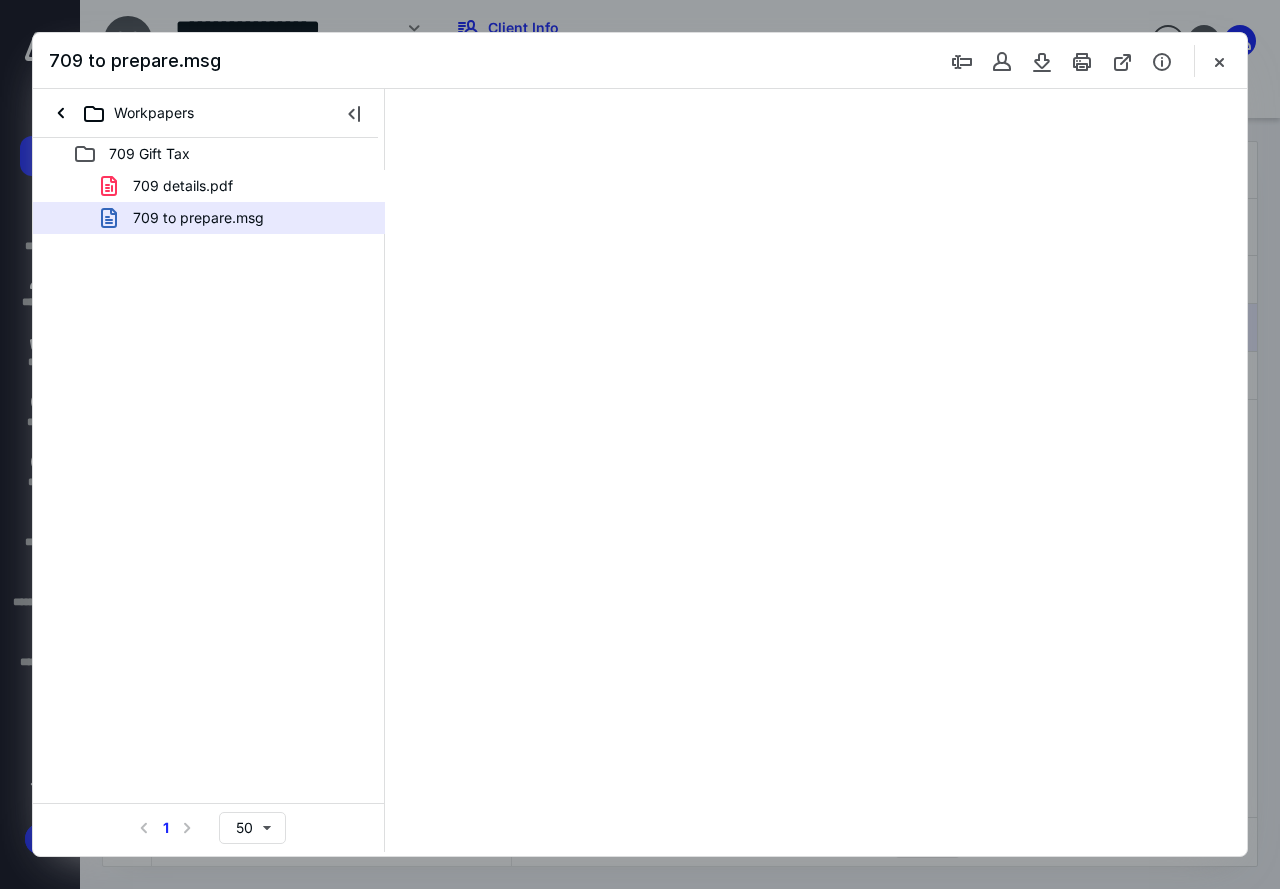 scroll, scrollTop: 0, scrollLeft: 0, axis: both 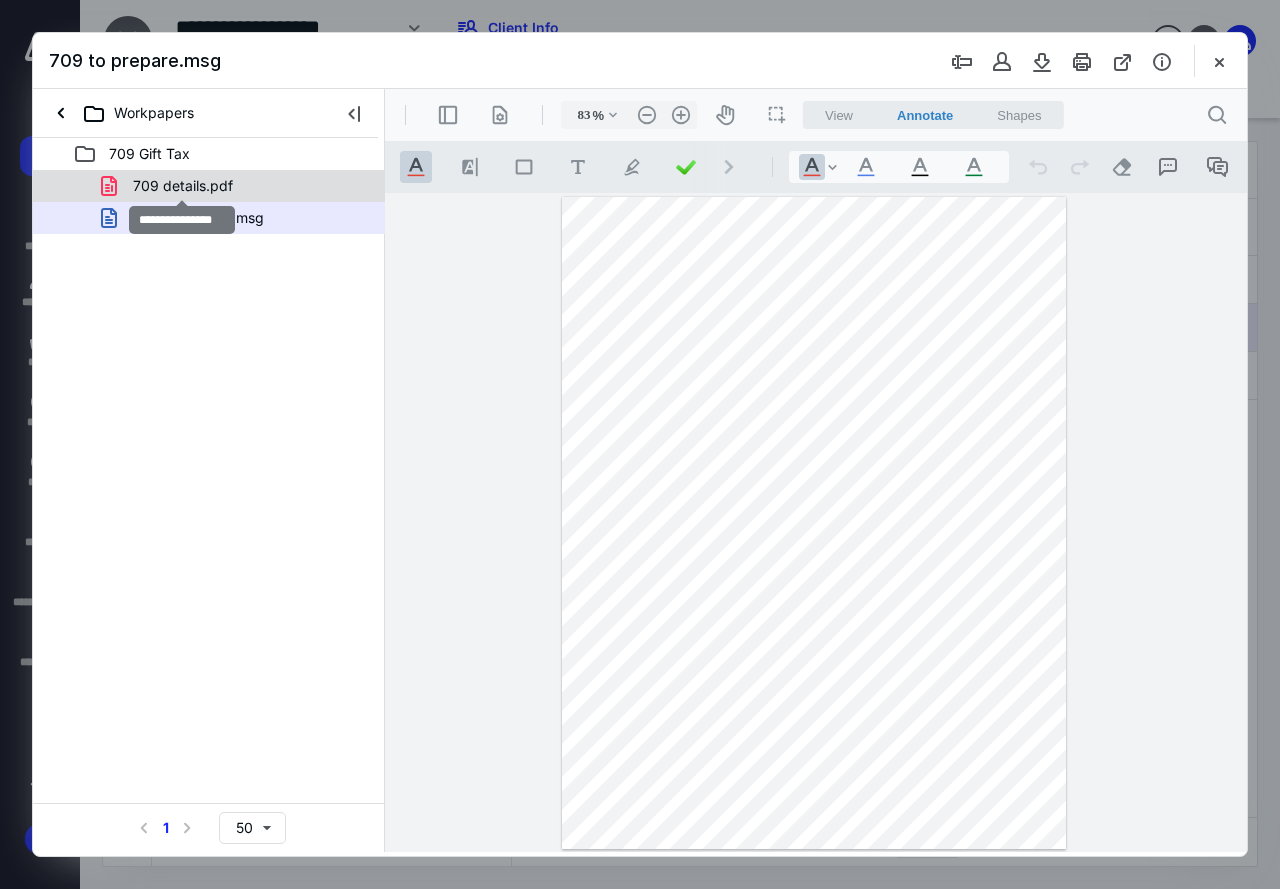 click on "709 details.pdf" at bounding box center (183, 186) 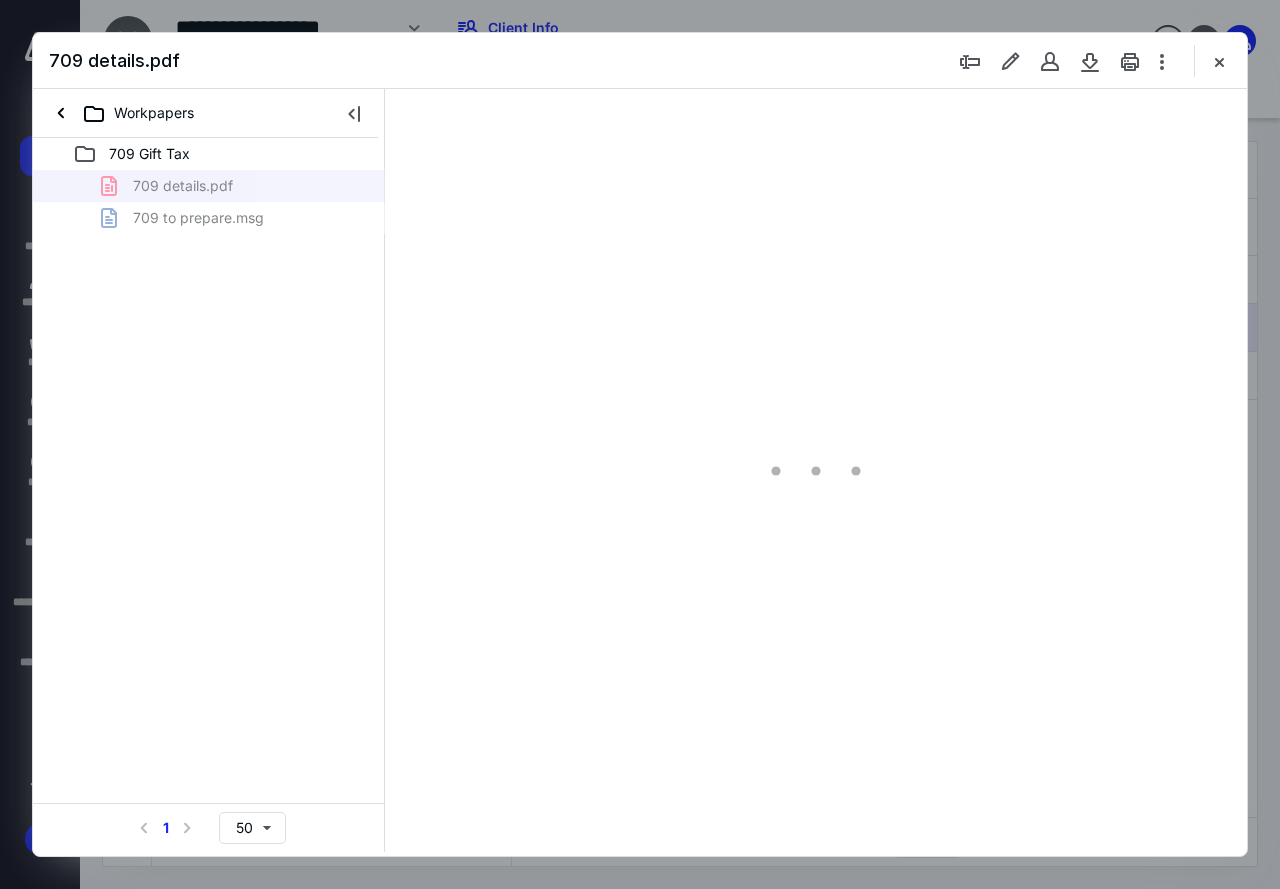 type on "83" 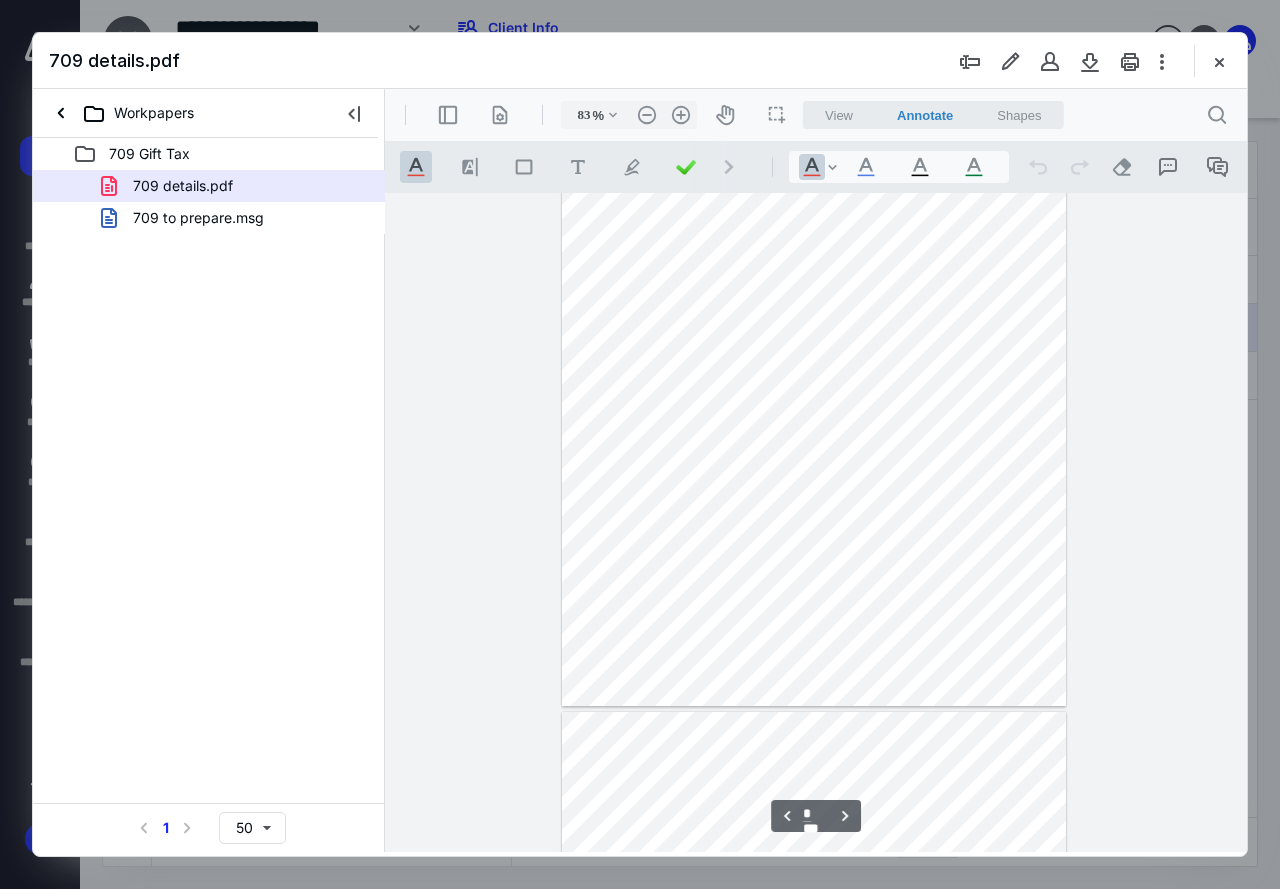 scroll, scrollTop: 700, scrollLeft: 0, axis: vertical 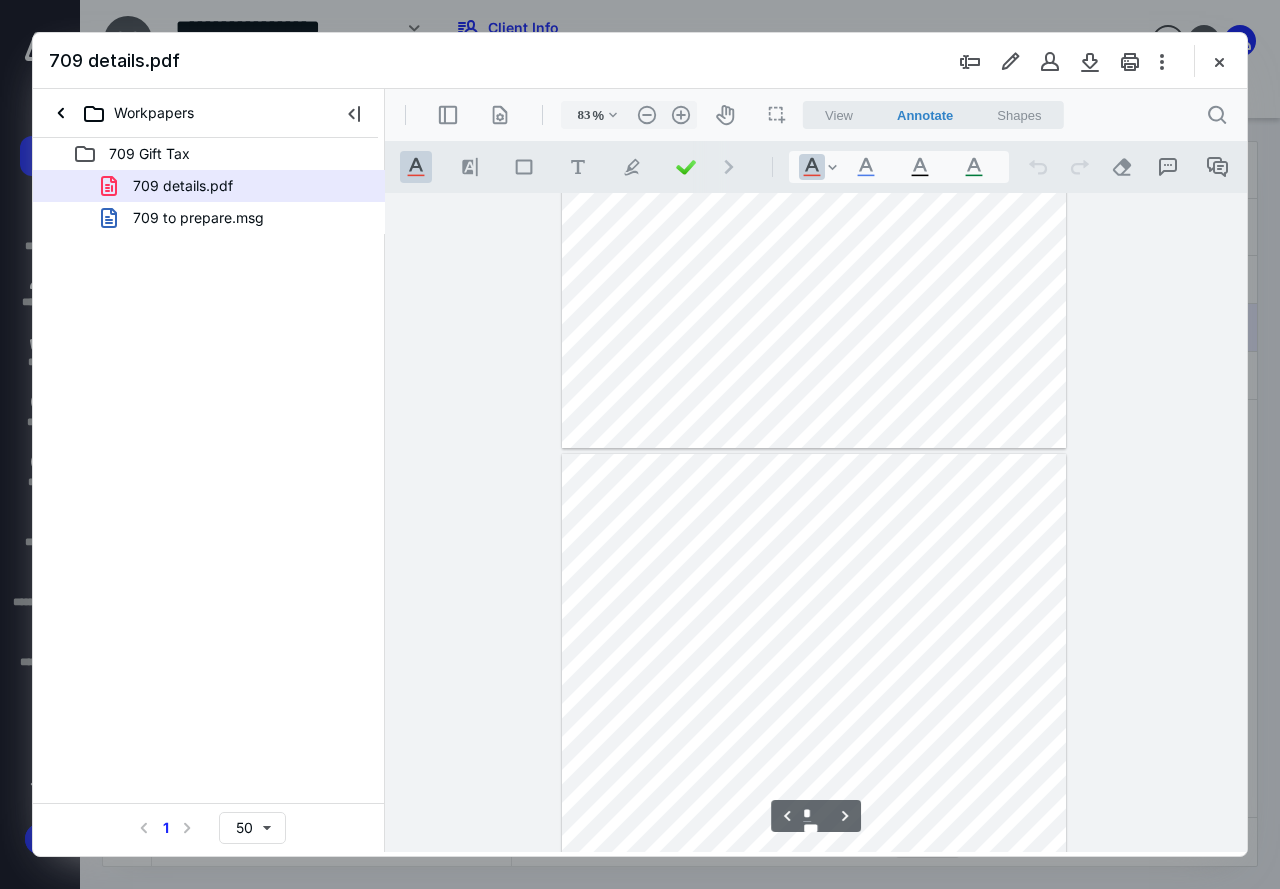 type on "*" 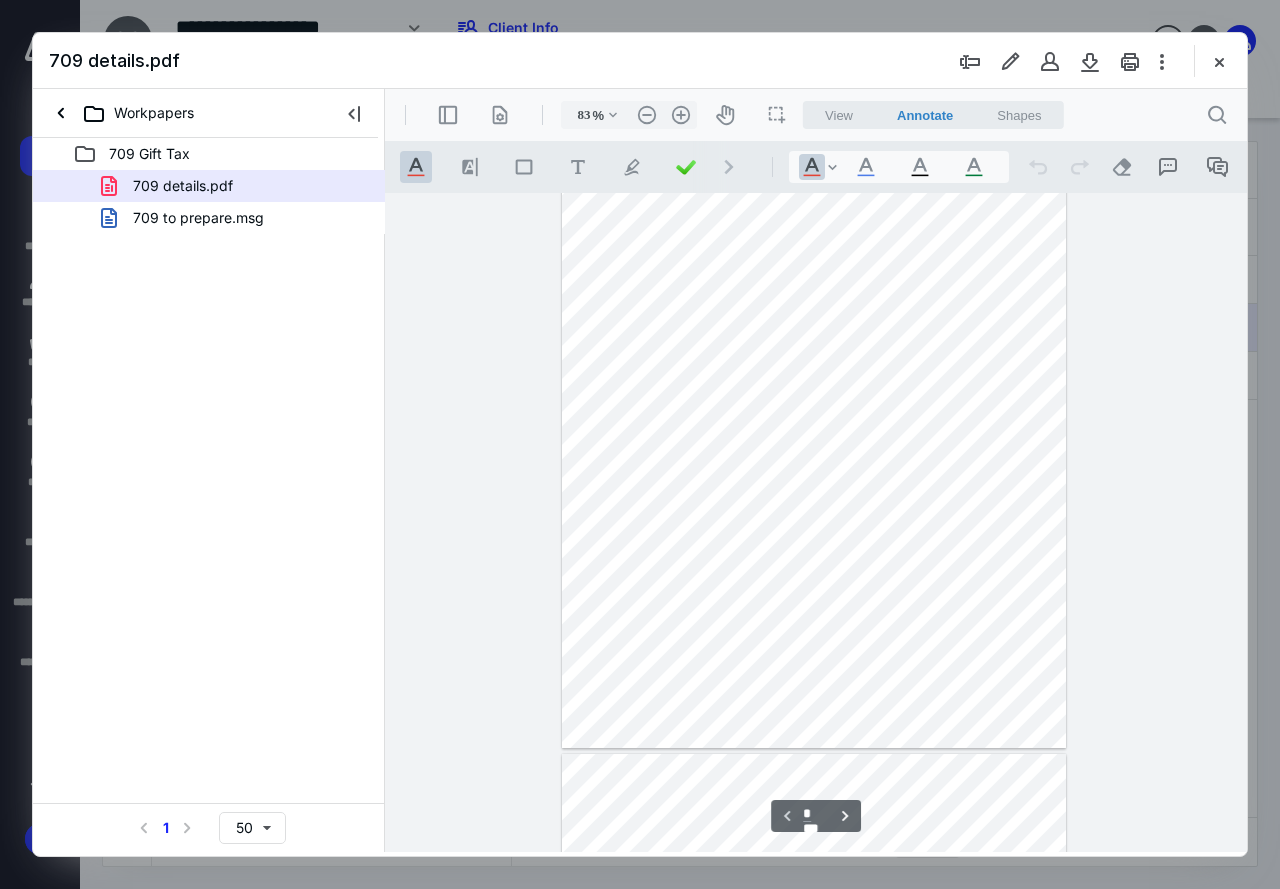 scroll, scrollTop: 0, scrollLeft: 0, axis: both 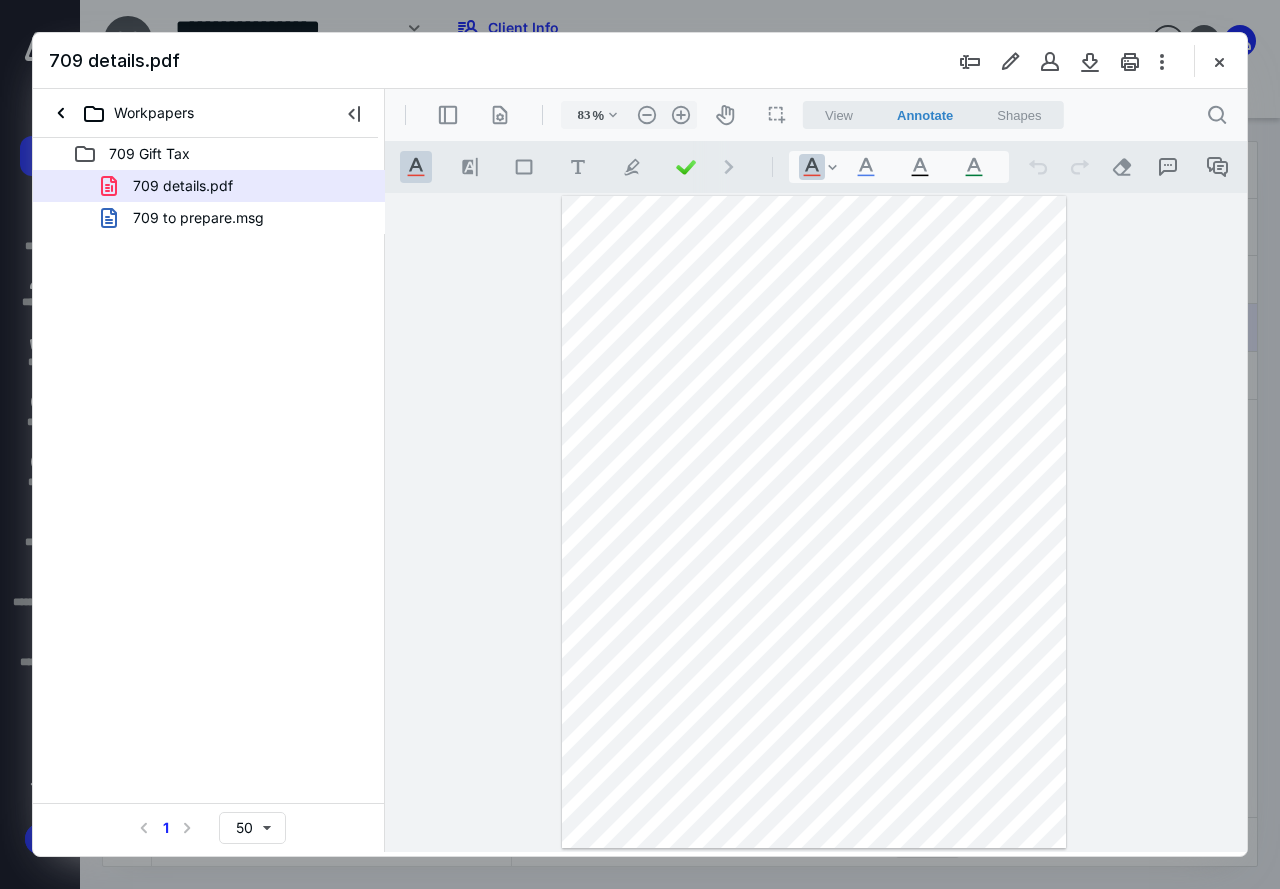 click at bounding box center [1219, 61] 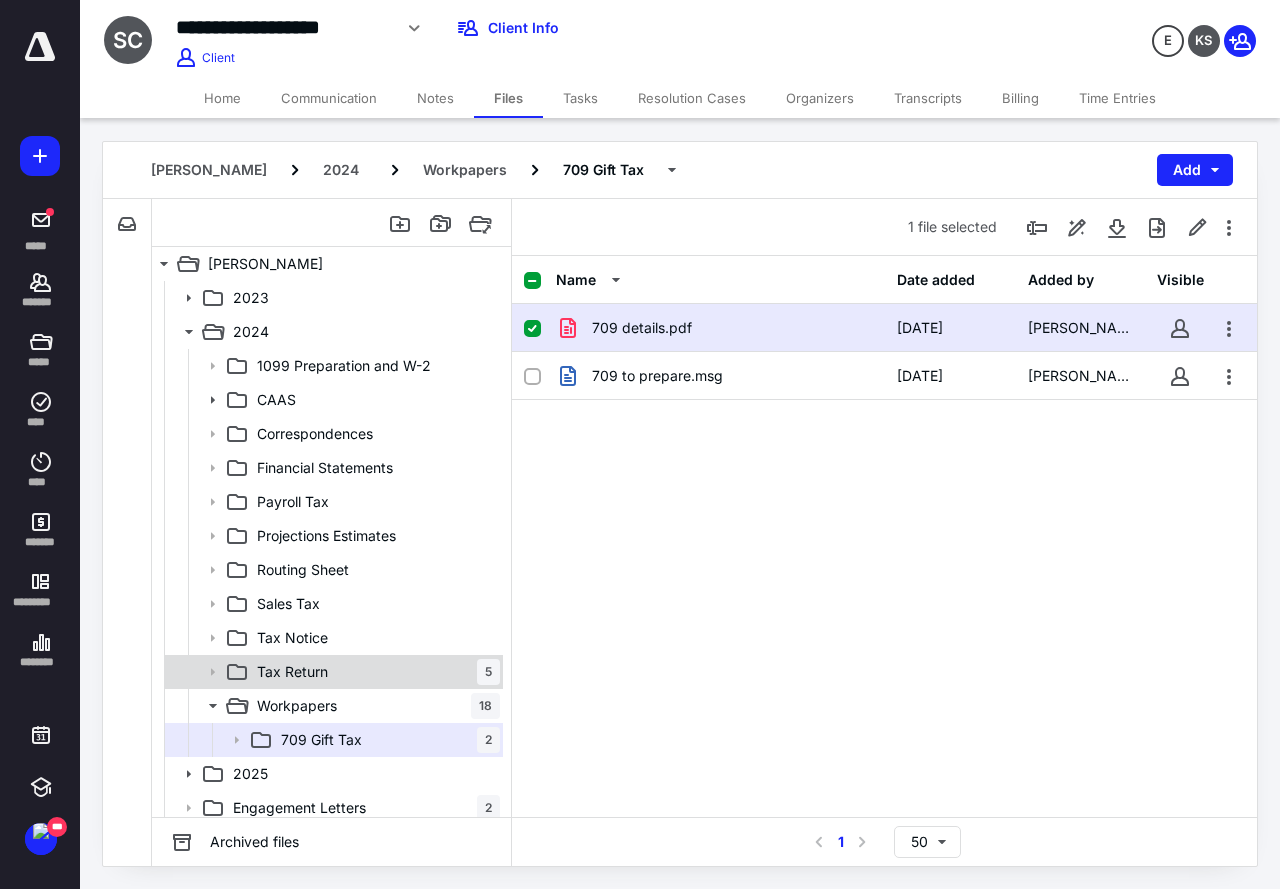 scroll, scrollTop: 76, scrollLeft: 0, axis: vertical 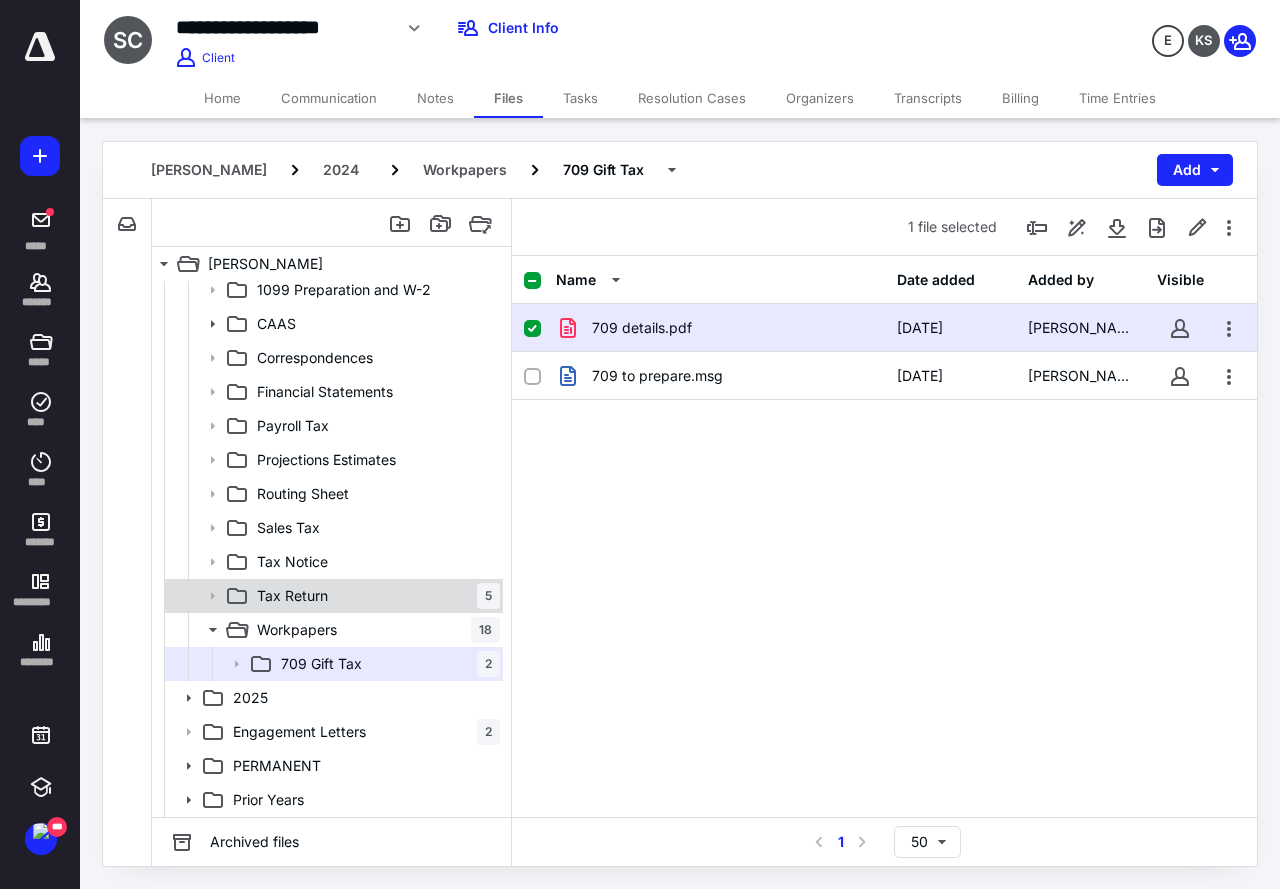 click on "Tax Return 5" at bounding box center [332, 596] 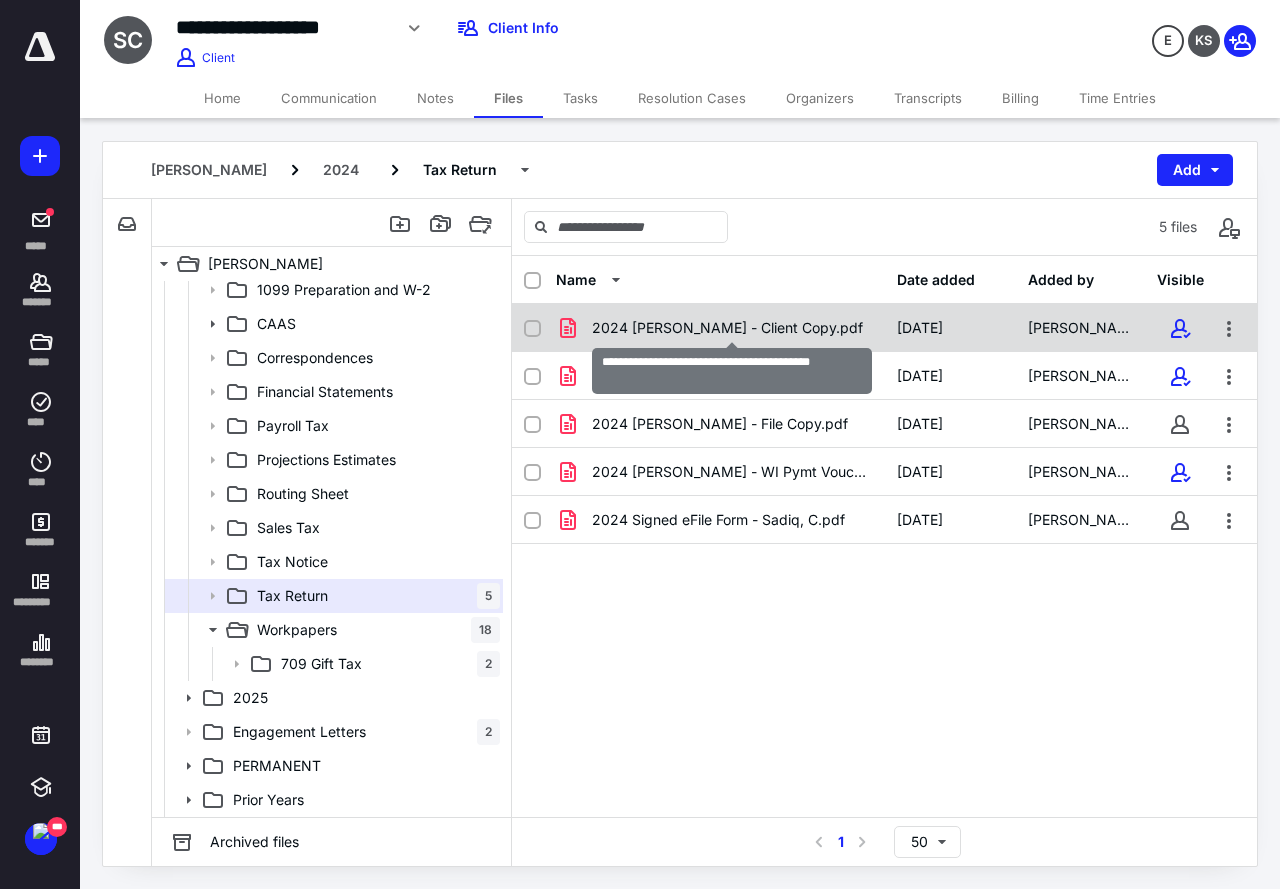 click on "2024 [PERSON_NAME] - Client Copy.pdf" at bounding box center (727, 328) 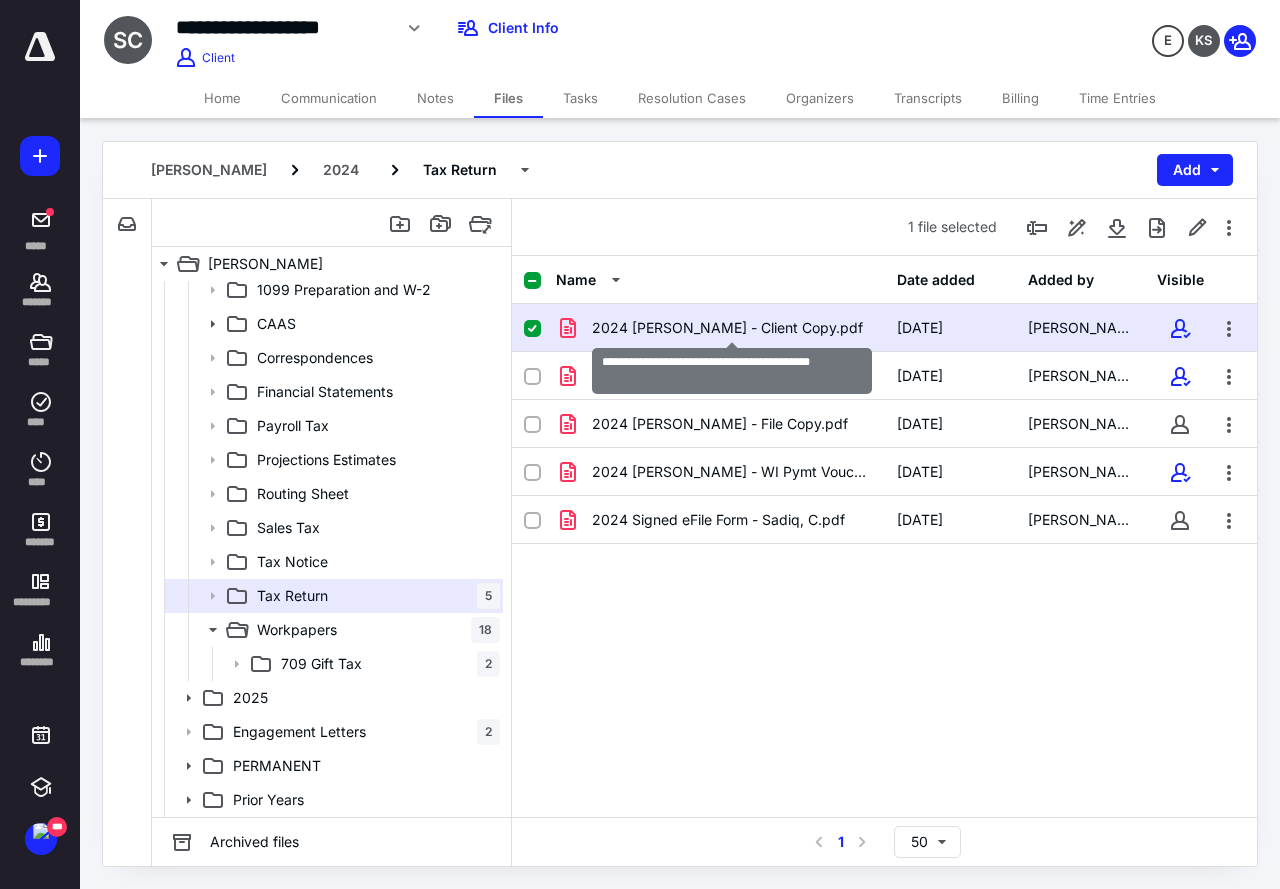 click on "2024 [PERSON_NAME] - Client Copy.pdf" at bounding box center [727, 328] 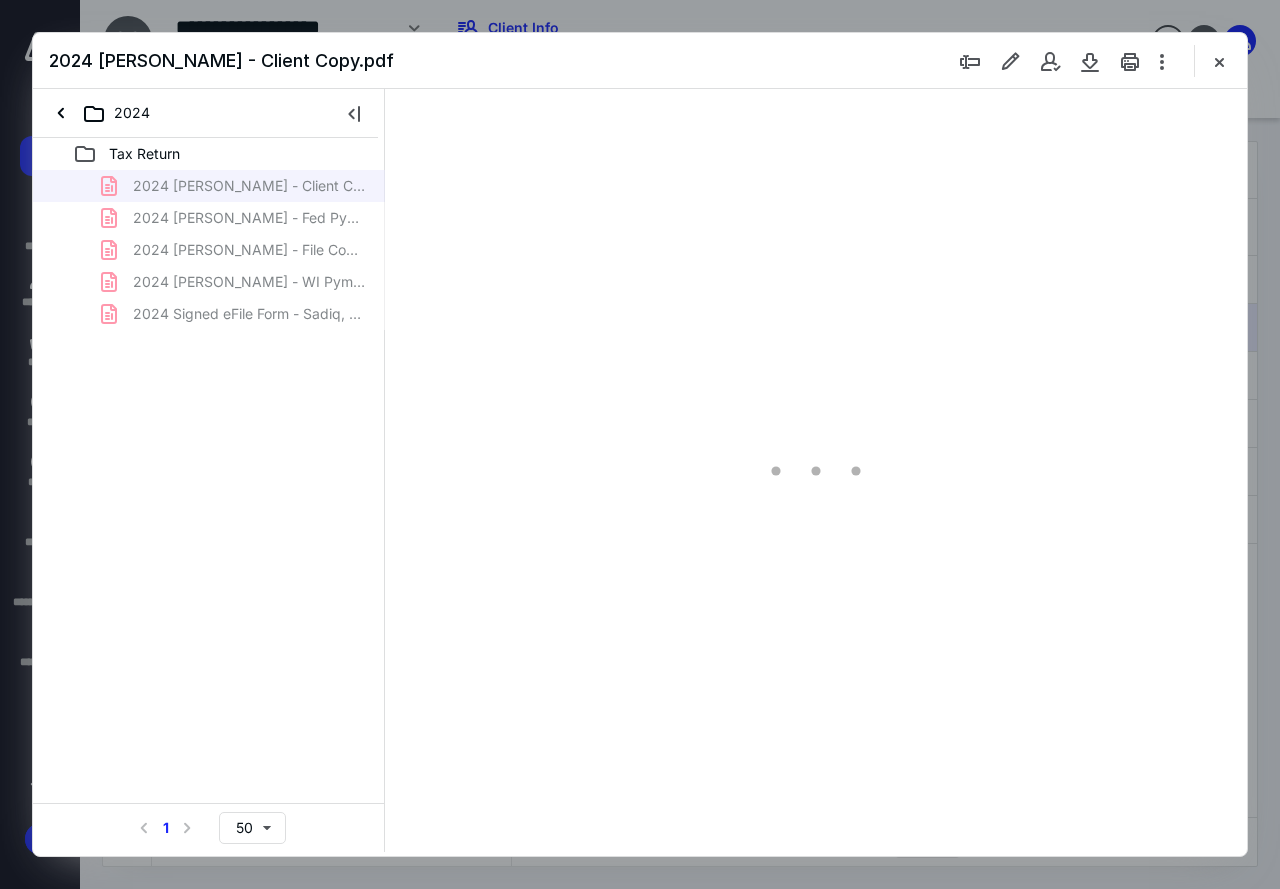 scroll, scrollTop: 0, scrollLeft: 0, axis: both 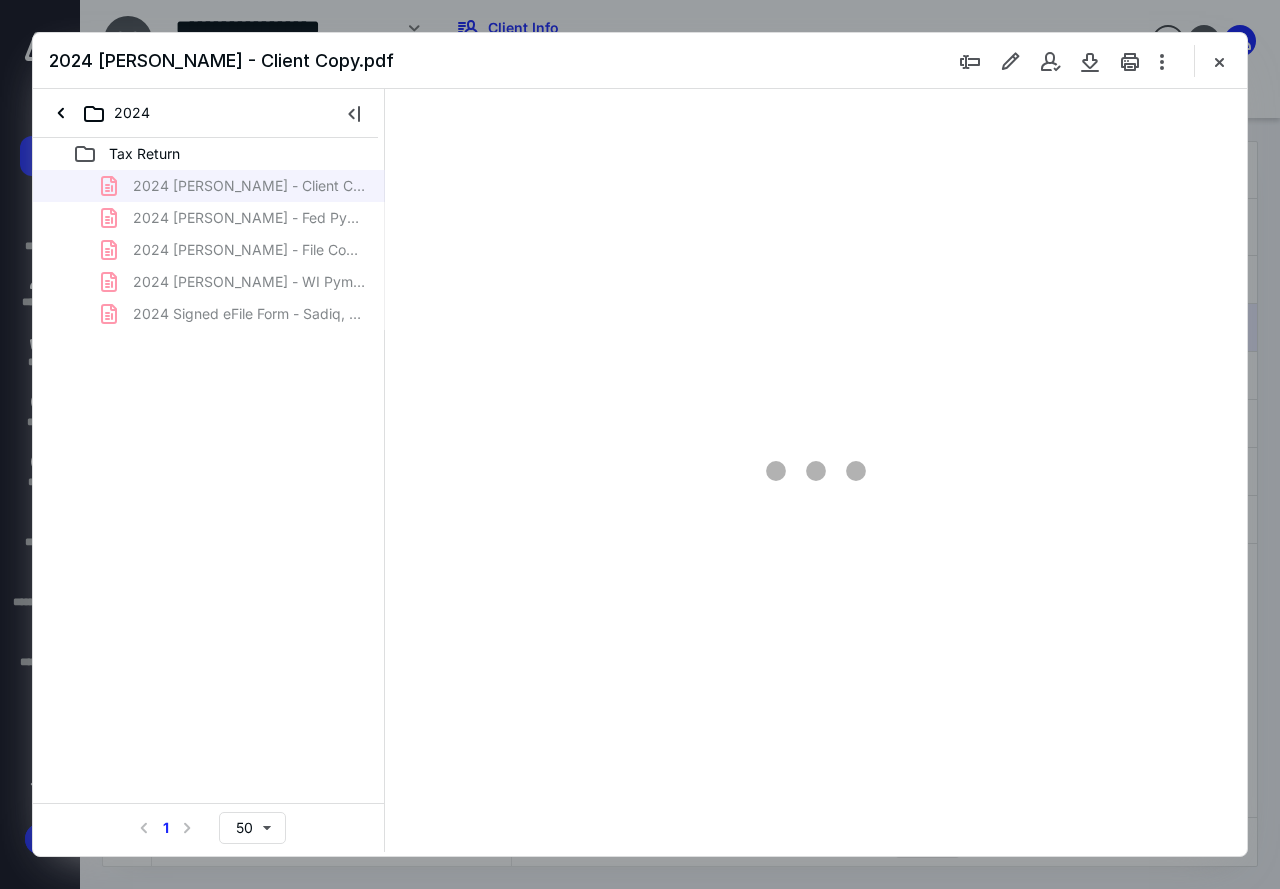 type on "83" 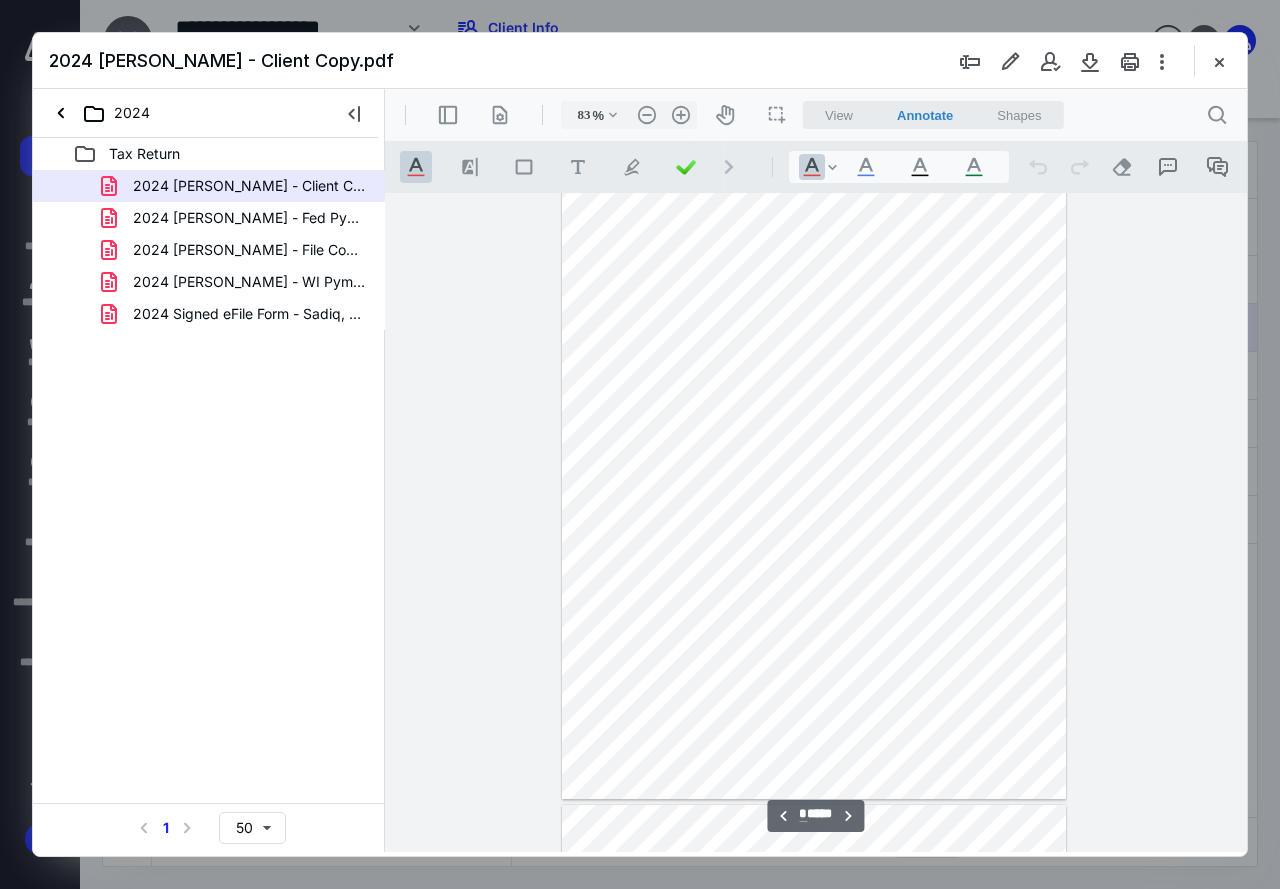 scroll, scrollTop: 1207, scrollLeft: 0, axis: vertical 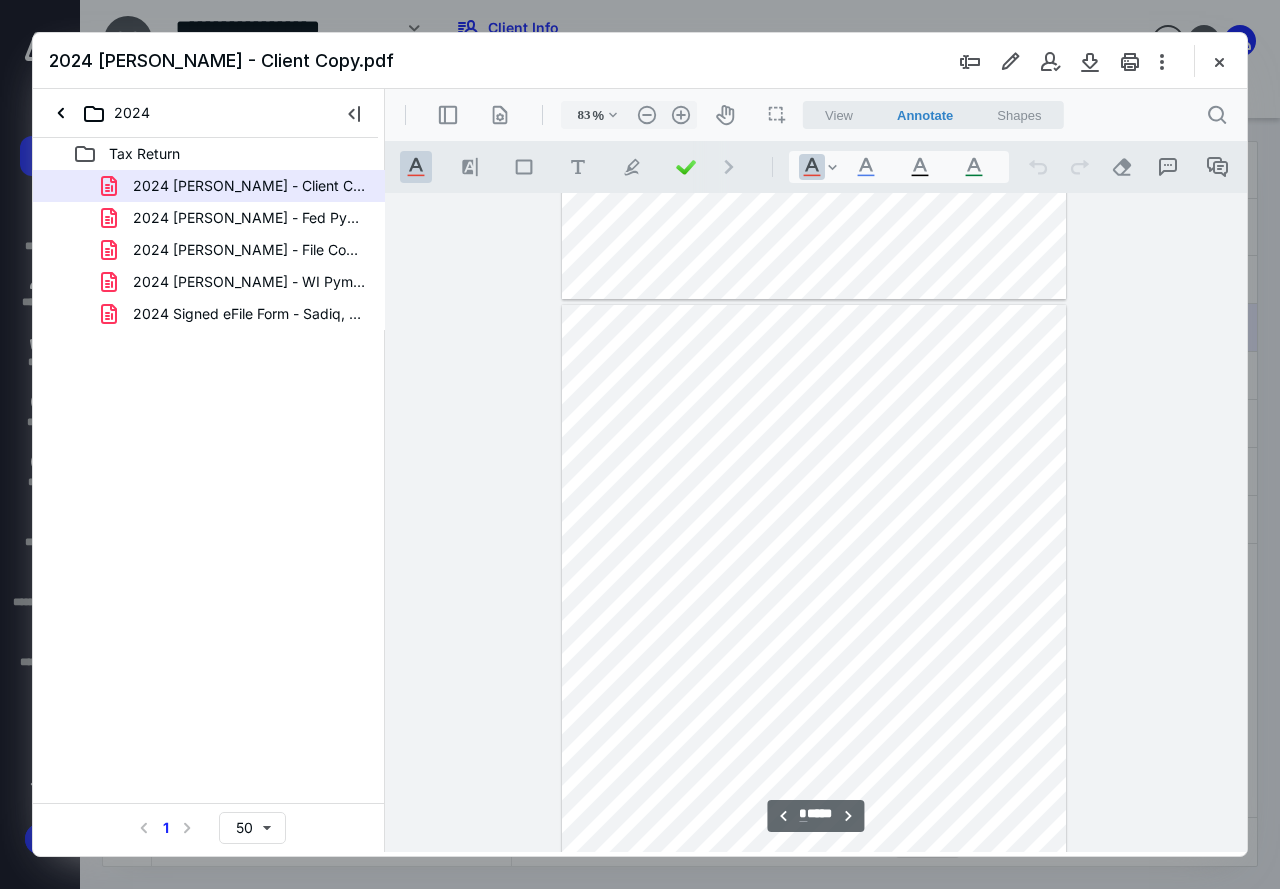 type on "*" 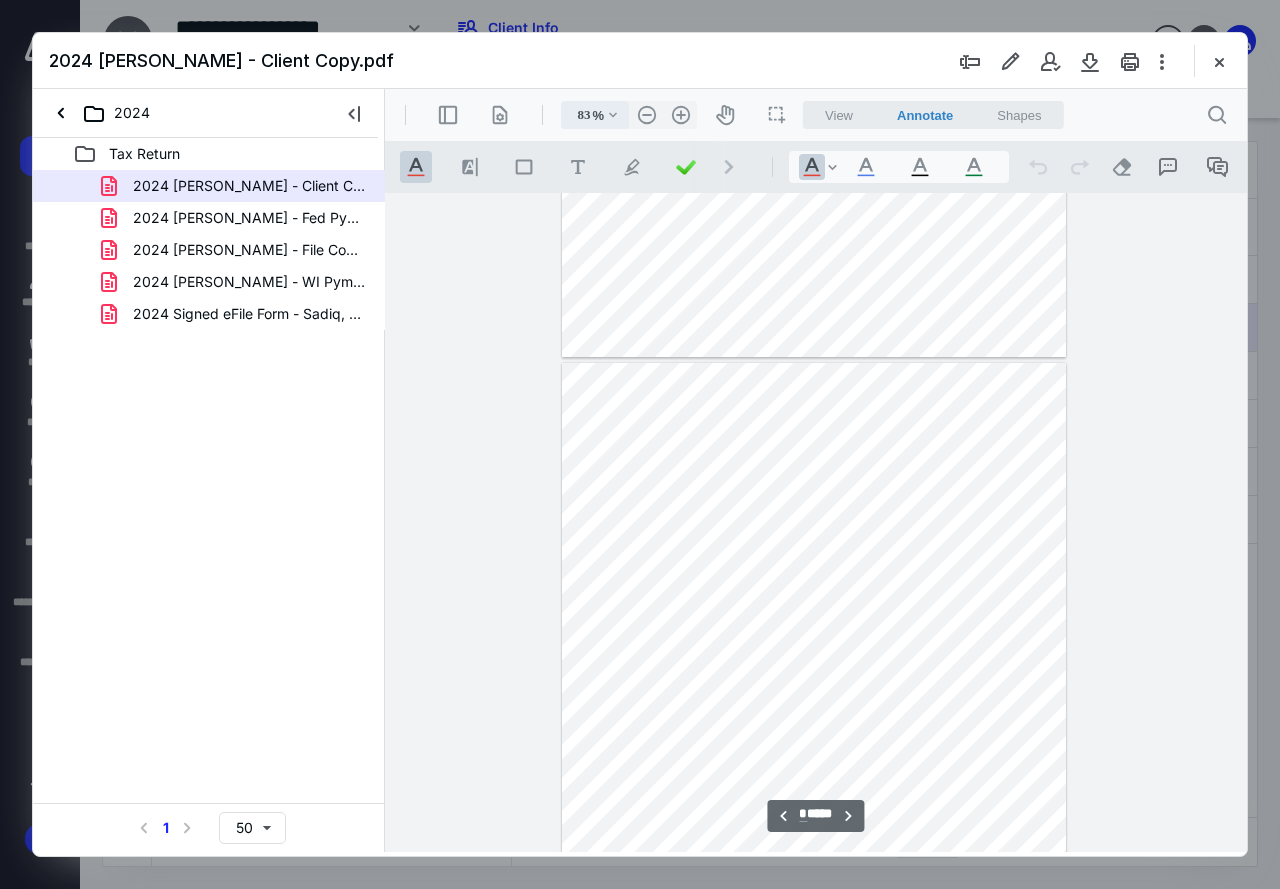 scroll, scrollTop: 2107, scrollLeft: 0, axis: vertical 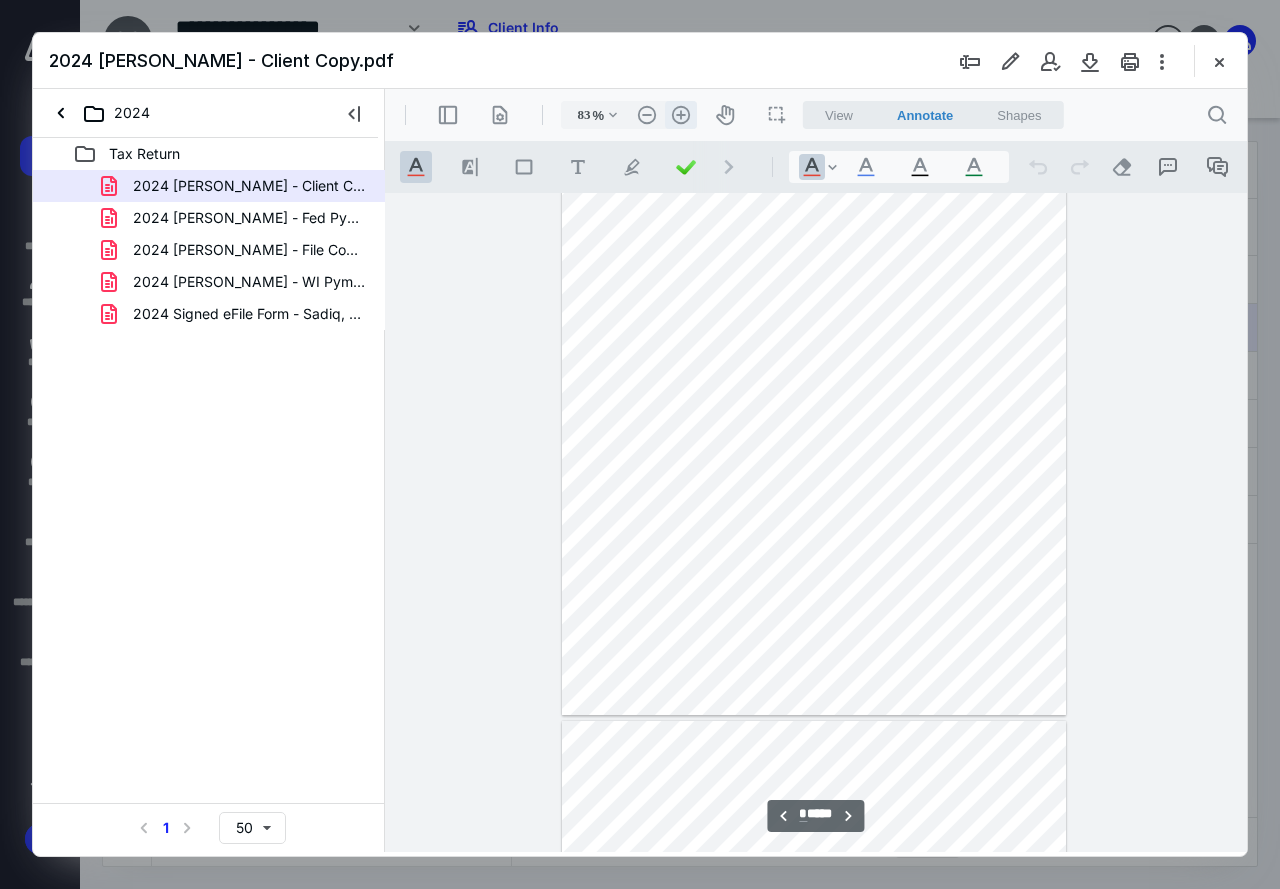 click on ".cls-1{fill:#abb0c4;} icon - header - zoom - in - line" at bounding box center [681, 115] 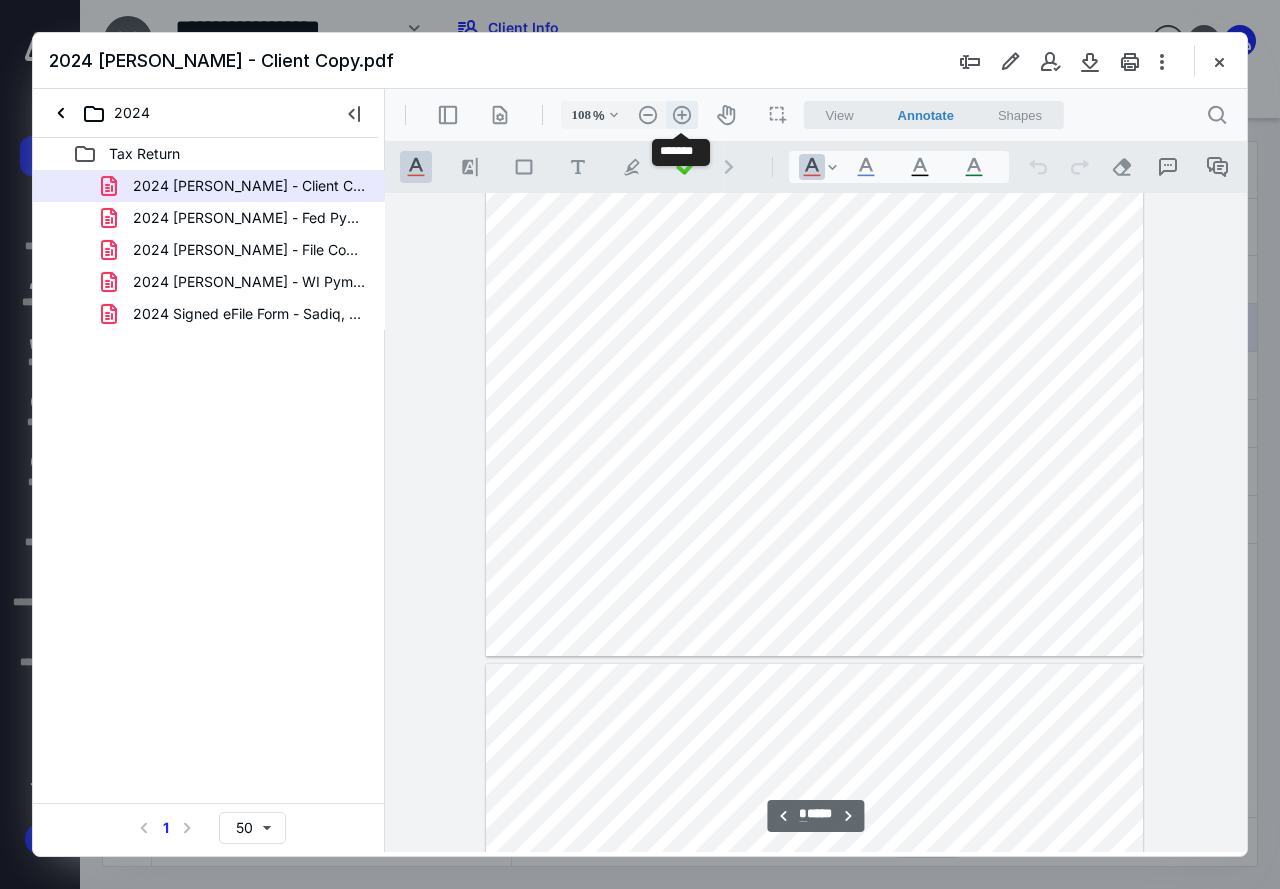 click on ".cls-1{fill:#abb0c4;} icon - header - zoom - in - line" at bounding box center (682, 115) 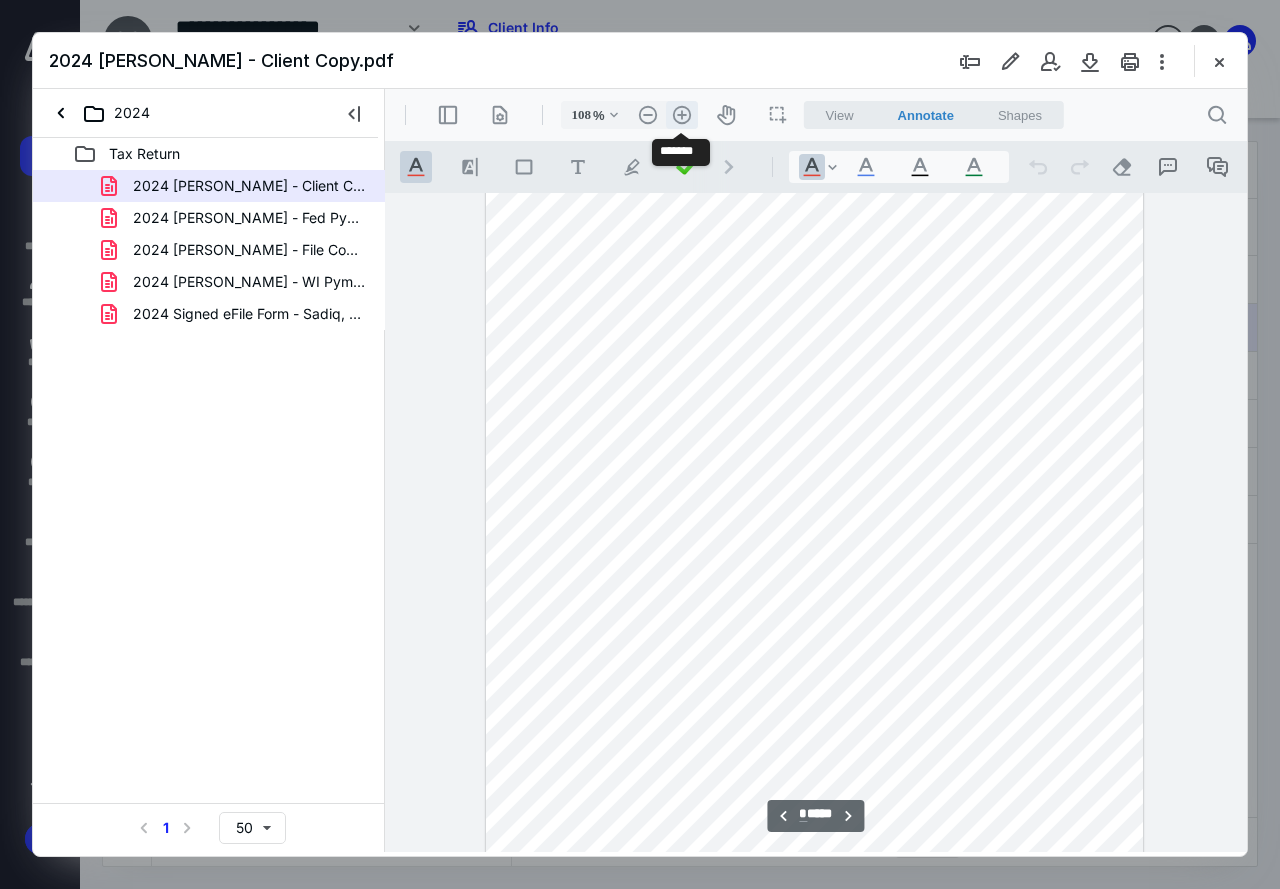 type on "133" 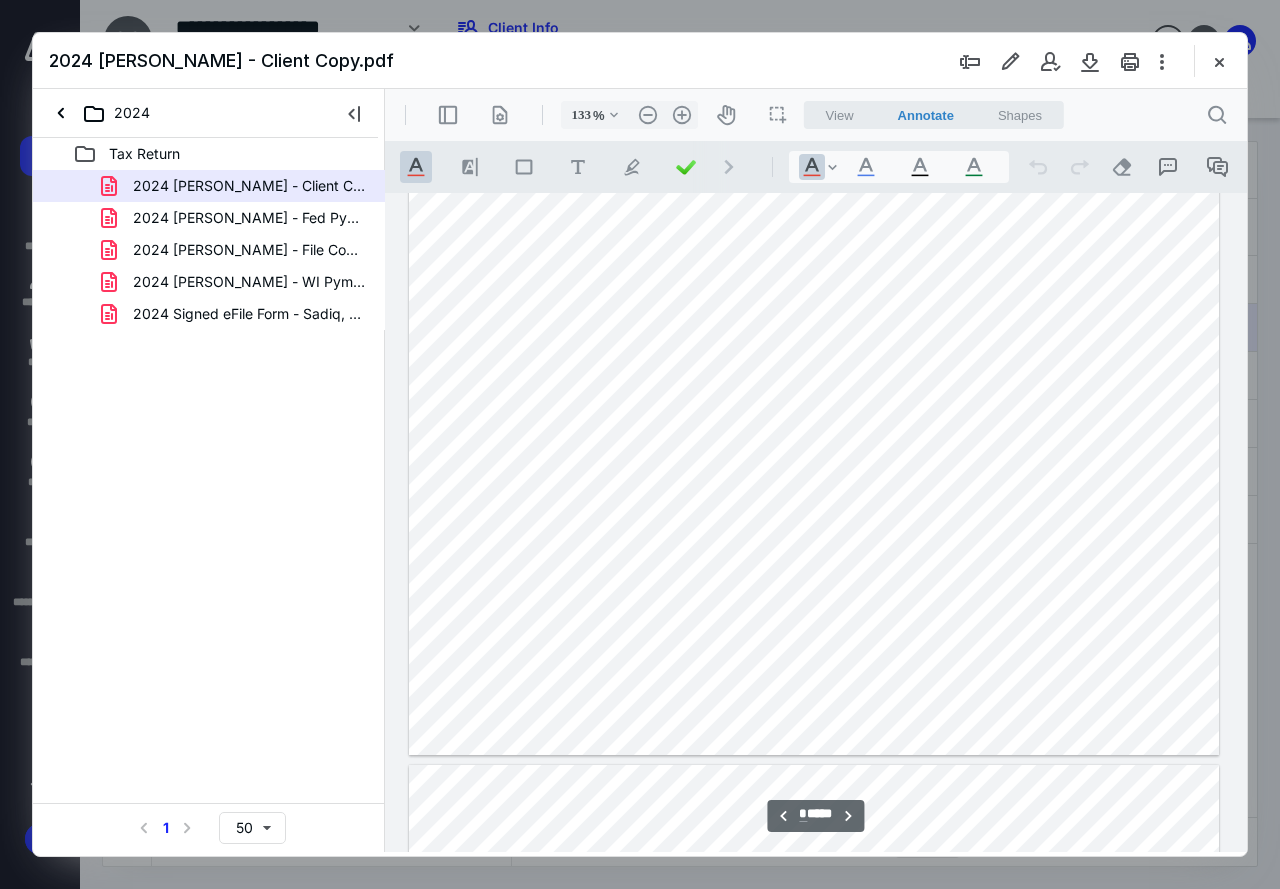 type on "**" 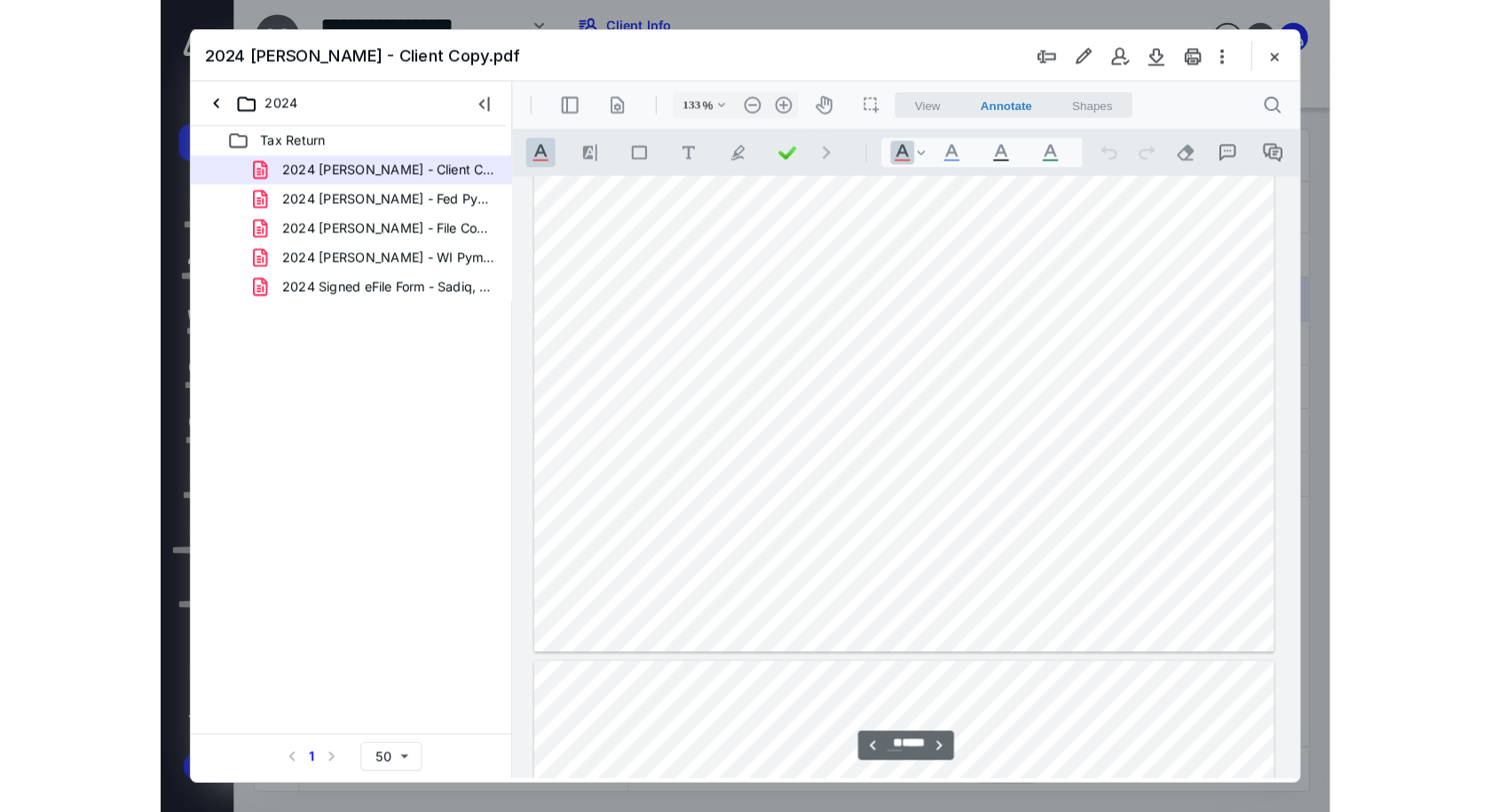 scroll, scrollTop: 9012, scrollLeft: 0, axis: vertical 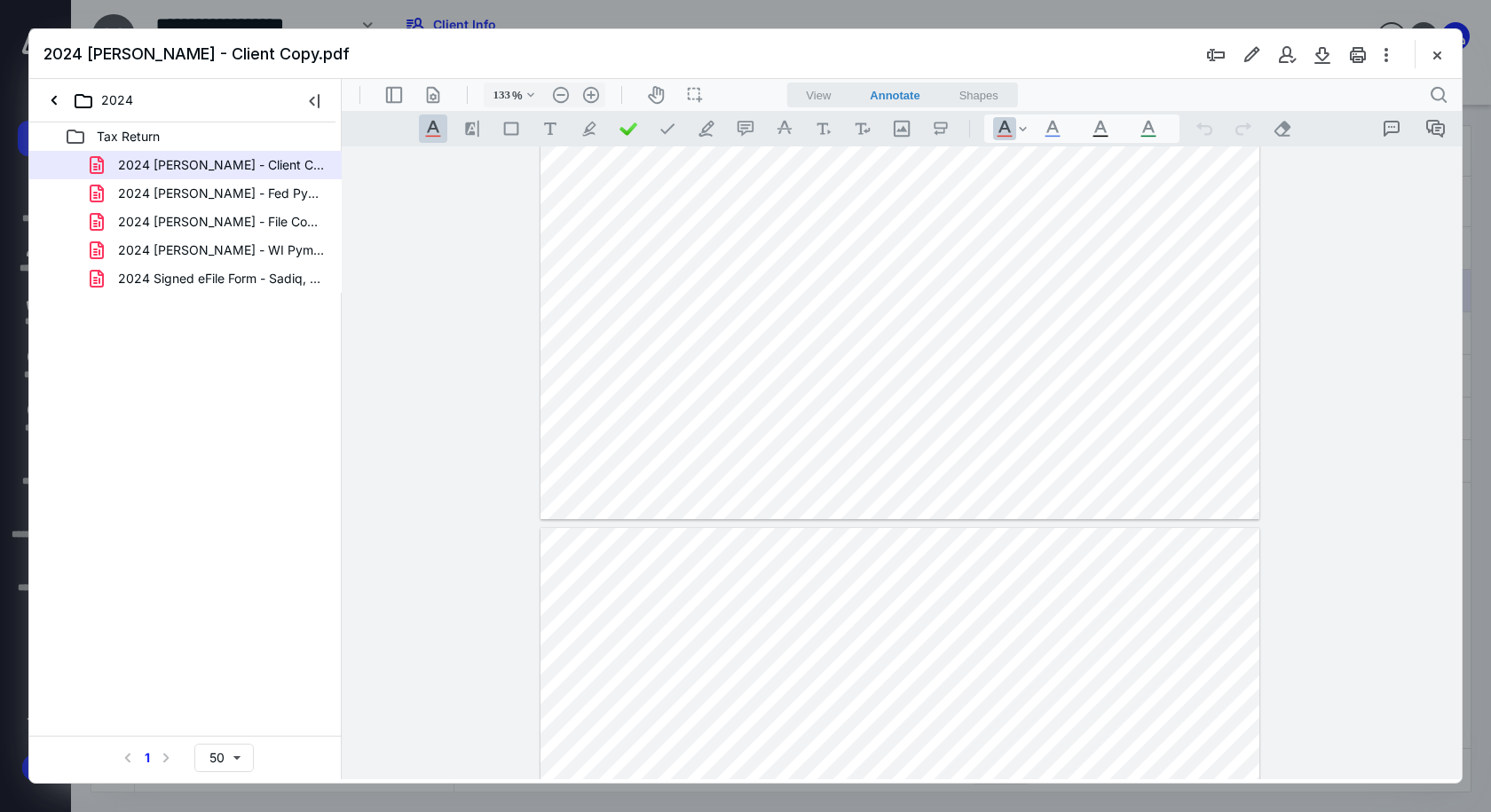 drag, startPoint x: 1429, startPoint y: 56, endPoint x: 1410, endPoint y: 63, distance: 20.248457 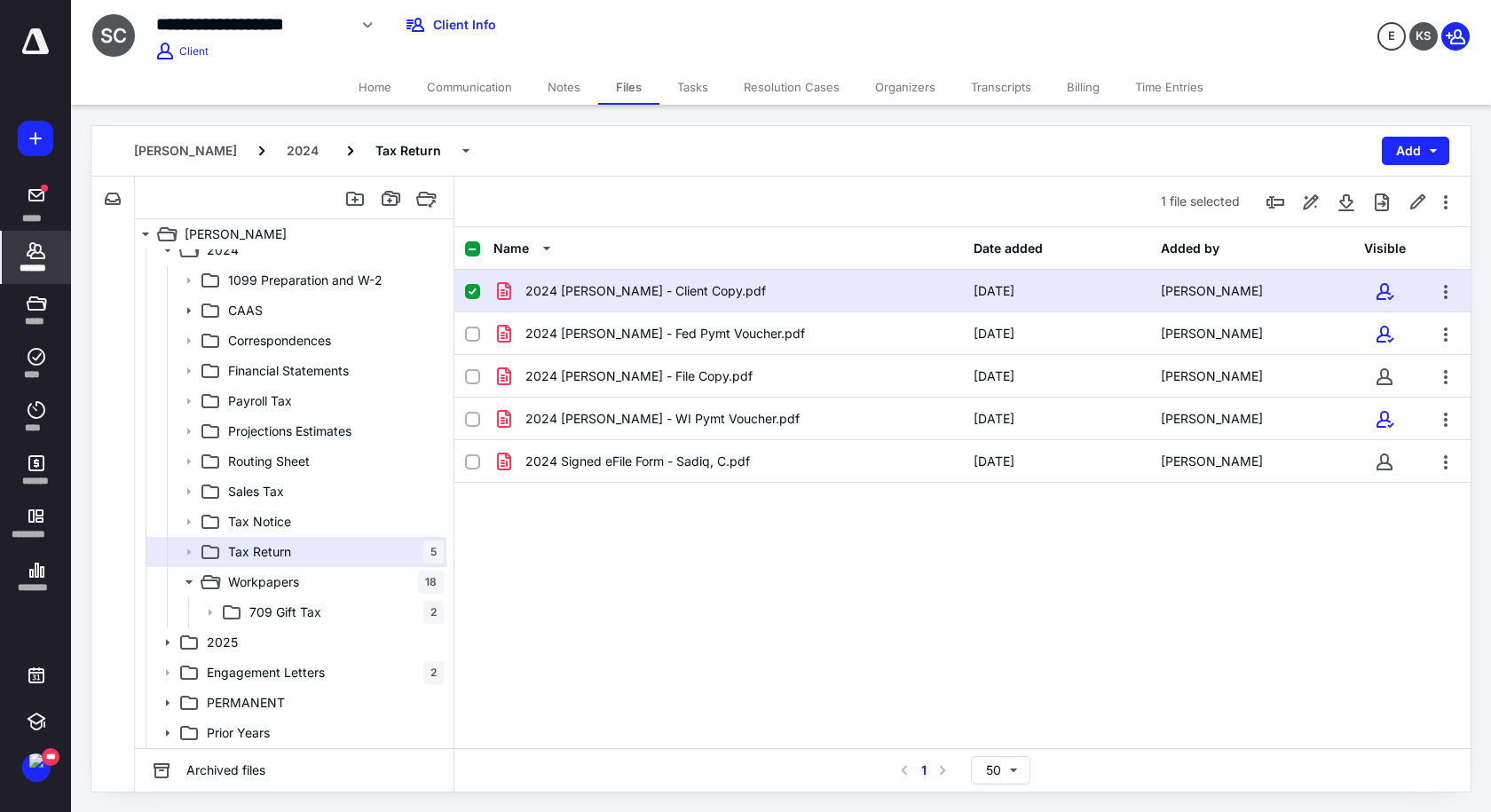 click on "*******" at bounding box center (36, 268) 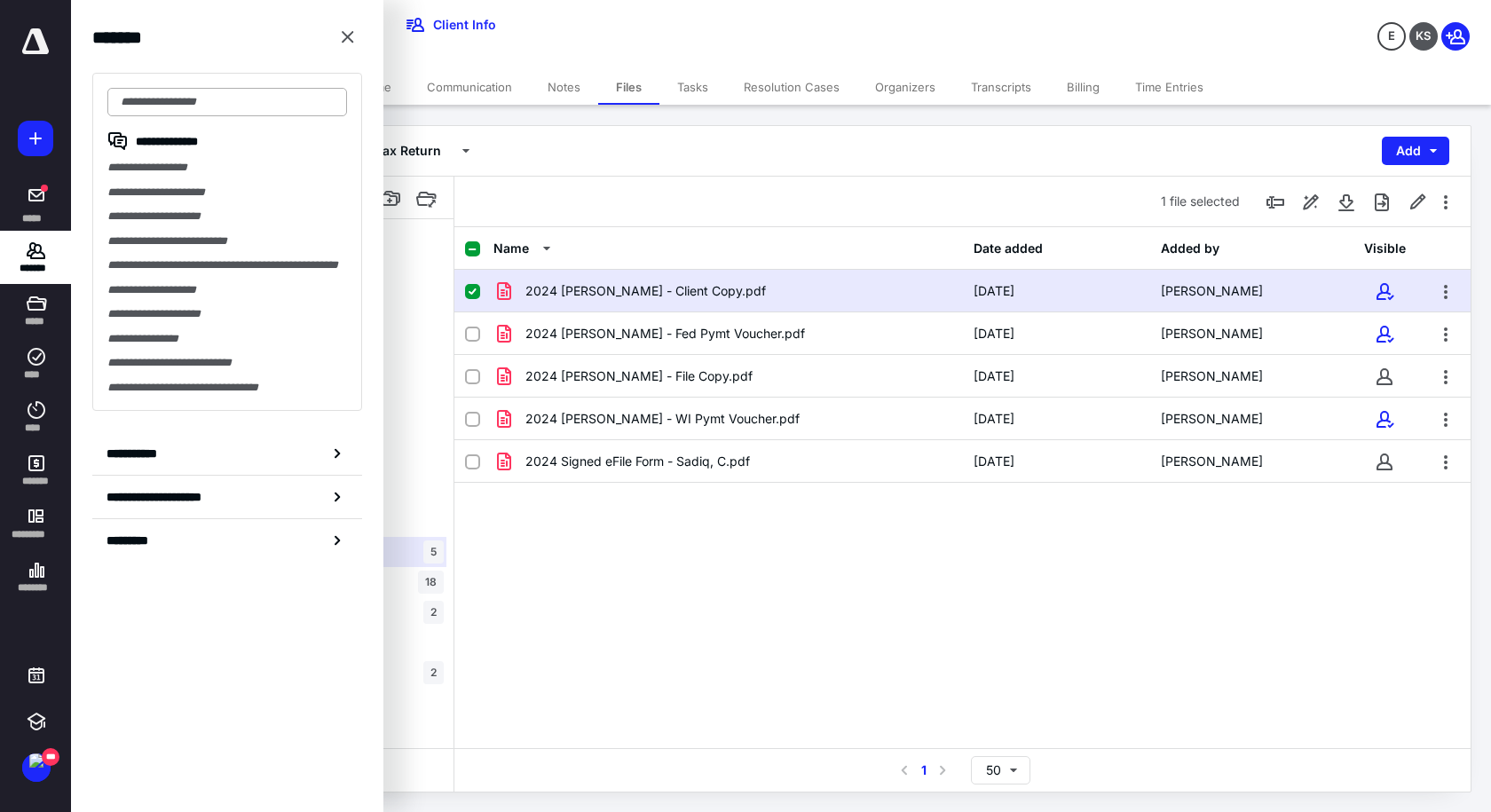 click at bounding box center [227, 102] 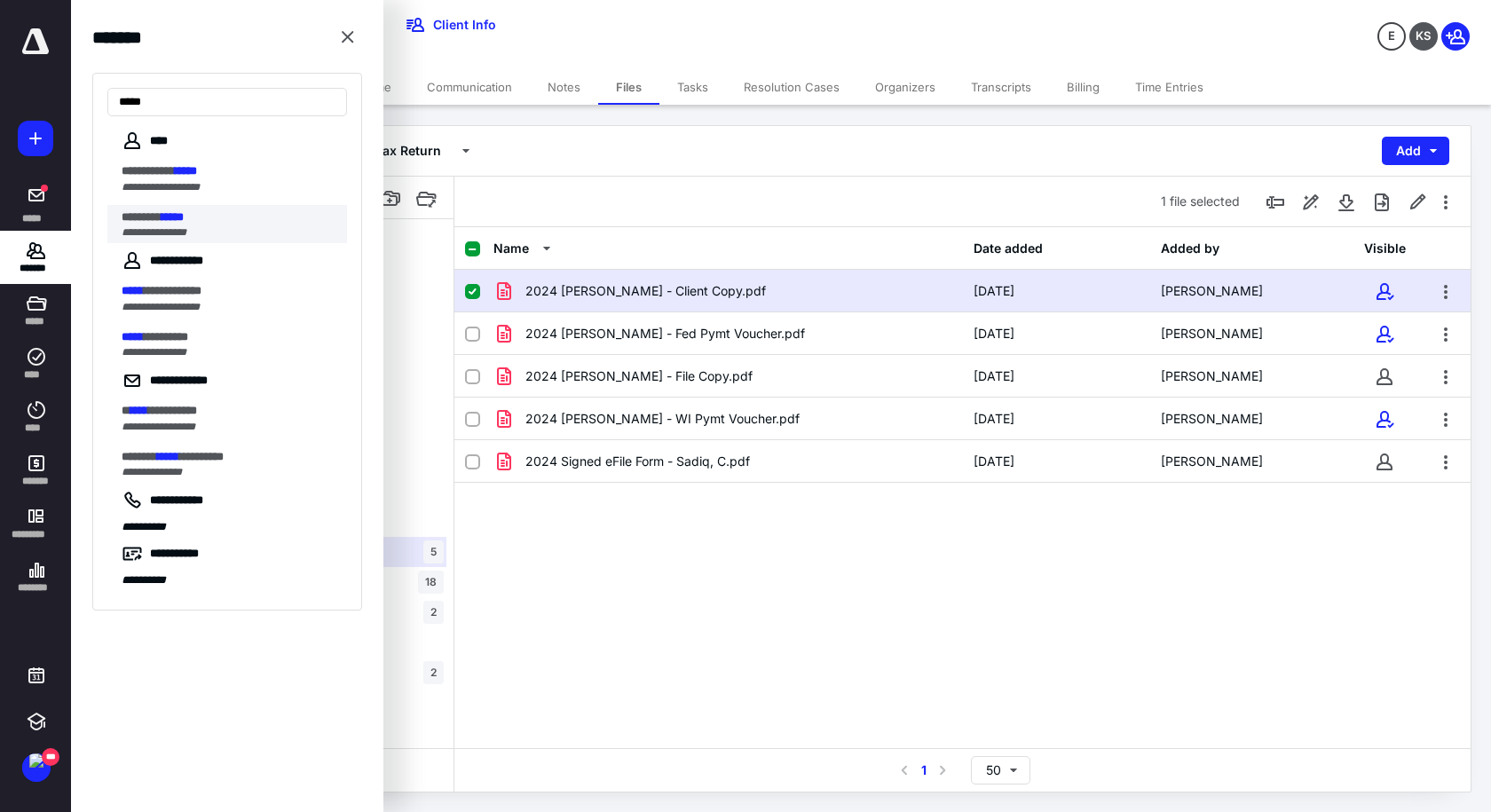 type on "*****" 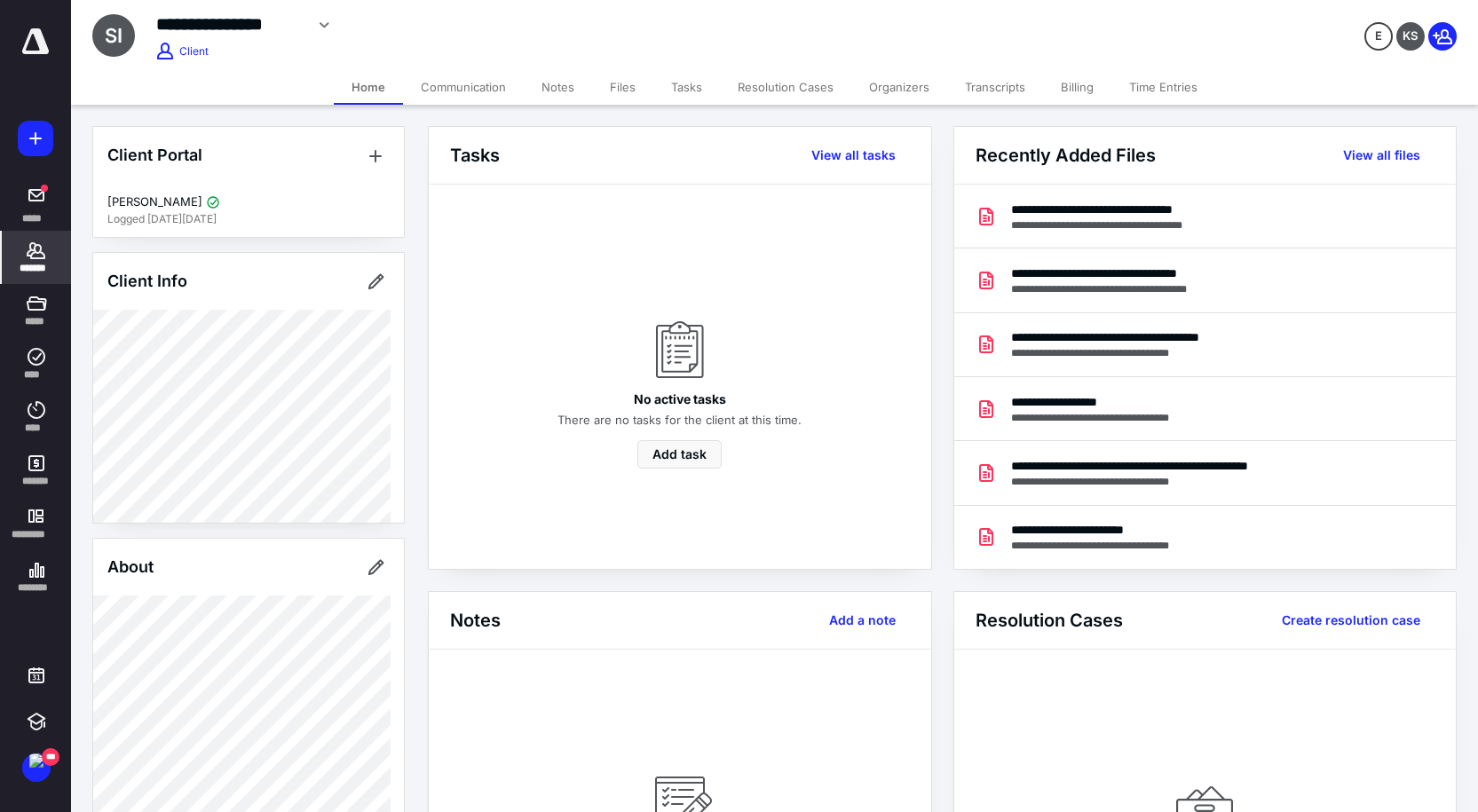 click on "Files" at bounding box center [622, 87] 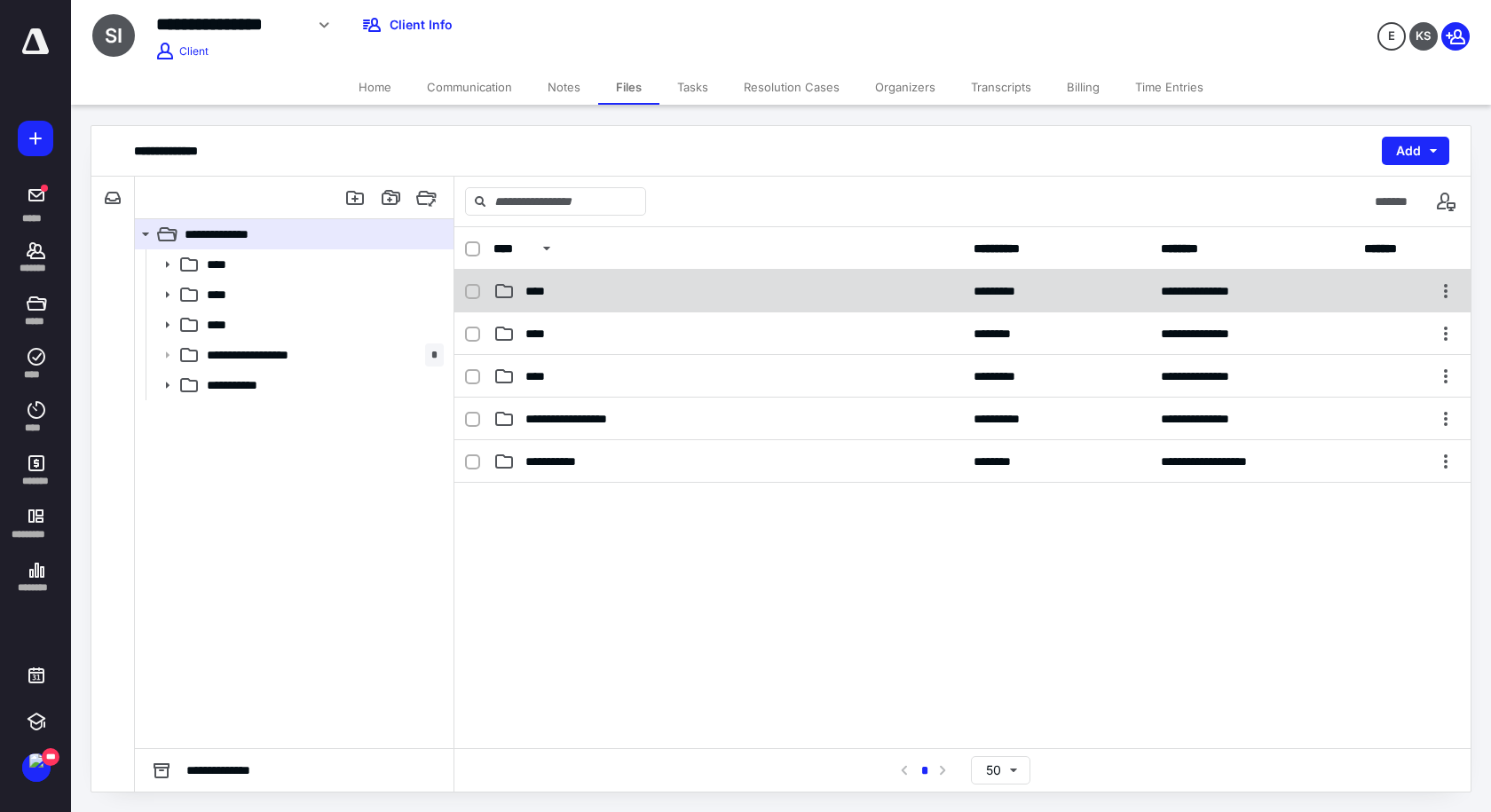 click on "****" at bounding box center [540, 291] 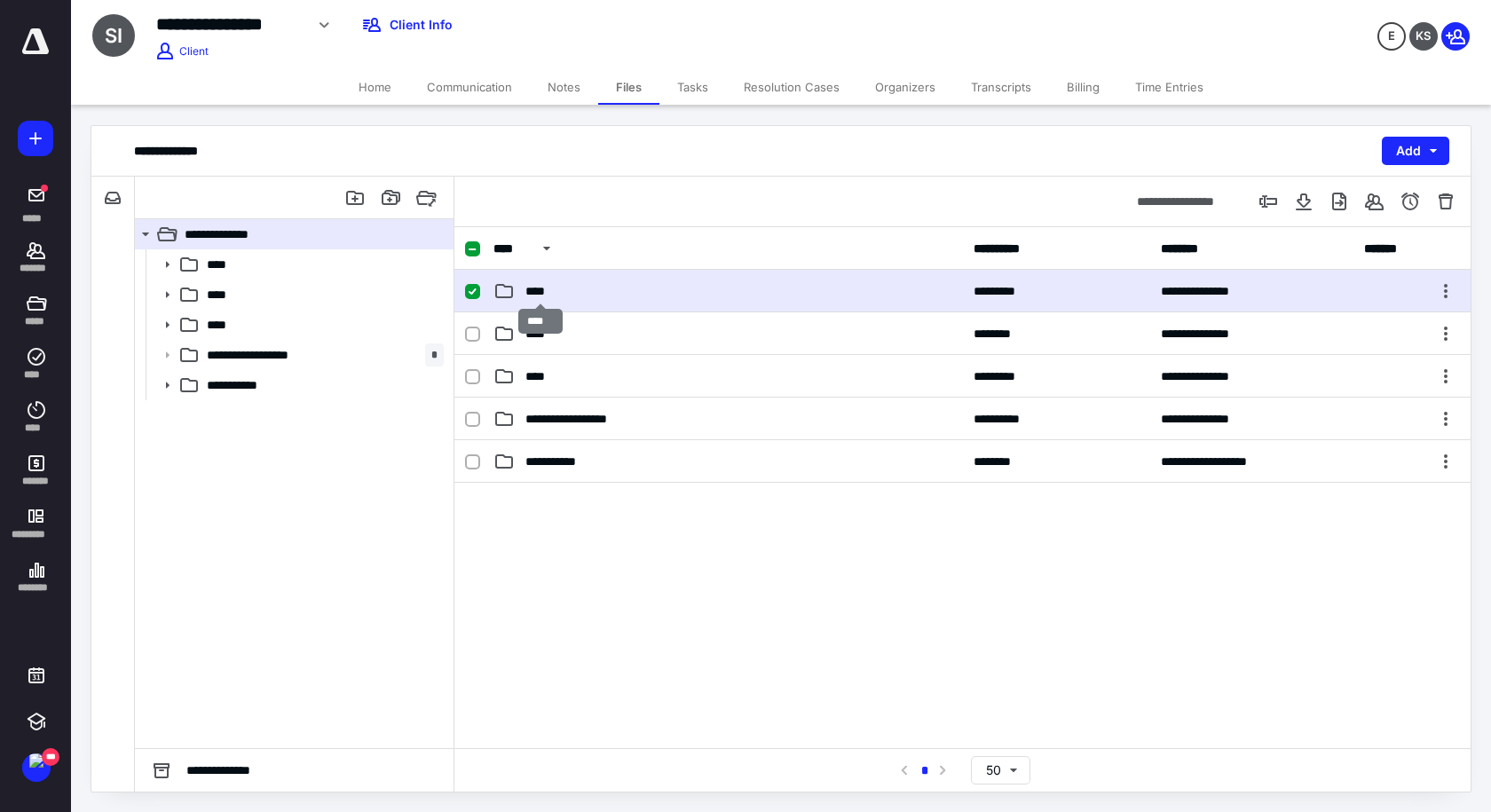 click on "****" at bounding box center [540, 291] 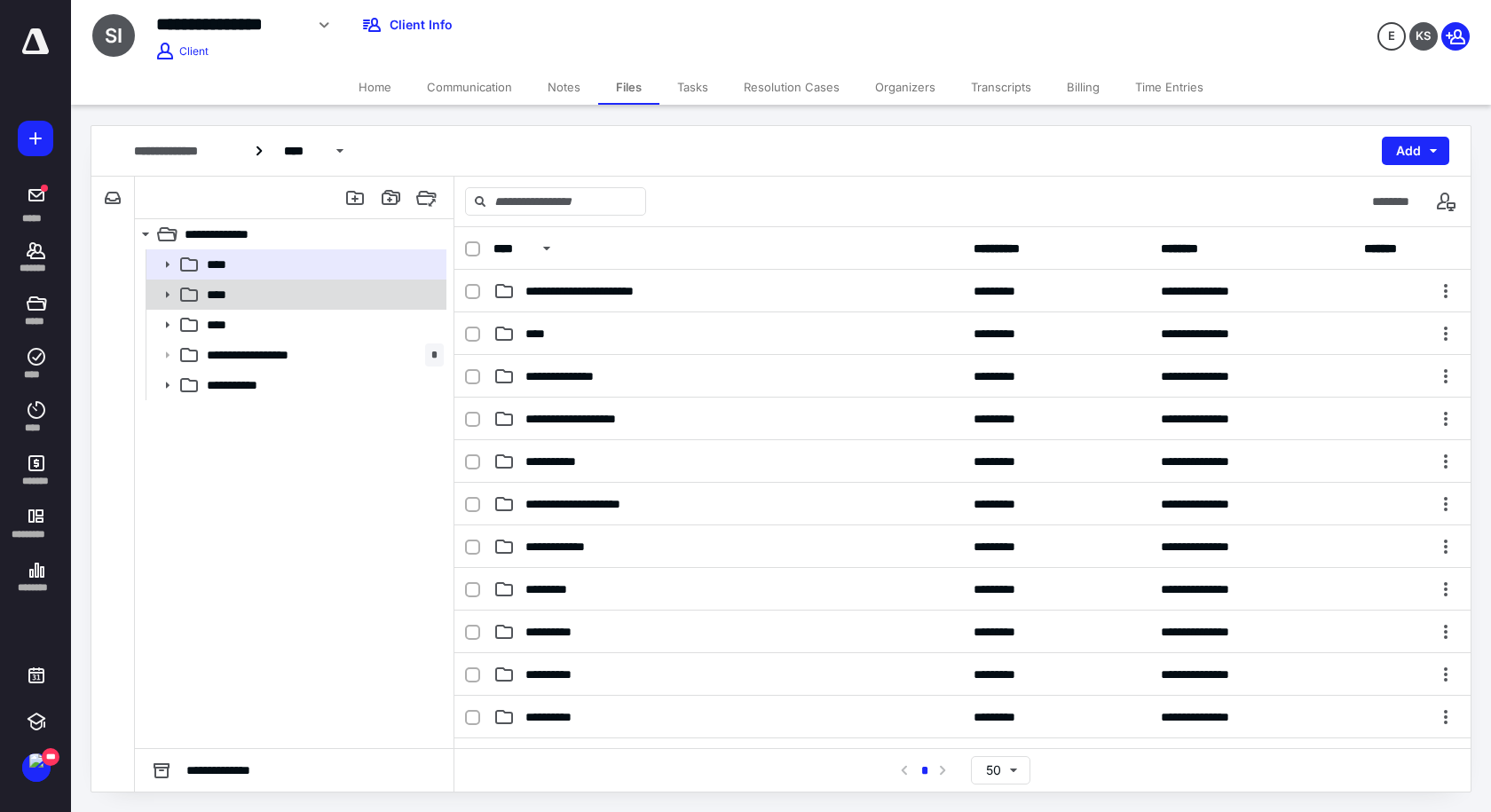 click on "****" at bounding box center (321, 295) 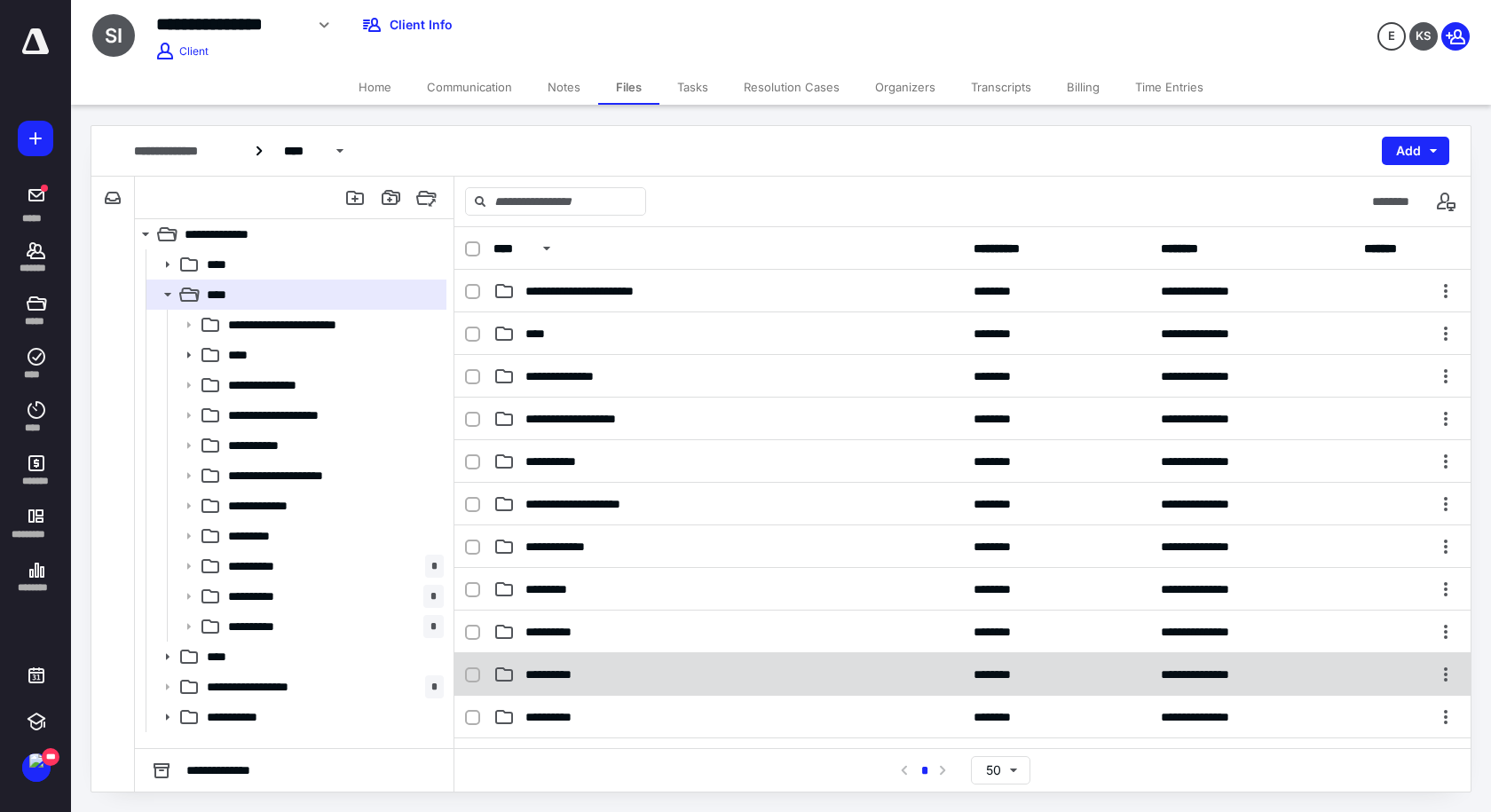 click on "**********" at bounding box center [556, 674] 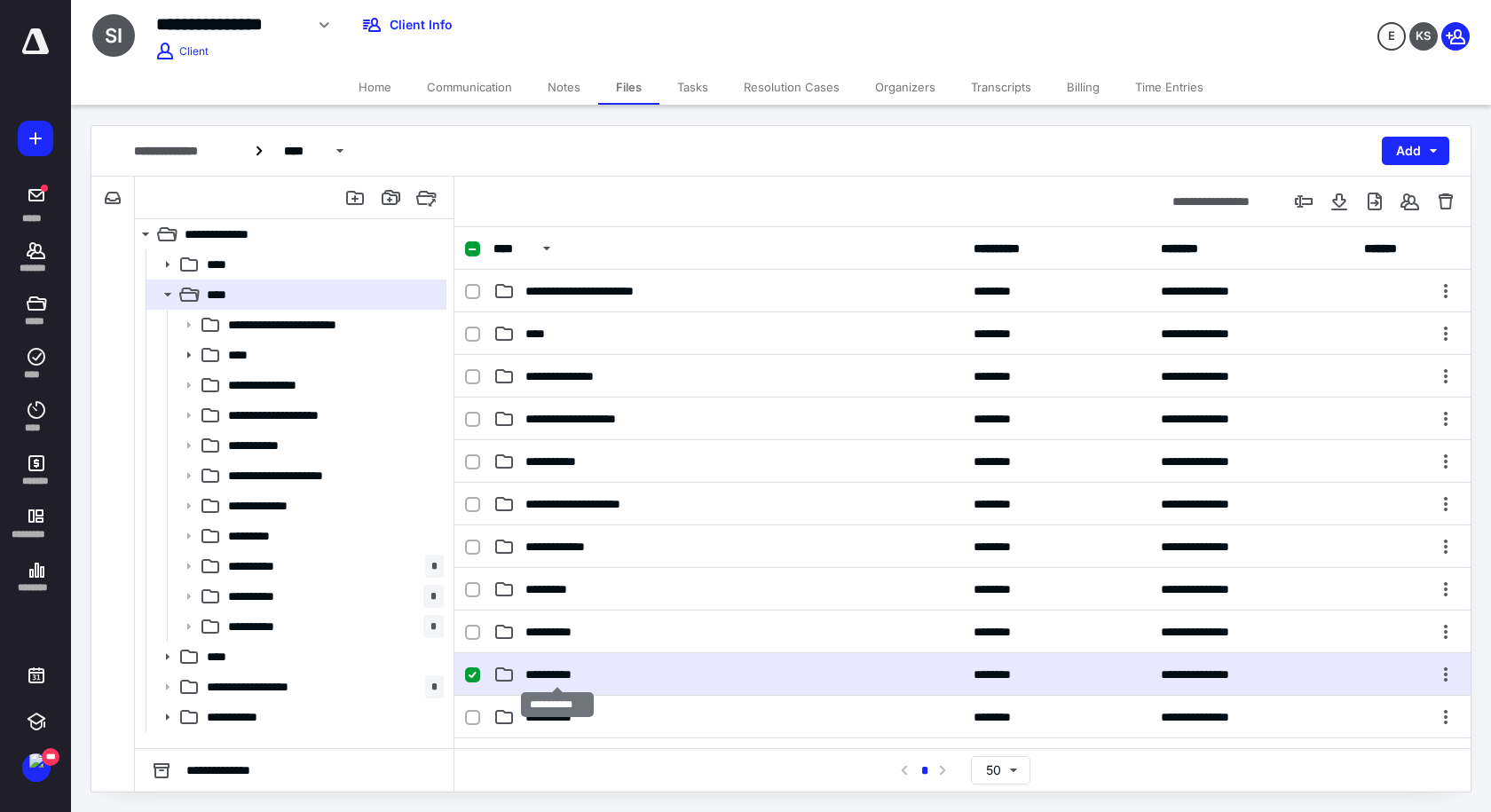 click on "**********" at bounding box center [556, 674] 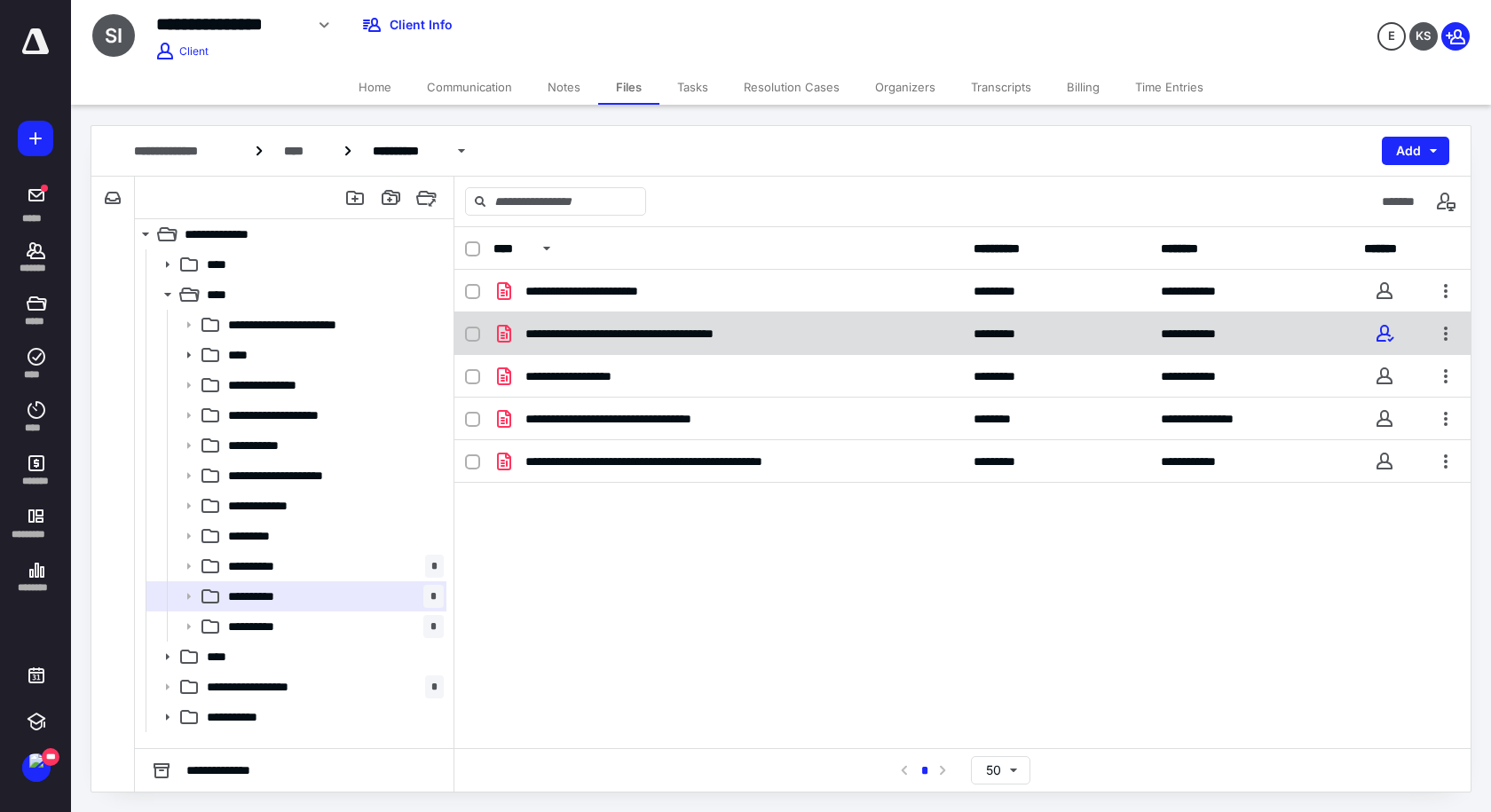 click on "**********" at bounding box center (655, 334) 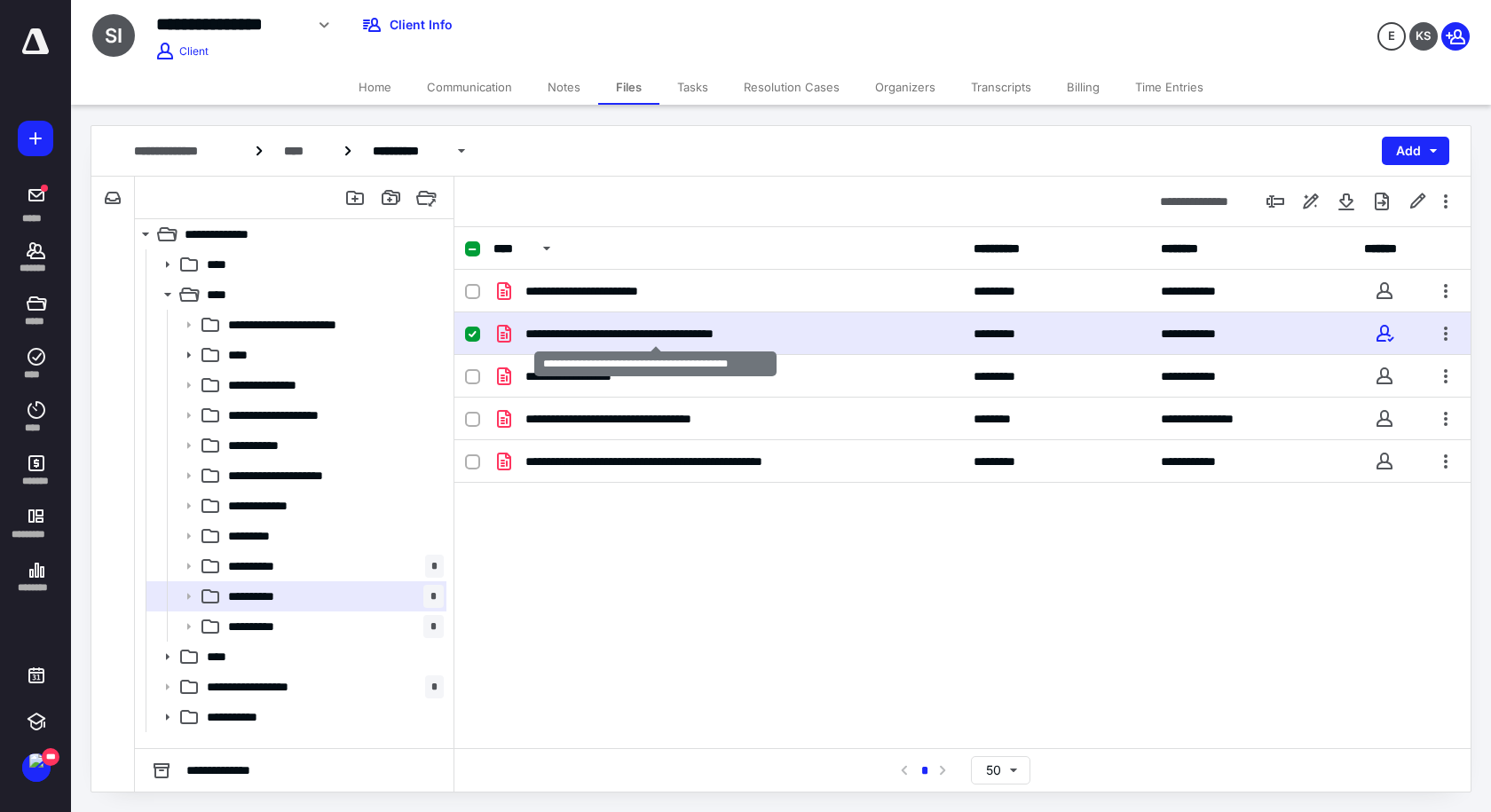 click on "**********" at bounding box center (655, 334) 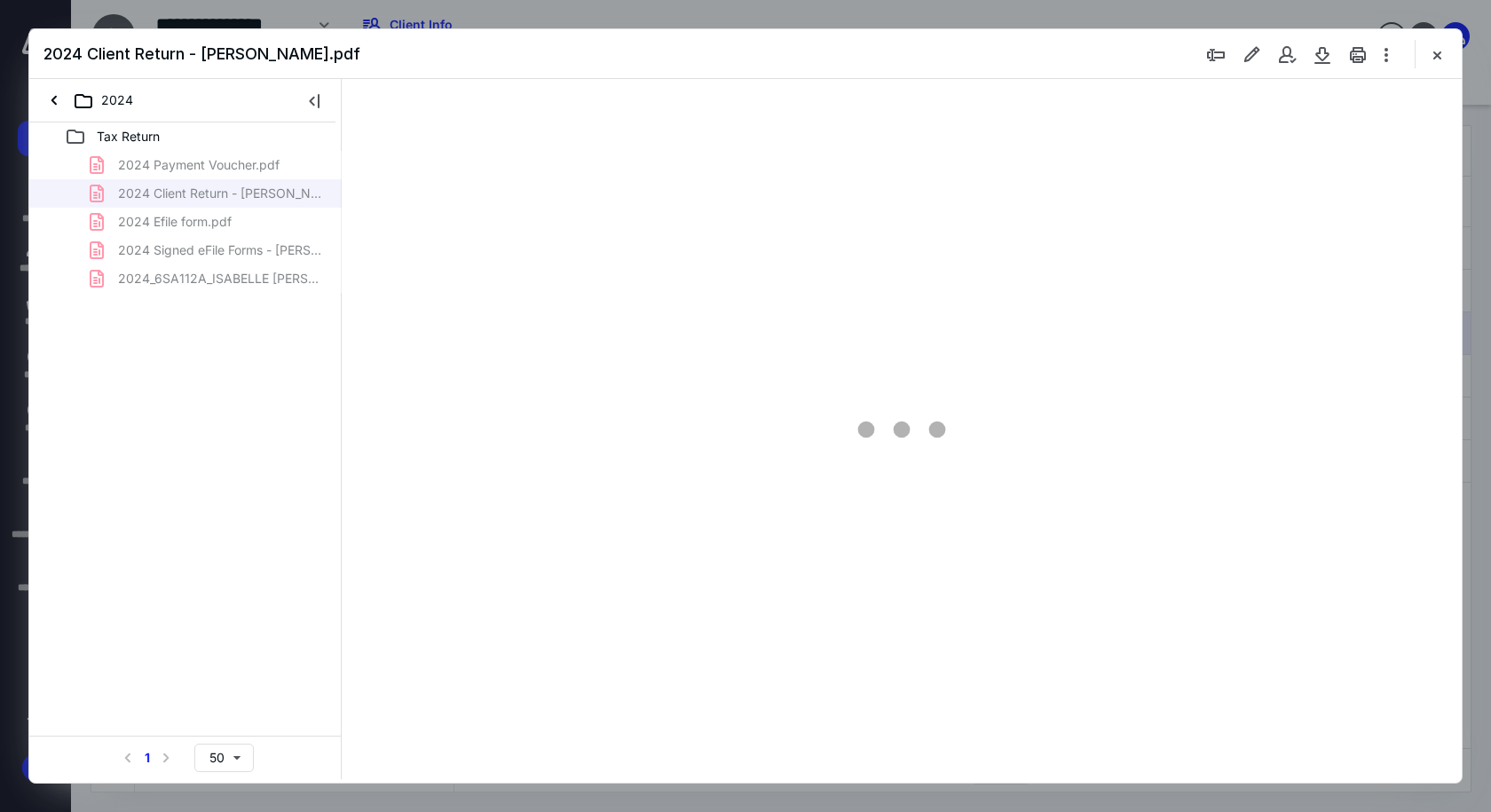 scroll, scrollTop: 0, scrollLeft: 0, axis: both 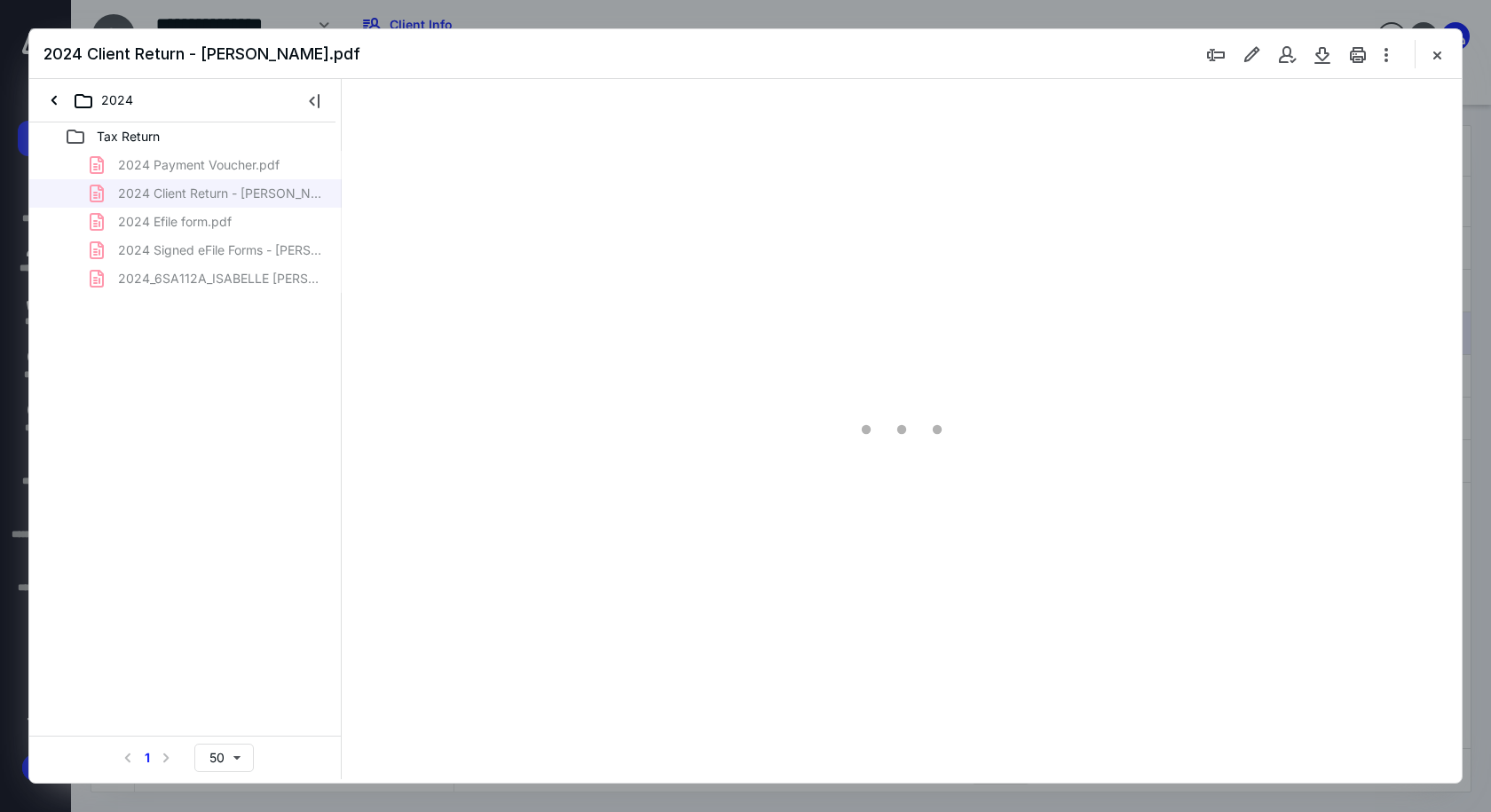 type on "90" 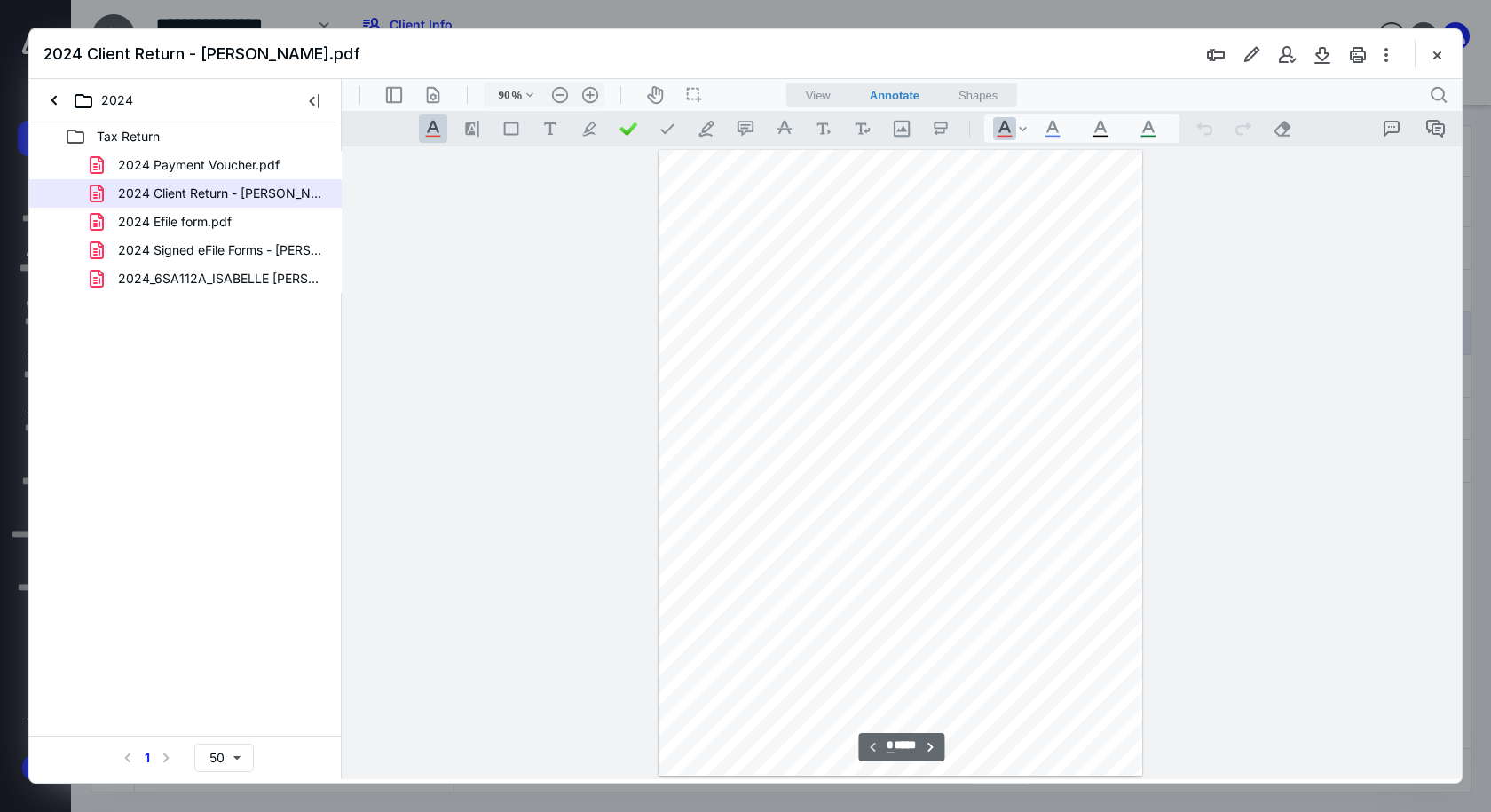 scroll, scrollTop: 71, scrollLeft: 0, axis: vertical 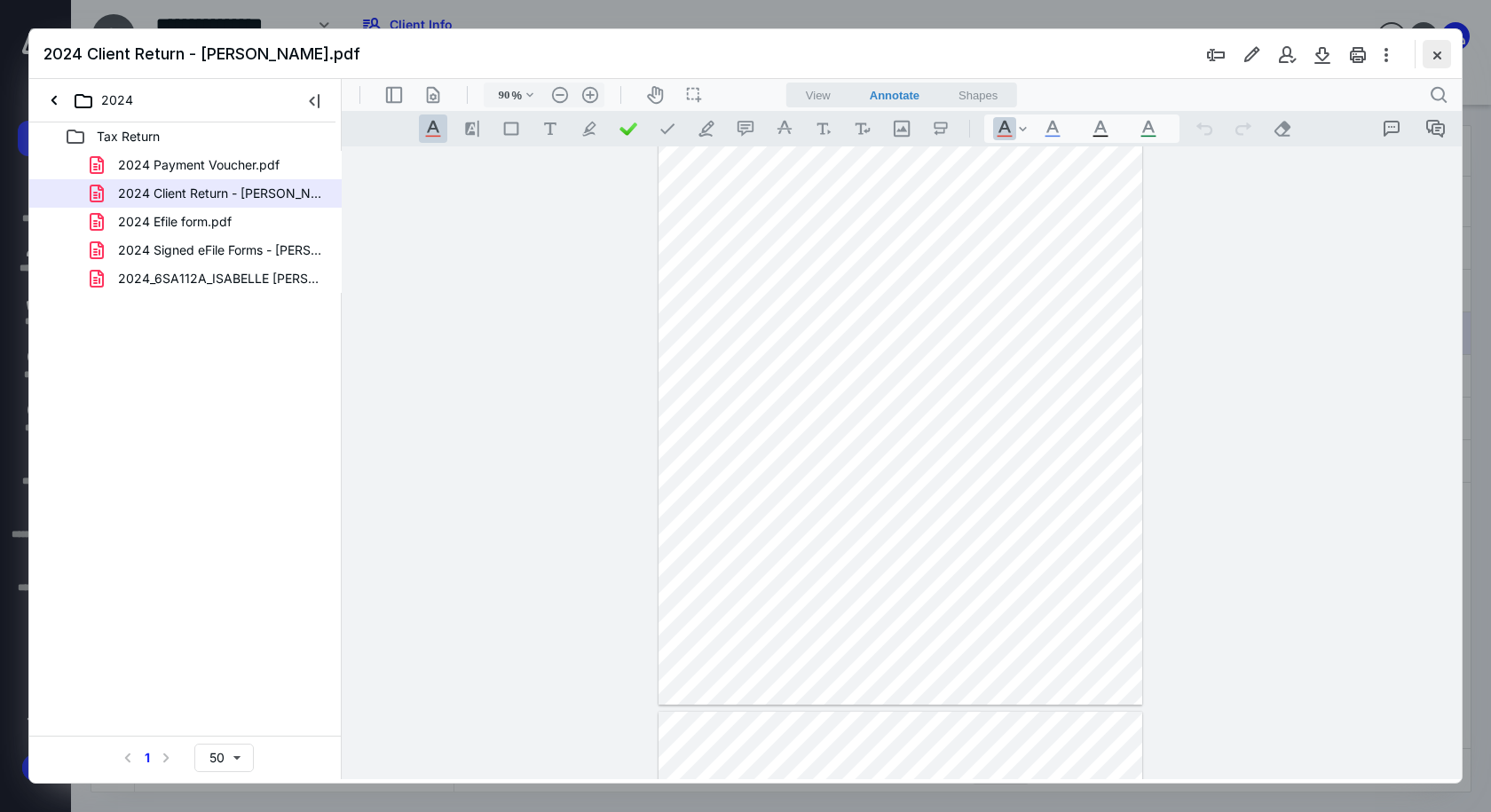 click at bounding box center (1437, 54) 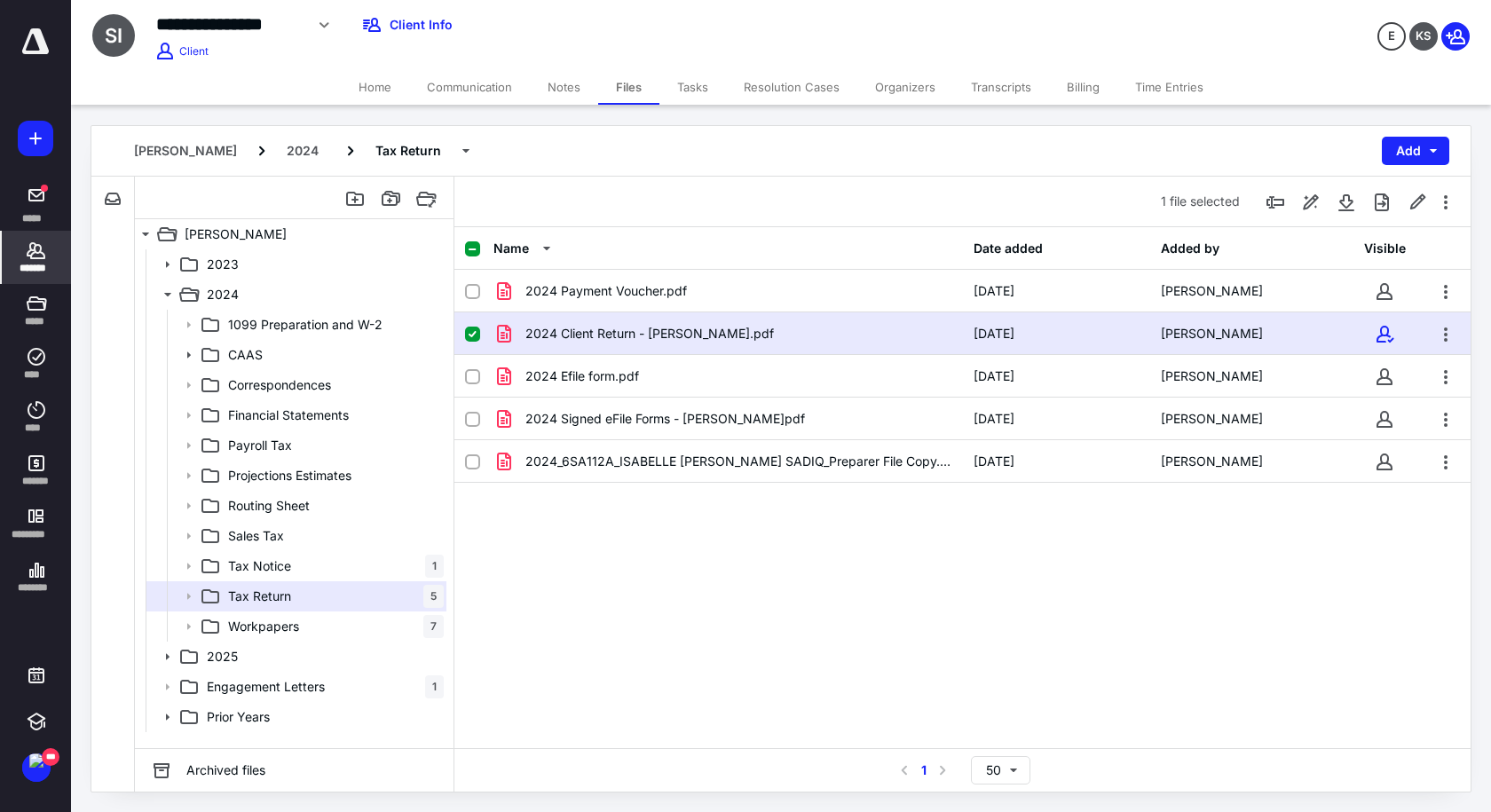 click on "*******" at bounding box center (36, 257) 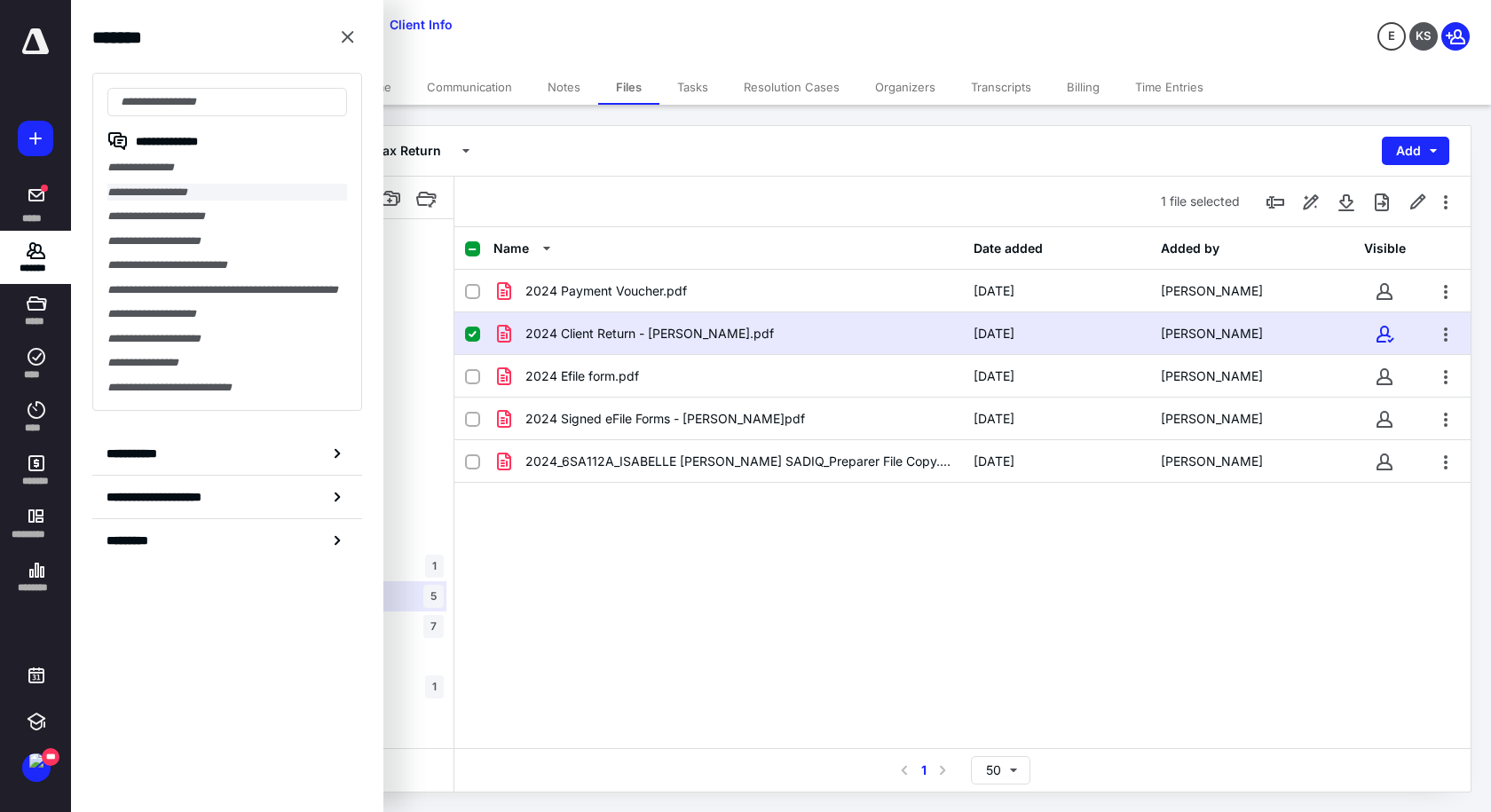 click on "**********" at bounding box center [227, 193] 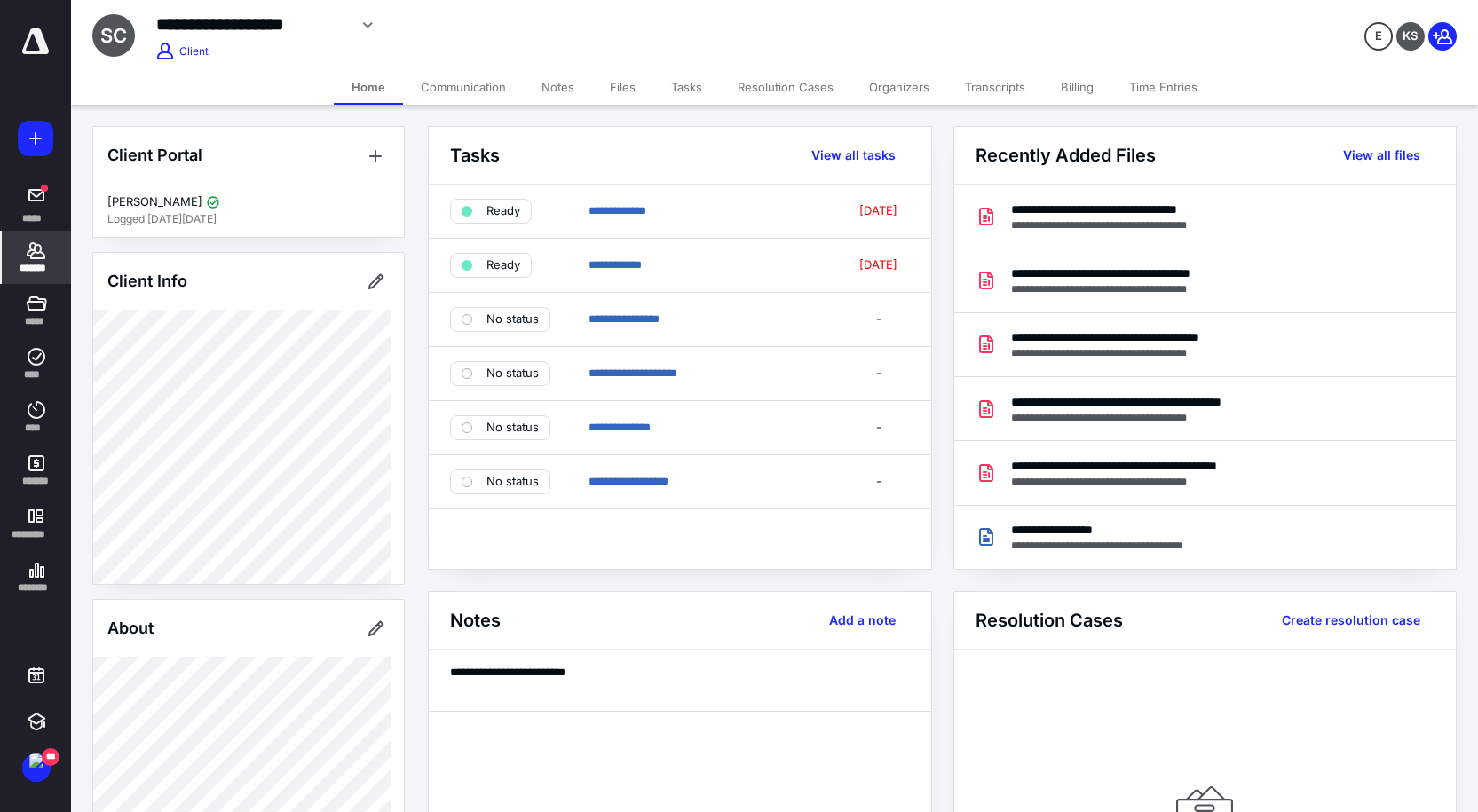 click on "Files" at bounding box center (622, 87) 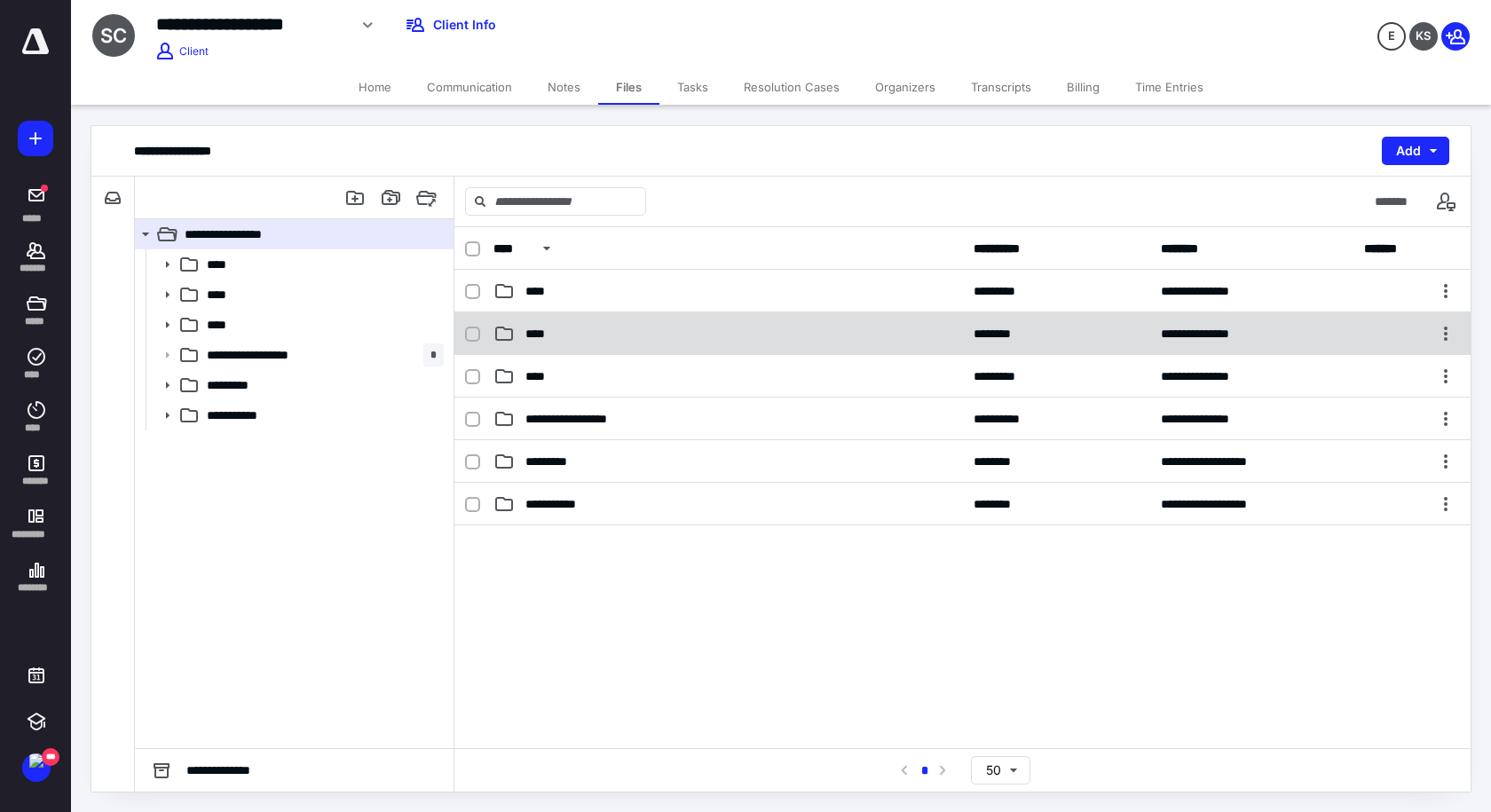 click on "****" at bounding box center [540, 334] 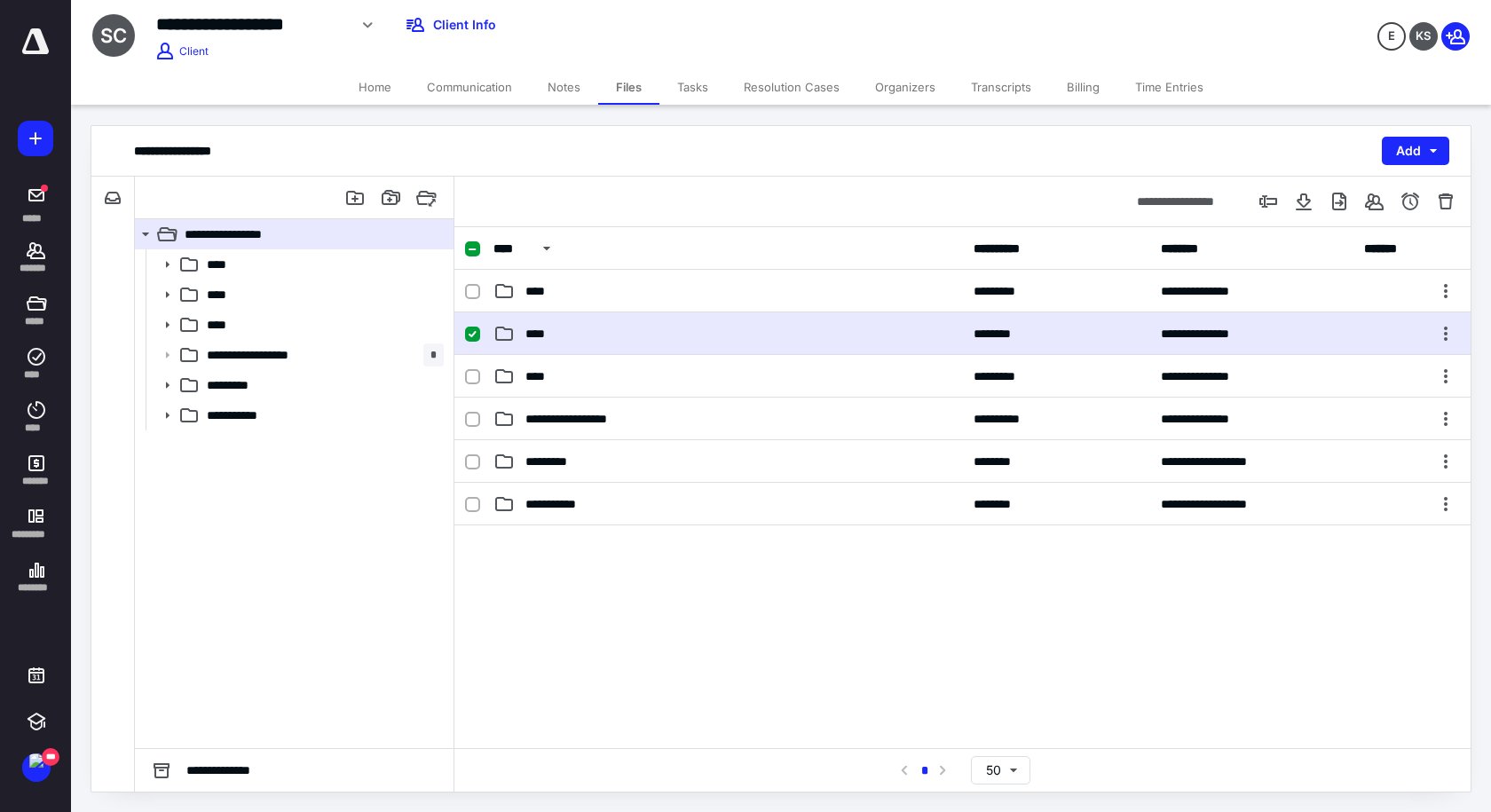 click on "****" at bounding box center [540, 334] 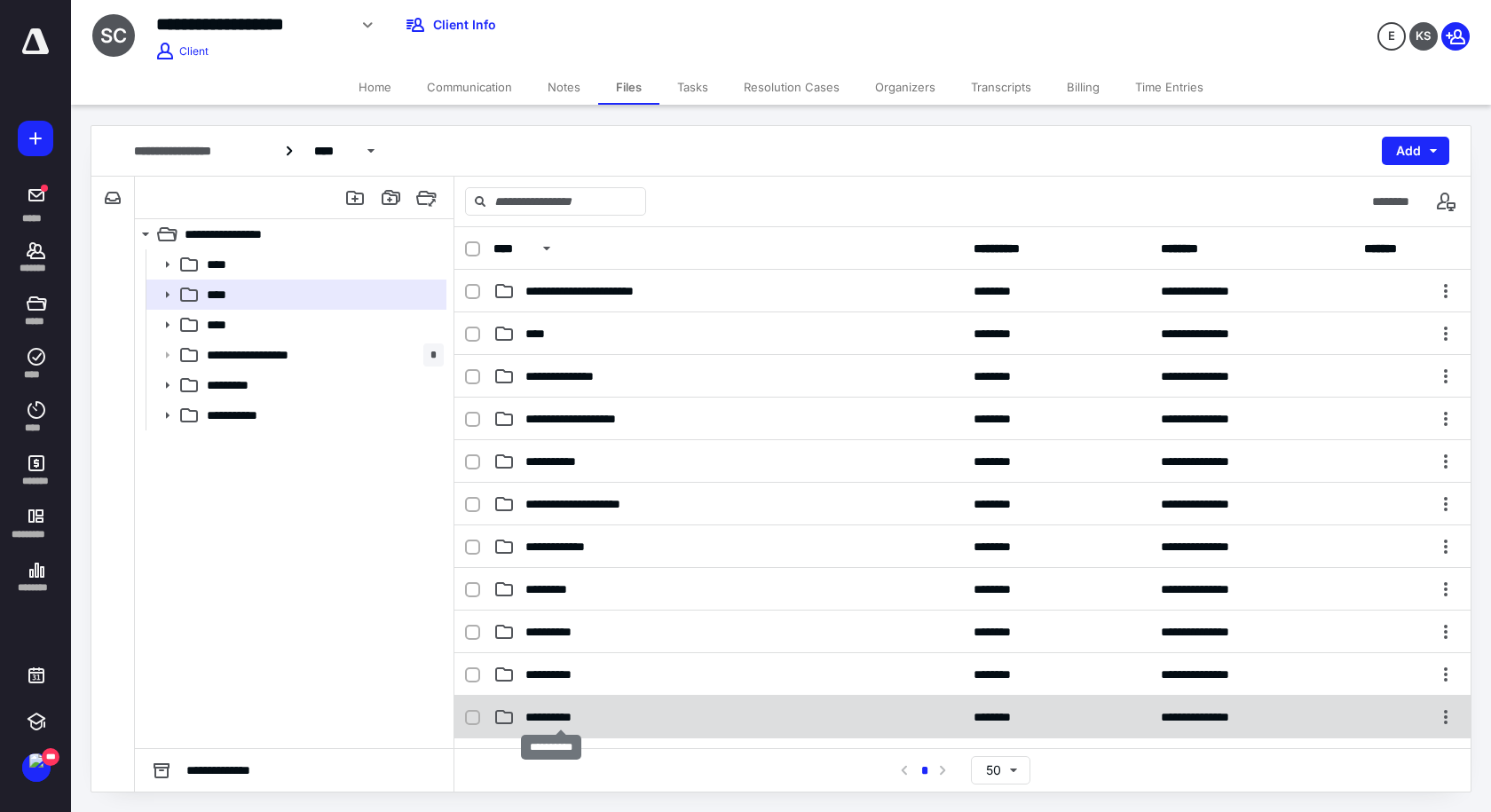 click on "**********" at bounding box center (561, 717) 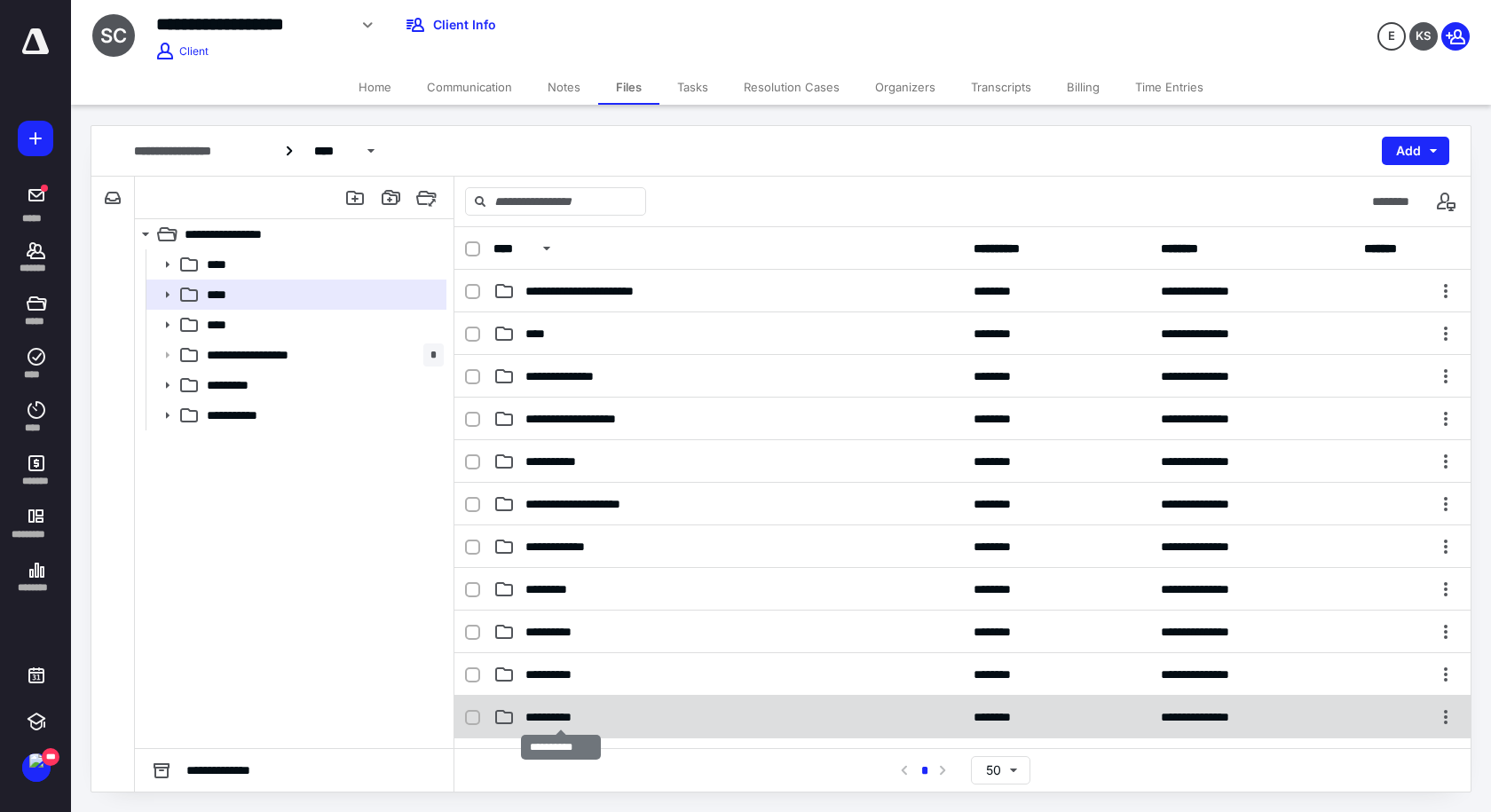 click on "**********" at bounding box center [561, 717] 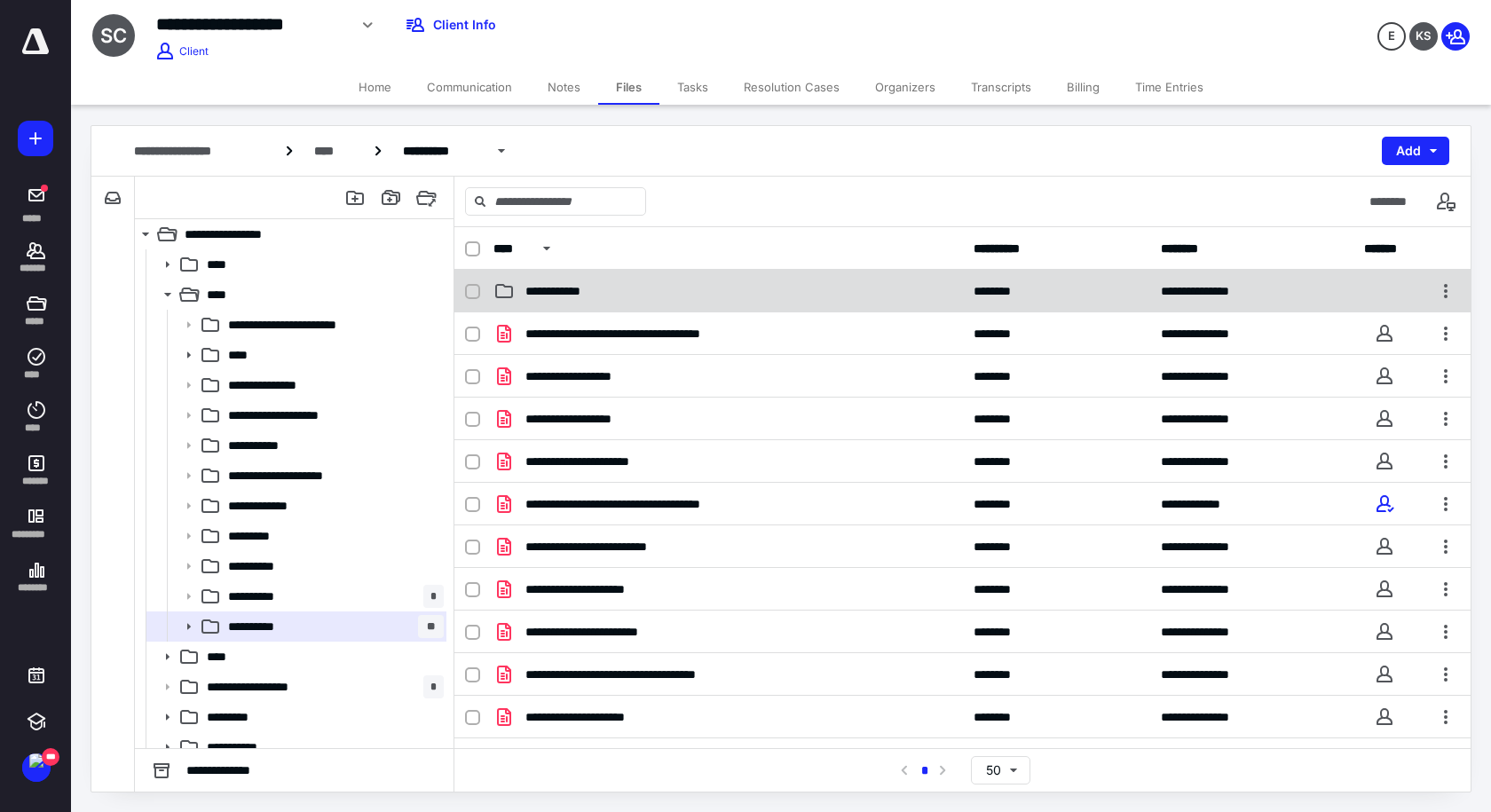 click on "**********" at bounding box center (561, 291) 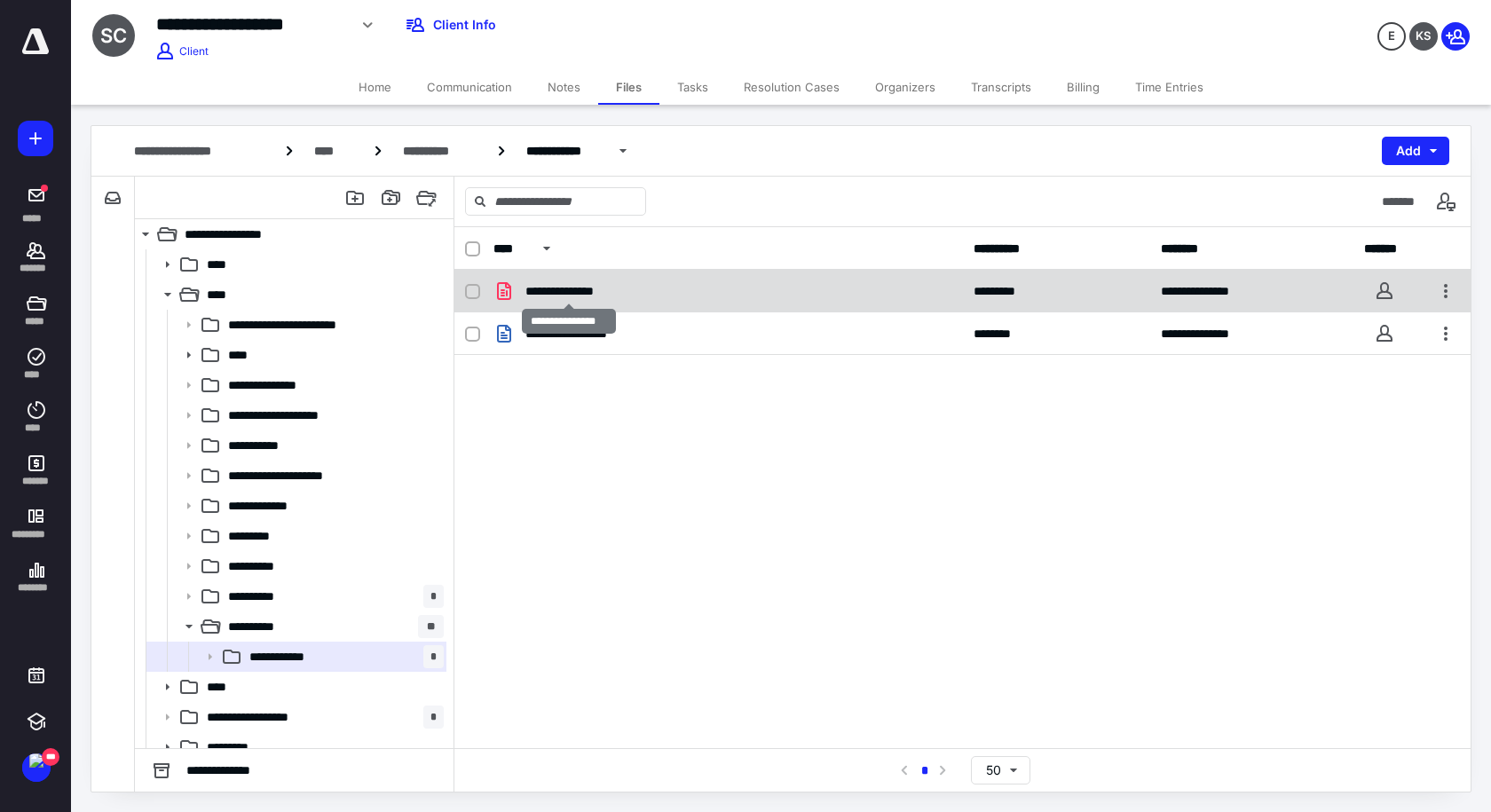 click on "**********" at bounding box center (569, 291) 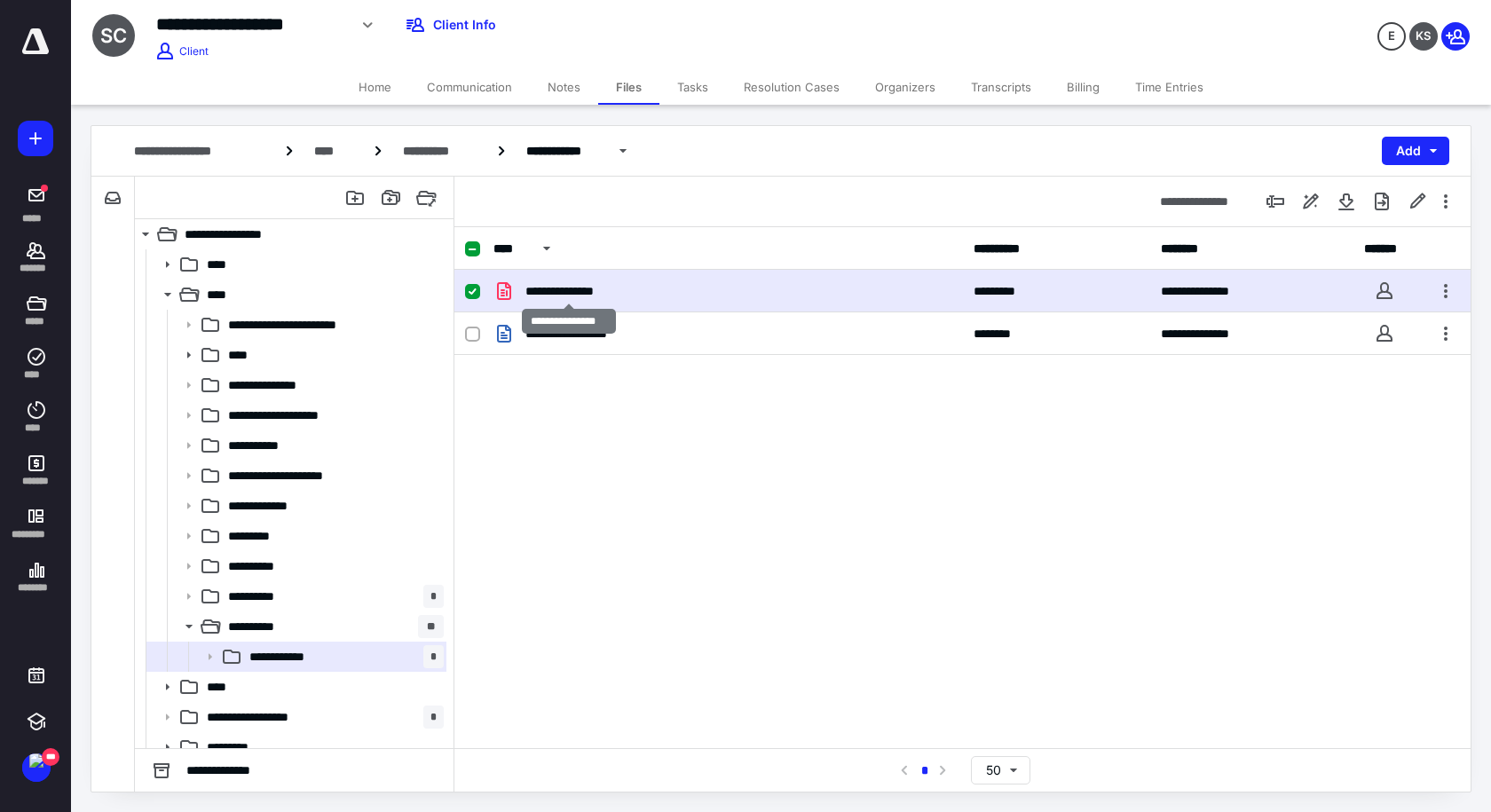 click on "**********" at bounding box center (569, 291) 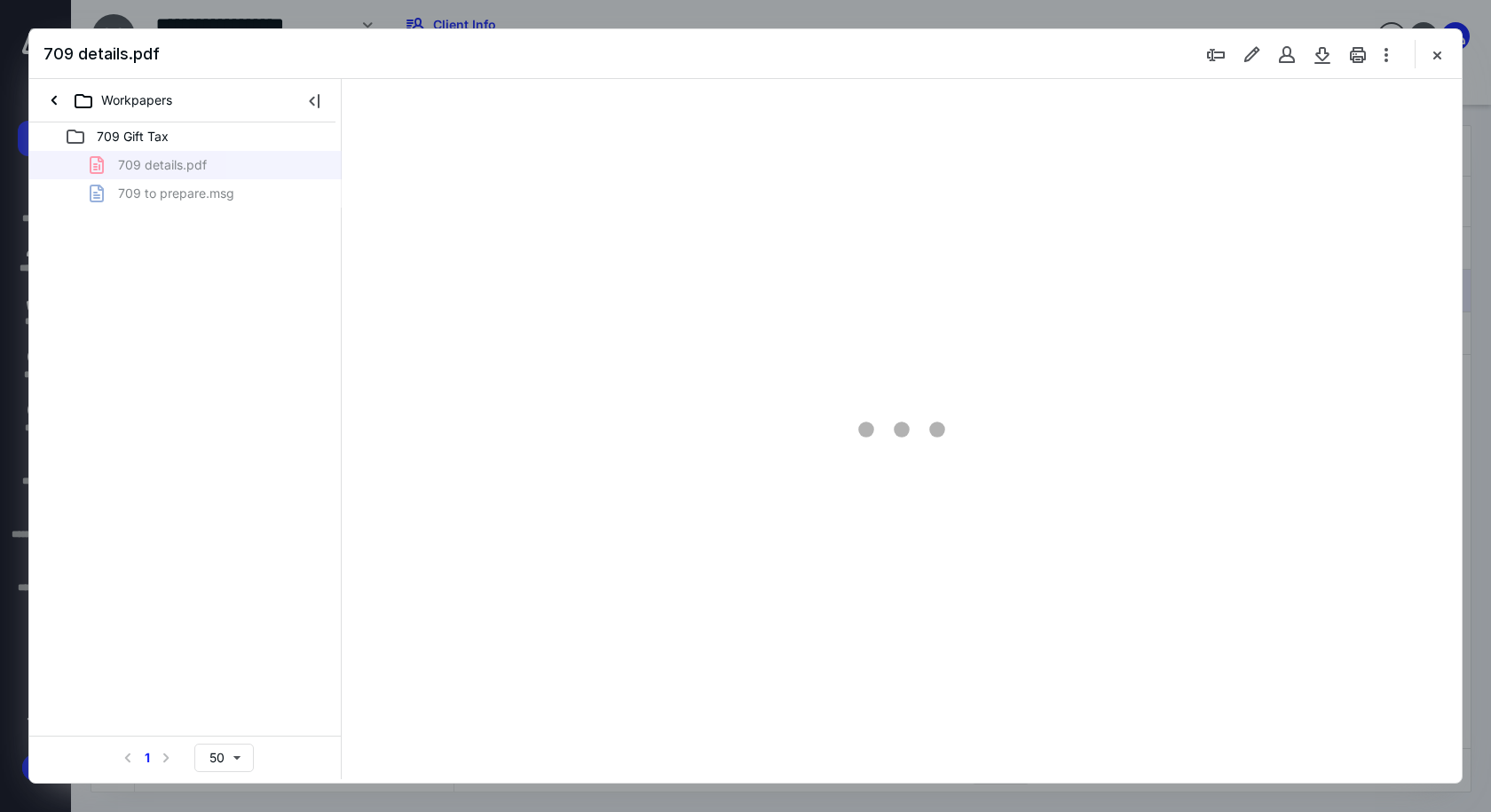 scroll, scrollTop: 0, scrollLeft: 0, axis: both 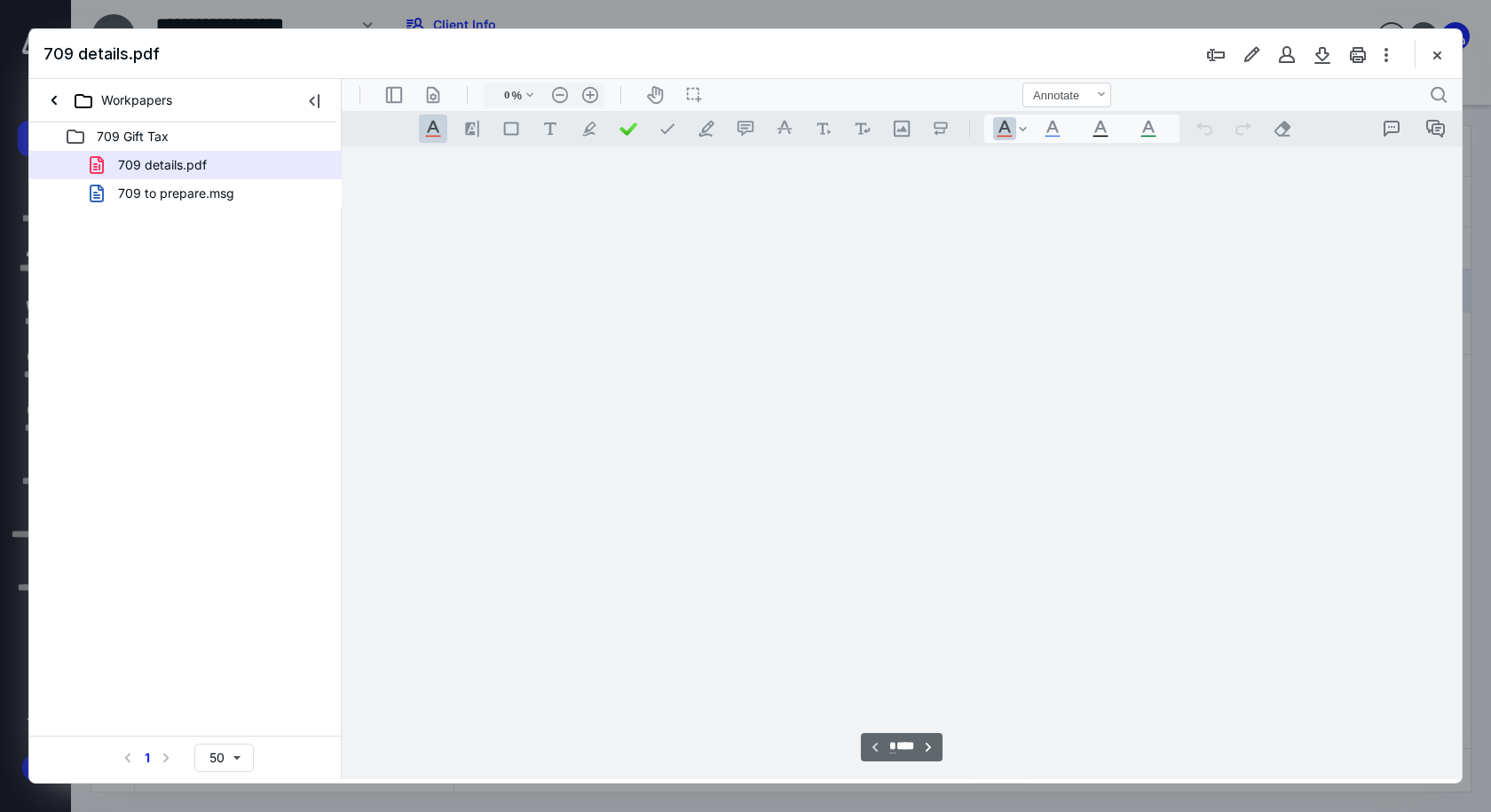 type on "90" 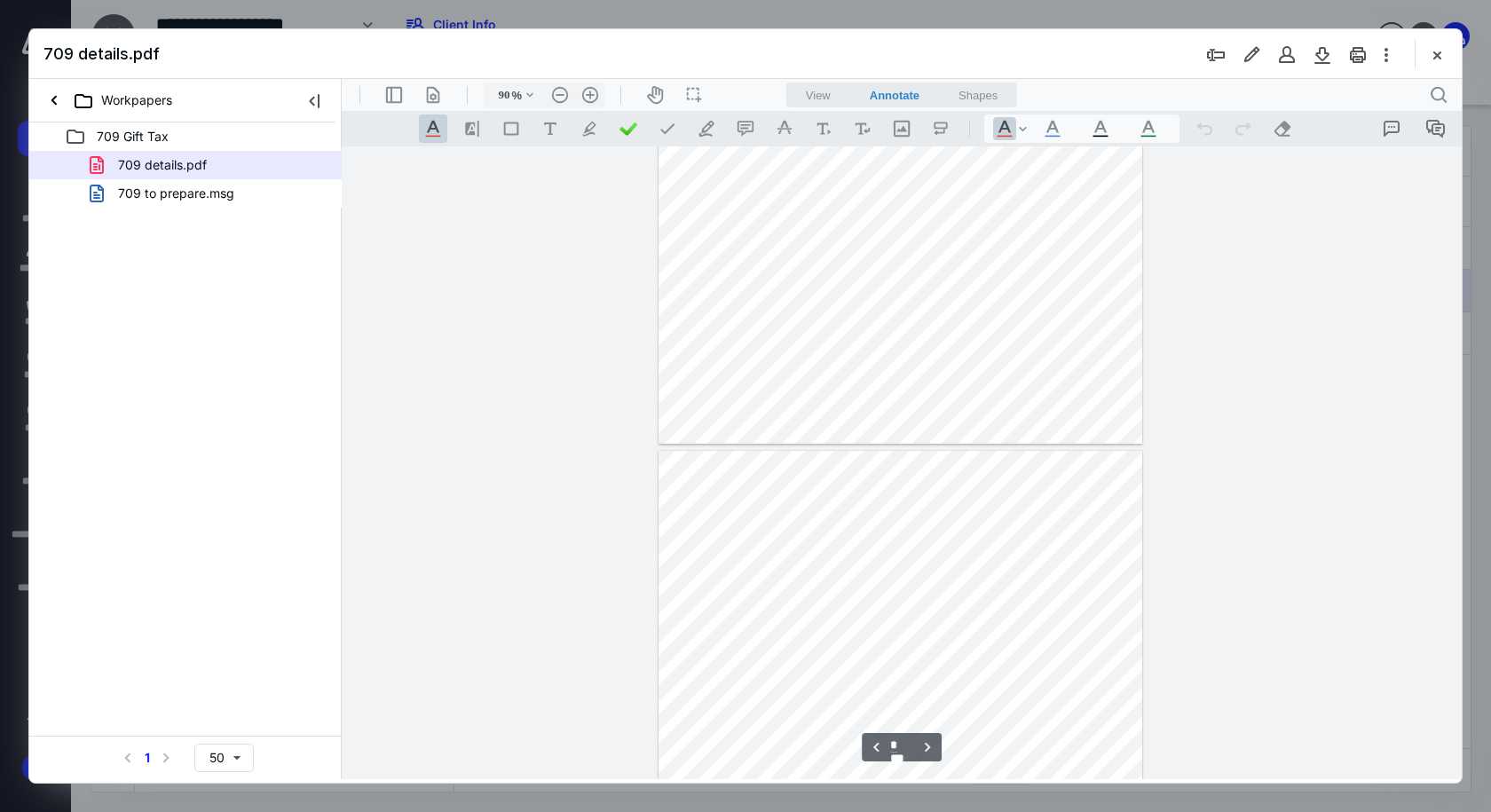 scroll, scrollTop: 1775, scrollLeft: 0, axis: vertical 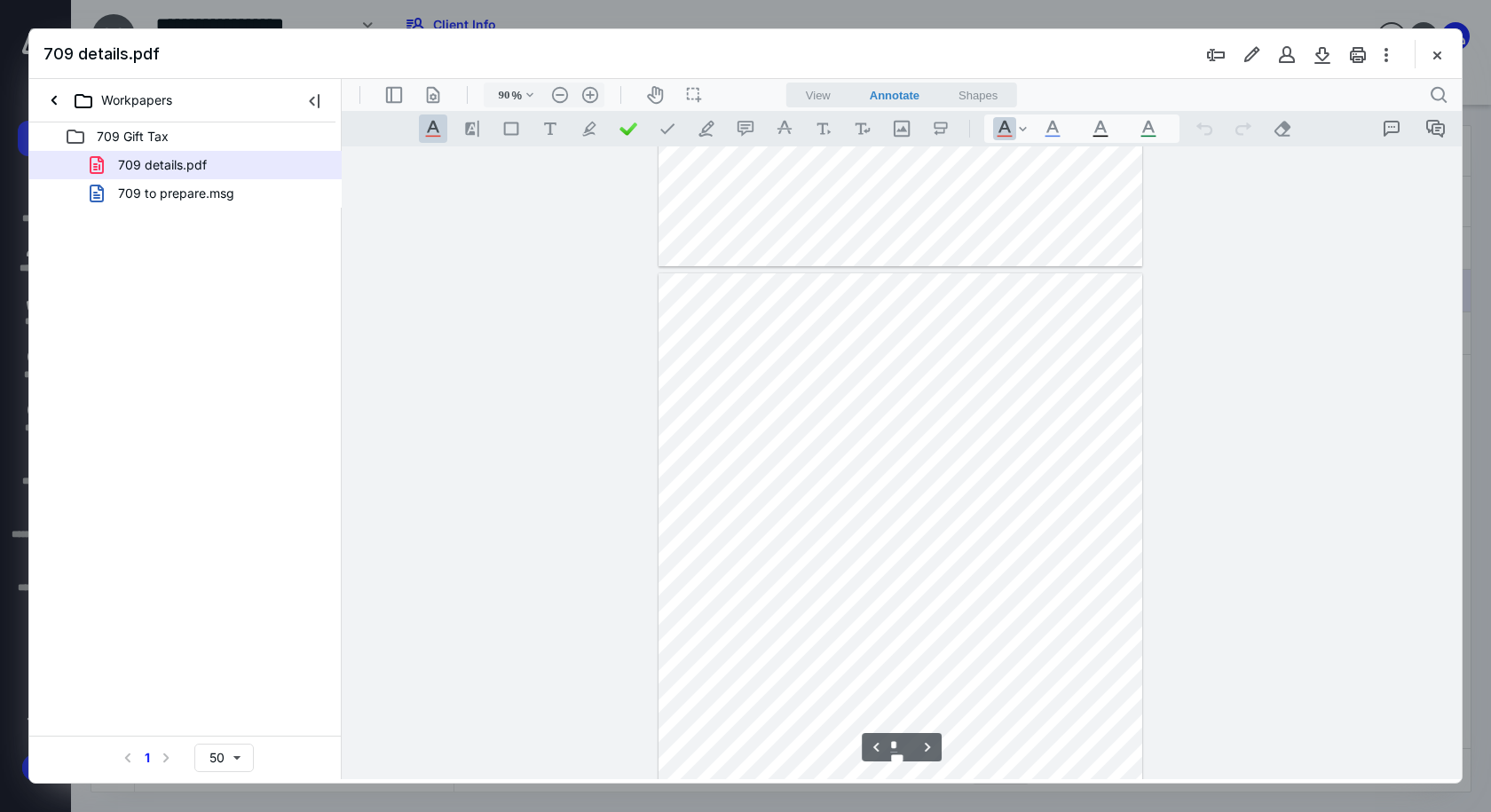 type on "*" 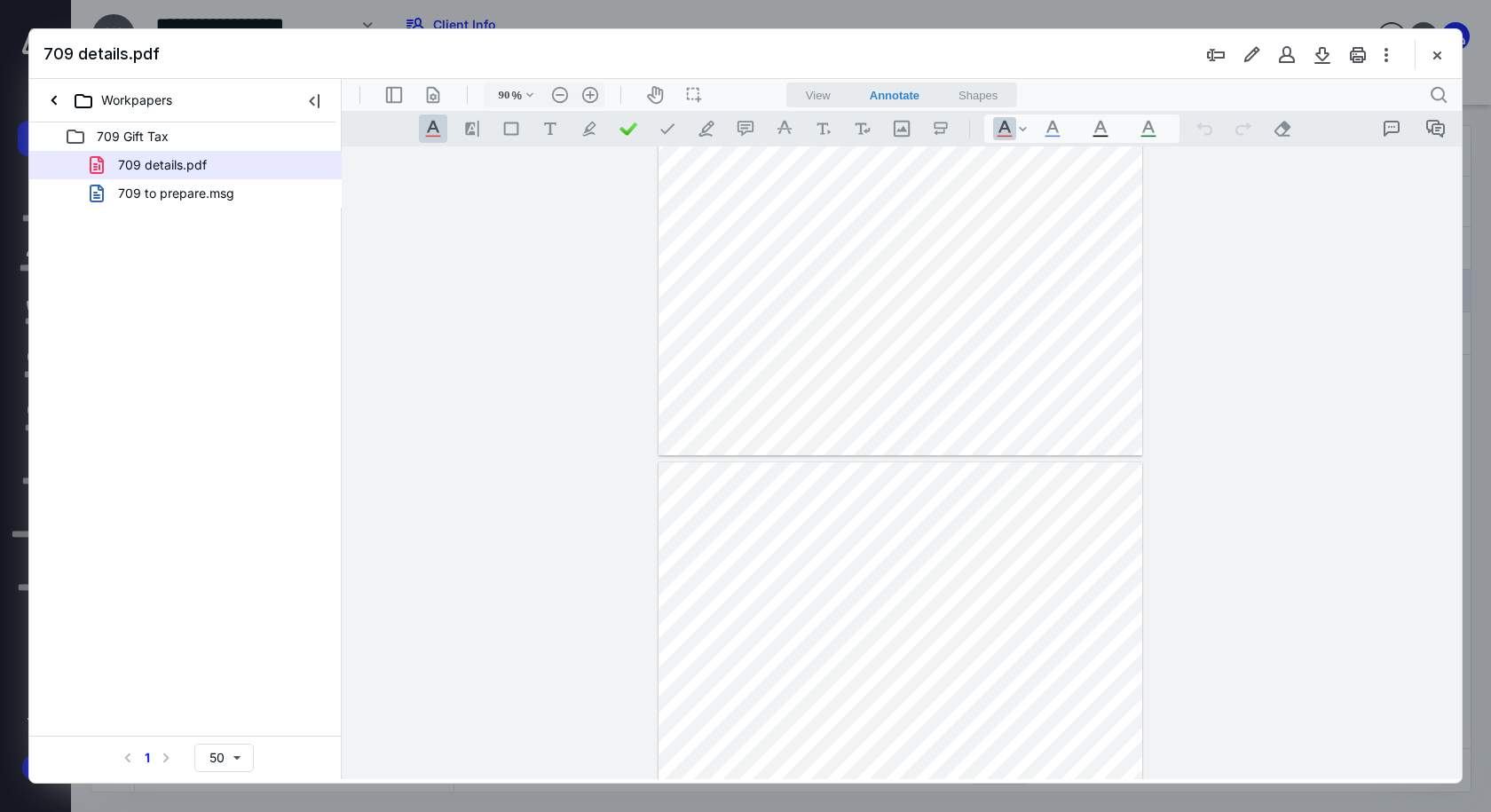 click at bounding box center (1437, 54) 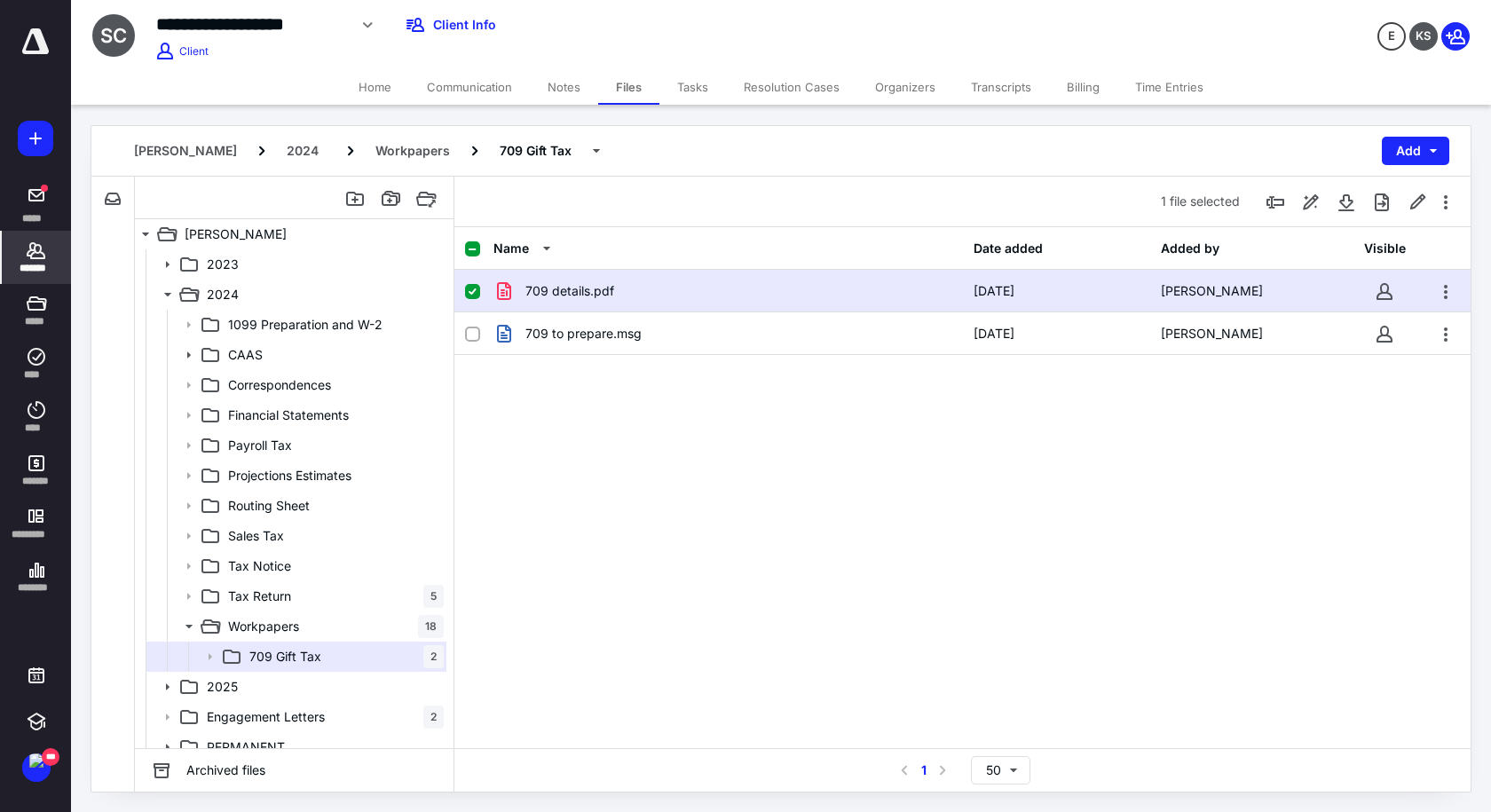 click on "*******" at bounding box center [36, 268] 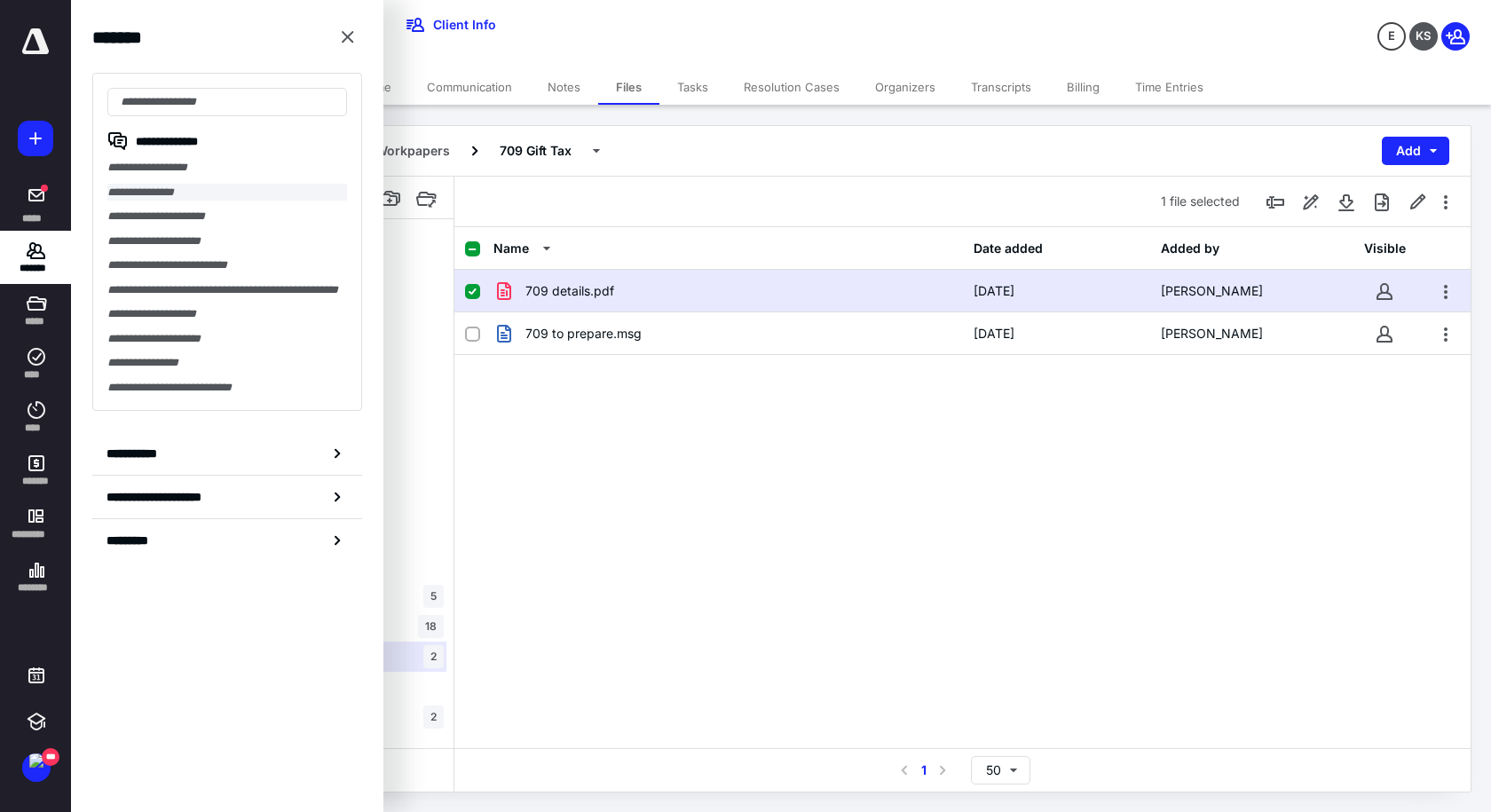 click on "**********" at bounding box center [227, 193] 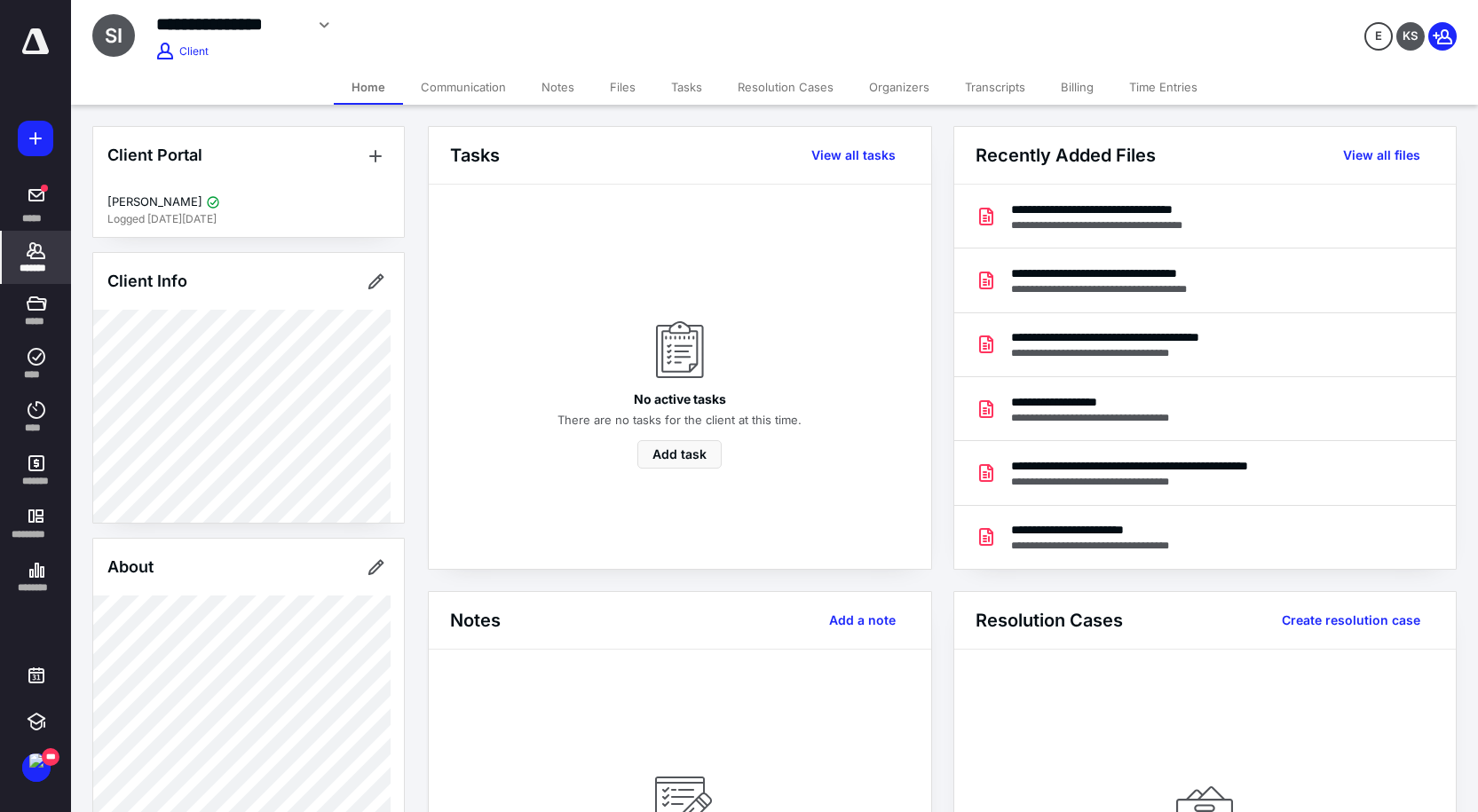 click on "Files" at bounding box center [622, 87] 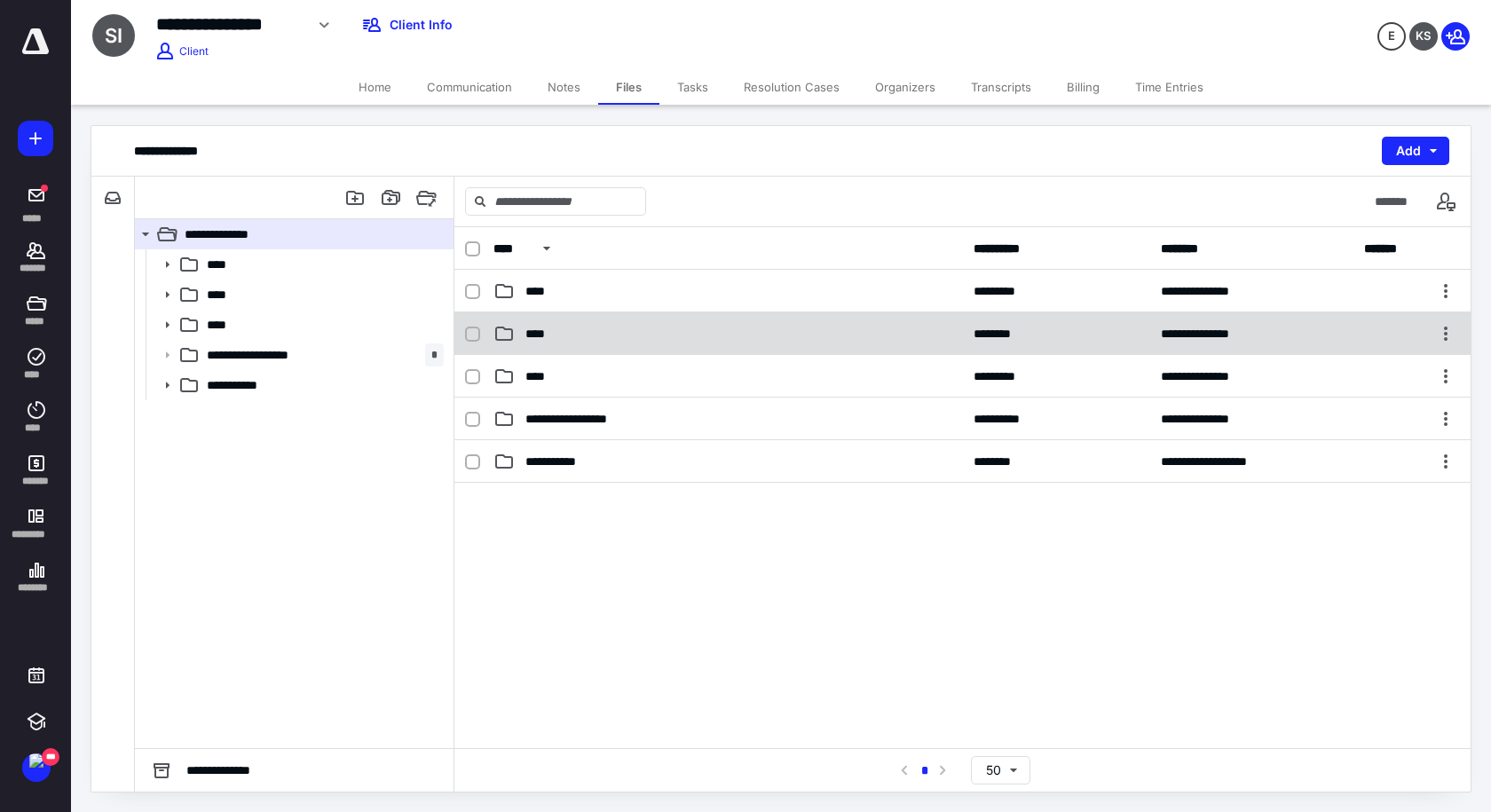 click on "****" at bounding box center [540, 334] 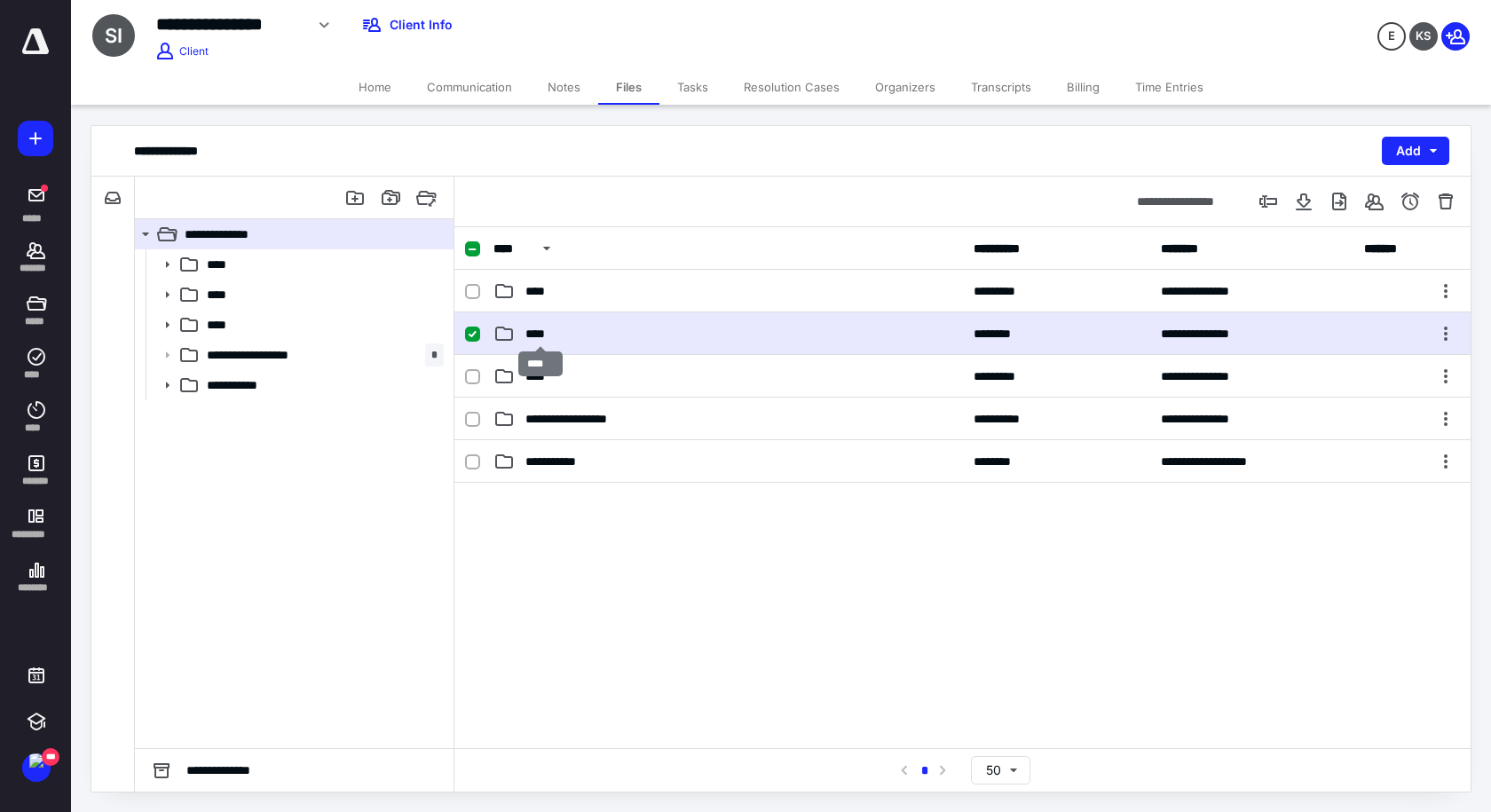 click on "****" at bounding box center (540, 334) 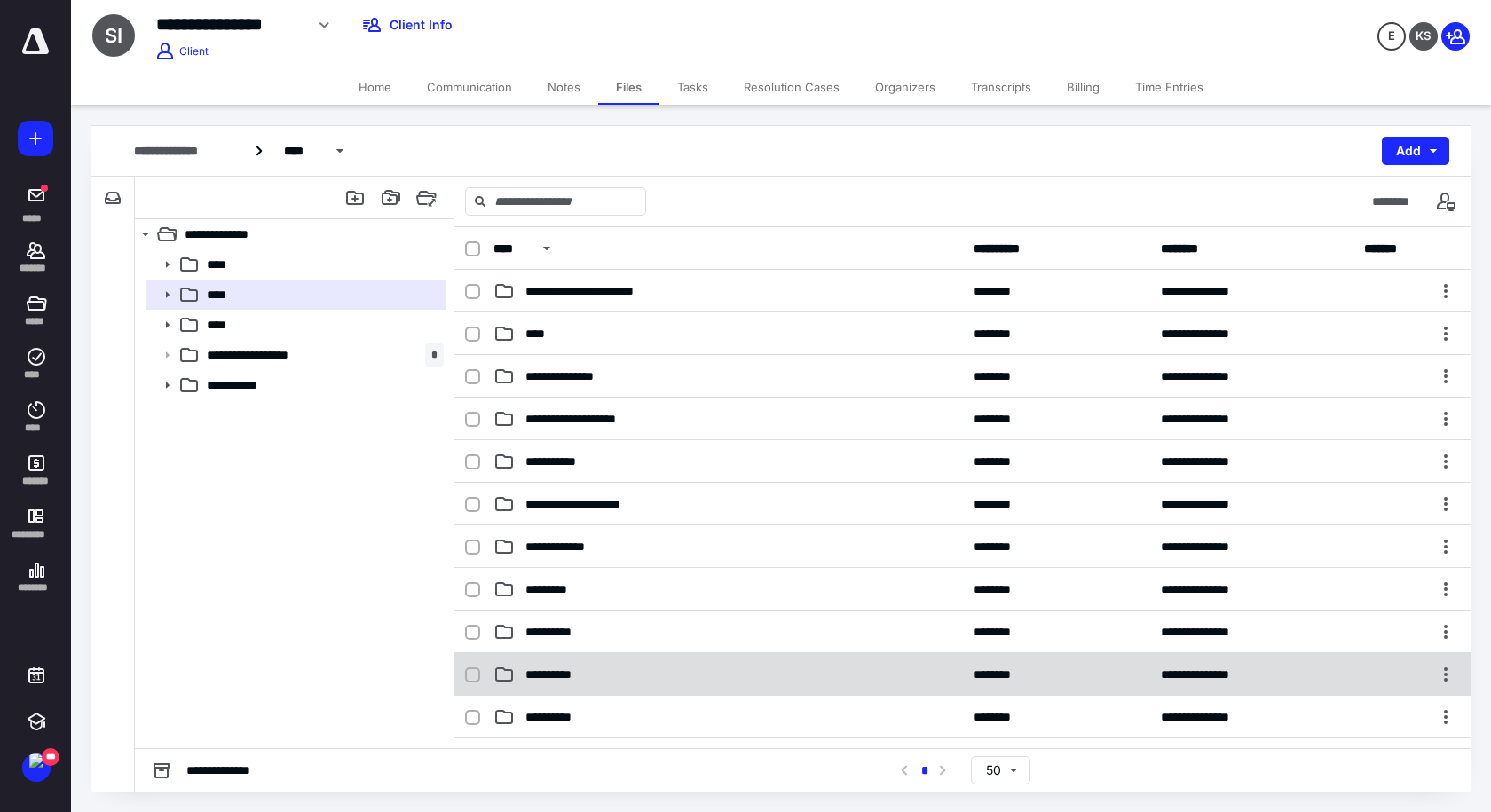 click on "**********" at bounding box center (556, 674) 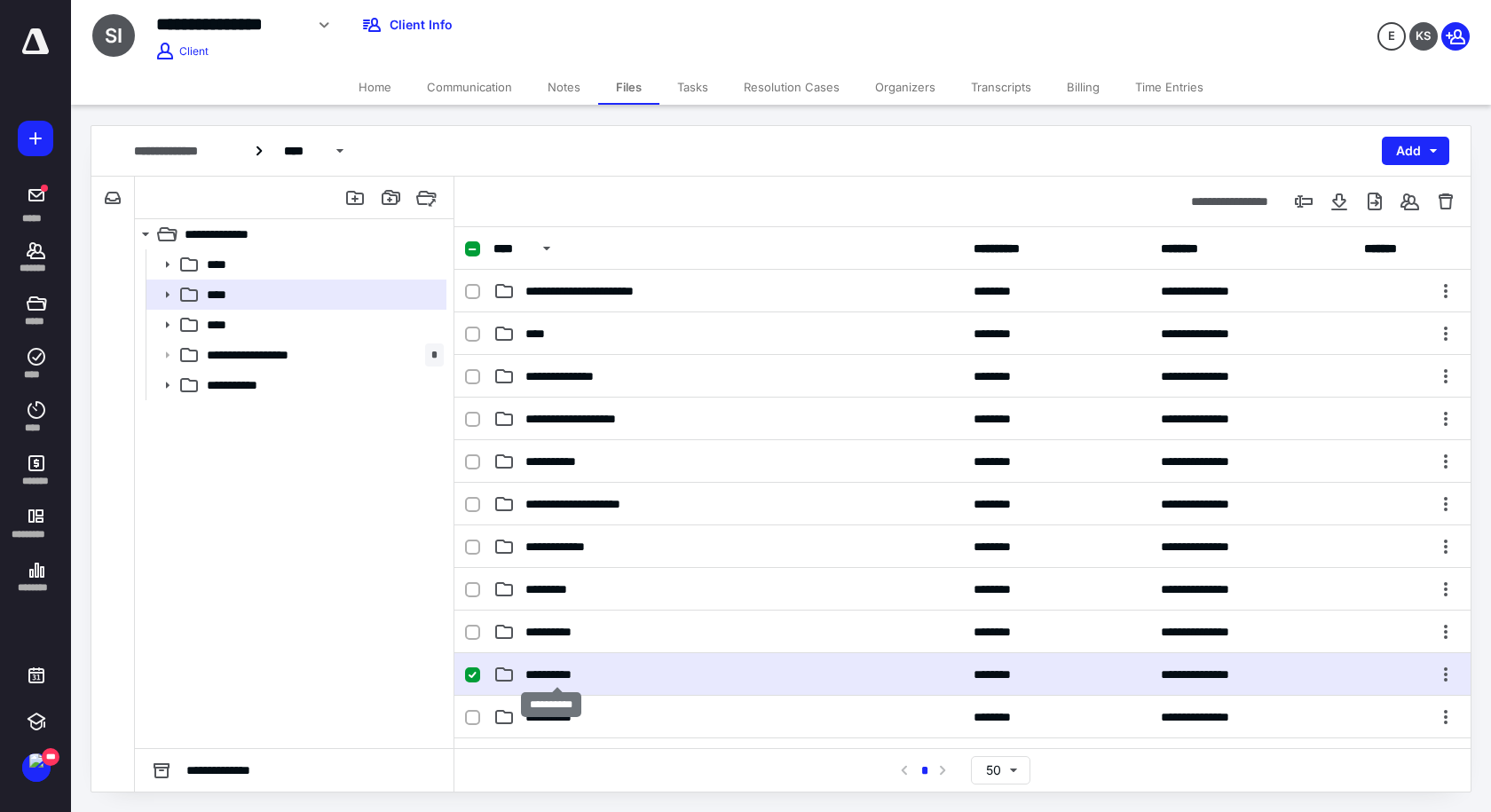 click on "**********" at bounding box center (556, 674) 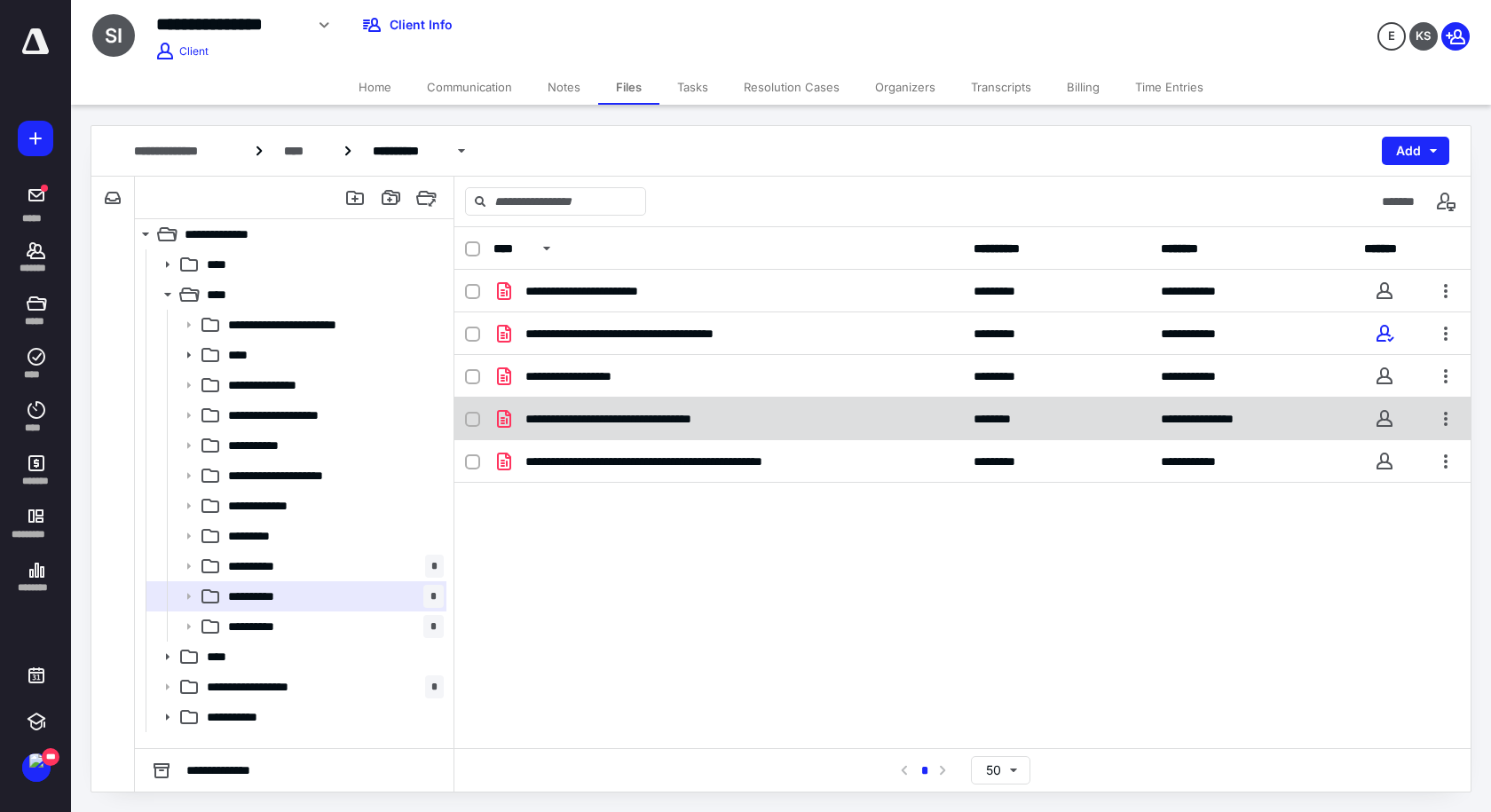 click on "**********" at bounding box center [636, 419] 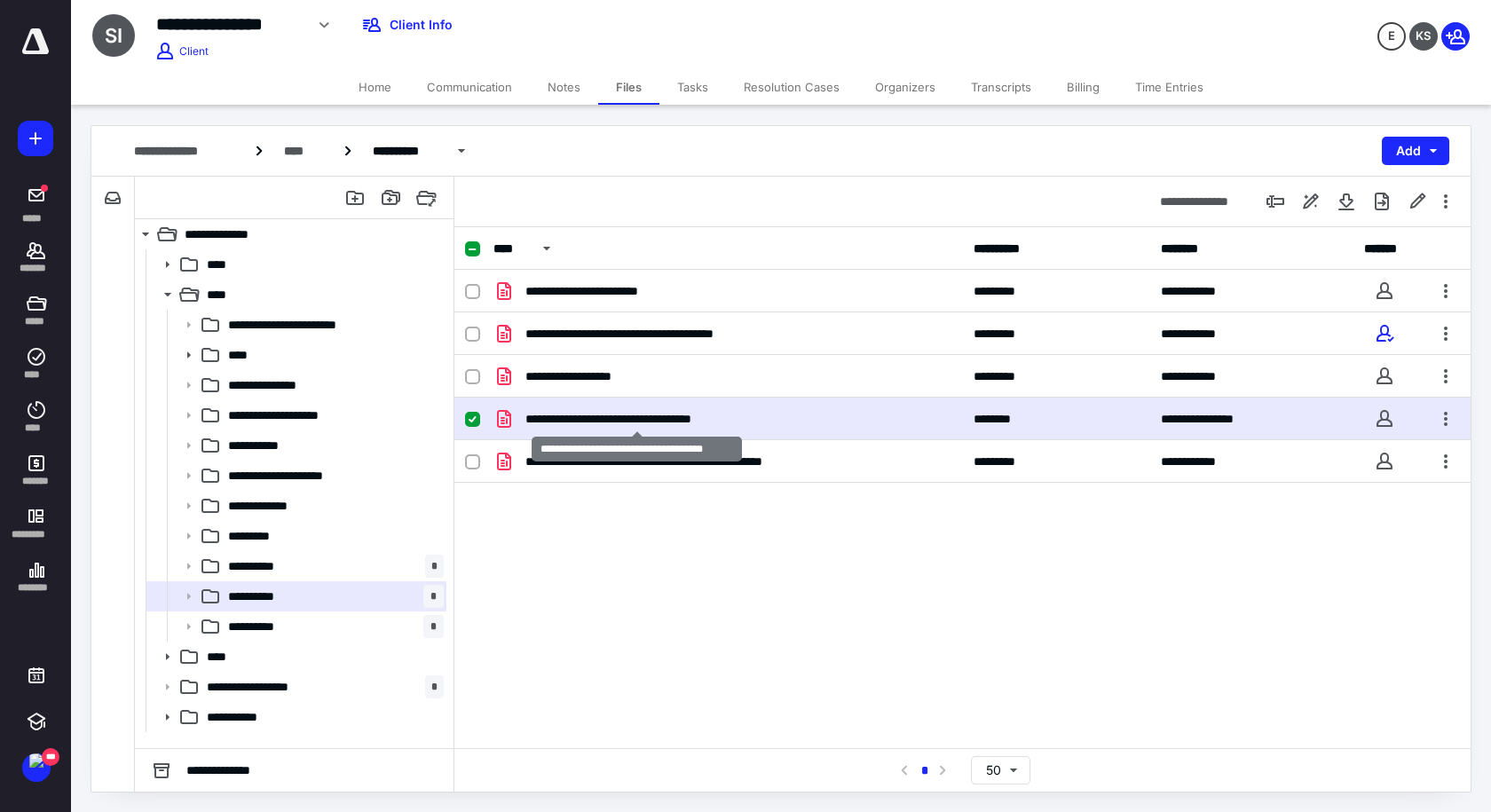 click on "**********" at bounding box center [636, 419] 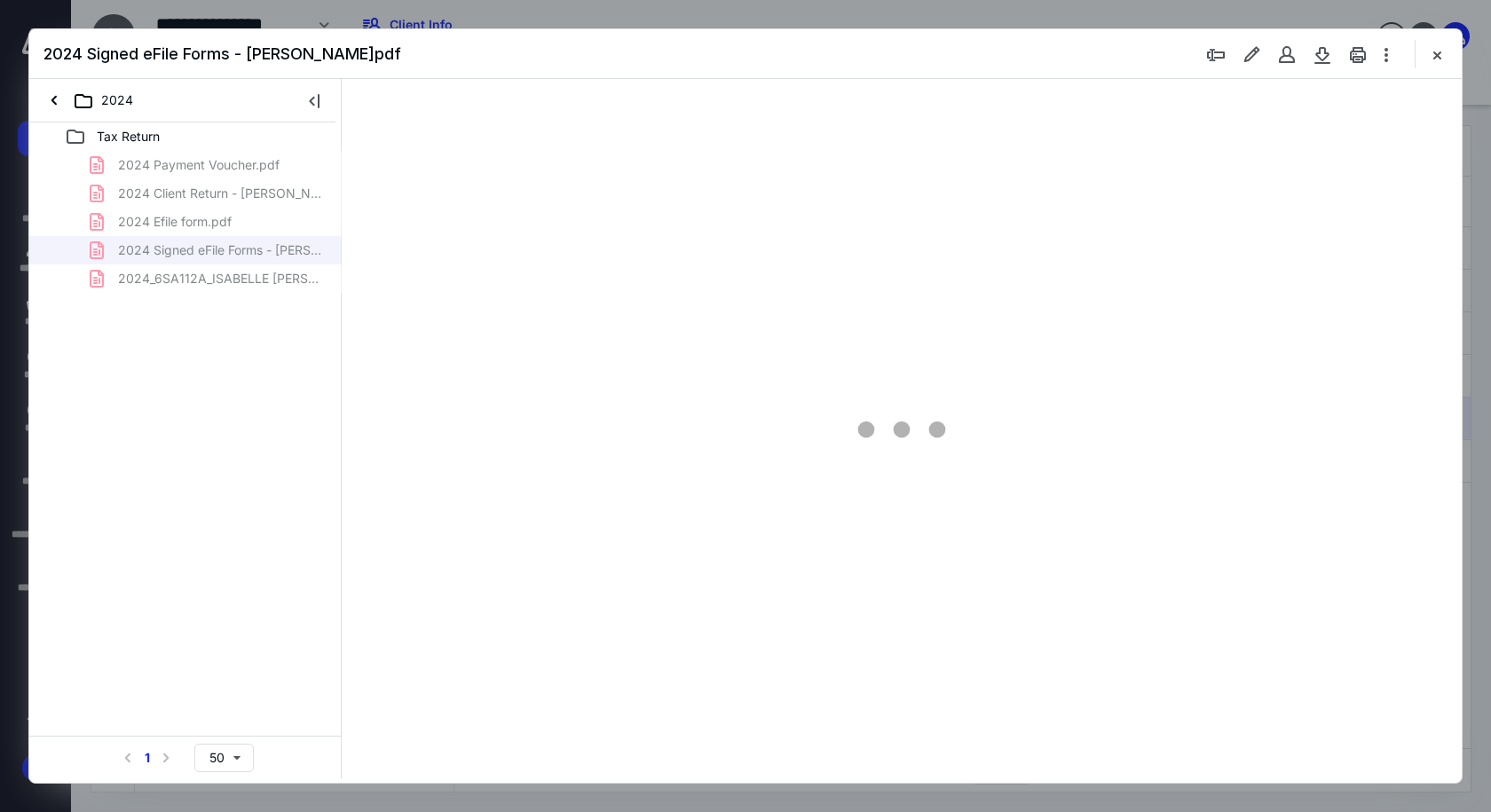 scroll, scrollTop: 0, scrollLeft: 0, axis: both 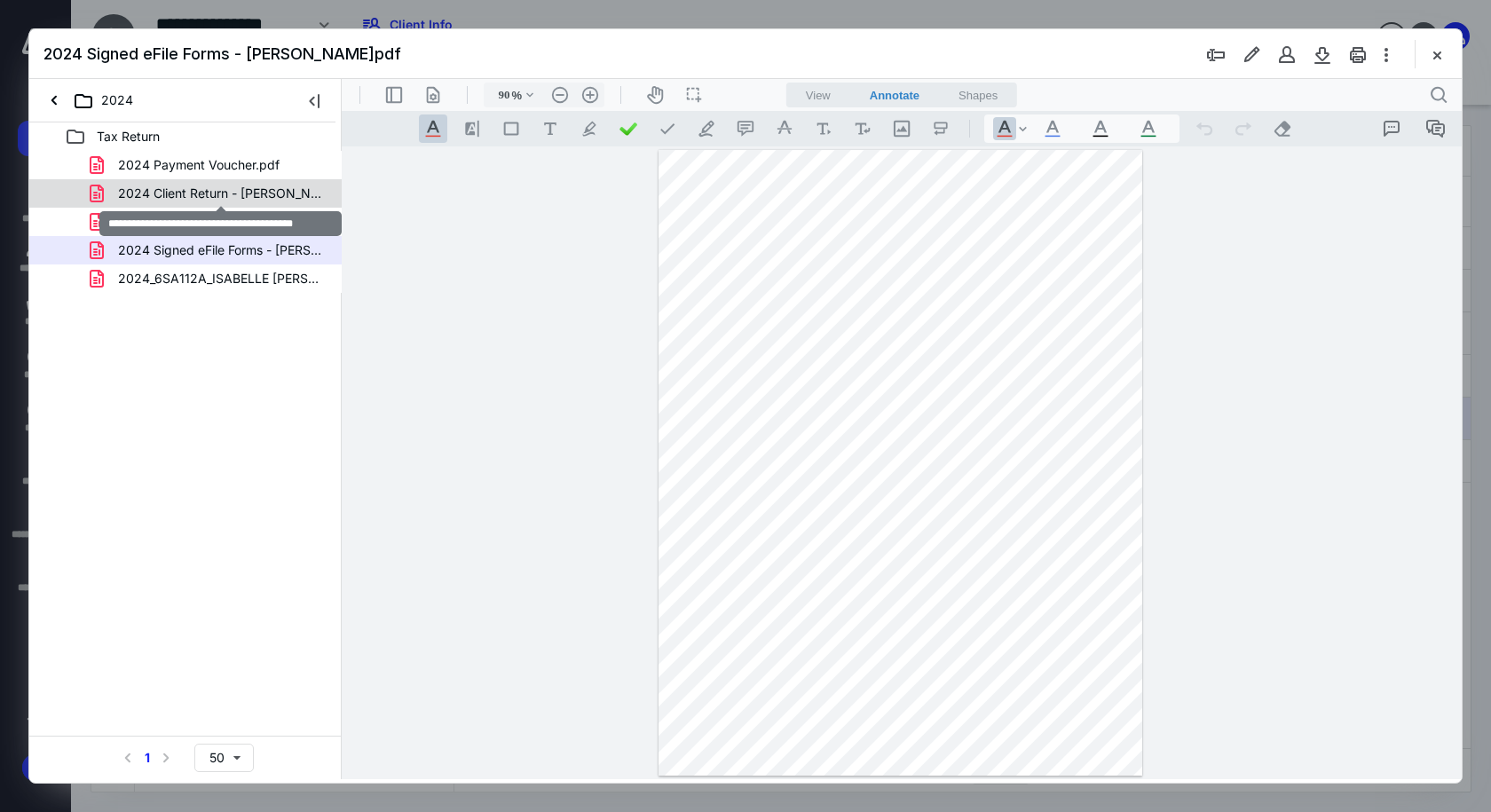 click on "2024 Client Return - [PERSON_NAME].pdf" at bounding box center [221, 193] 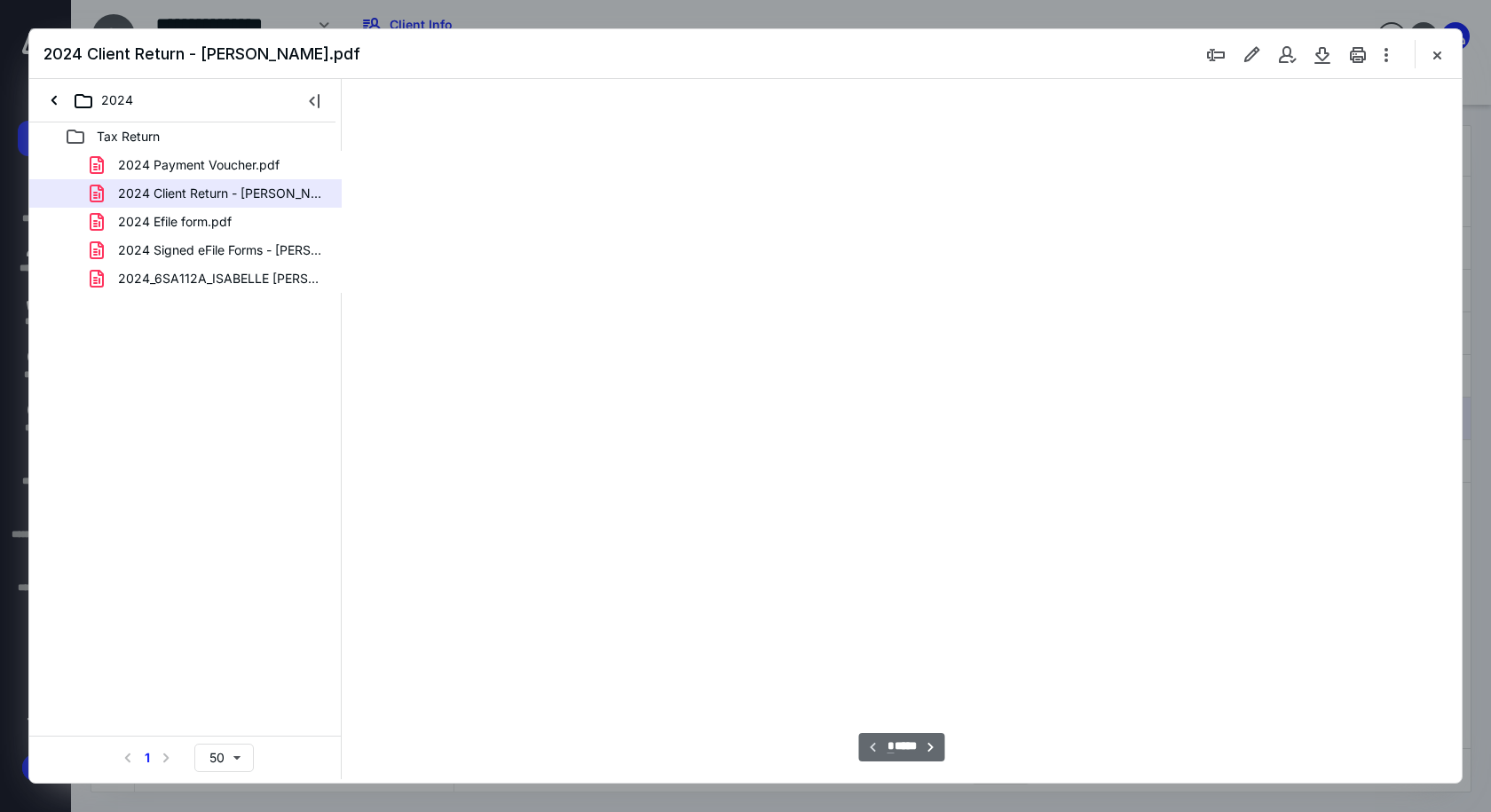 scroll, scrollTop: 71, scrollLeft: 0, axis: vertical 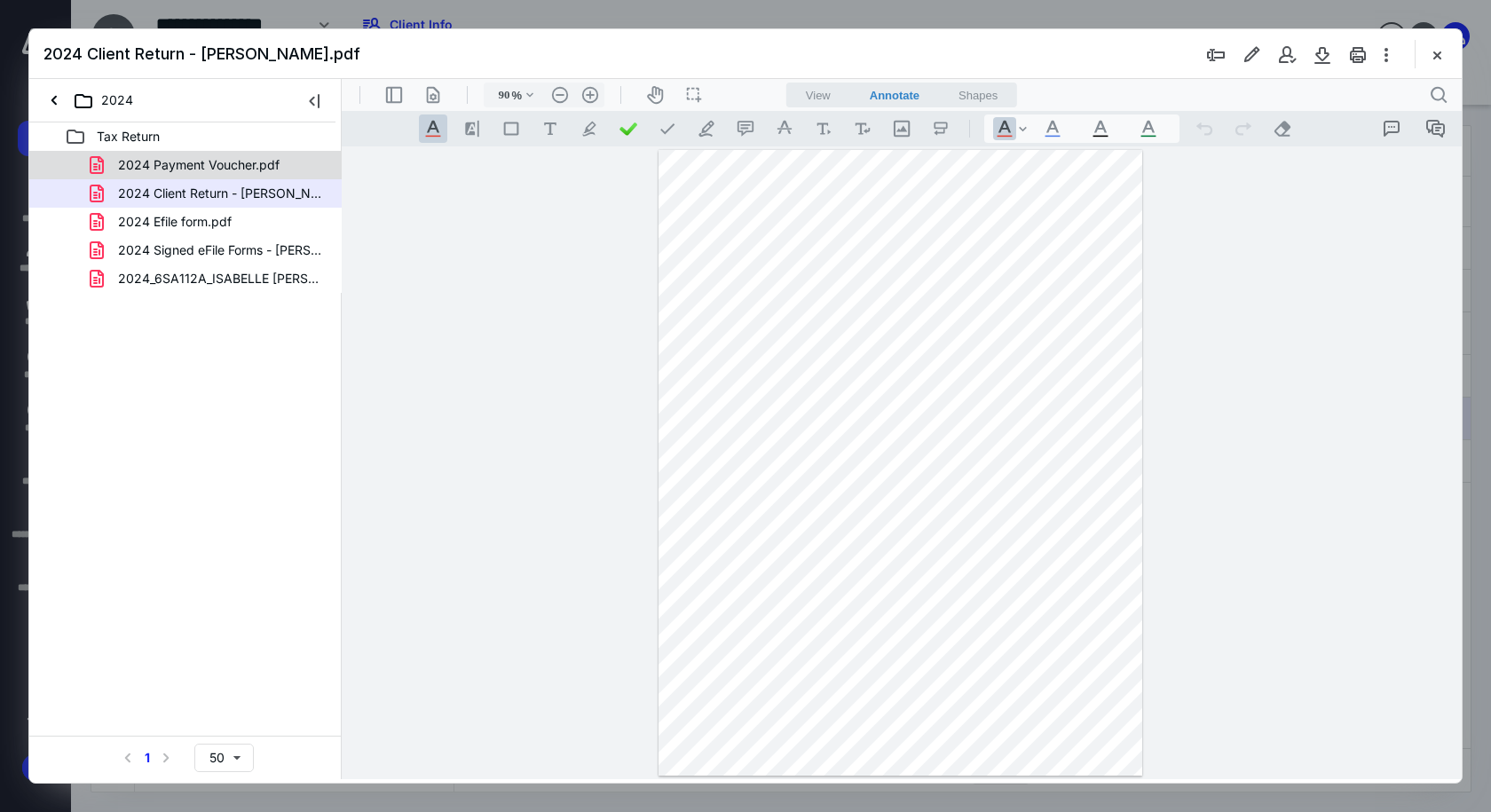 click on "2024  Payment Voucher.pdf" at bounding box center (188, 165) 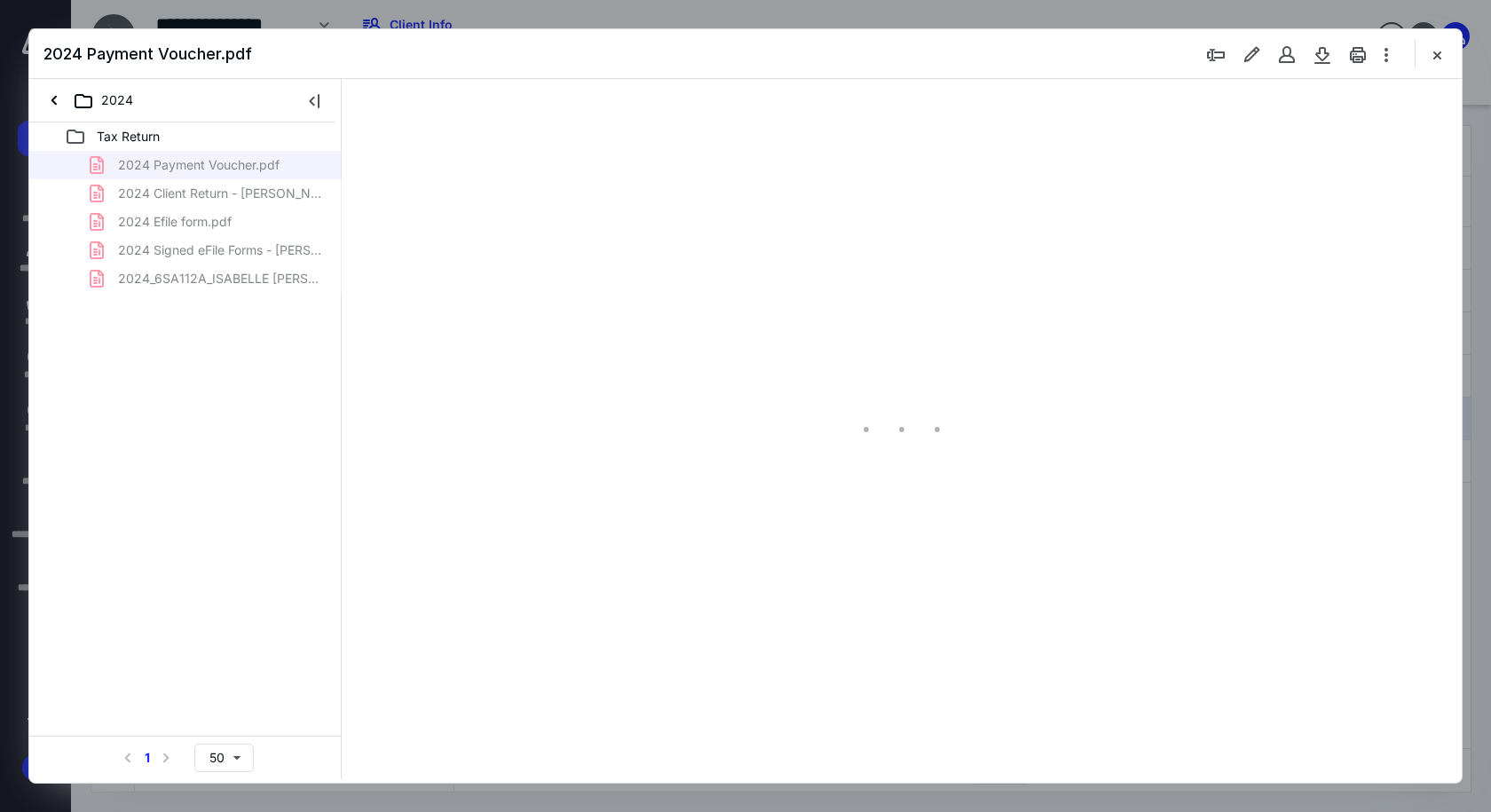 type on "90" 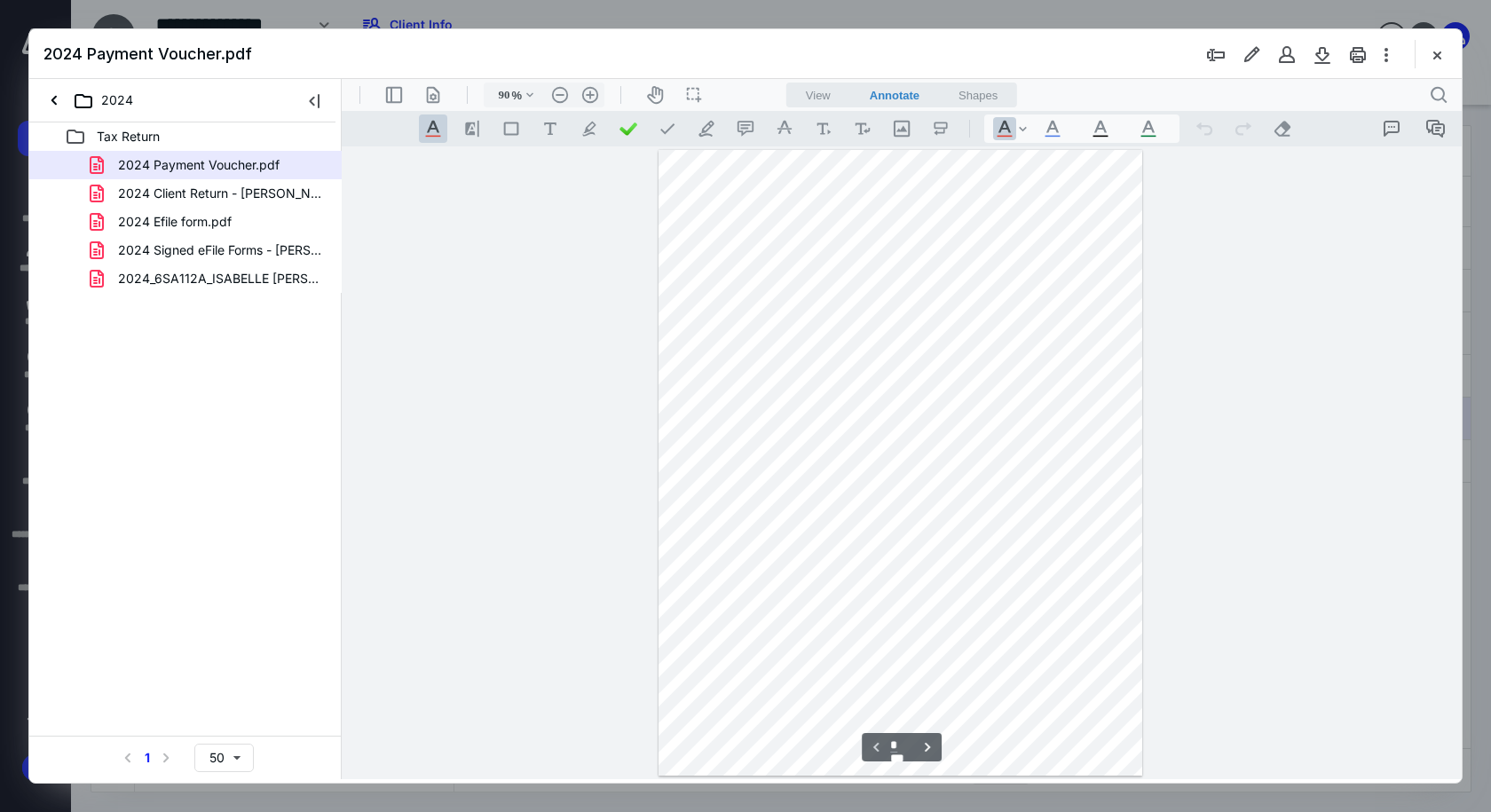 click at bounding box center [1437, 54] 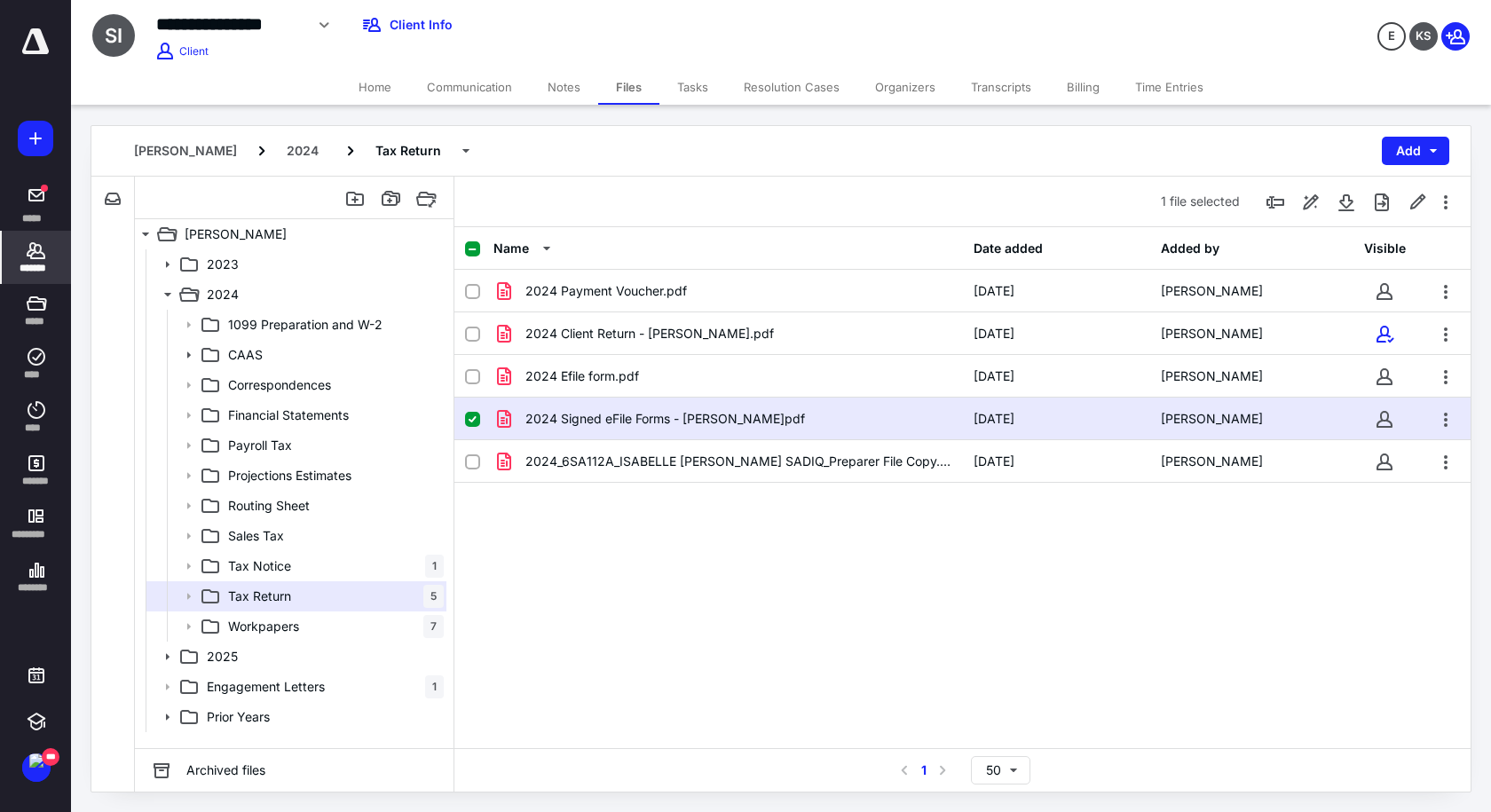 click on "*******" at bounding box center (36, 268) 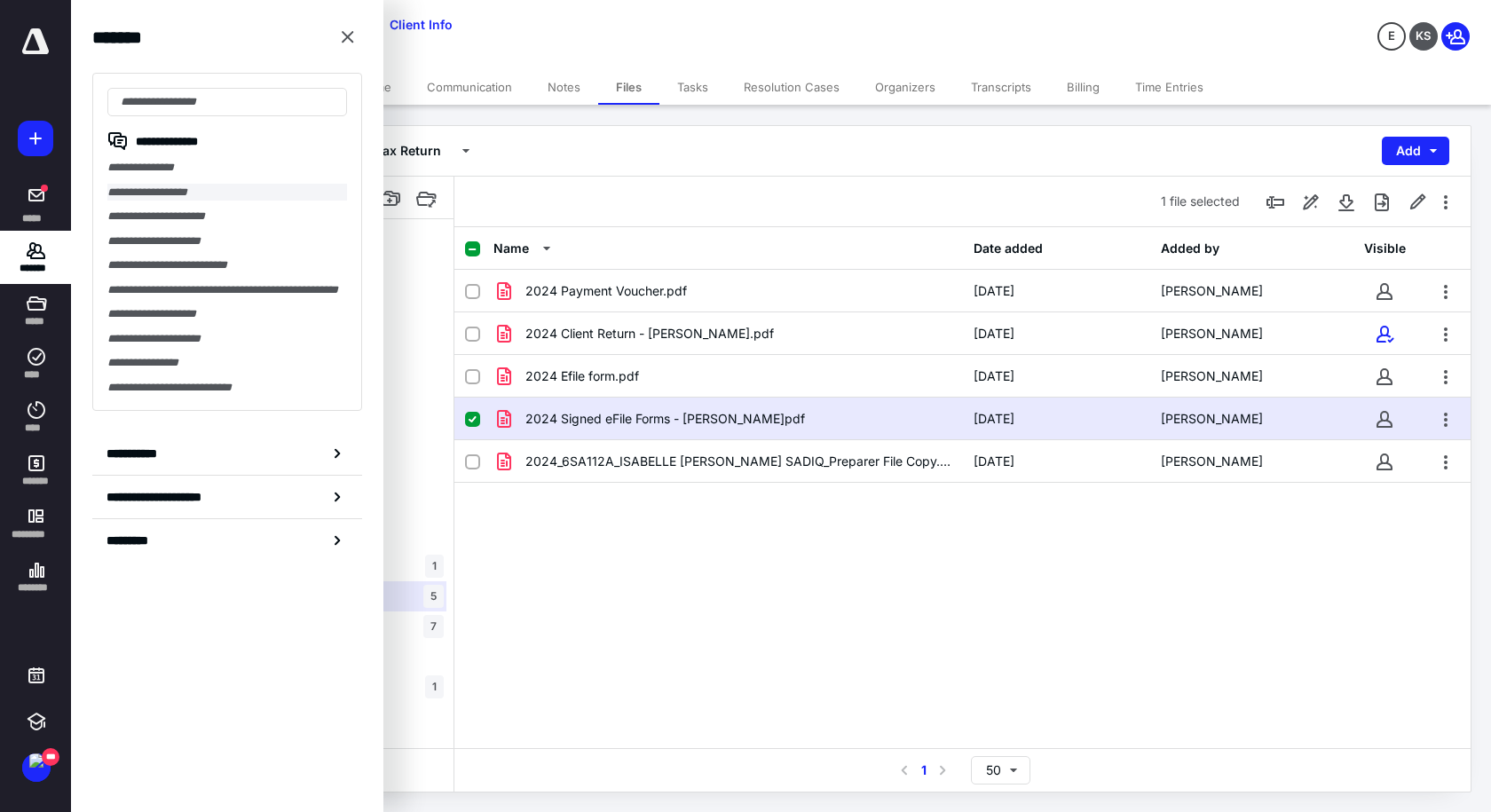click on "**********" at bounding box center [227, 193] 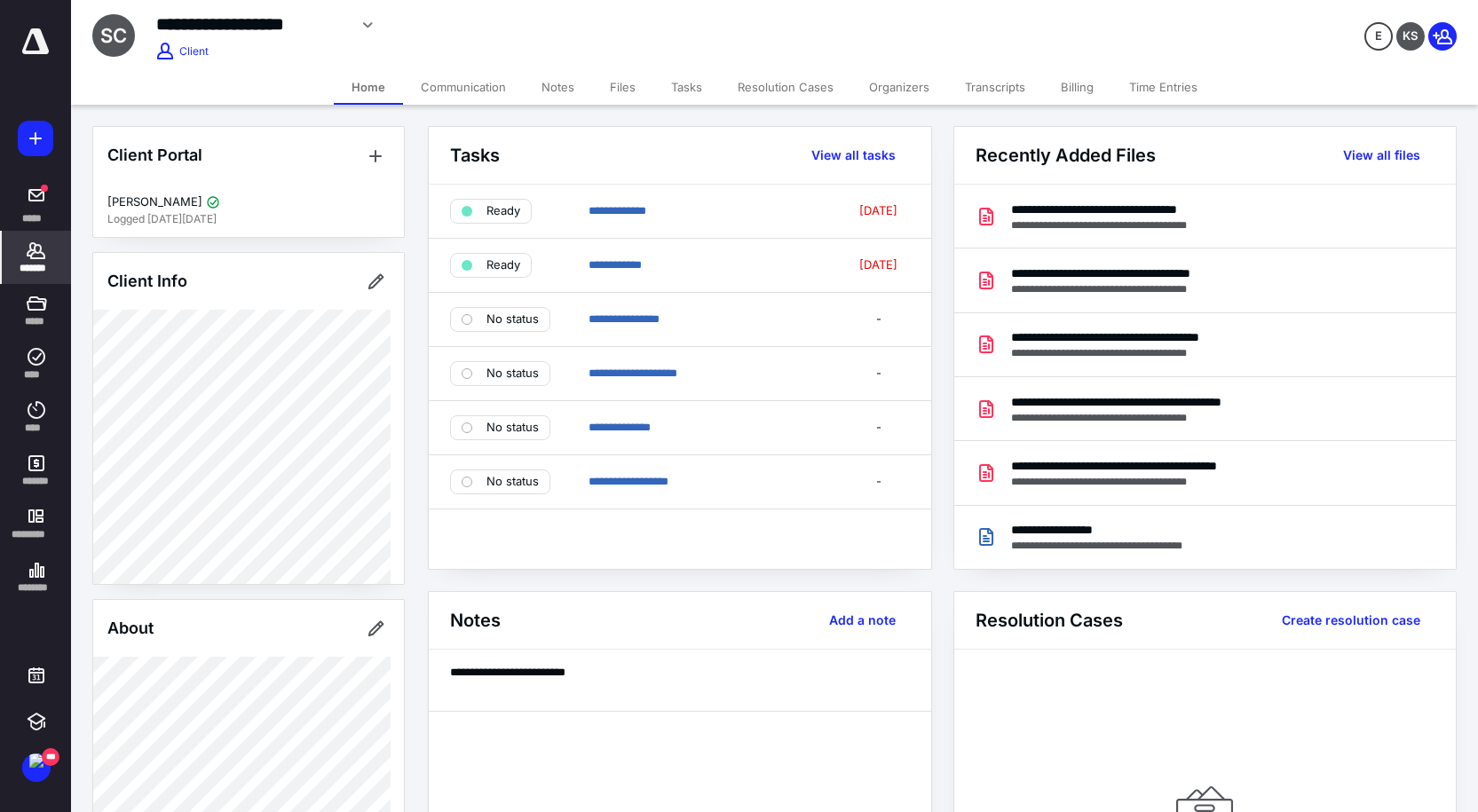 click on "Files" at bounding box center [622, 87] 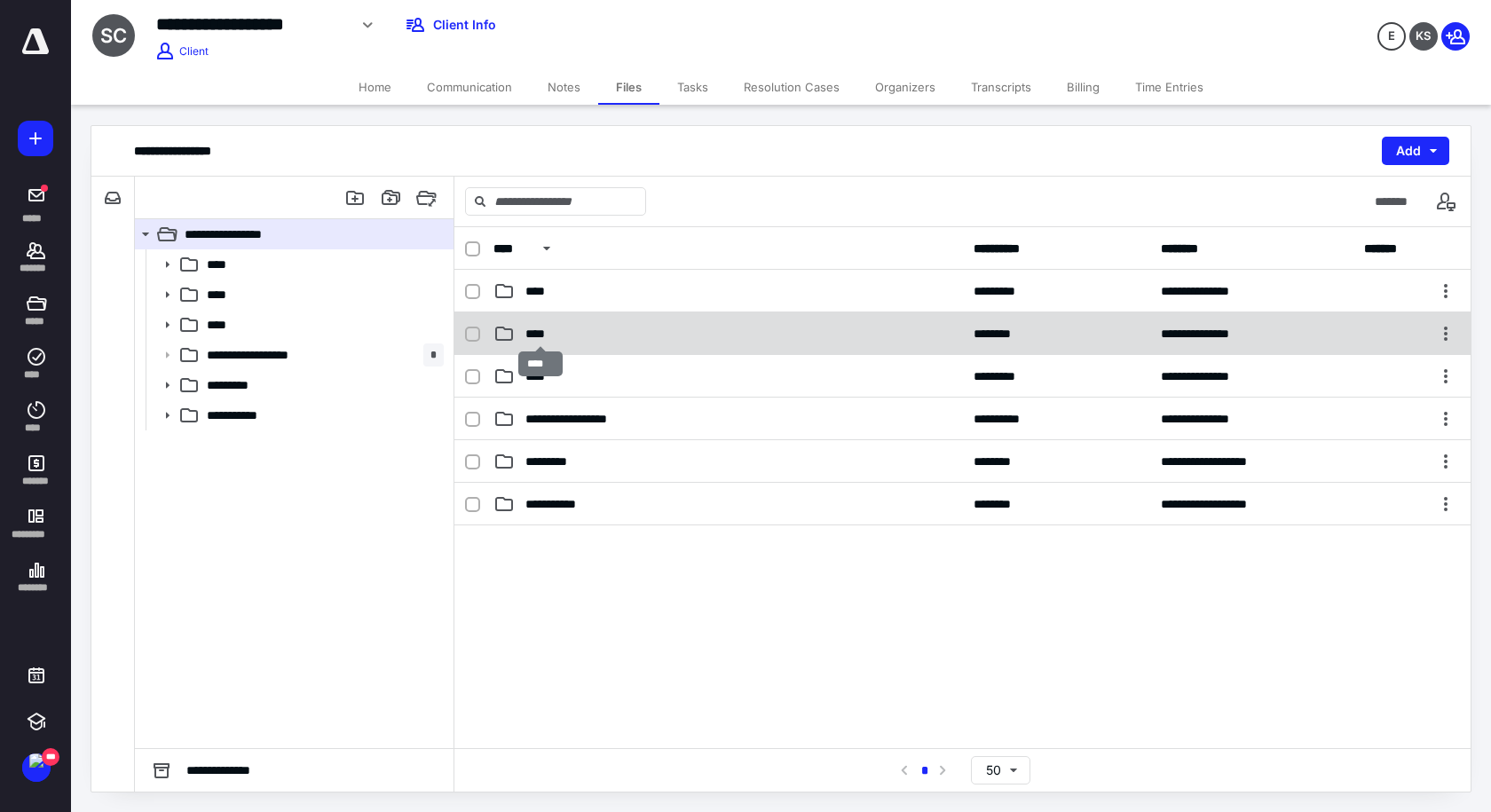 click on "****" at bounding box center (540, 334) 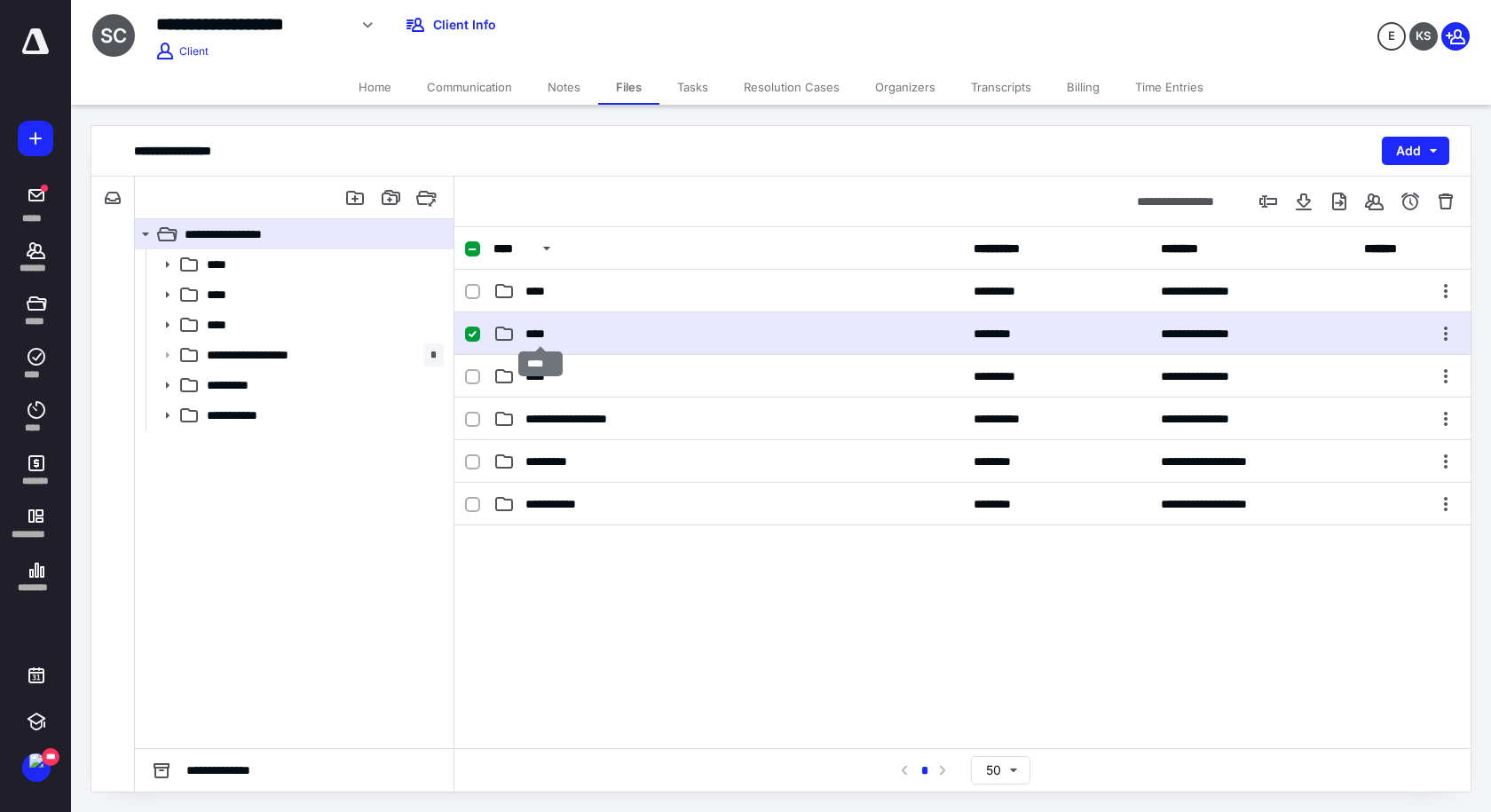 click on "****" at bounding box center [540, 334] 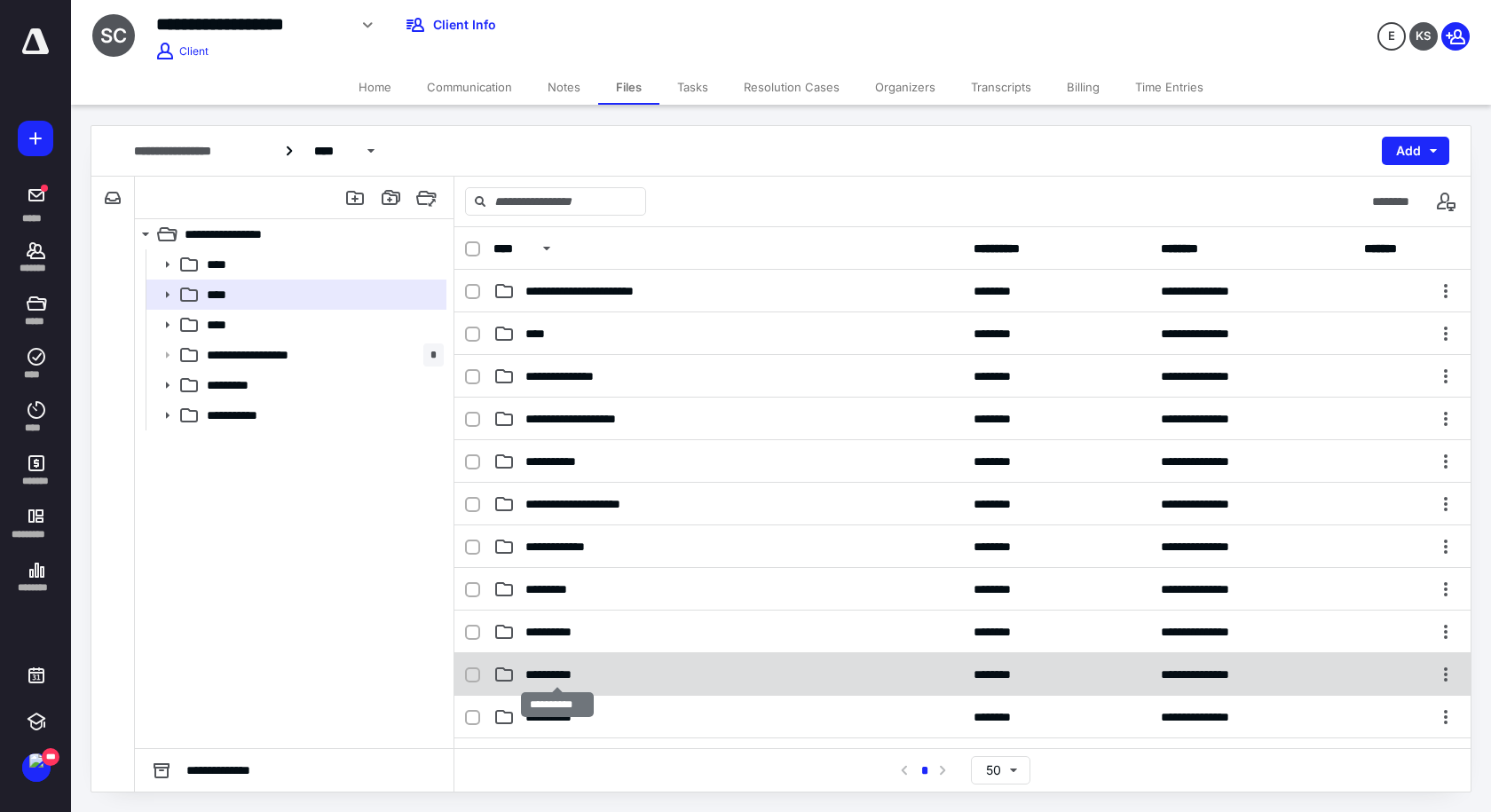 click on "**********" at bounding box center [556, 674] 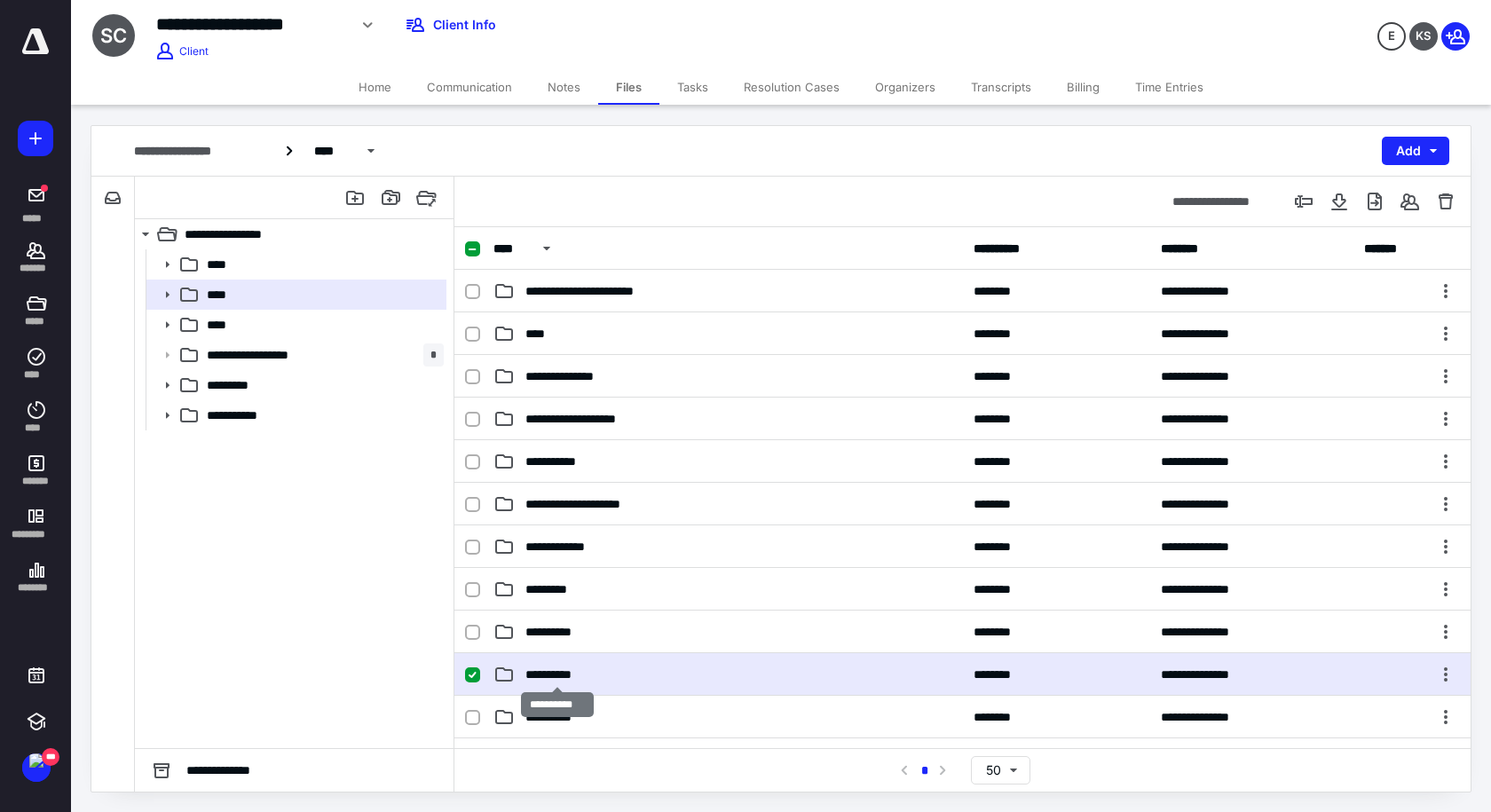 click on "**********" at bounding box center [556, 674] 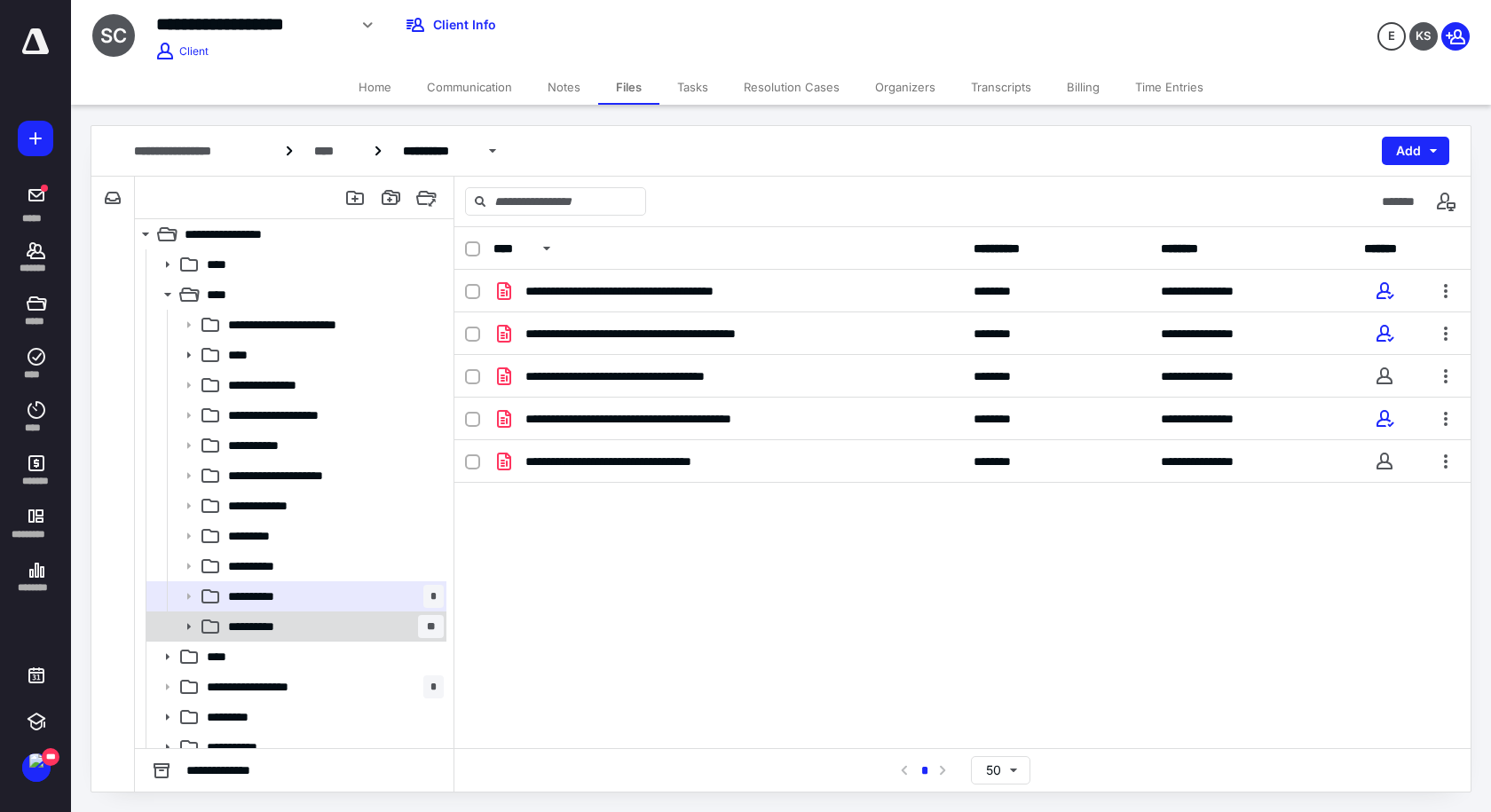 click on "**********" at bounding box center (264, 627) 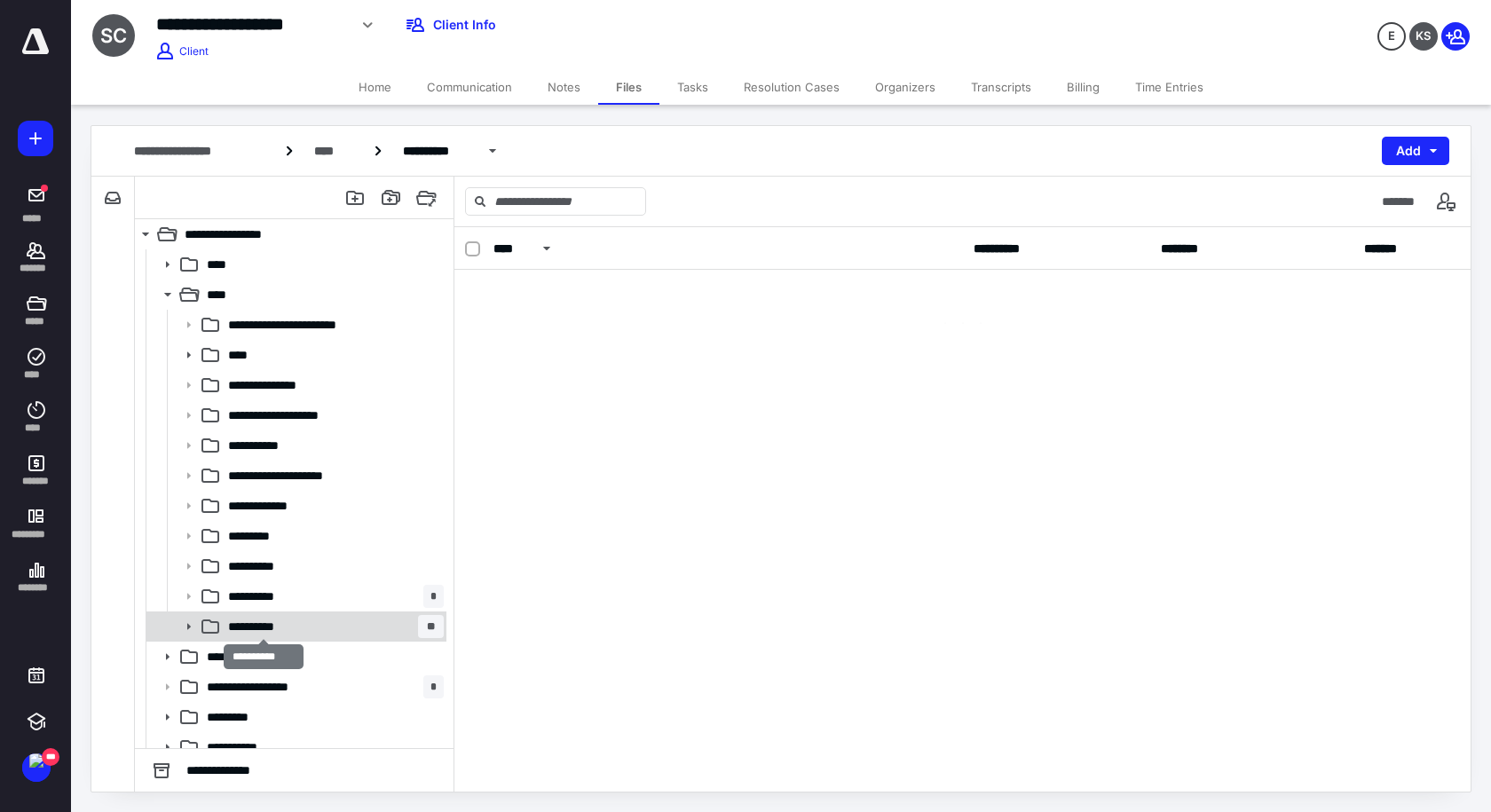 click on "**********" at bounding box center (264, 627) 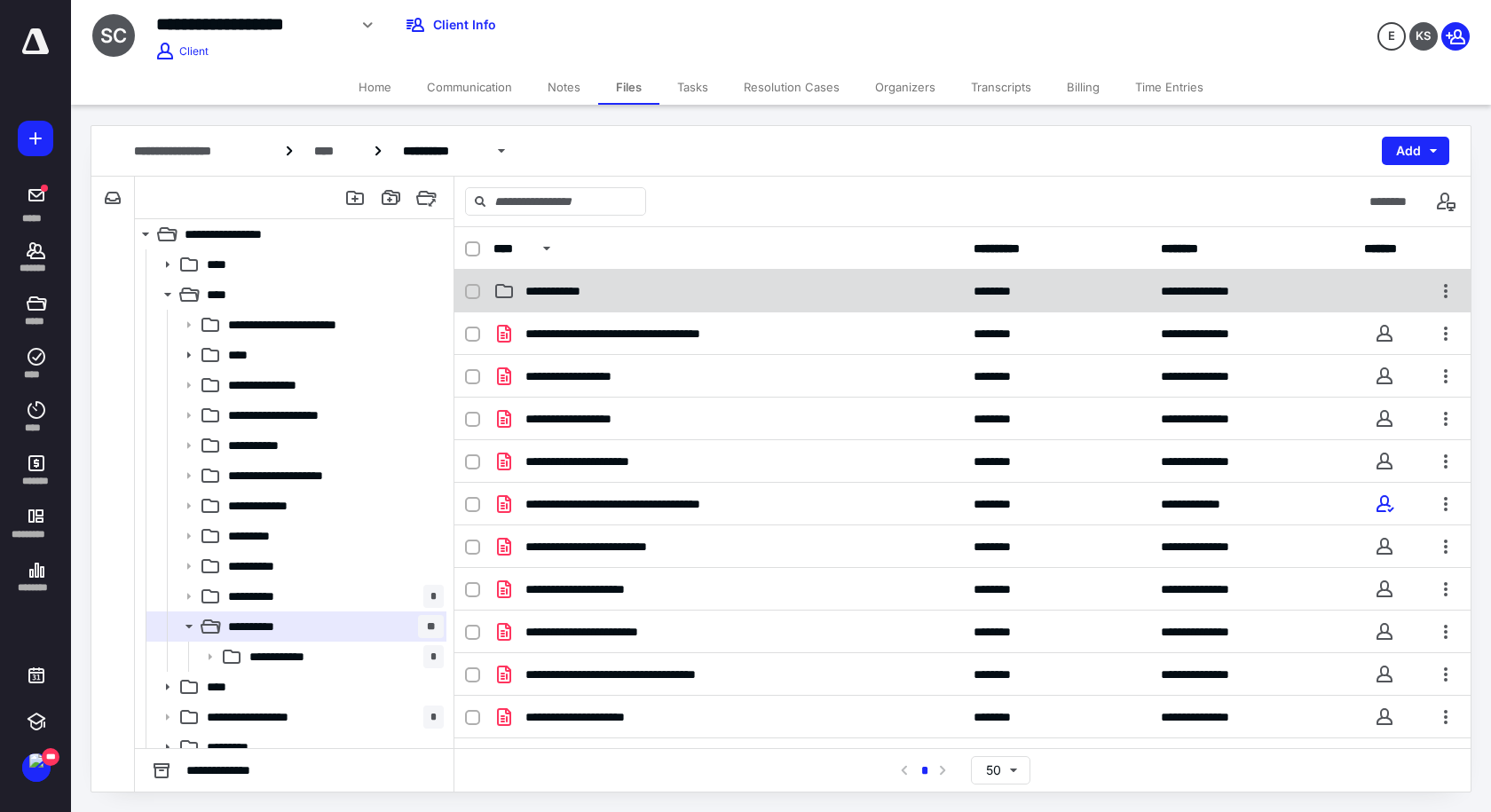 click on "**********" at bounding box center [561, 291] 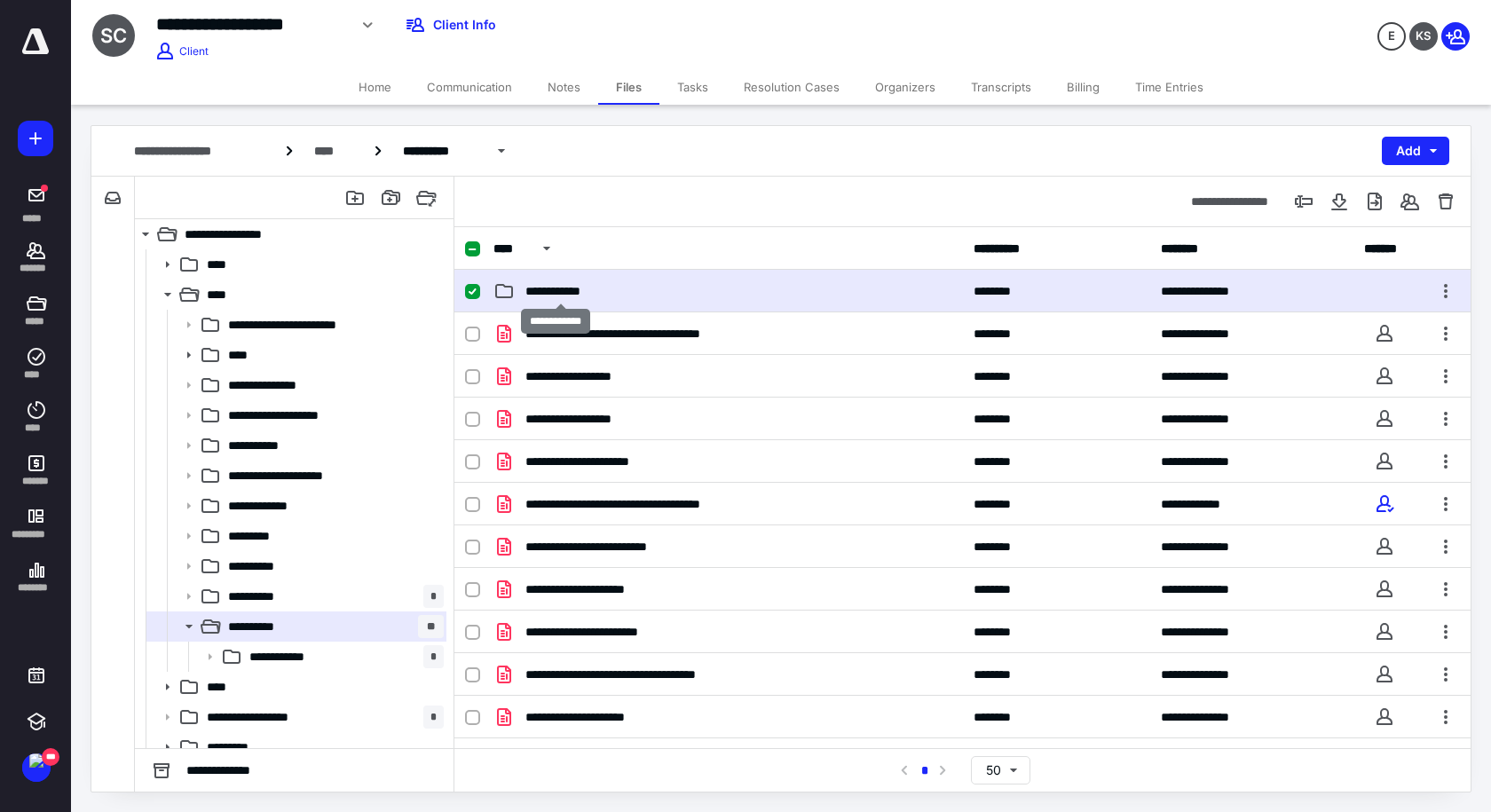 click on "**********" at bounding box center [561, 291] 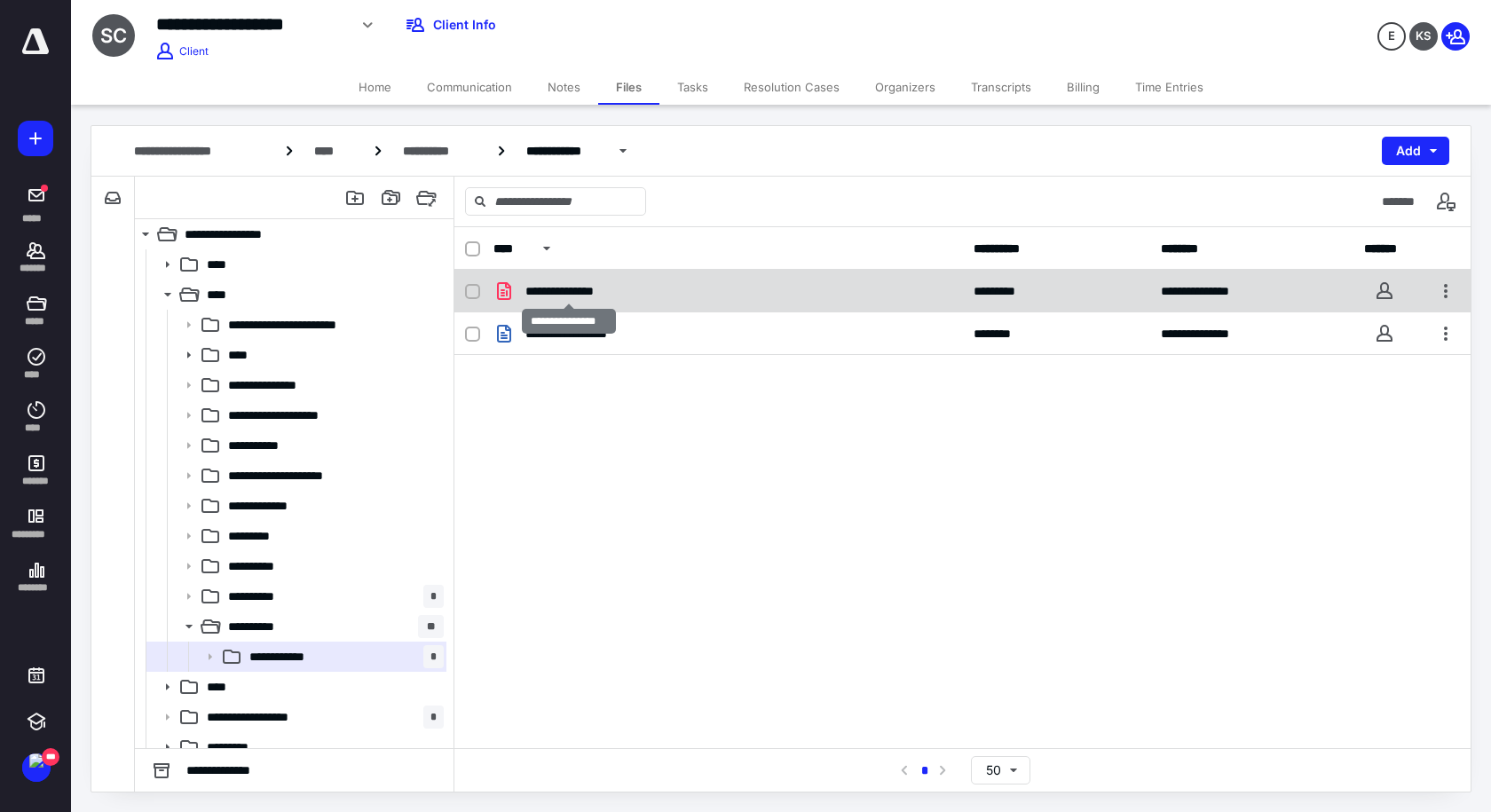 click on "**********" at bounding box center (569, 291) 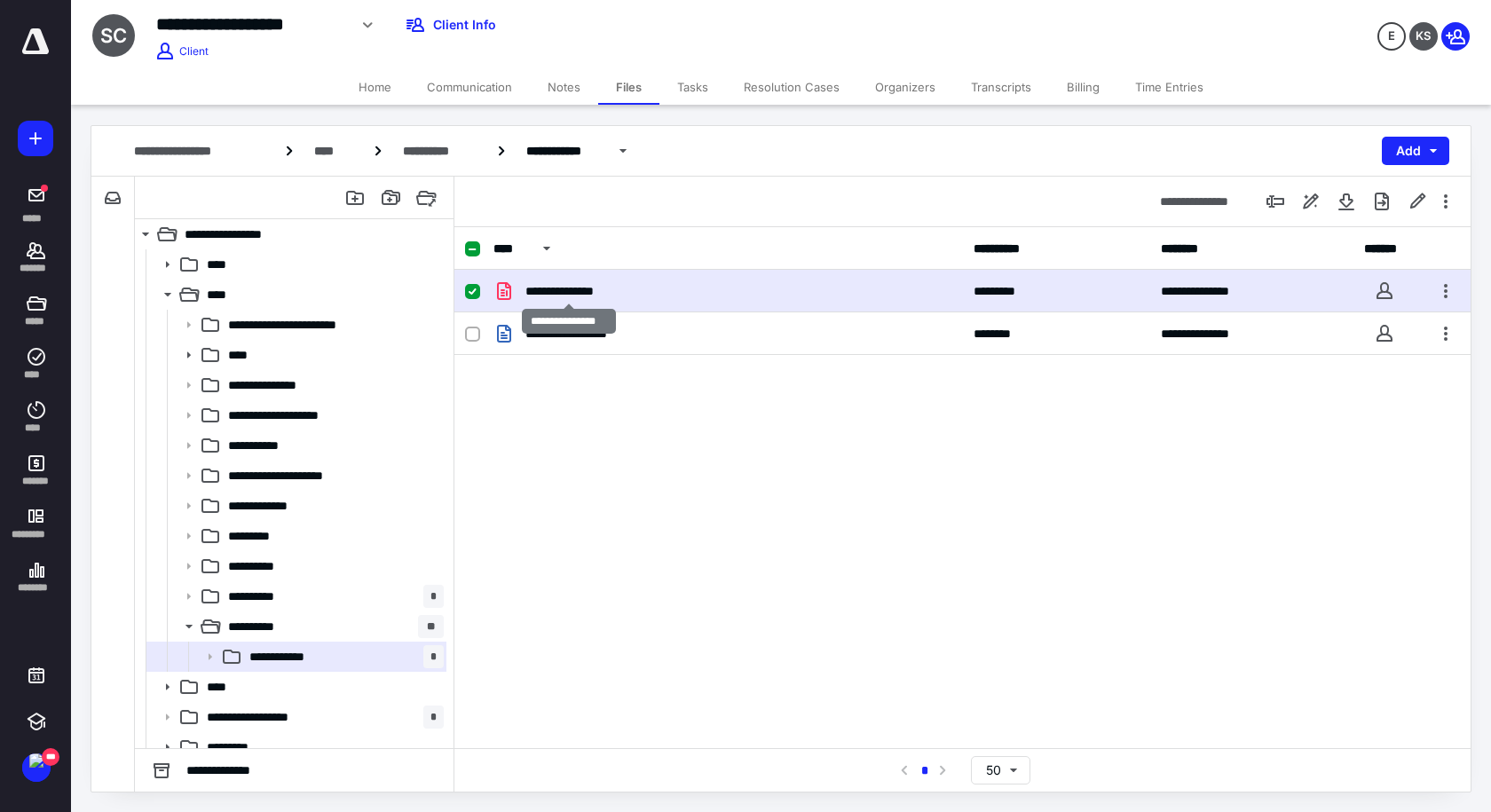 click on "**********" at bounding box center (569, 291) 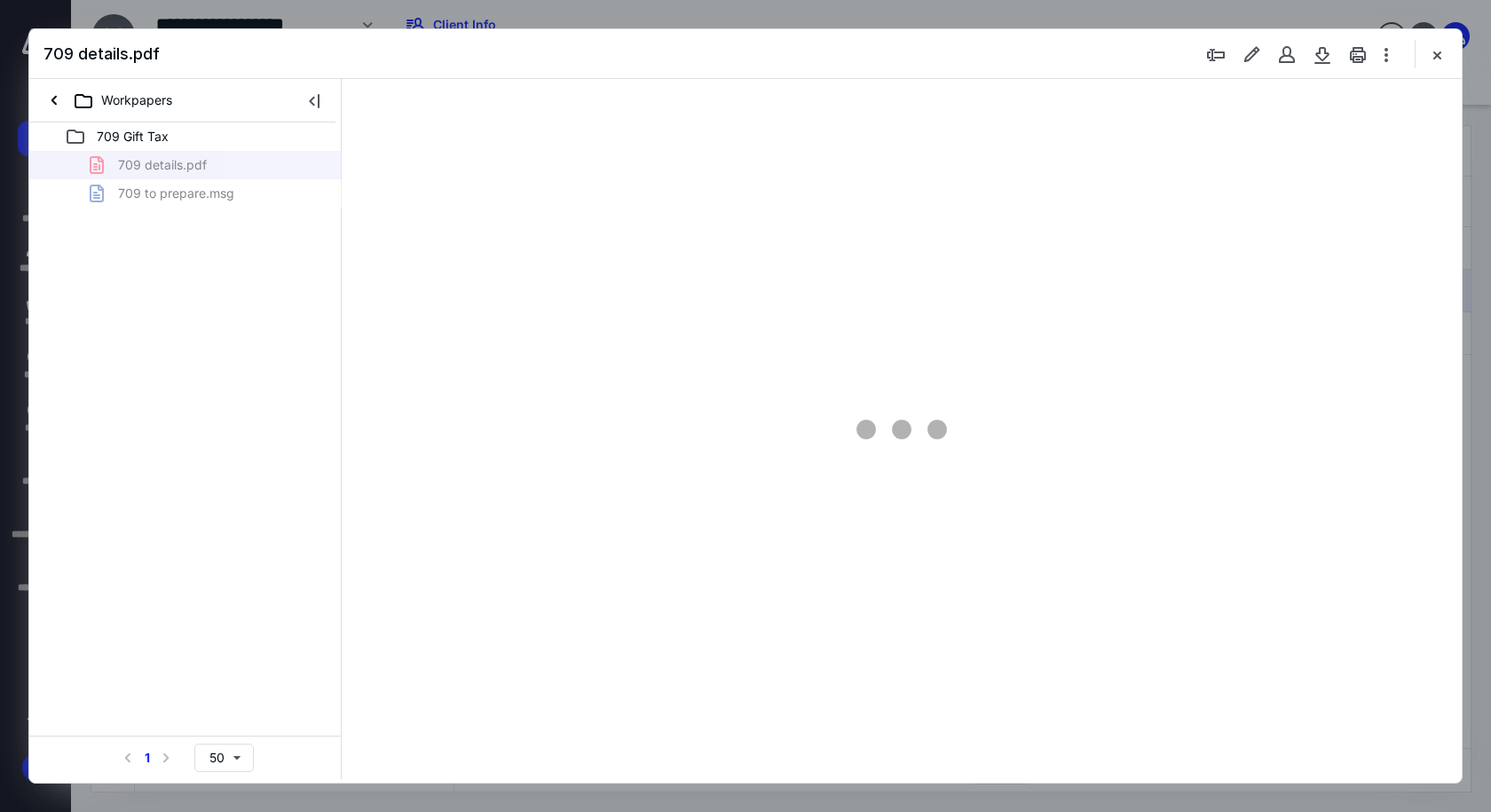 scroll, scrollTop: 0, scrollLeft: 0, axis: both 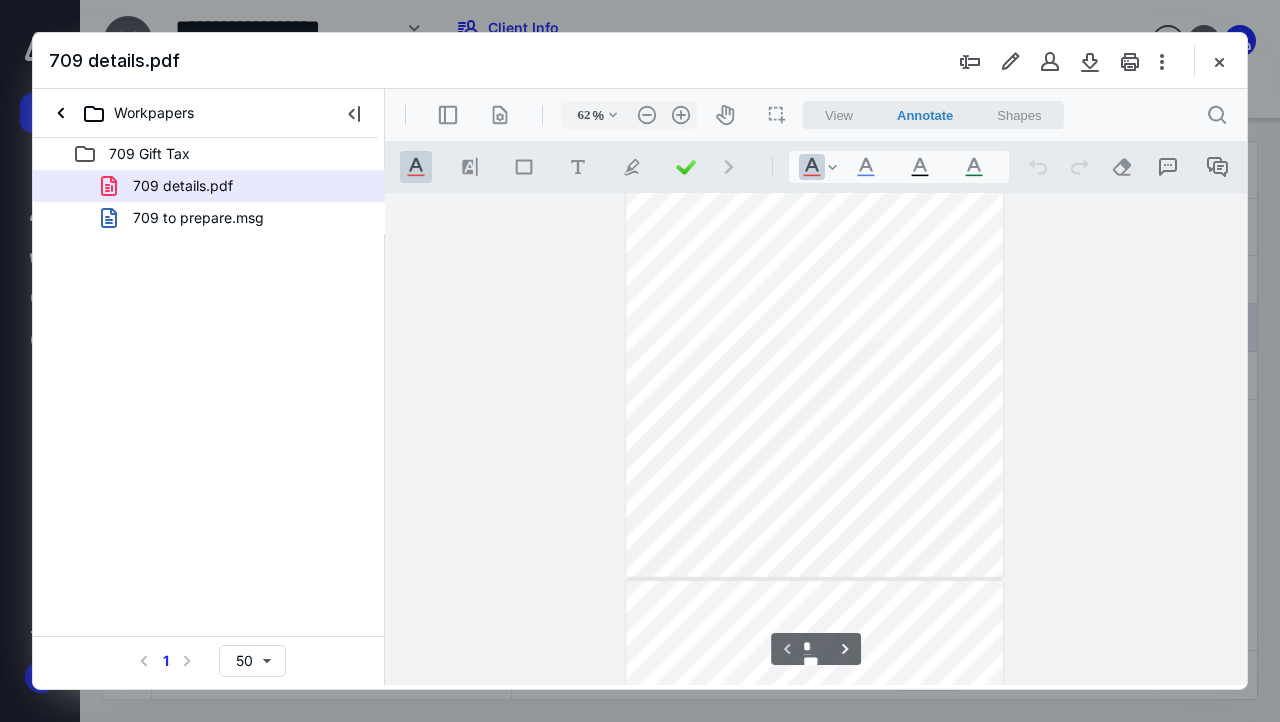 type on "66" 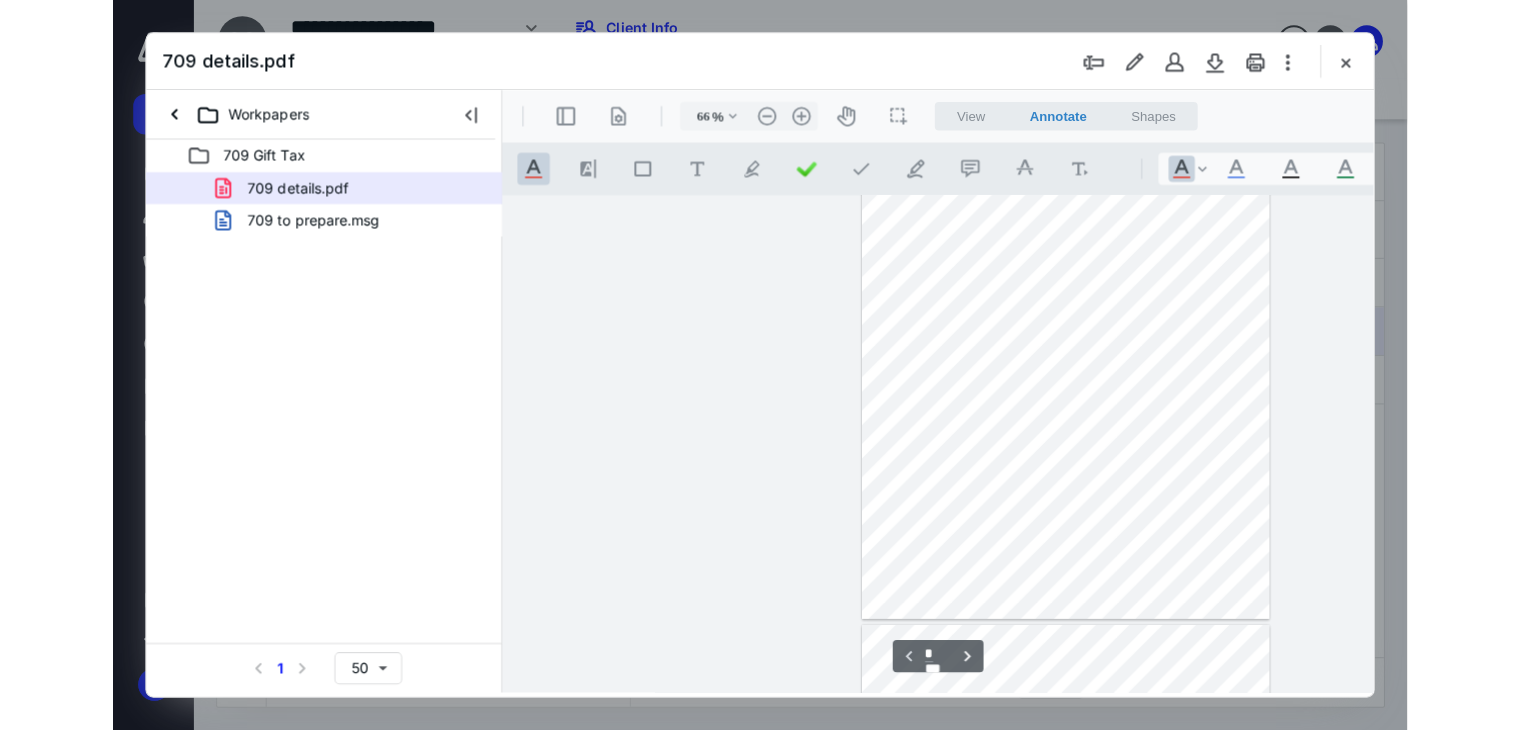 scroll, scrollTop: 79, scrollLeft: 0, axis: vertical 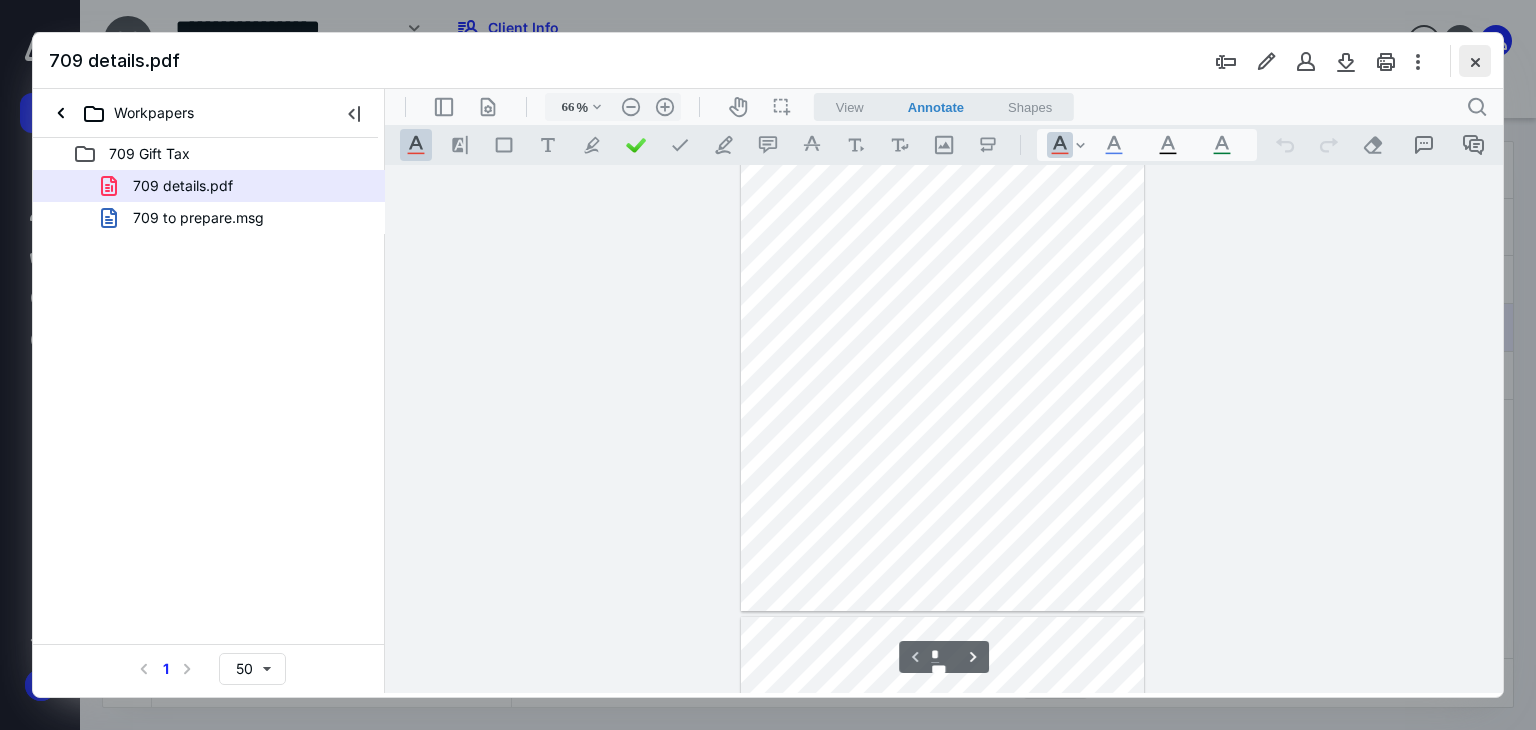 drag, startPoint x: 1468, startPoint y: 66, endPoint x: 1443, endPoint y: 79, distance: 28.178005 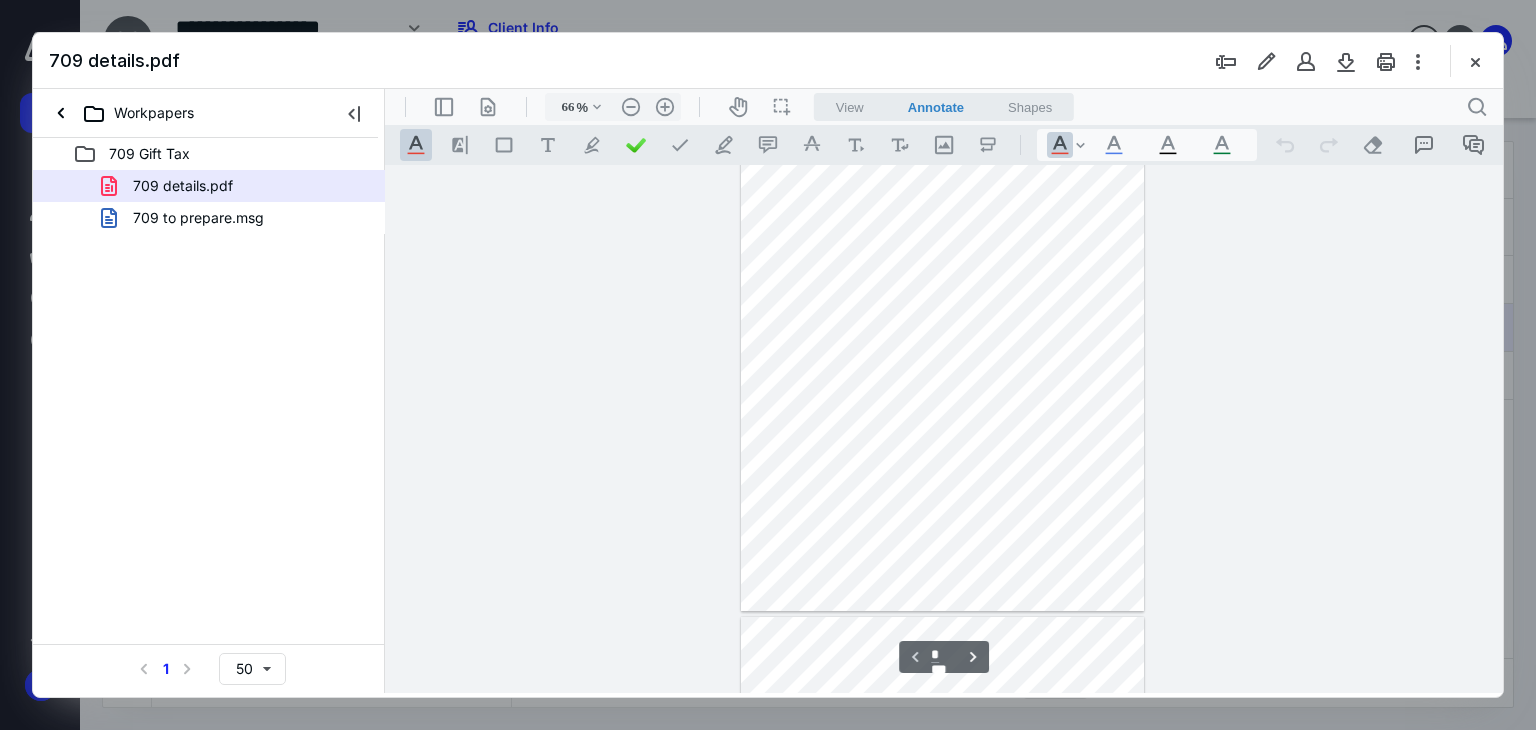 click at bounding box center [1475, 61] 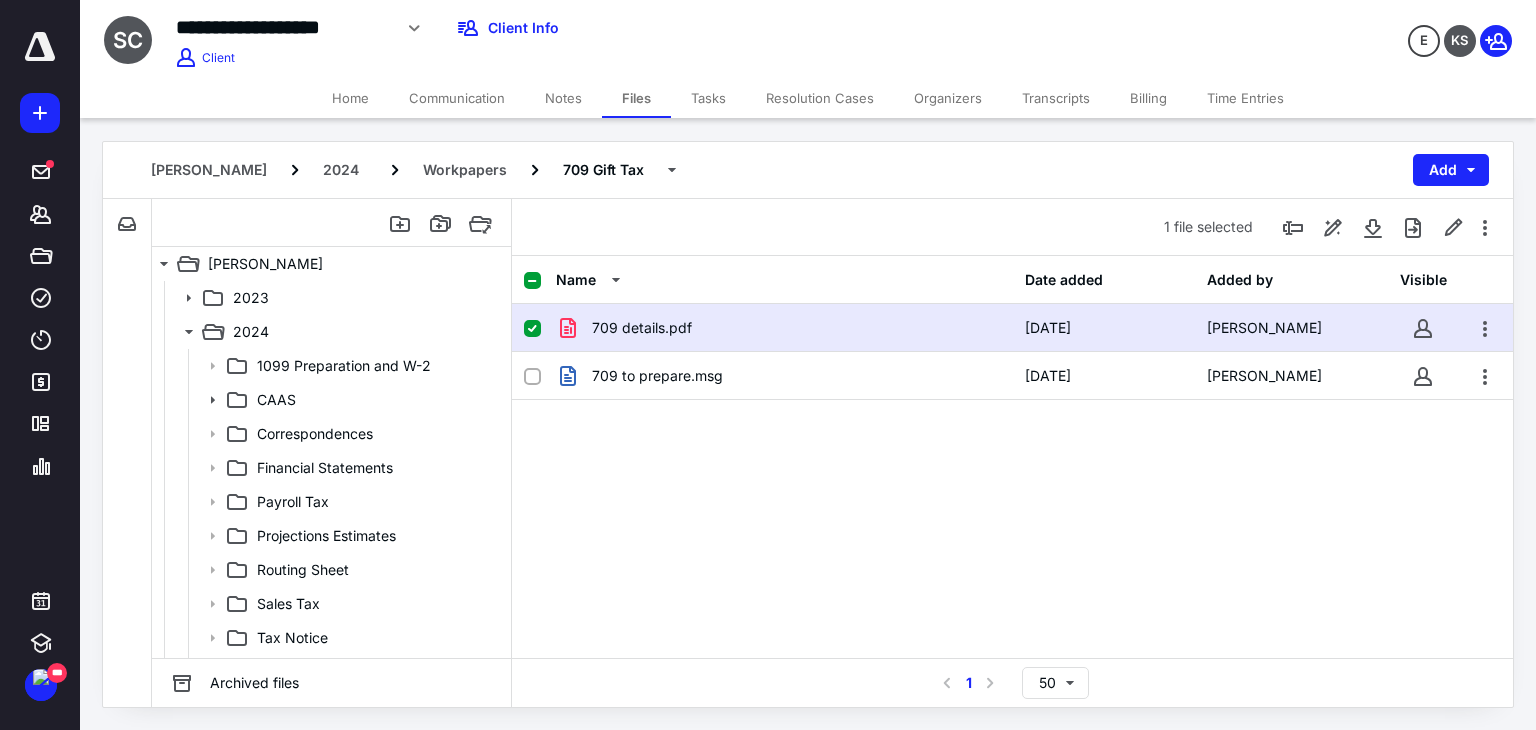 click on "Files" at bounding box center [636, 98] 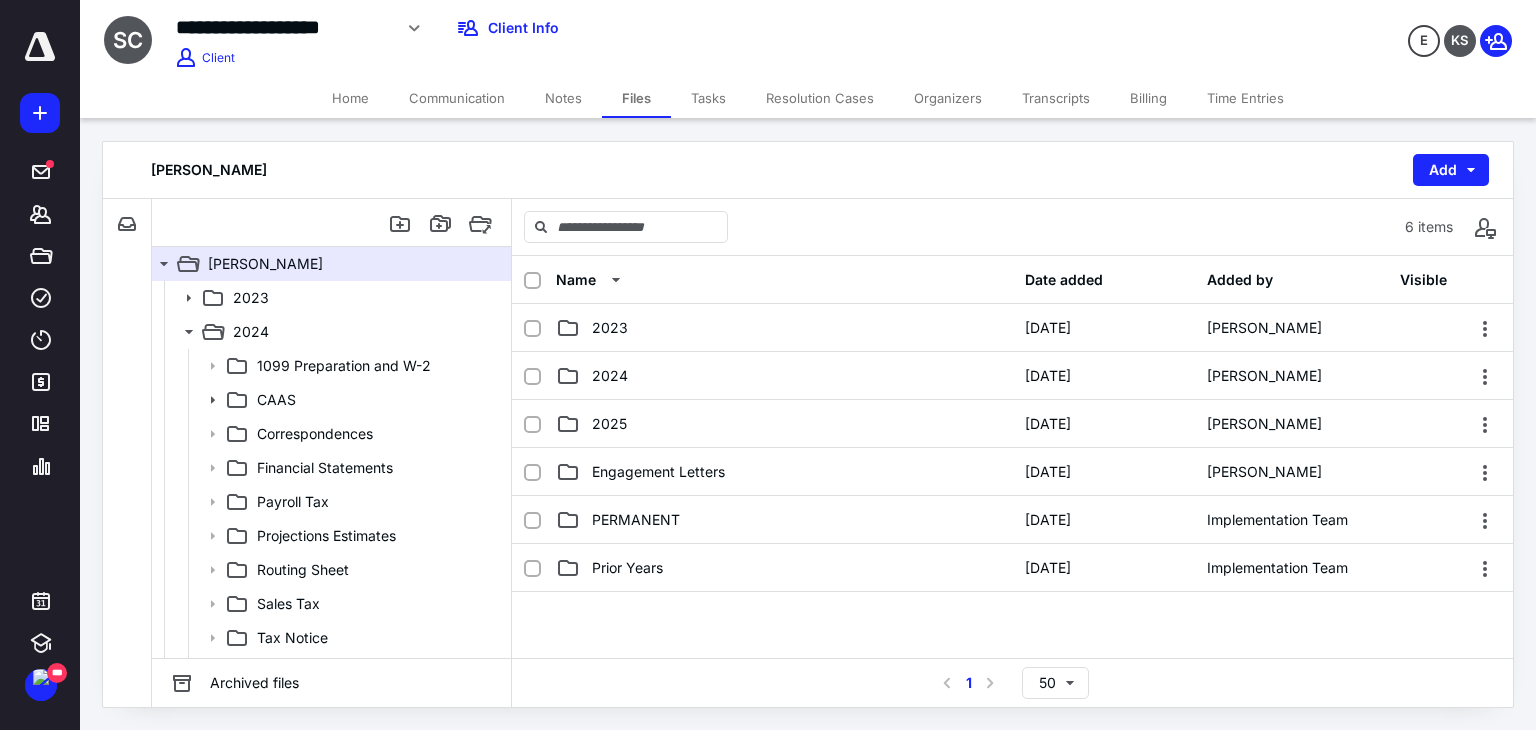 click on "Tasks" at bounding box center (708, 98) 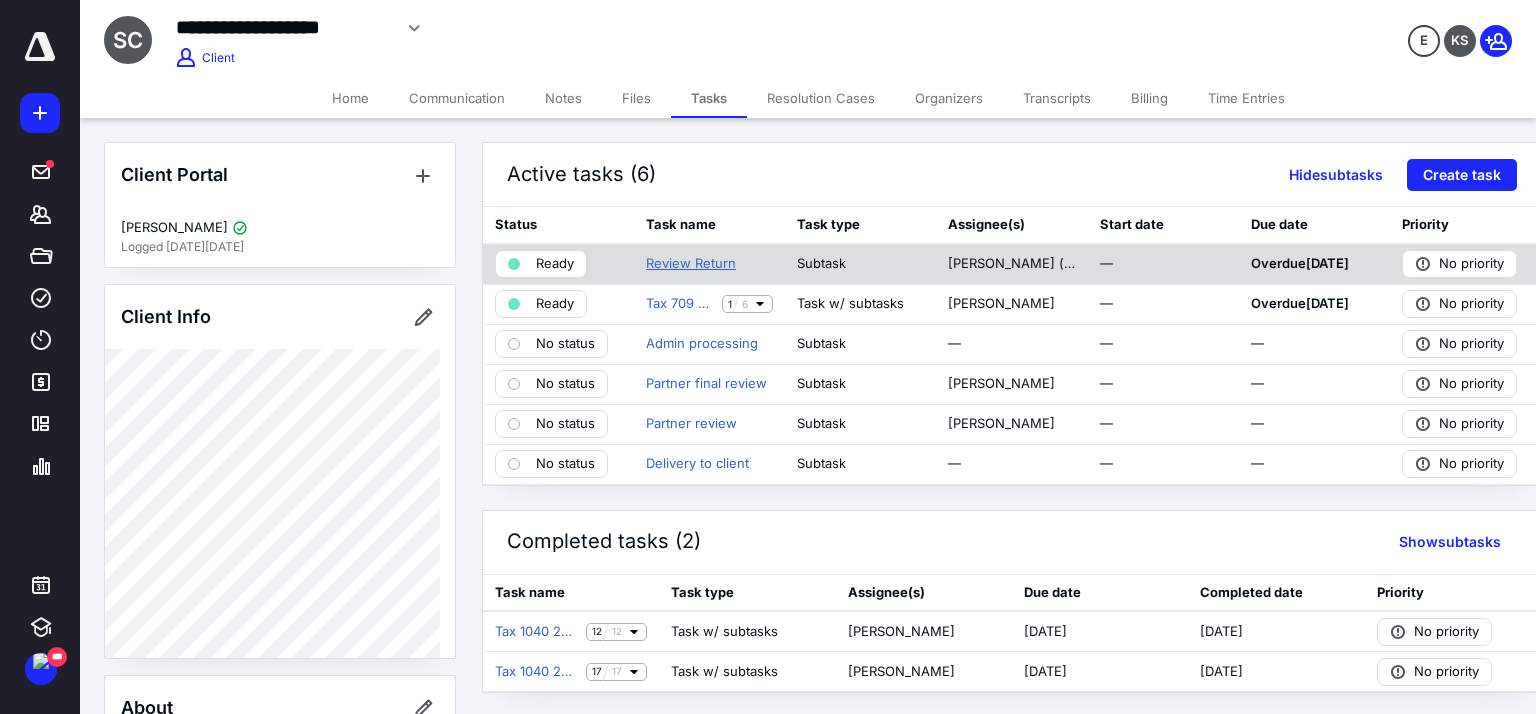 click on "Review Return" at bounding box center (691, 264) 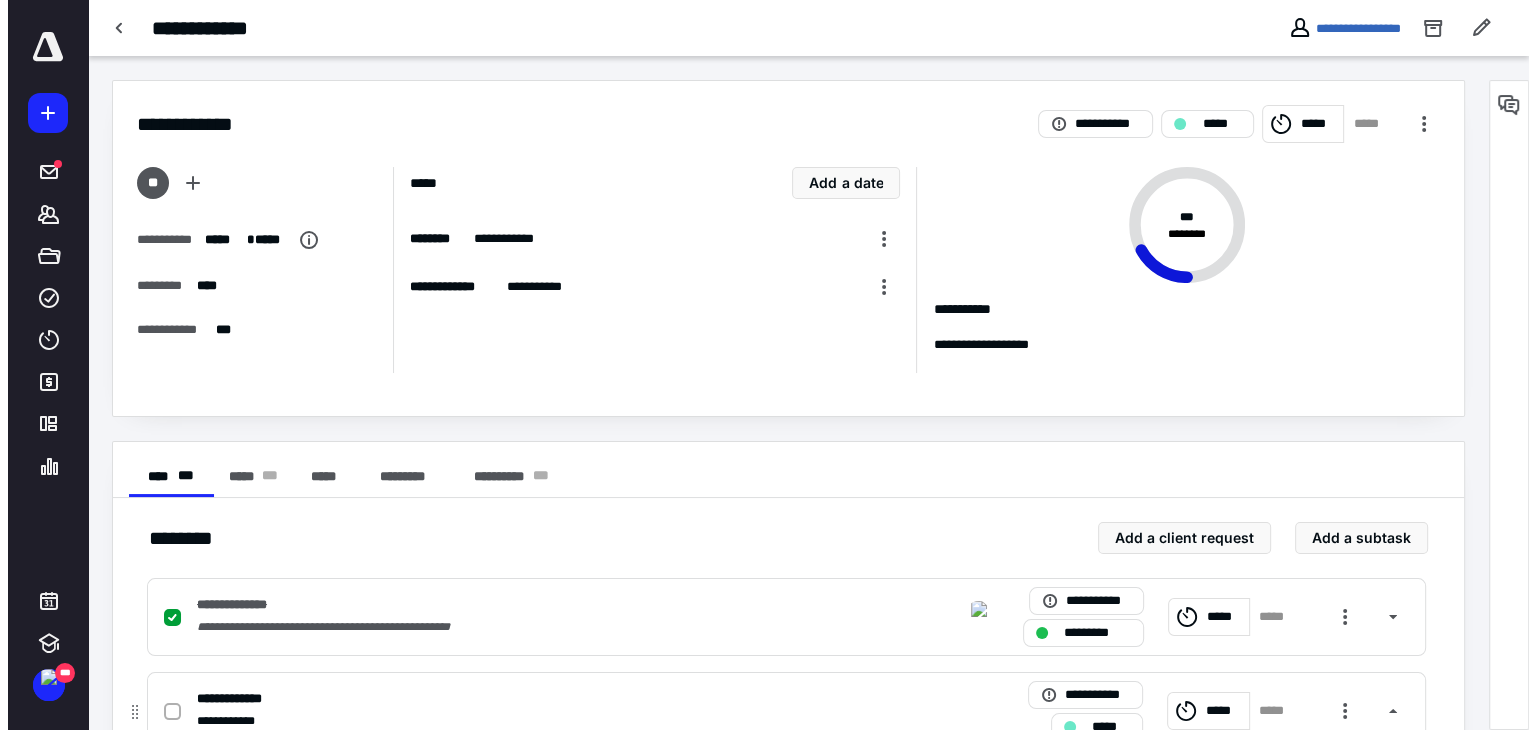 scroll, scrollTop: 400, scrollLeft: 0, axis: vertical 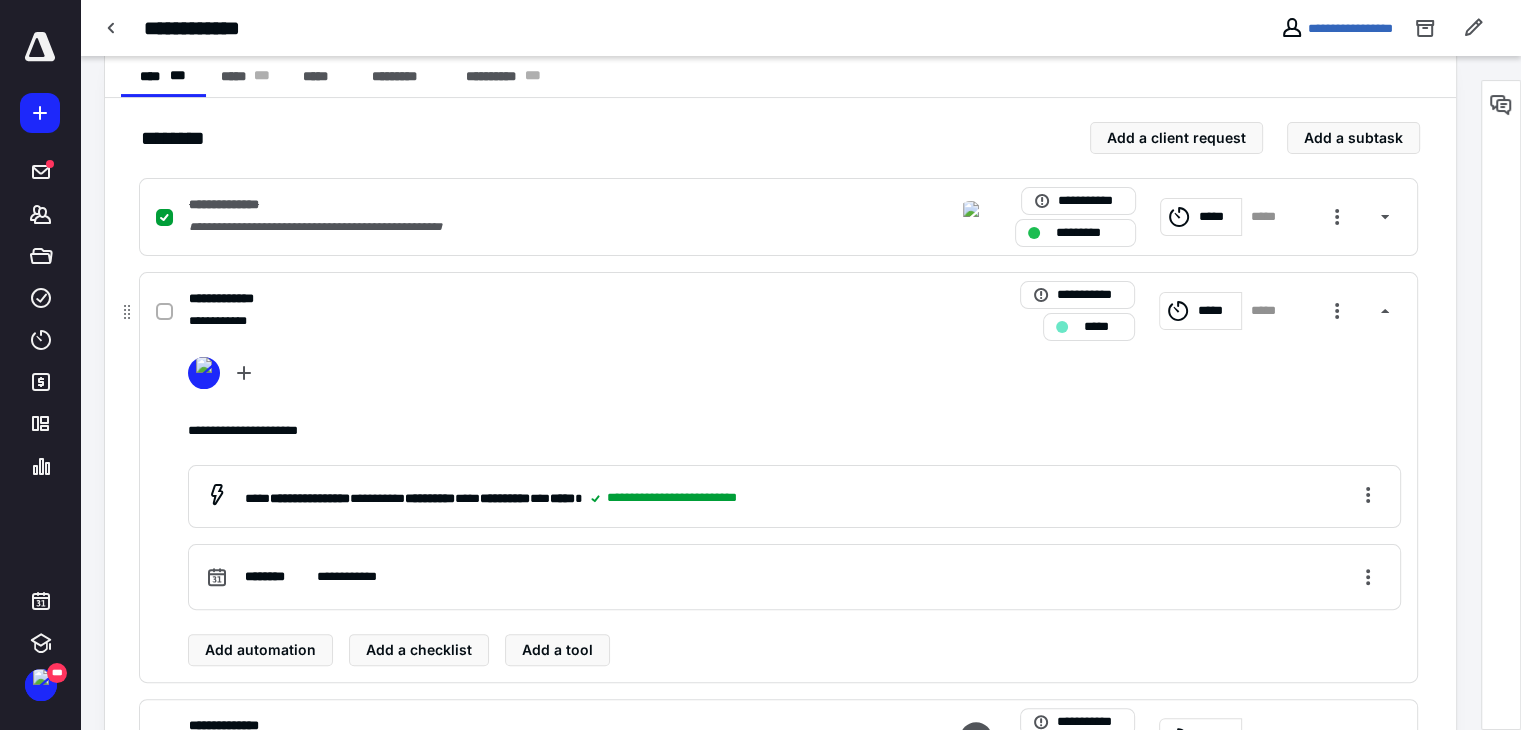 click on "*****" at bounding box center (1269, 311) 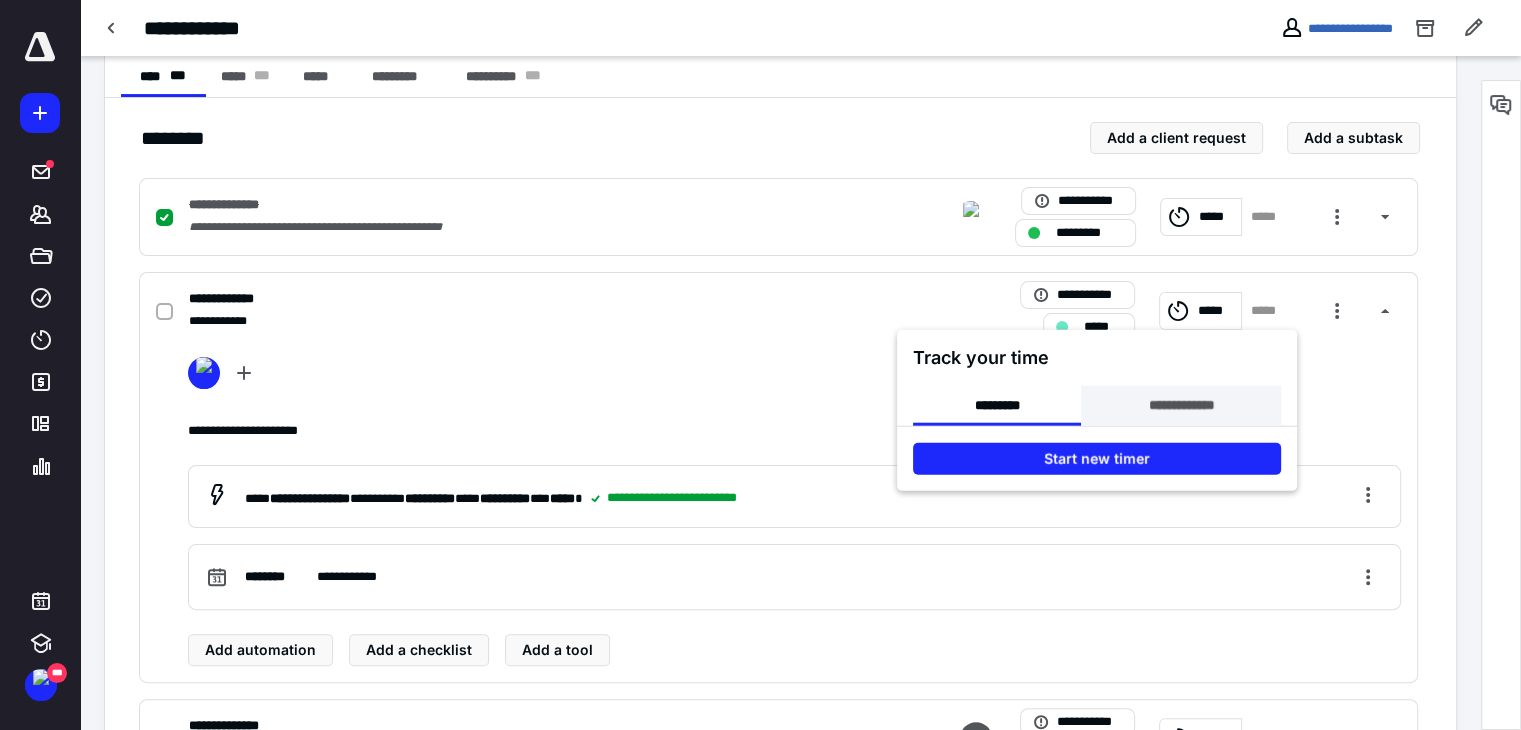 click on "**********" at bounding box center [1180, 406] 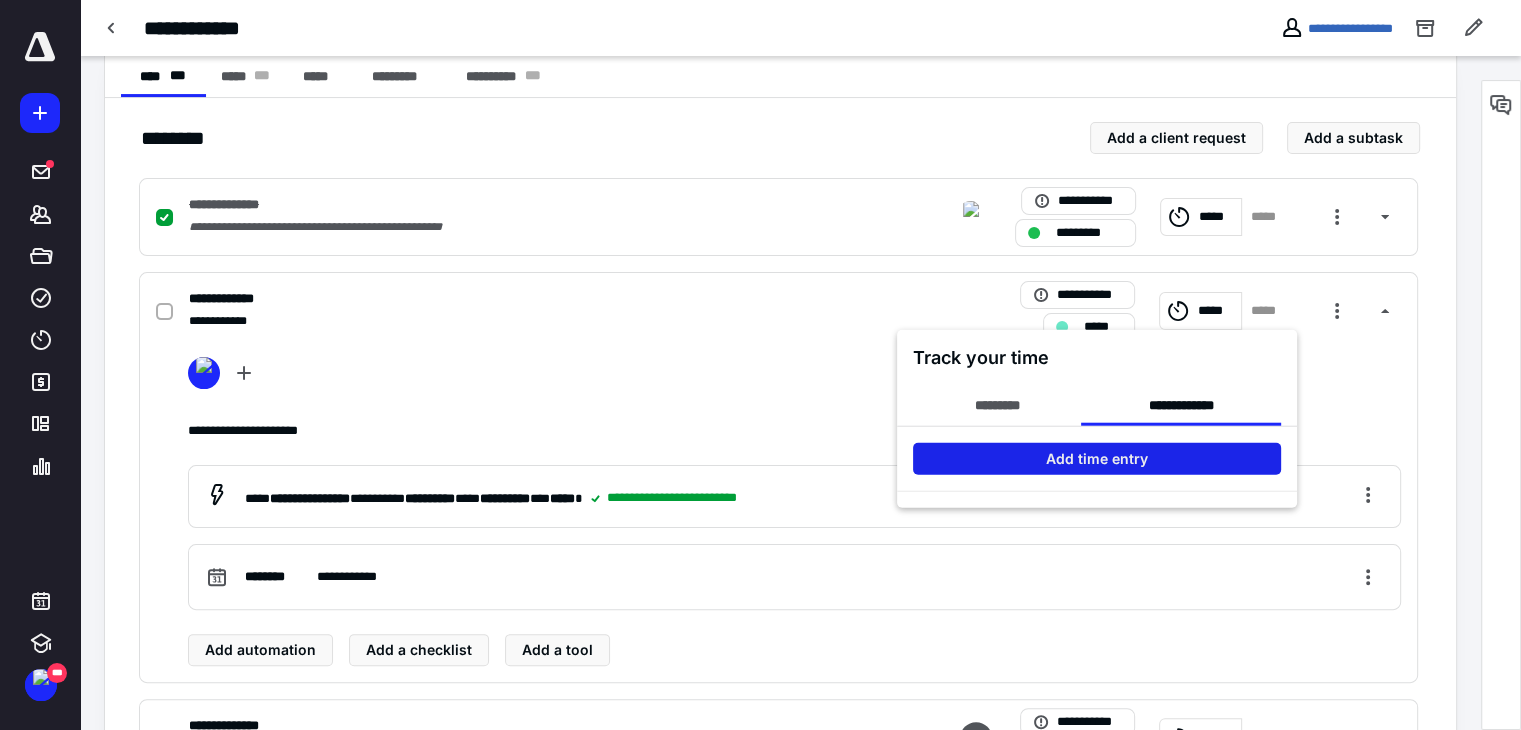 click on "Add time entry" at bounding box center [1097, 459] 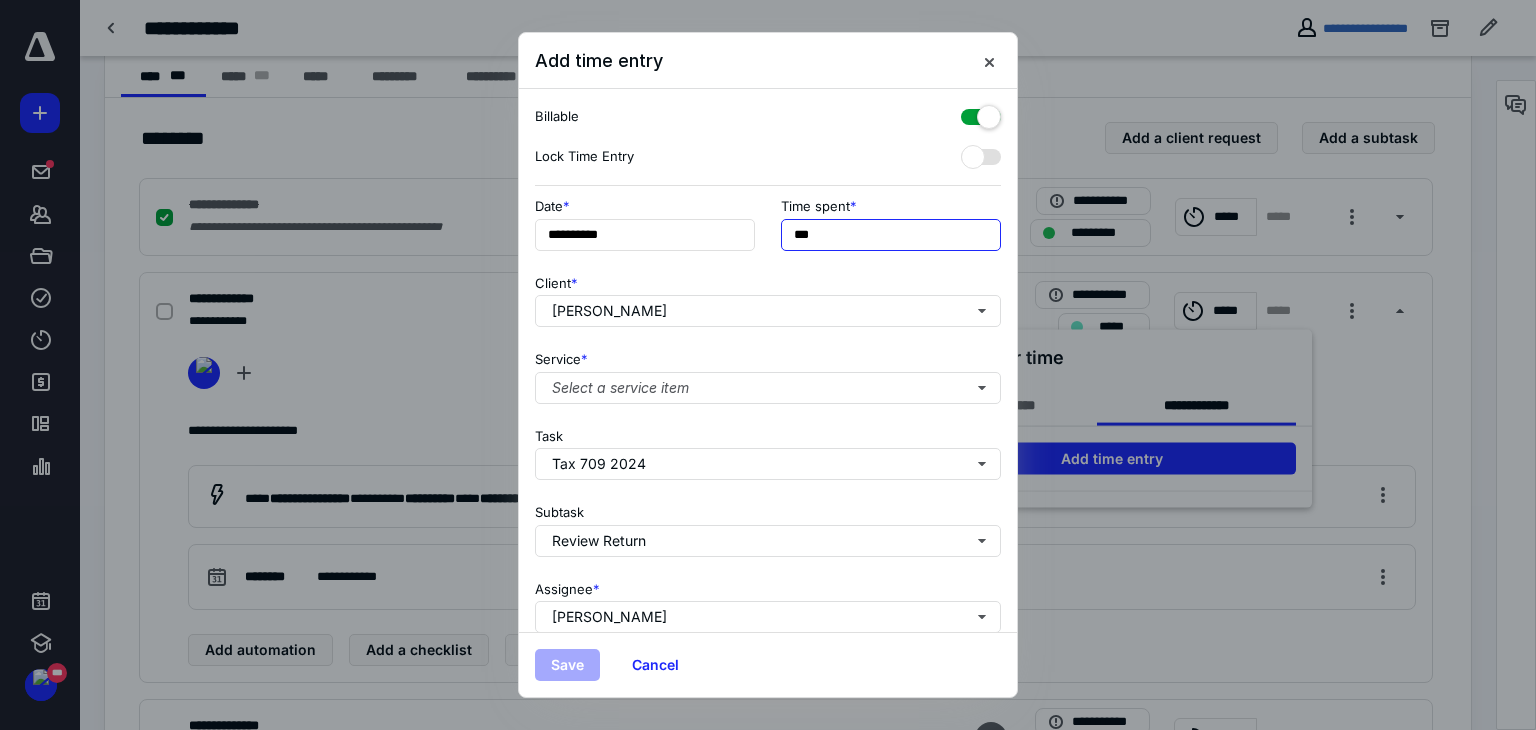 drag, startPoint x: 849, startPoint y: 245, endPoint x: 664, endPoint y: 197, distance: 191.12561 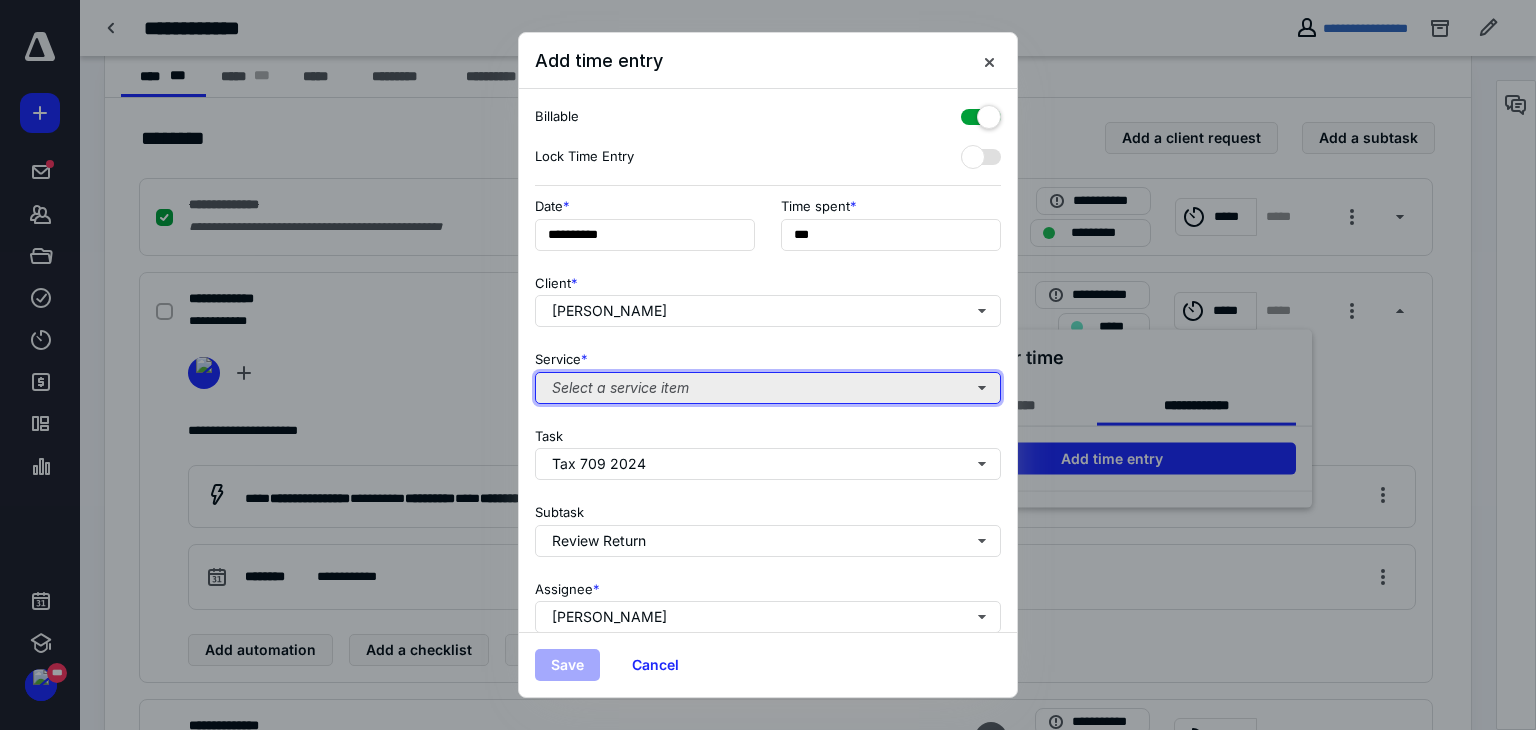 type on "***" 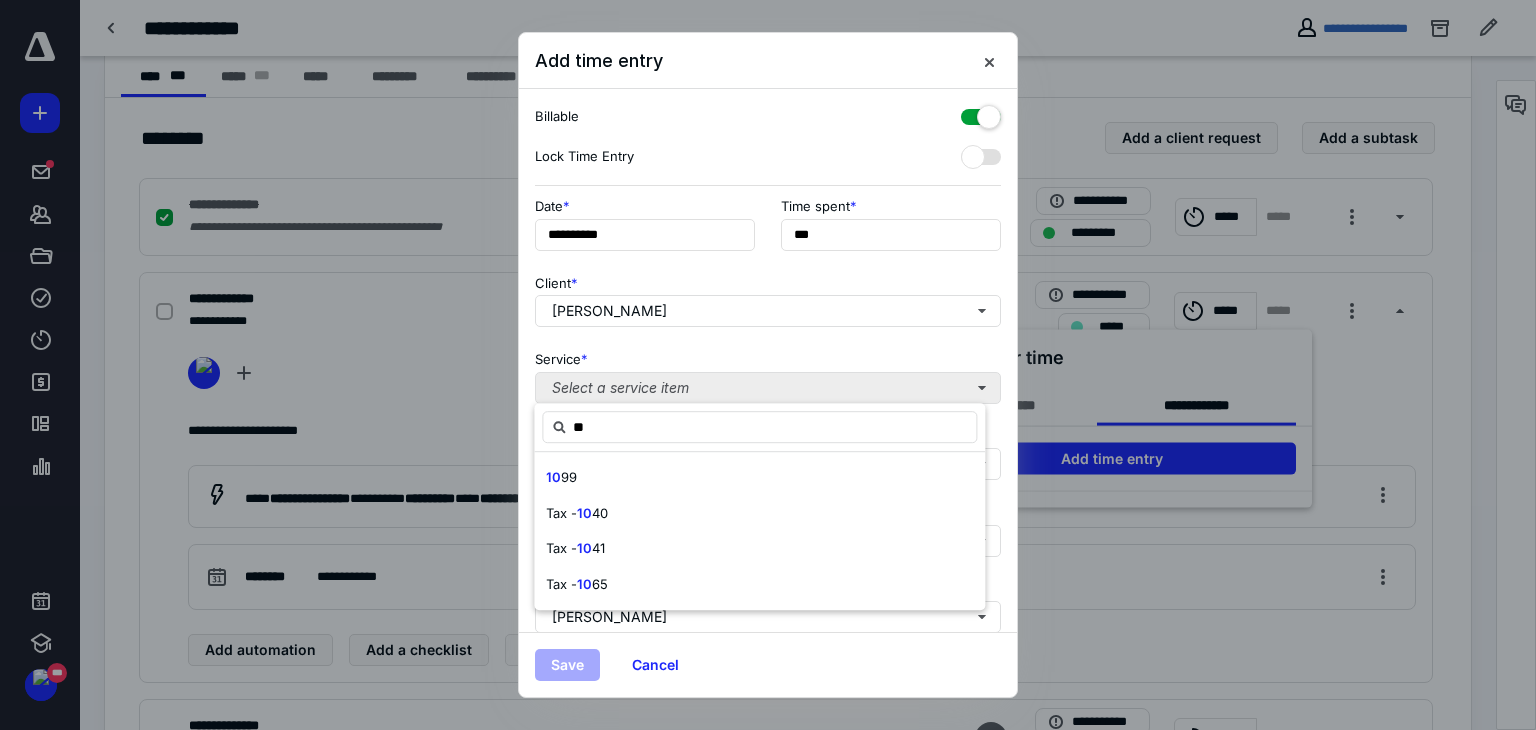 type on "*" 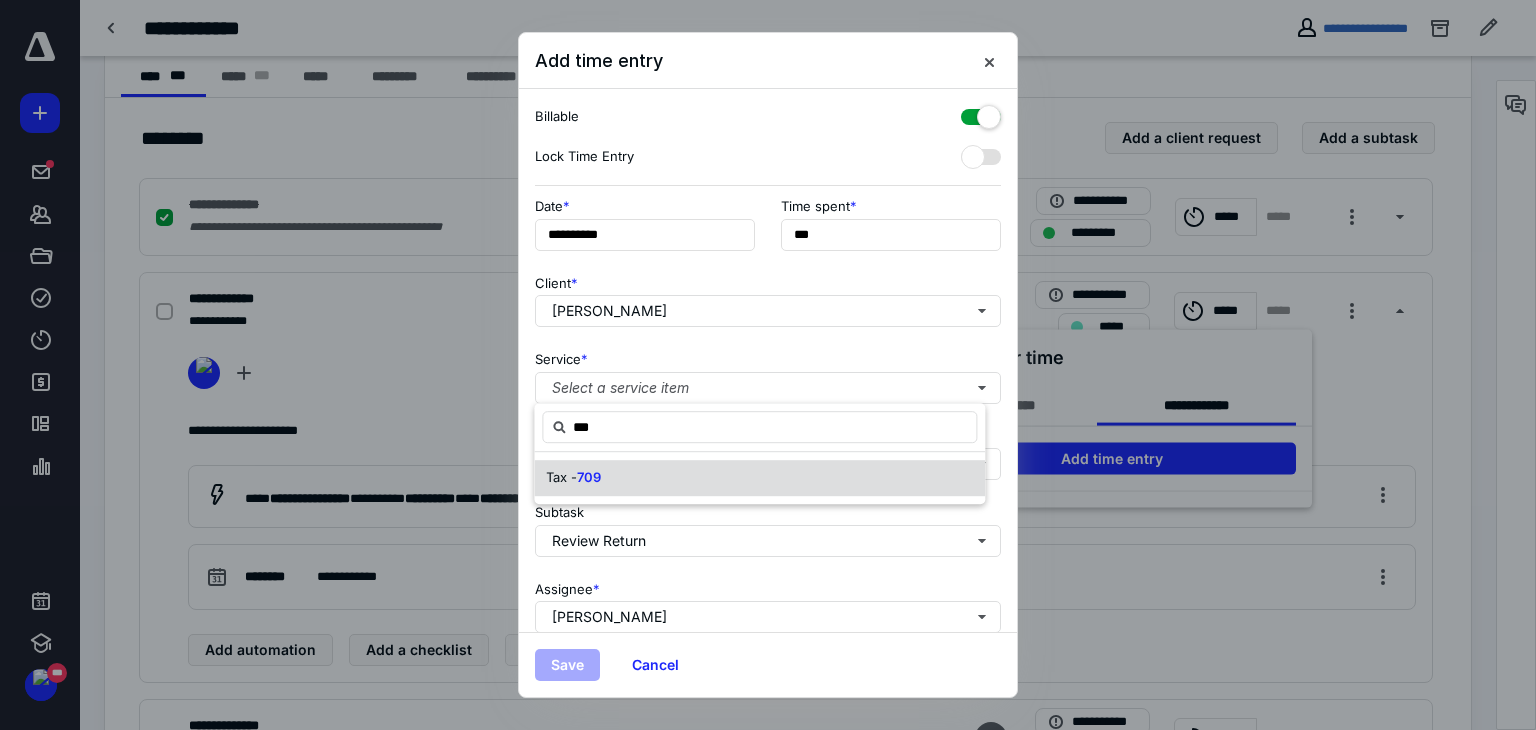 click on "Tax -  709" at bounding box center [759, 478] 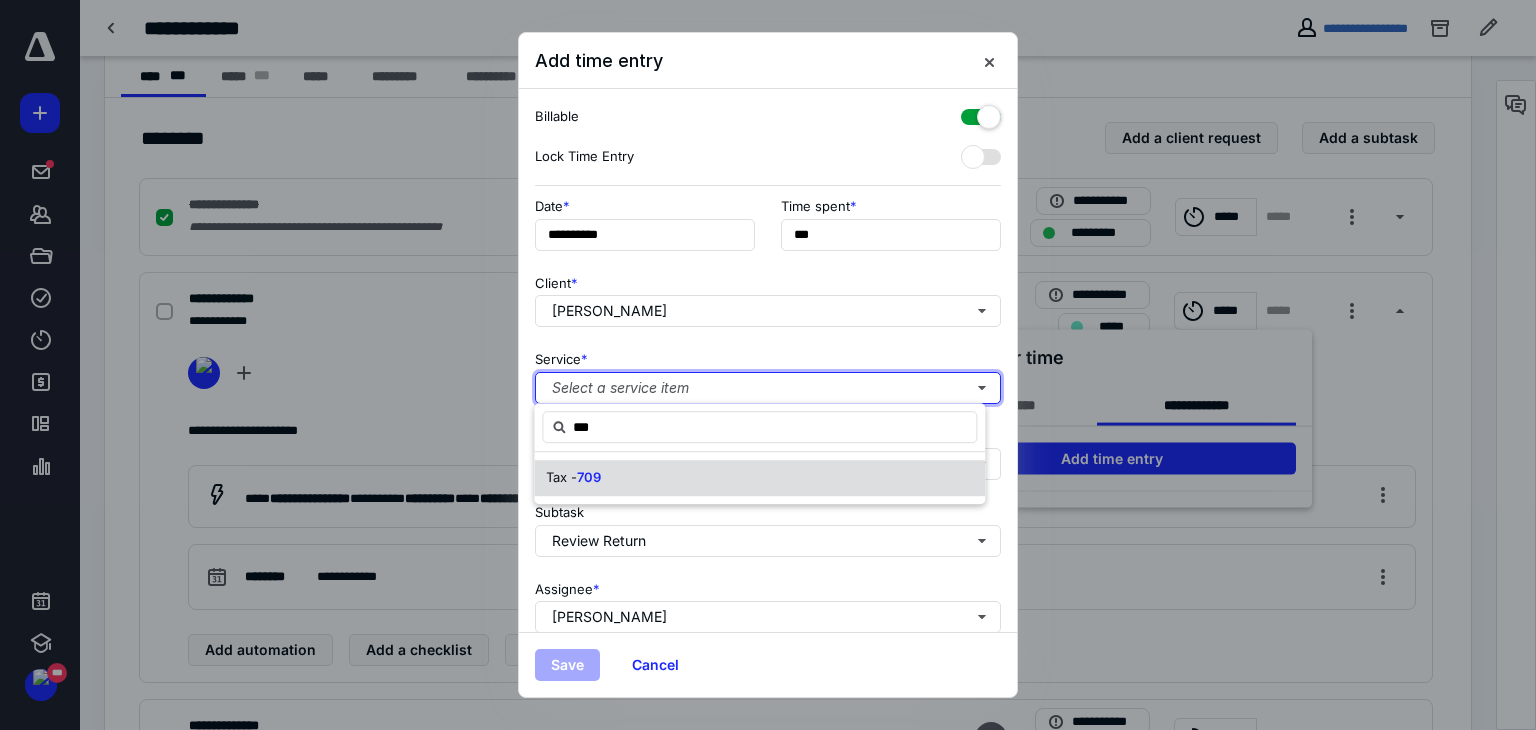 type 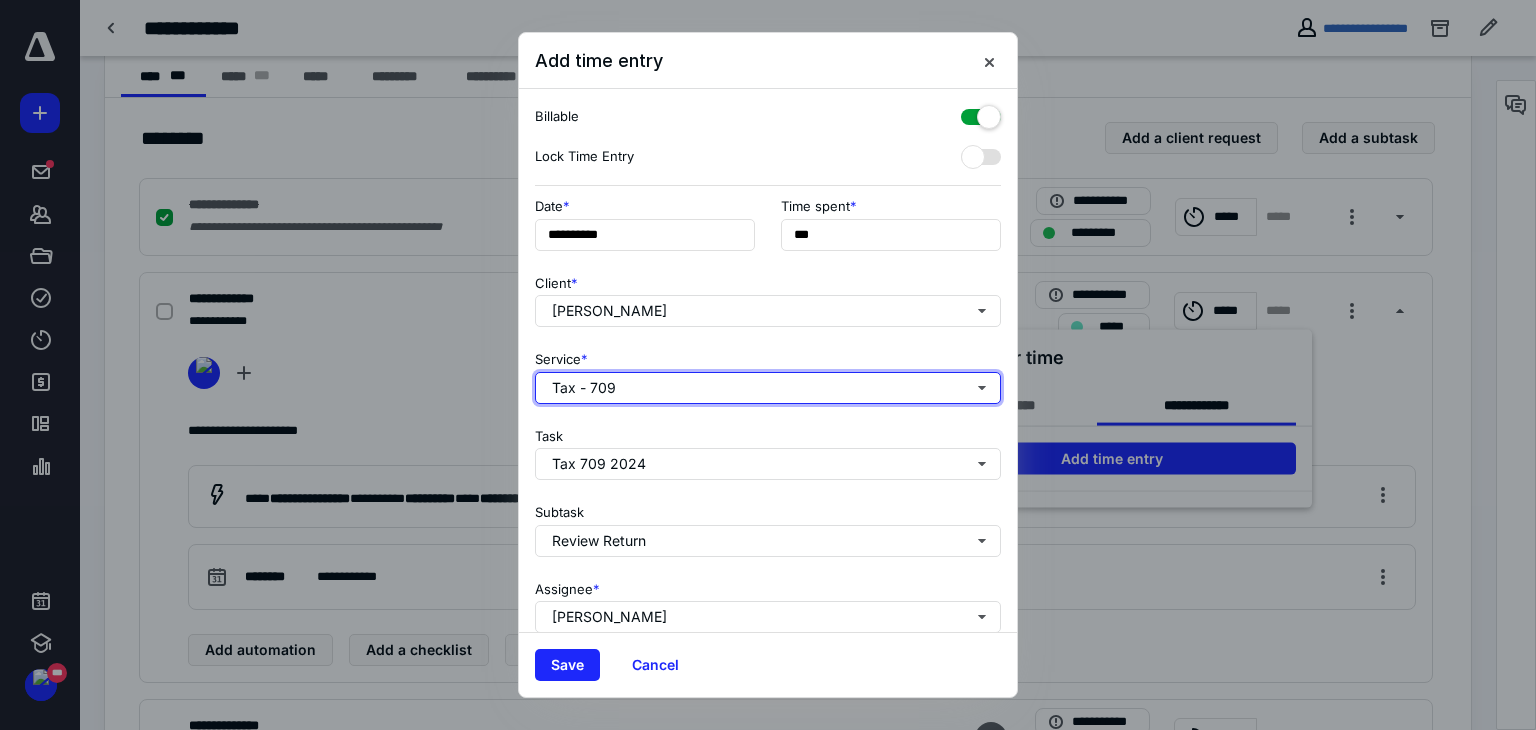 scroll, scrollTop: 171, scrollLeft: 0, axis: vertical 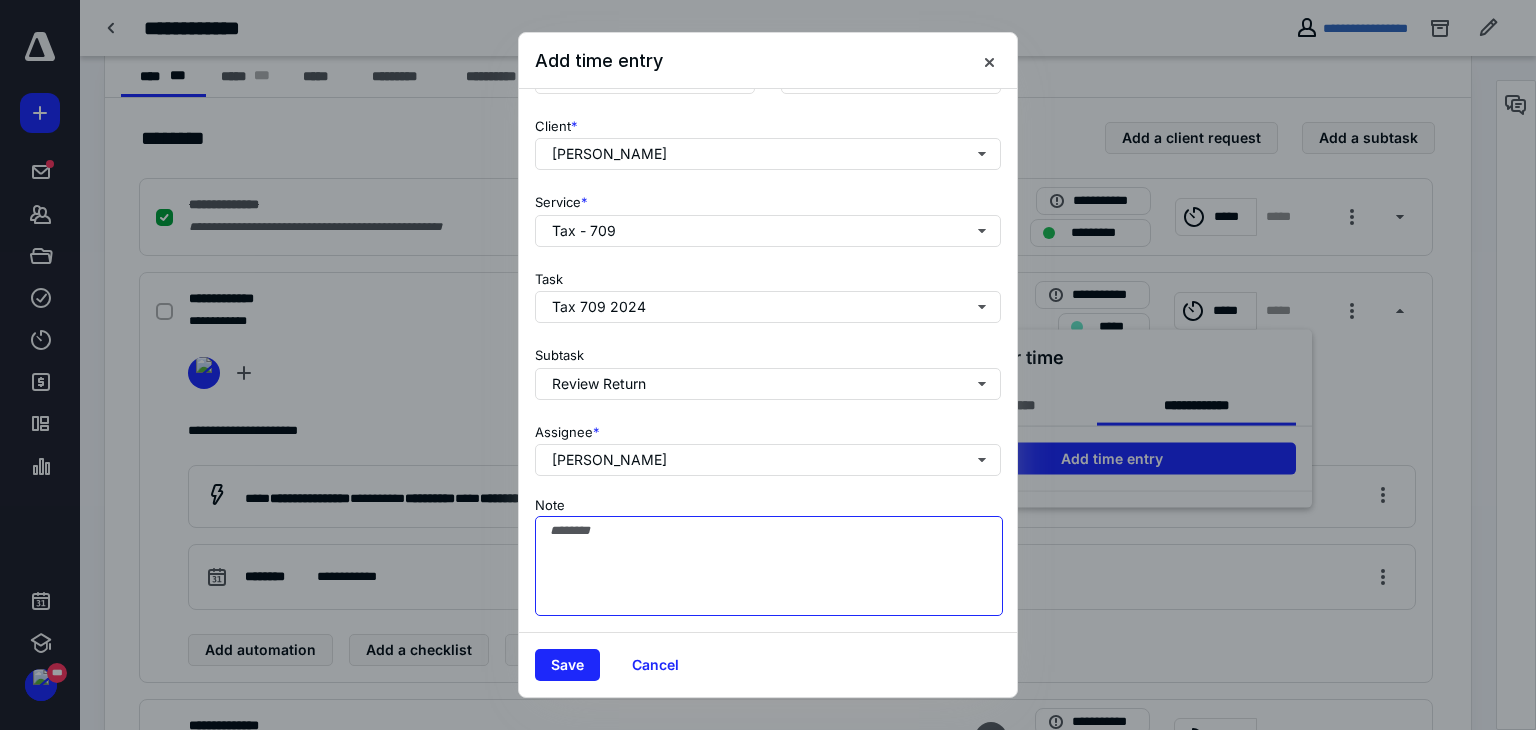 click on "Note" at bounding box center (769, 566) 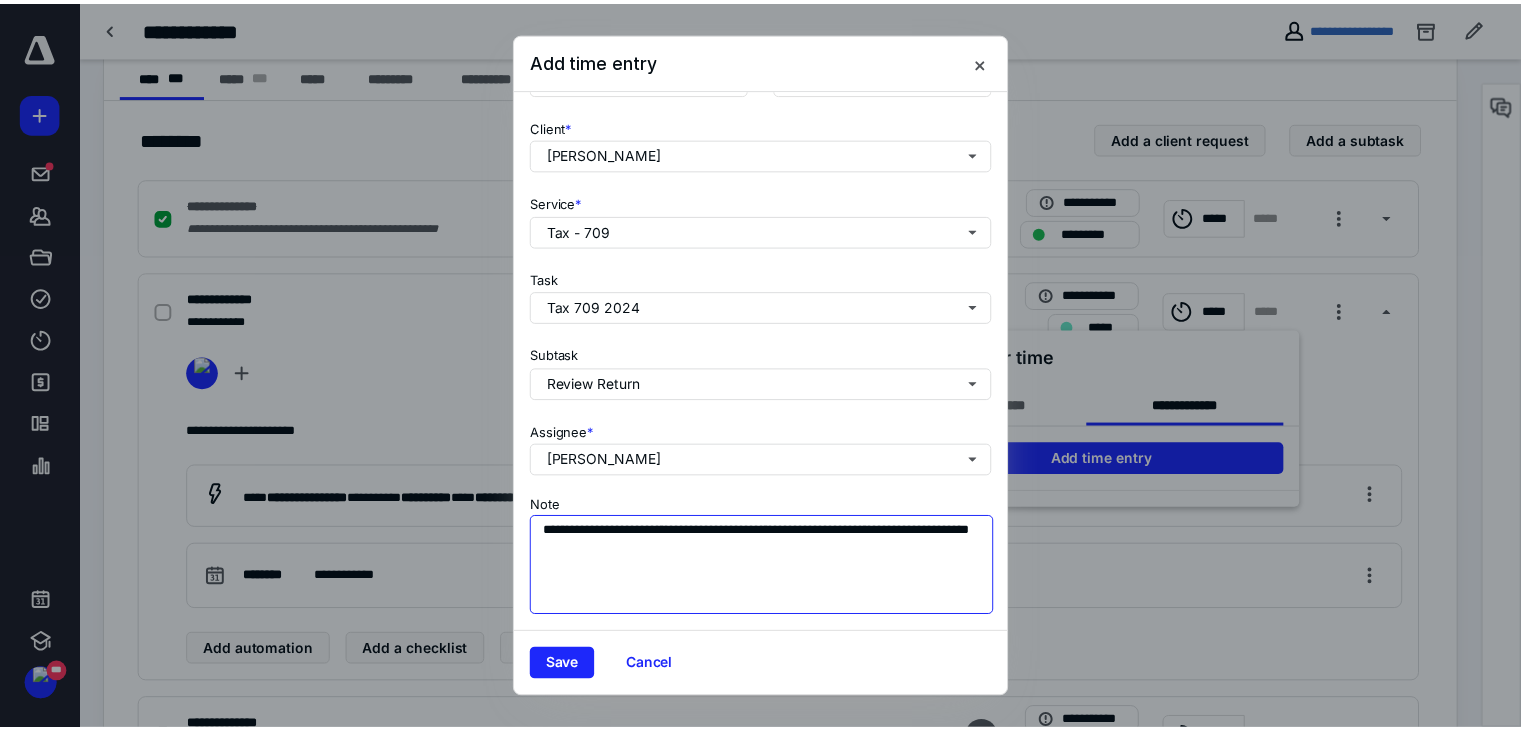 scroll, scrollTop: 0, scrollLeft: 0, axis: both 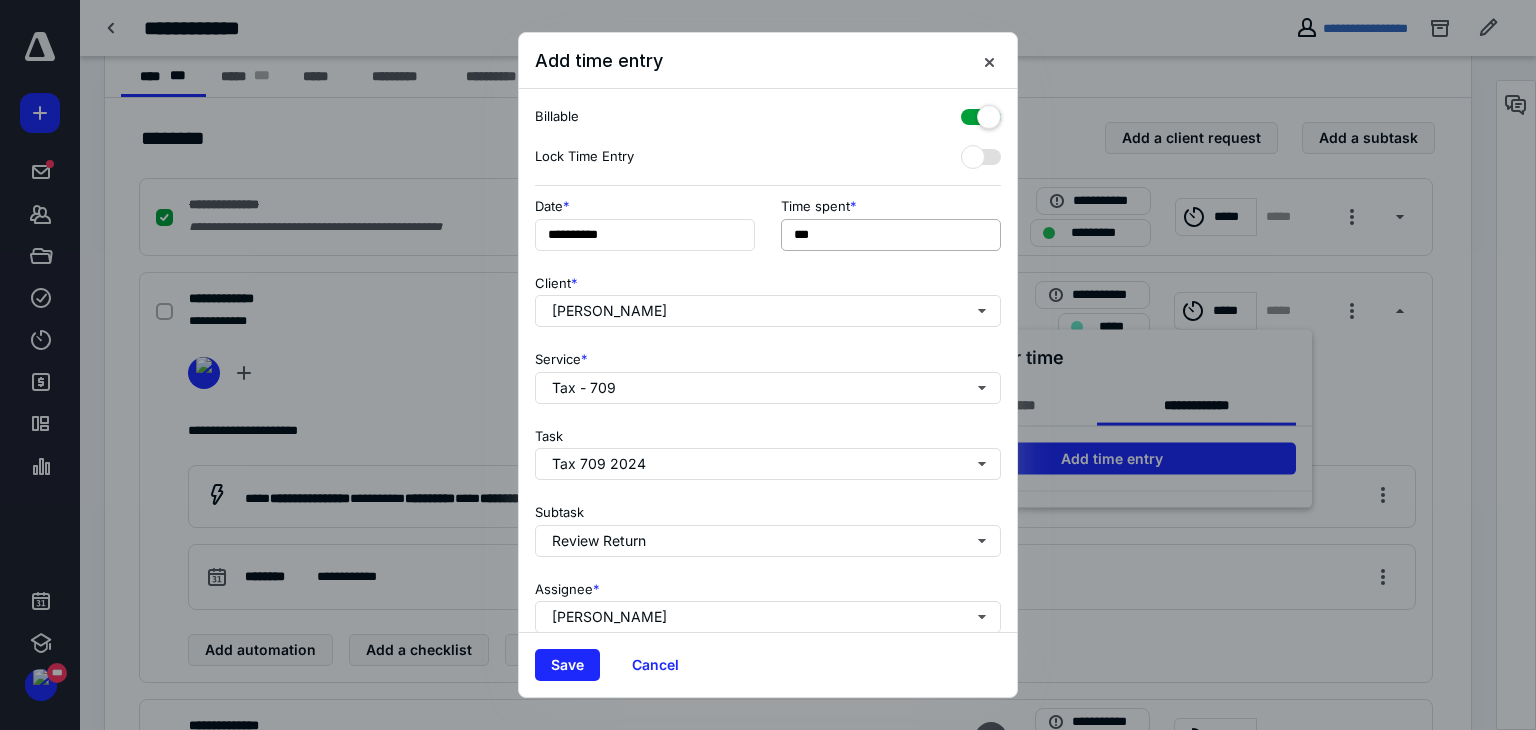 type on "**********" 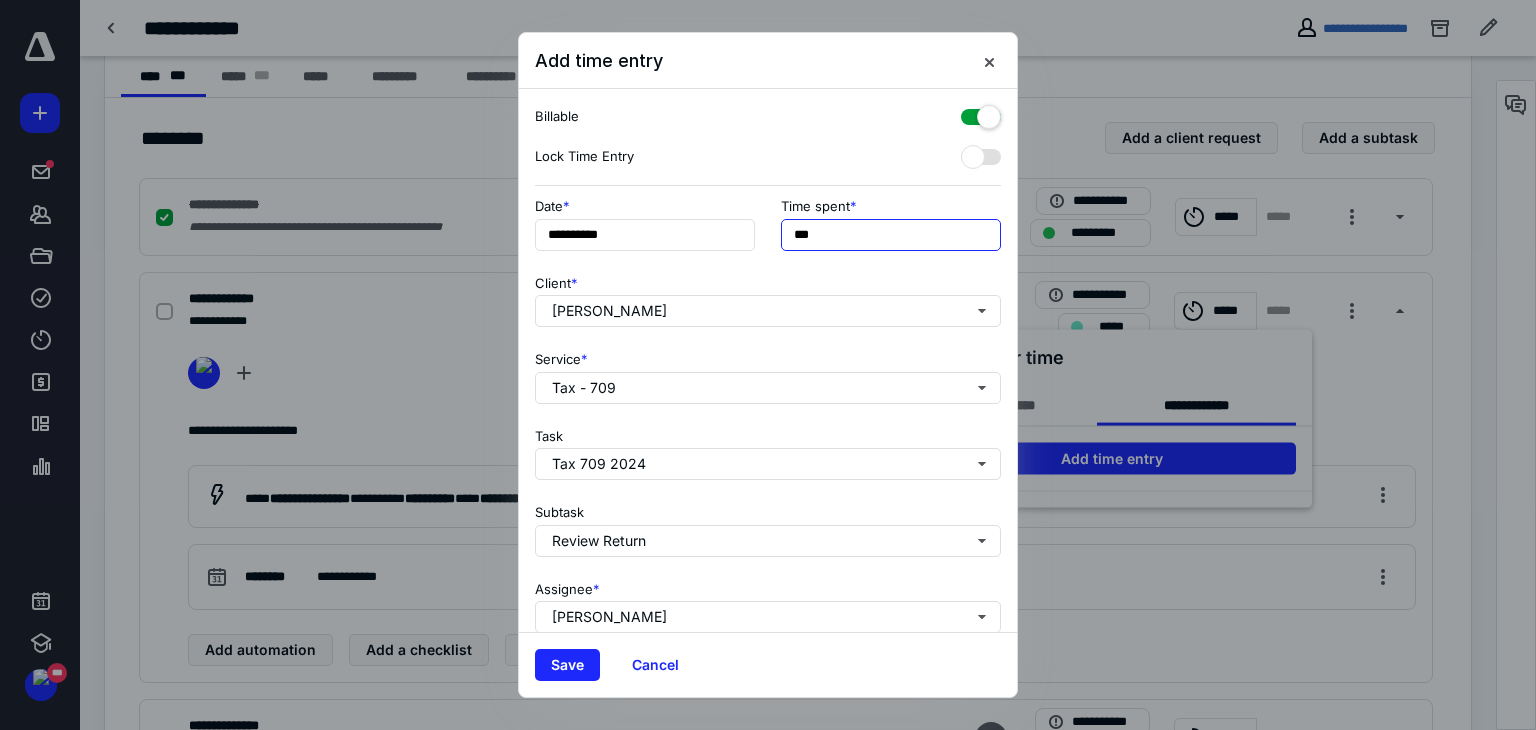 drag, startPoint x: 849, startPoint y: 241, endPoint x: 736, endPoint y: 213, distance: 116.41735 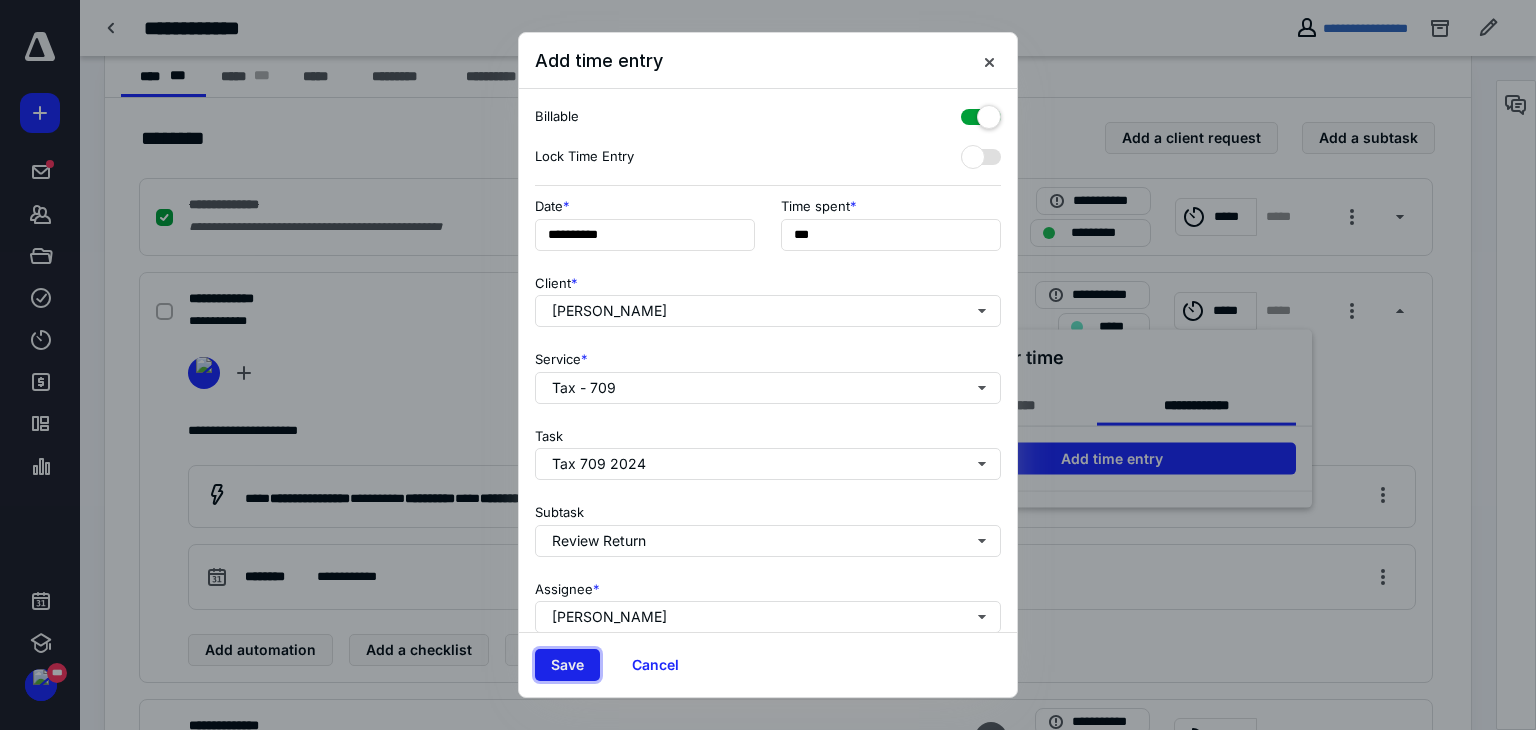 type on "***" 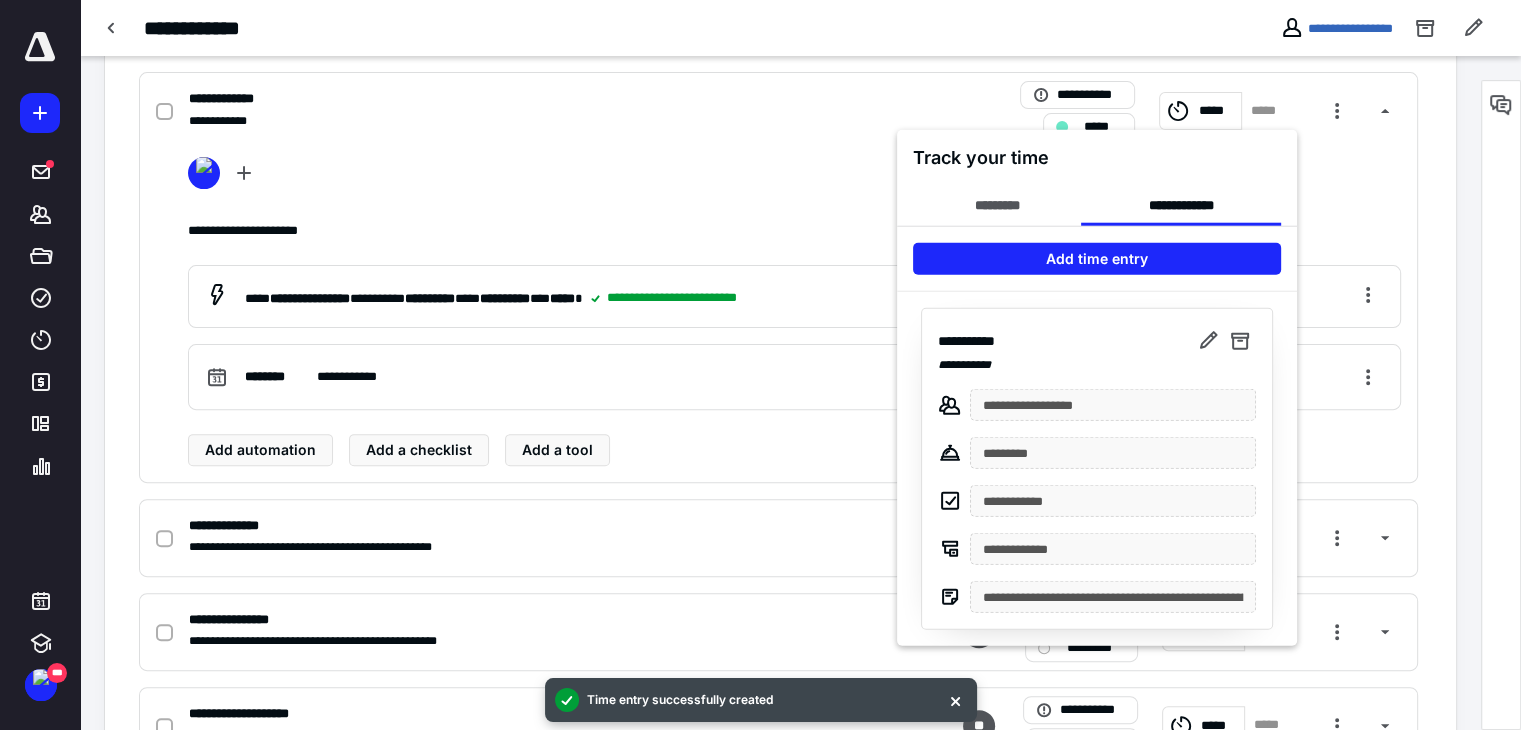 scroll, scrollTop: 700, scrollLeft: 0, axis: vertical 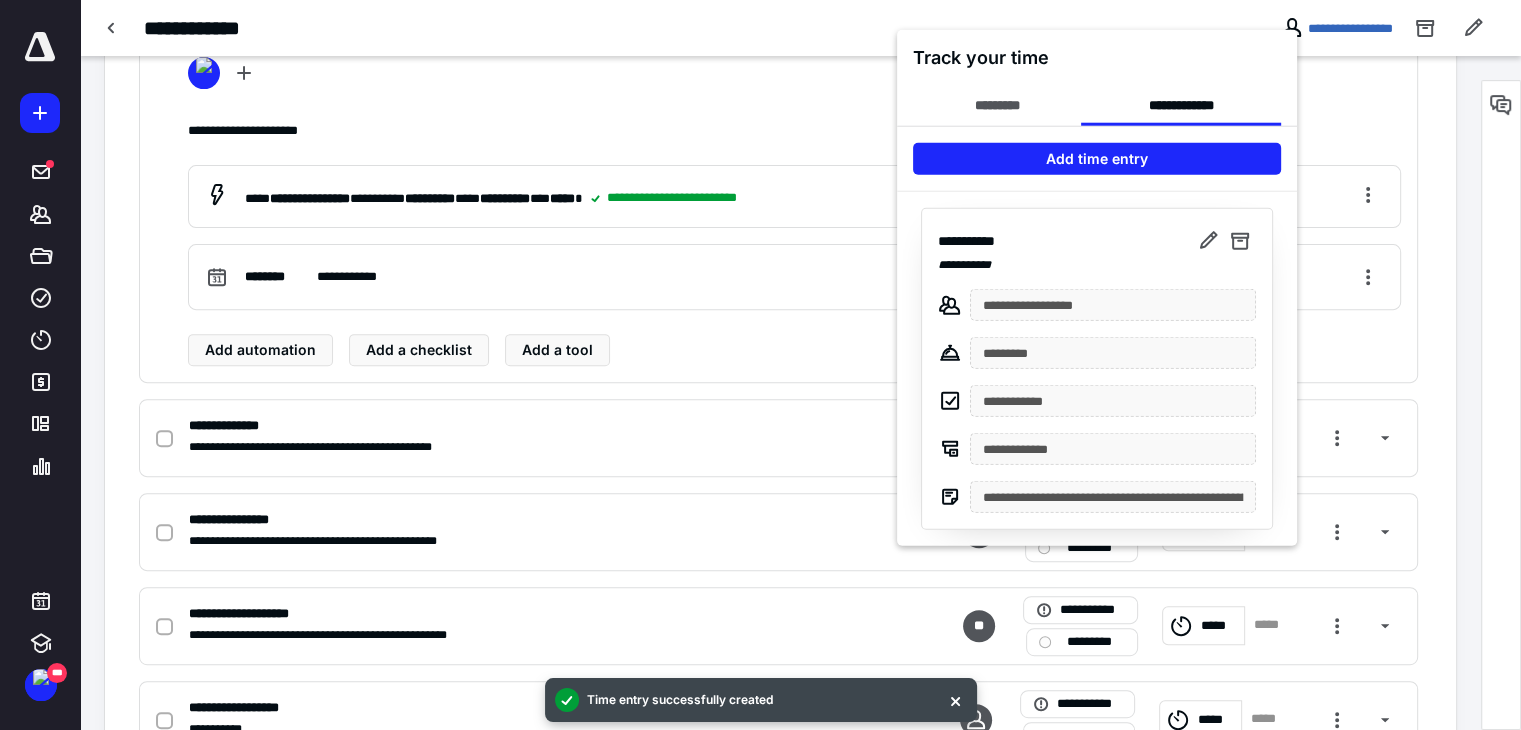 click at bounding box center [760, 365] 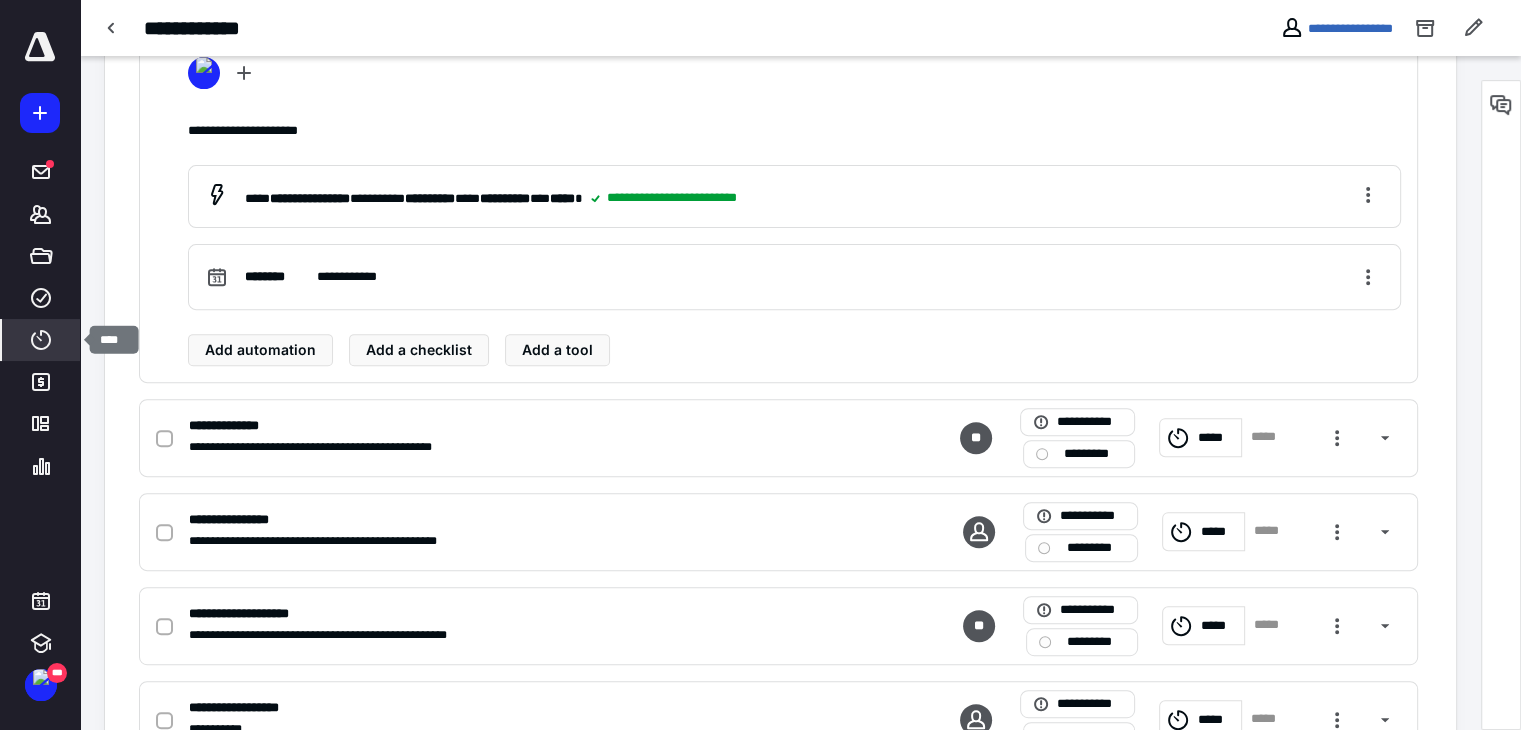 click 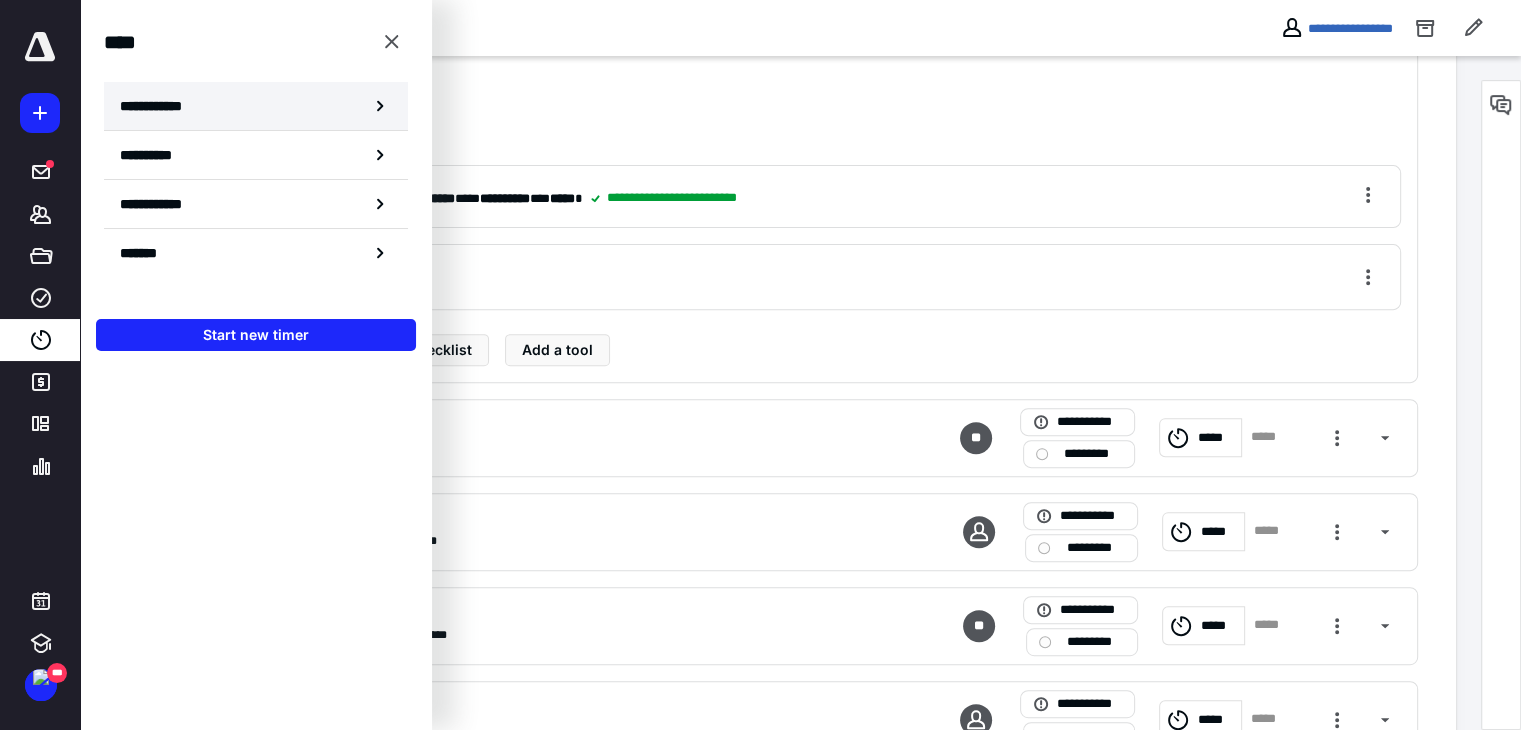 click on "**********" at bounding box center (162, 106) 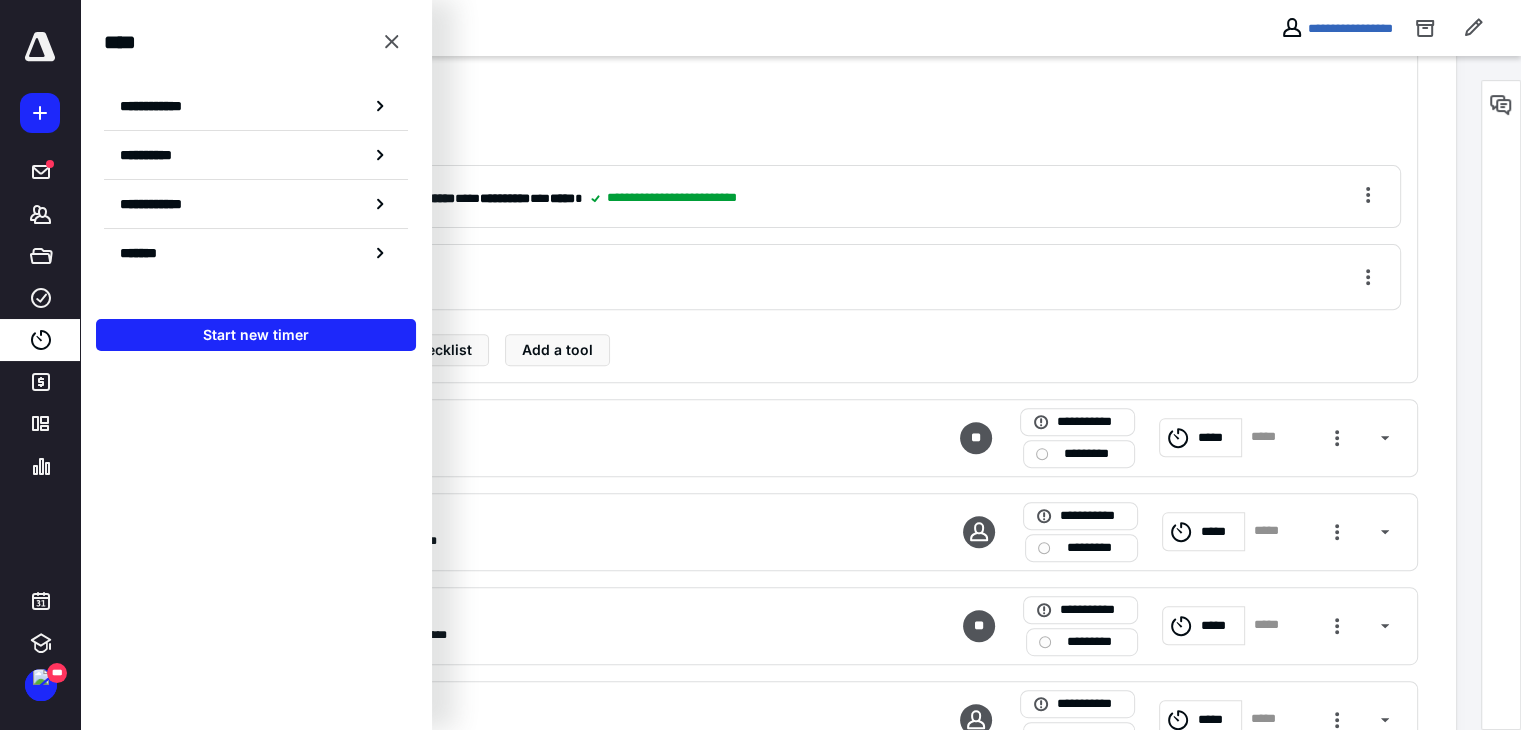 scroll, scrollTop: 0, scrollLeft: 0, axis: both 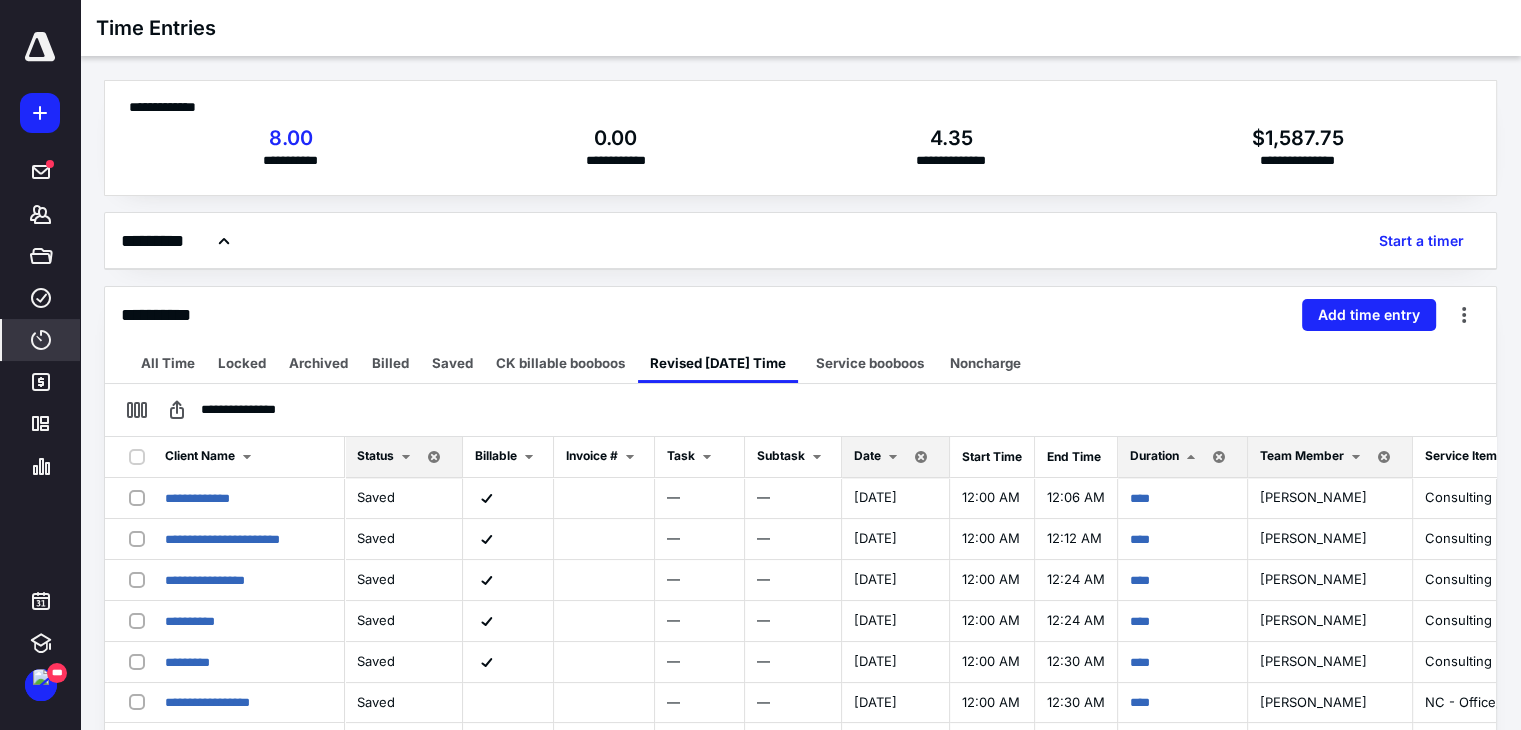 click on "Date" at bounding box center [867, 455] 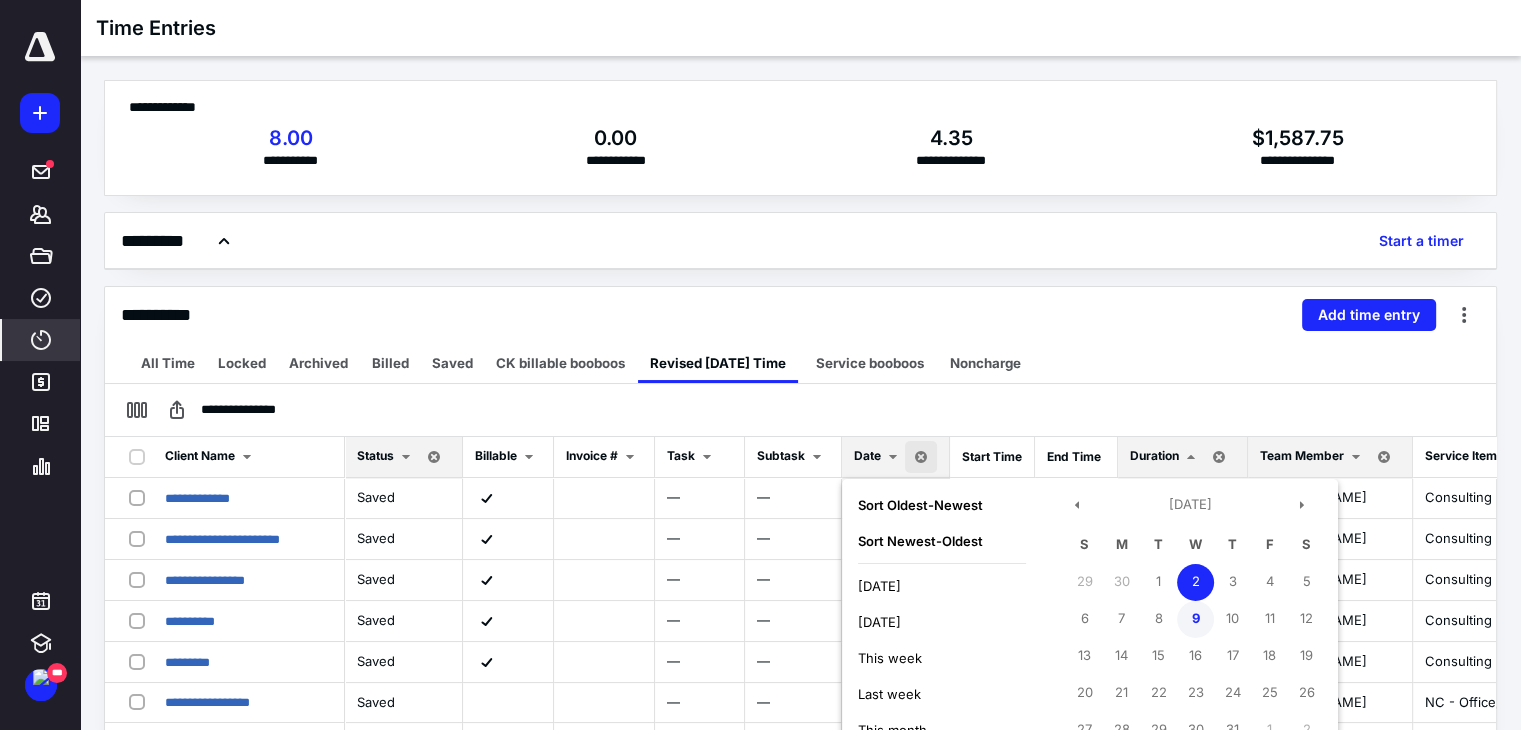 click on "9" at bounding box center [1195, 619] 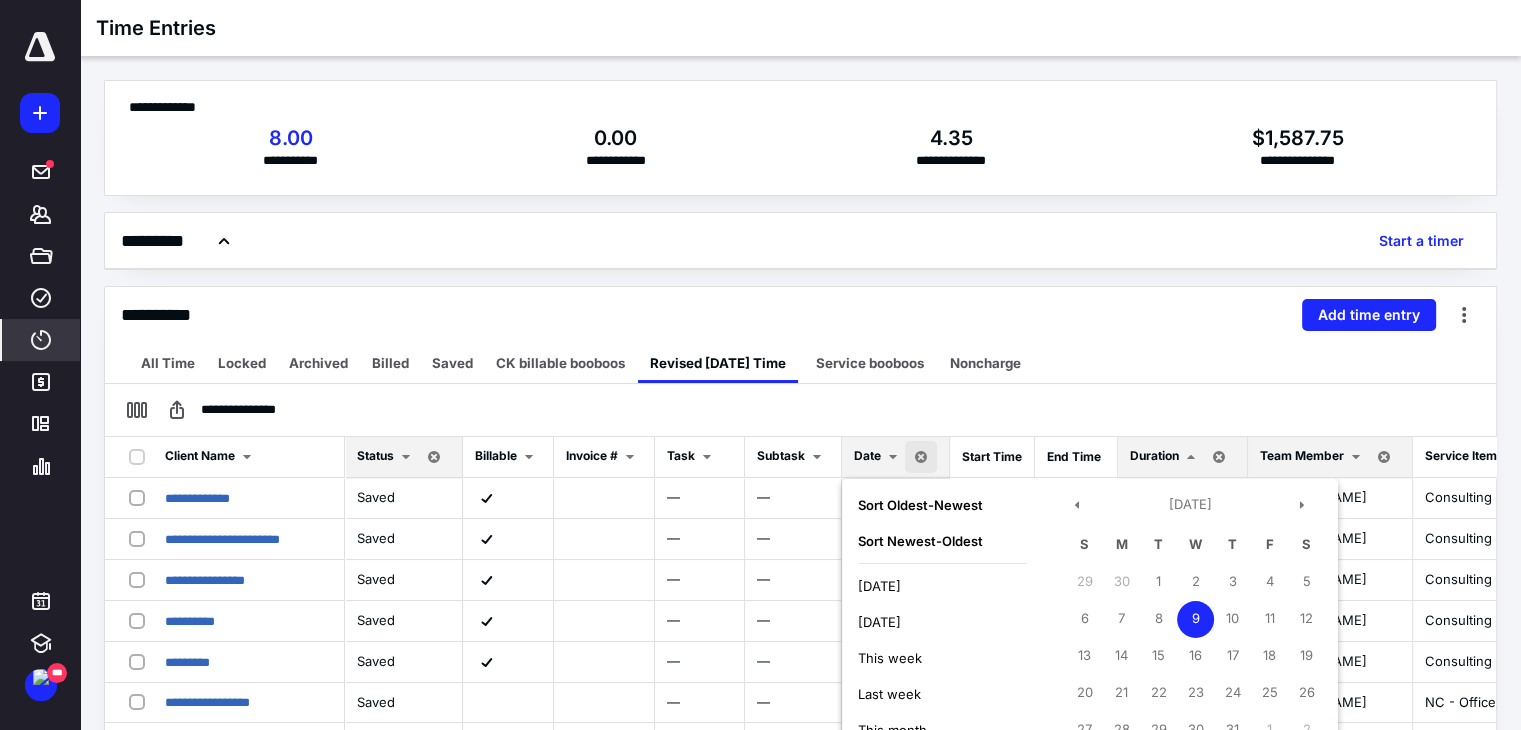 click on "9" at bounding box center (1195, 619) 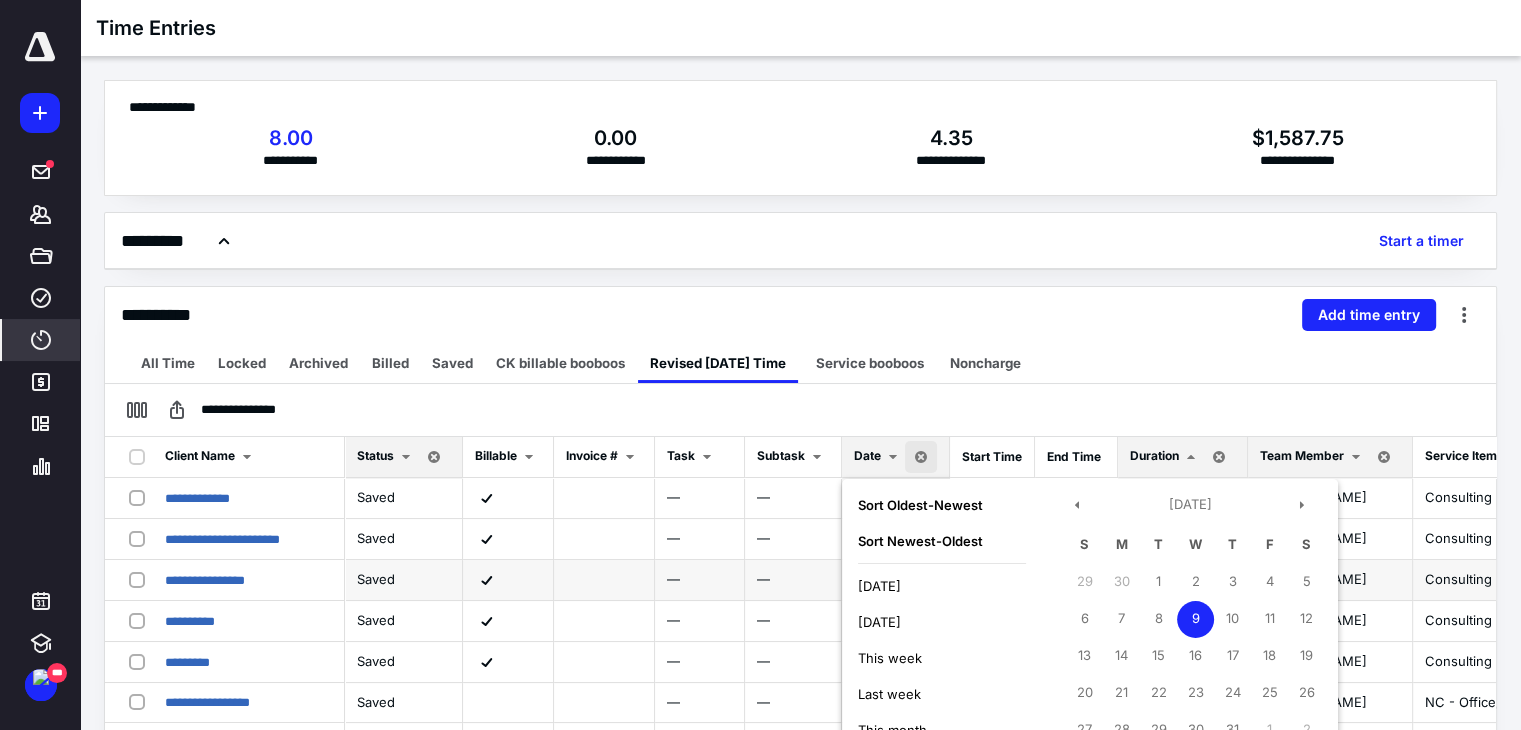 scroll, scrollTop: 55, scrollLeft: 0, axis: vertical 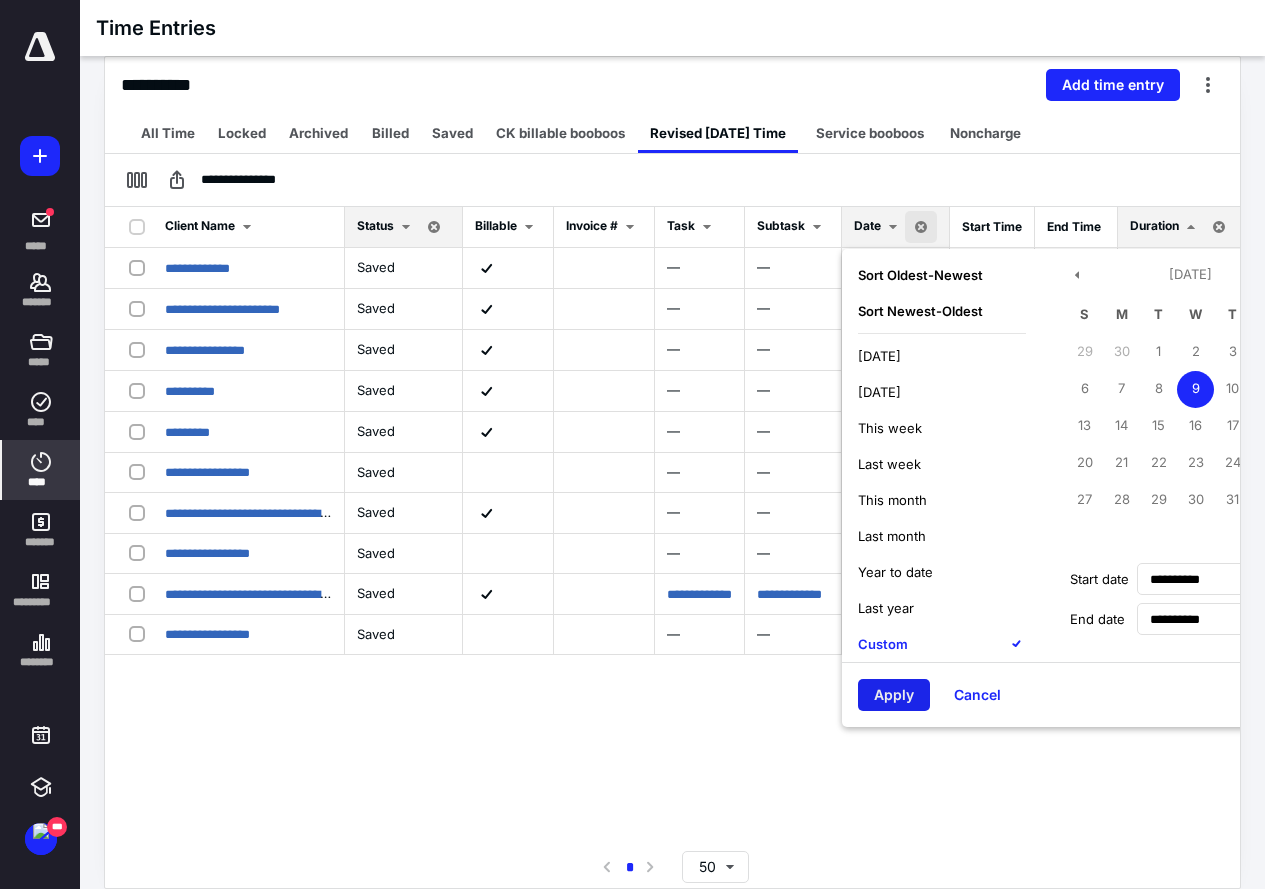 click on "Apply" at bounding box center [894, 695] 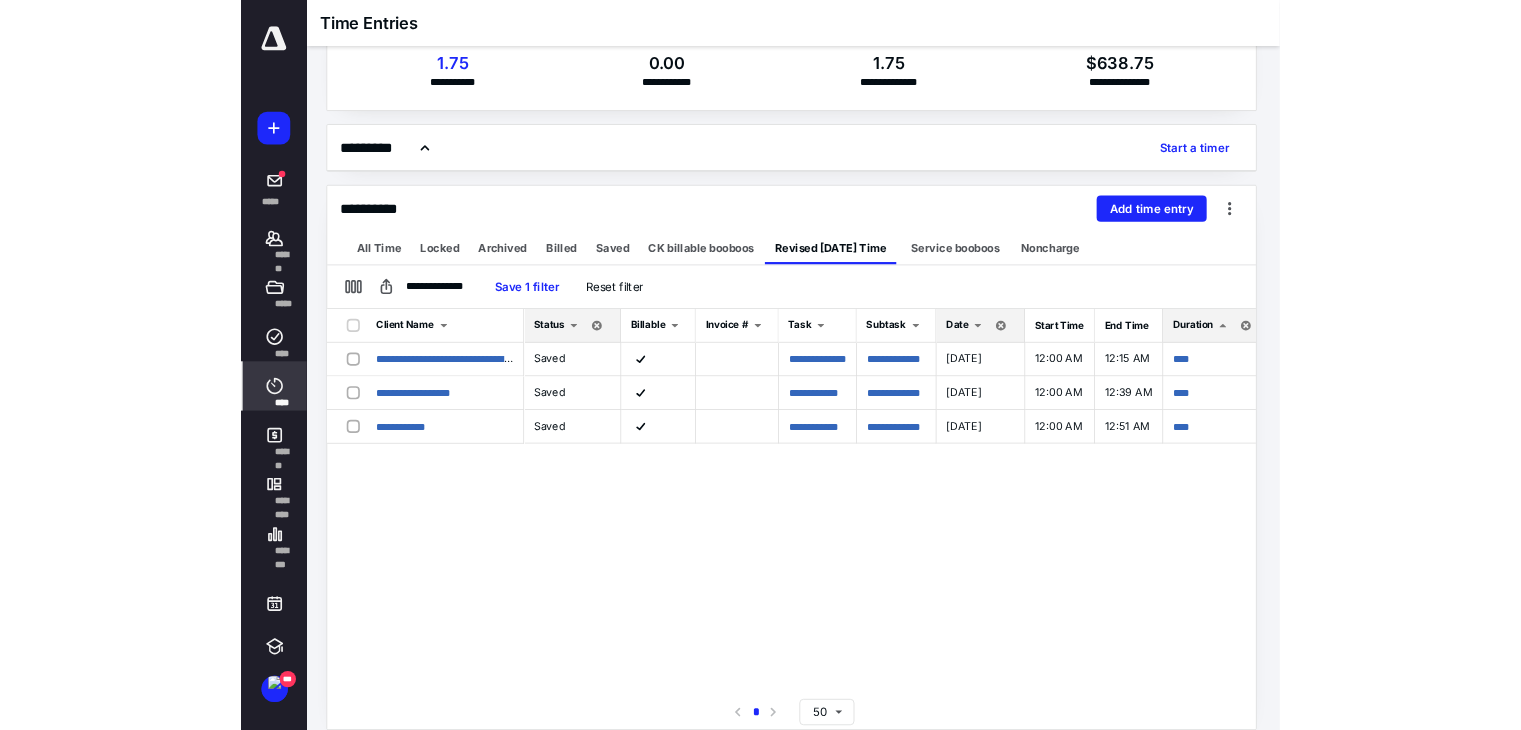 scroll, scrollTop: 227, scrollLeft: 0, axis: vertical 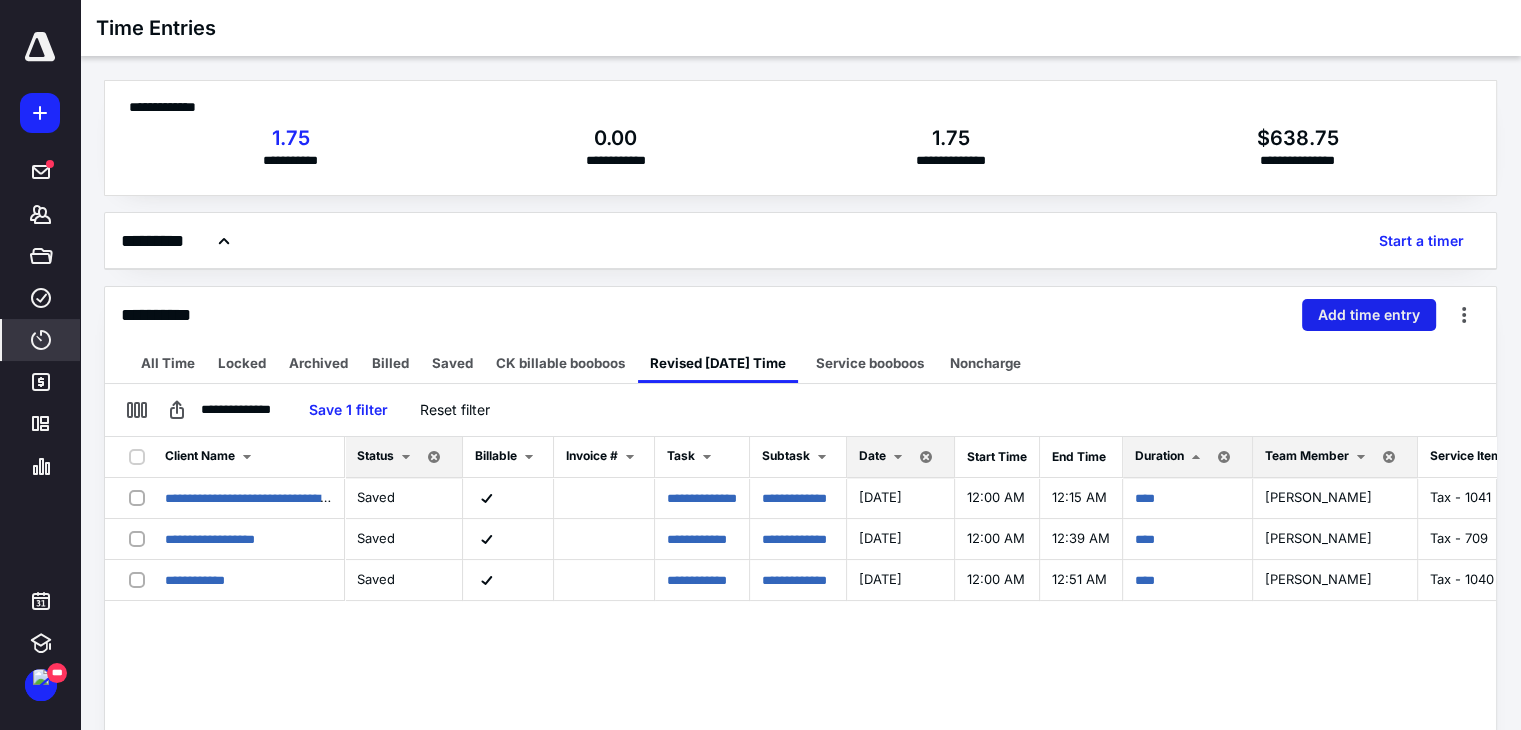 click on "Add time entry" at bounding box center (1369, 315) 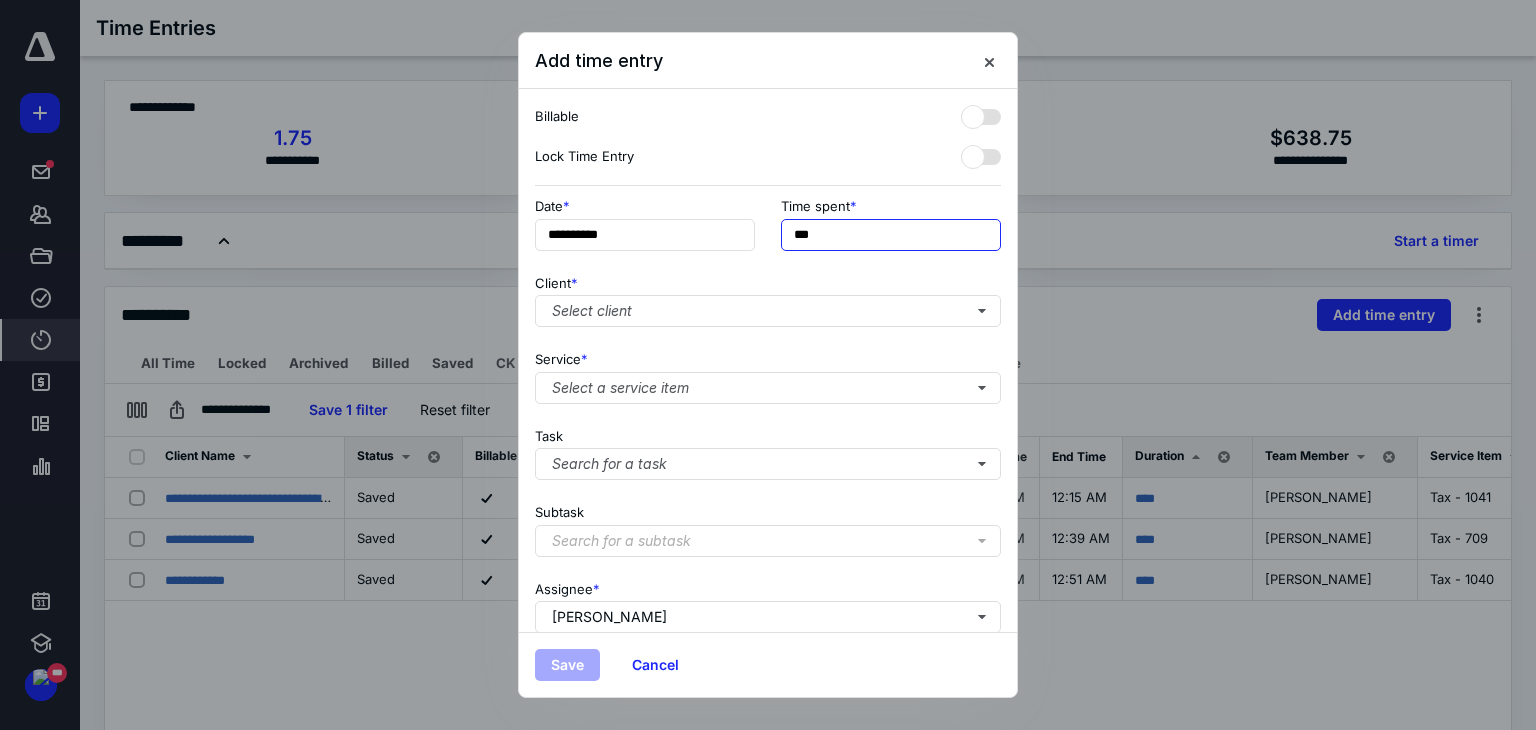 drag, startPoint x: 874, startPoint y: 227, endPoint x: 680, endPoint y: 253, distance: 195.73451 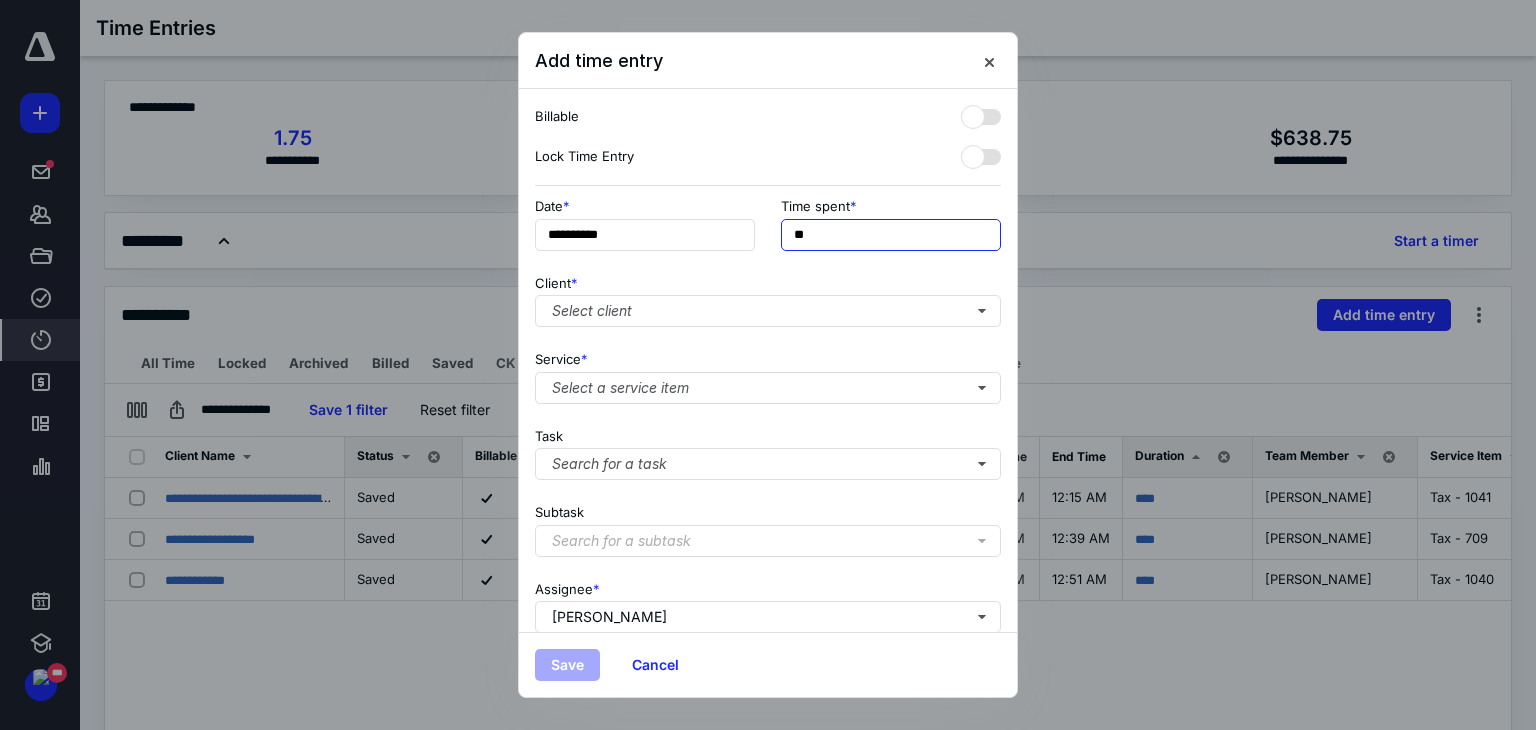 type on "*" 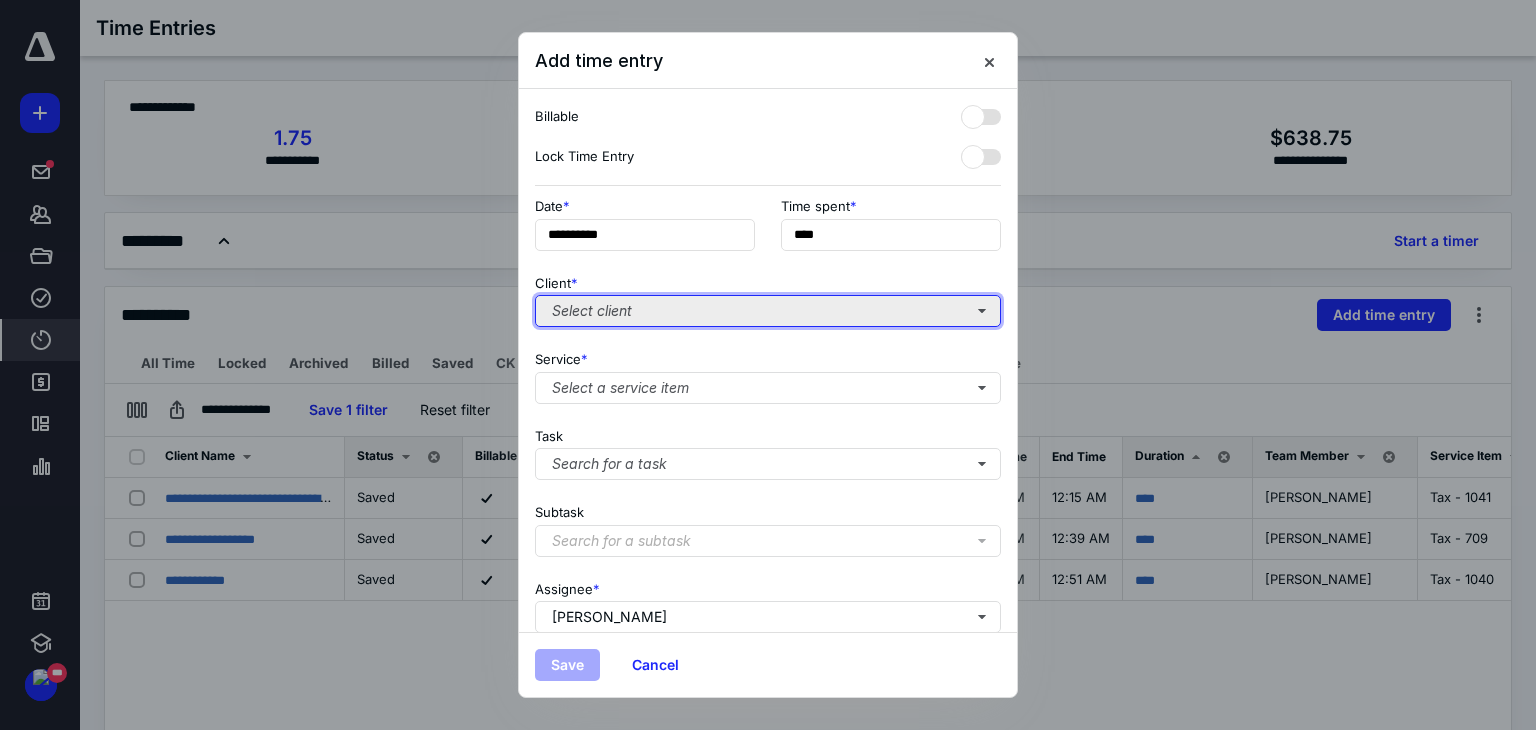 type on "******" 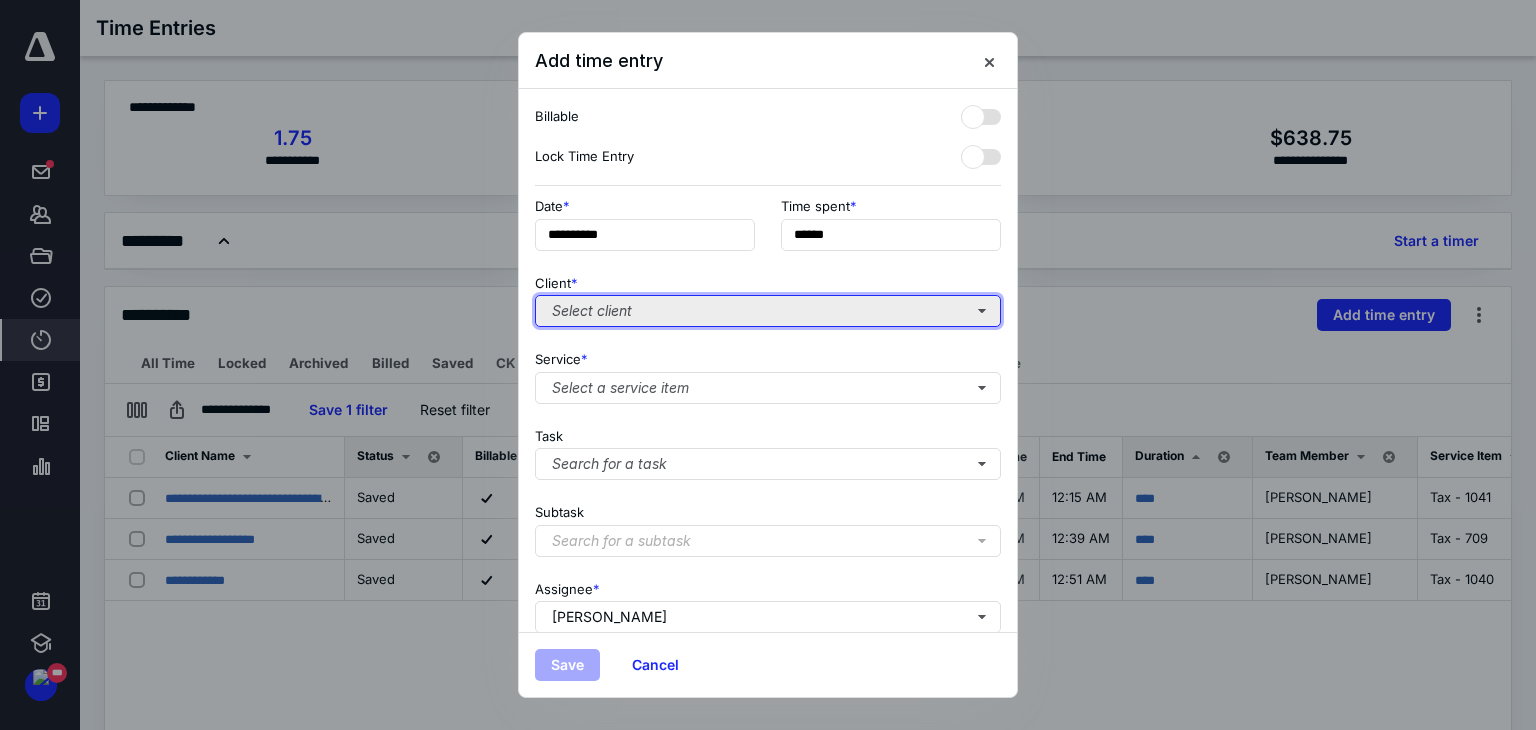 click on "Select client" at bounding box center [768, 311] 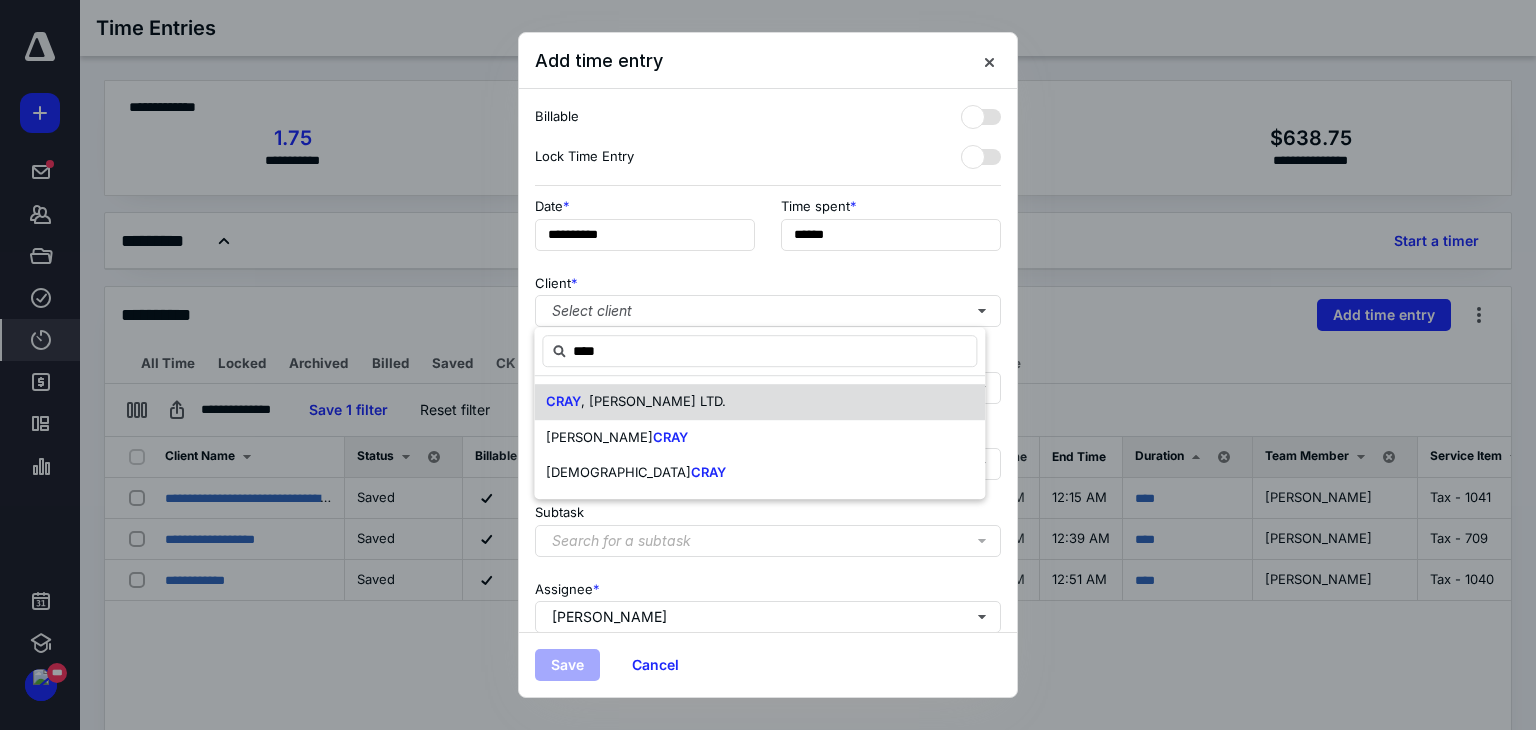 click on ", [PERSON_NAME] LTD." at bounding box center [653, 401] 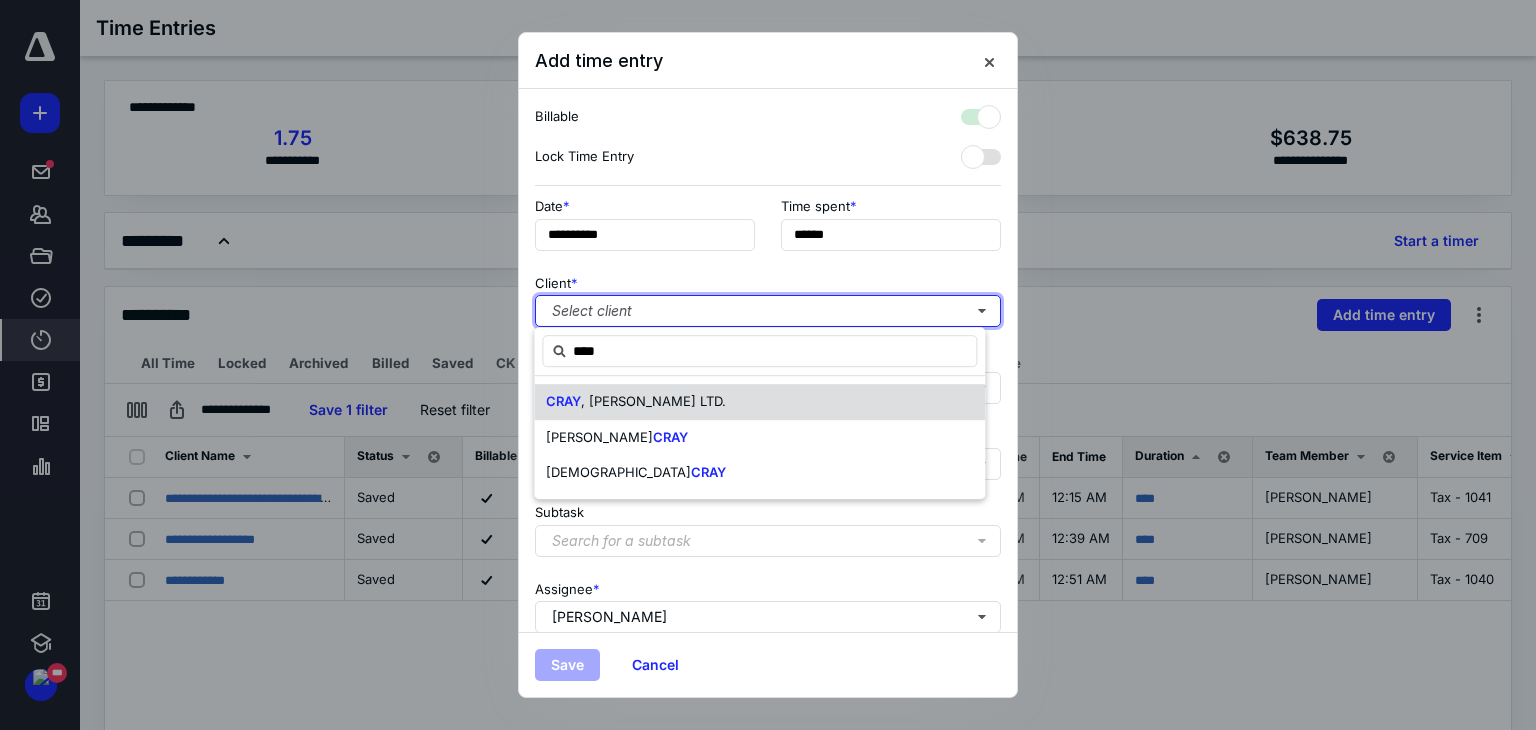 checkbox on "true" 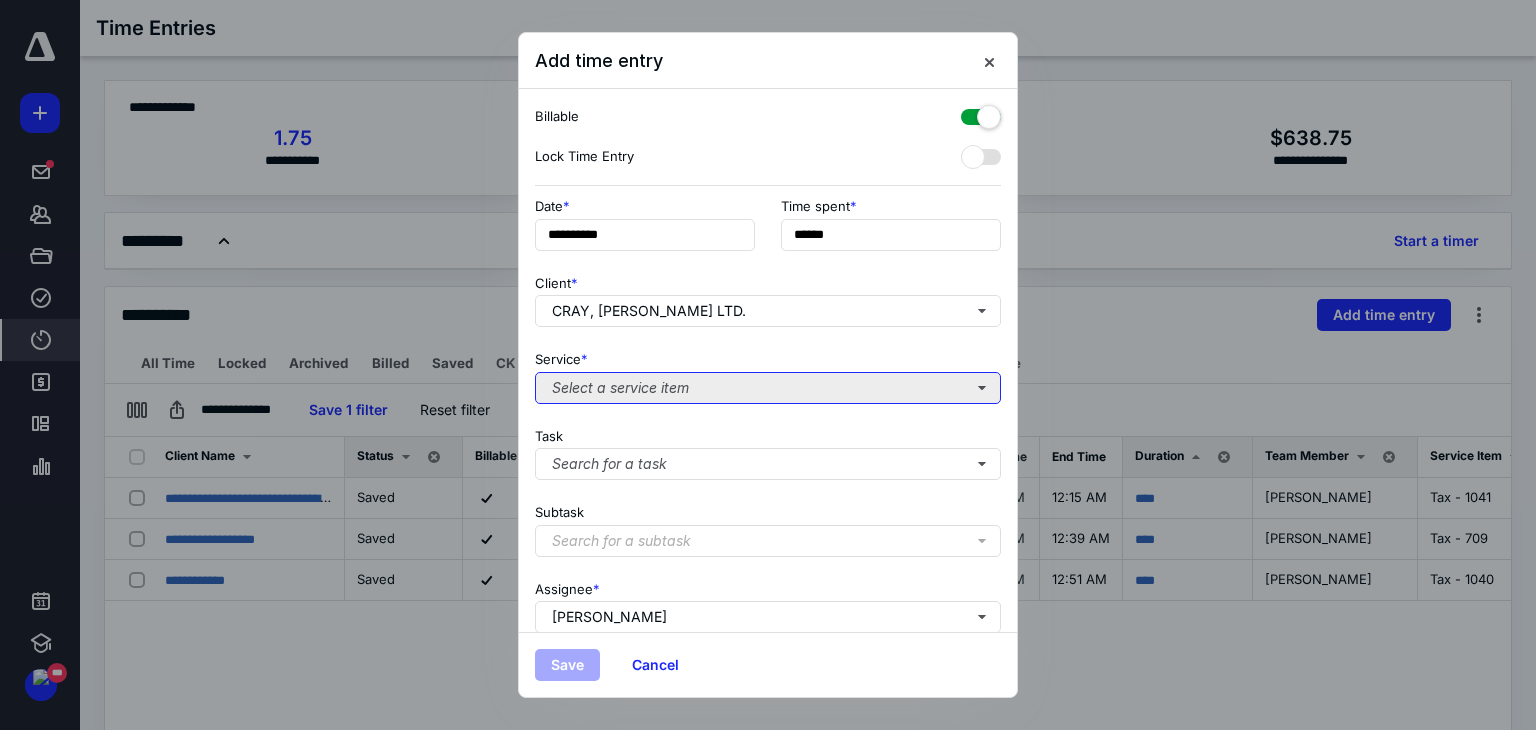 click on "Select a service item" at bounding box center [768, 388] 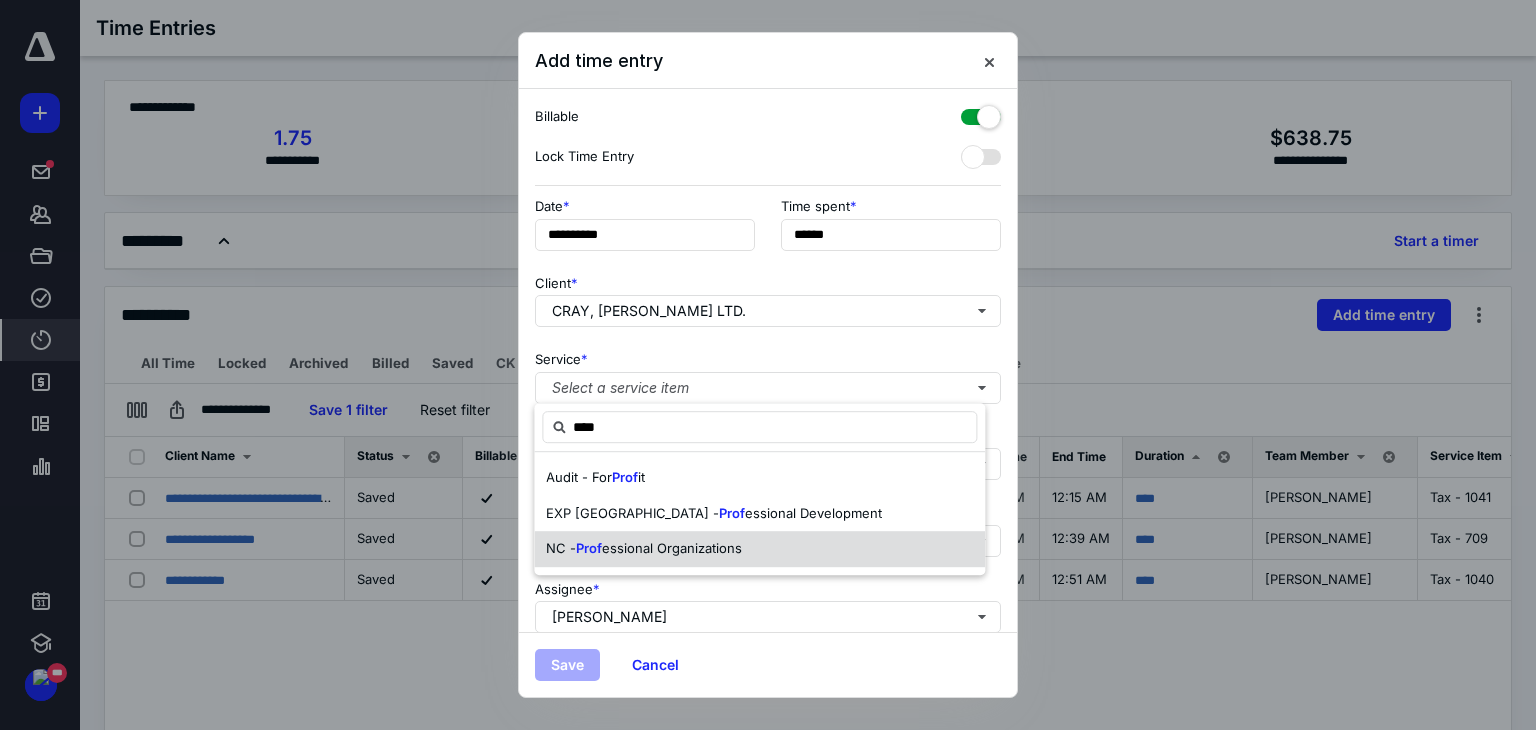 click on "essional Organizations" at bounding box center [672, 548] 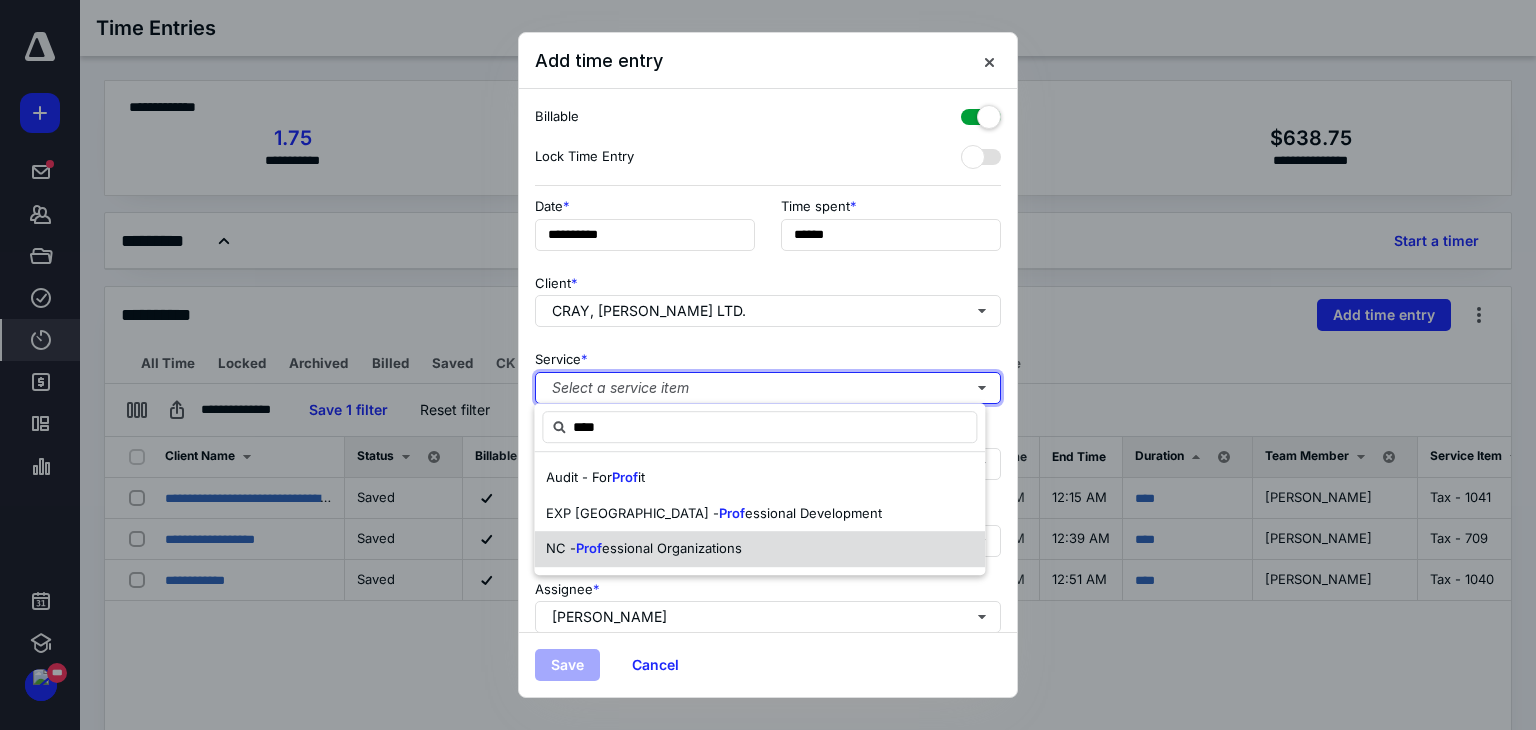 type 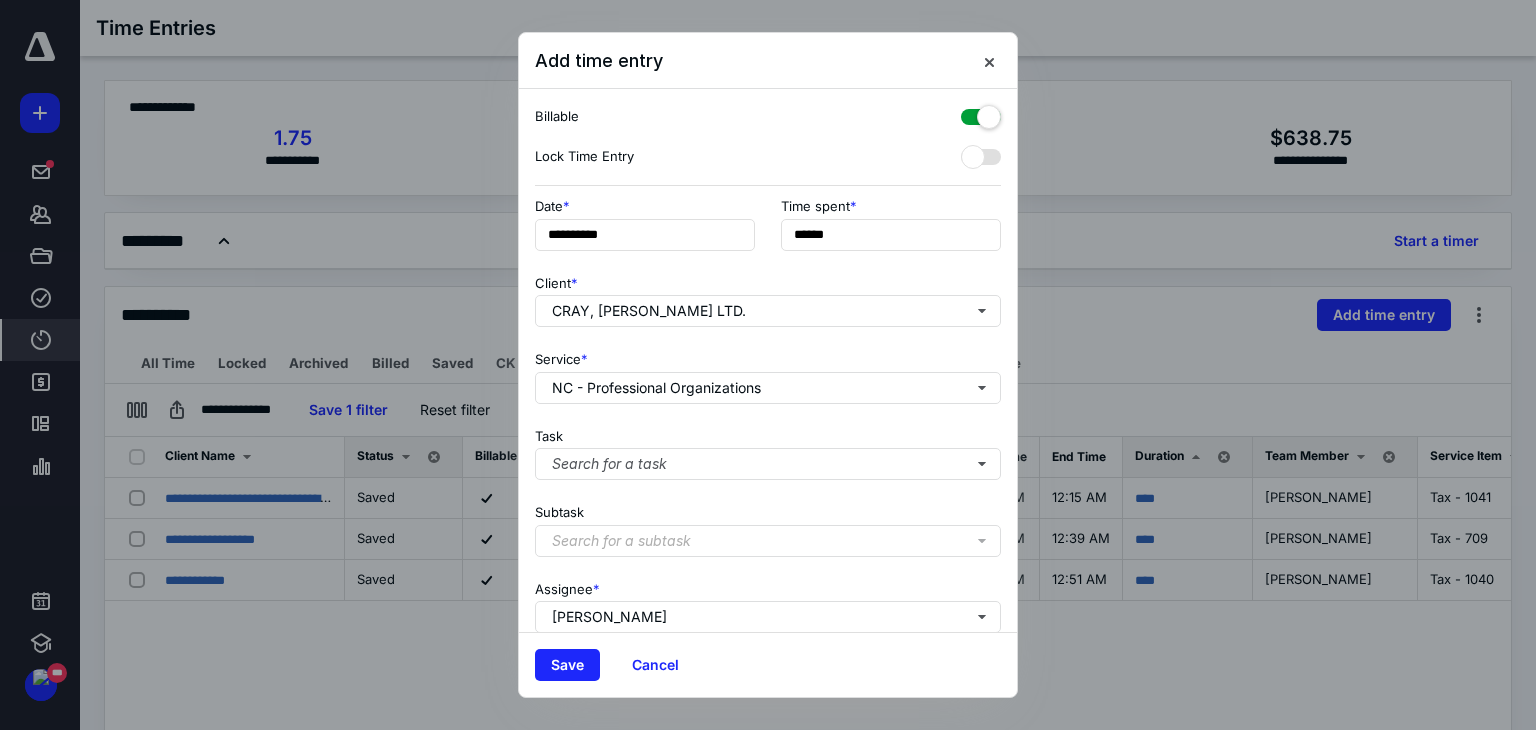 click at bounding box center (981, 113) 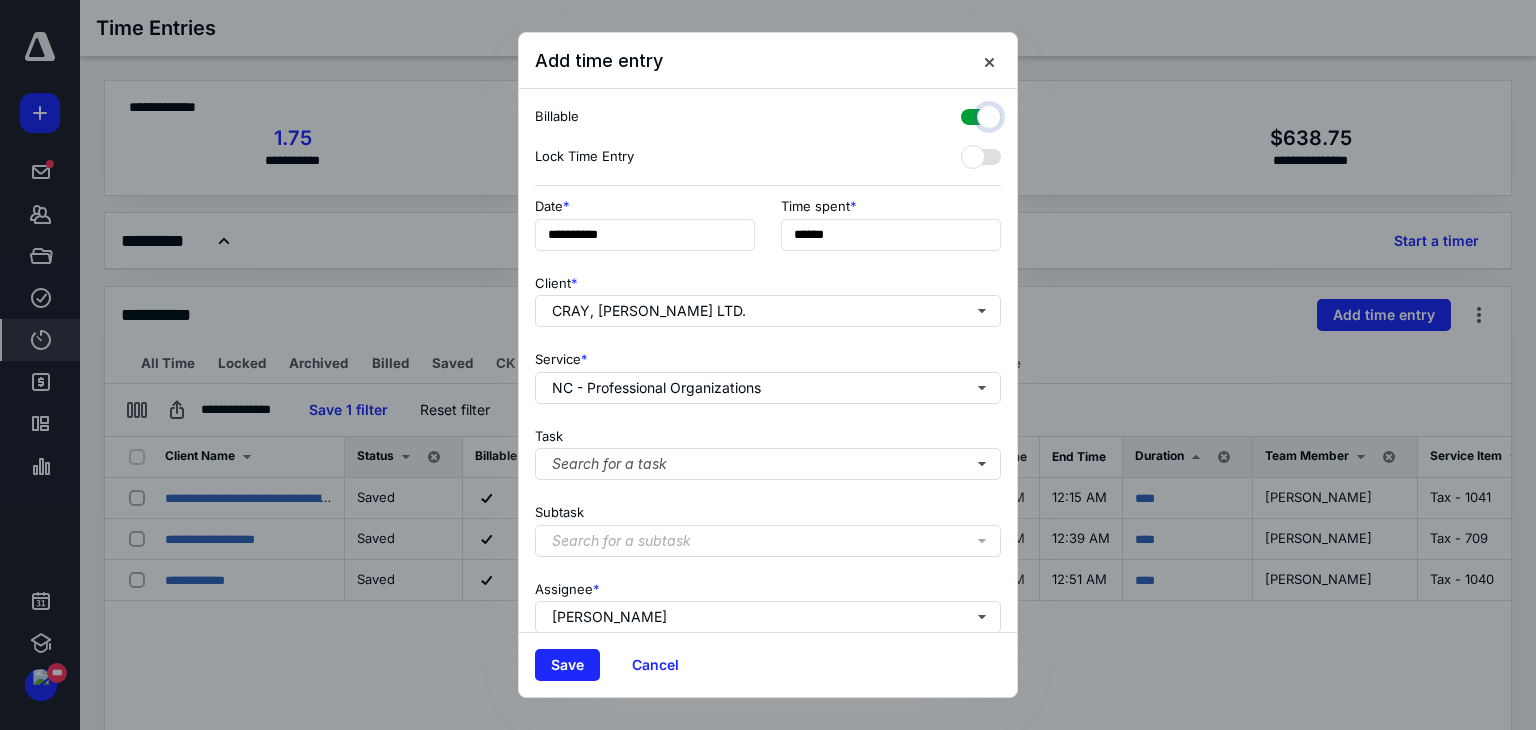 click at bounding box center (971, 114) 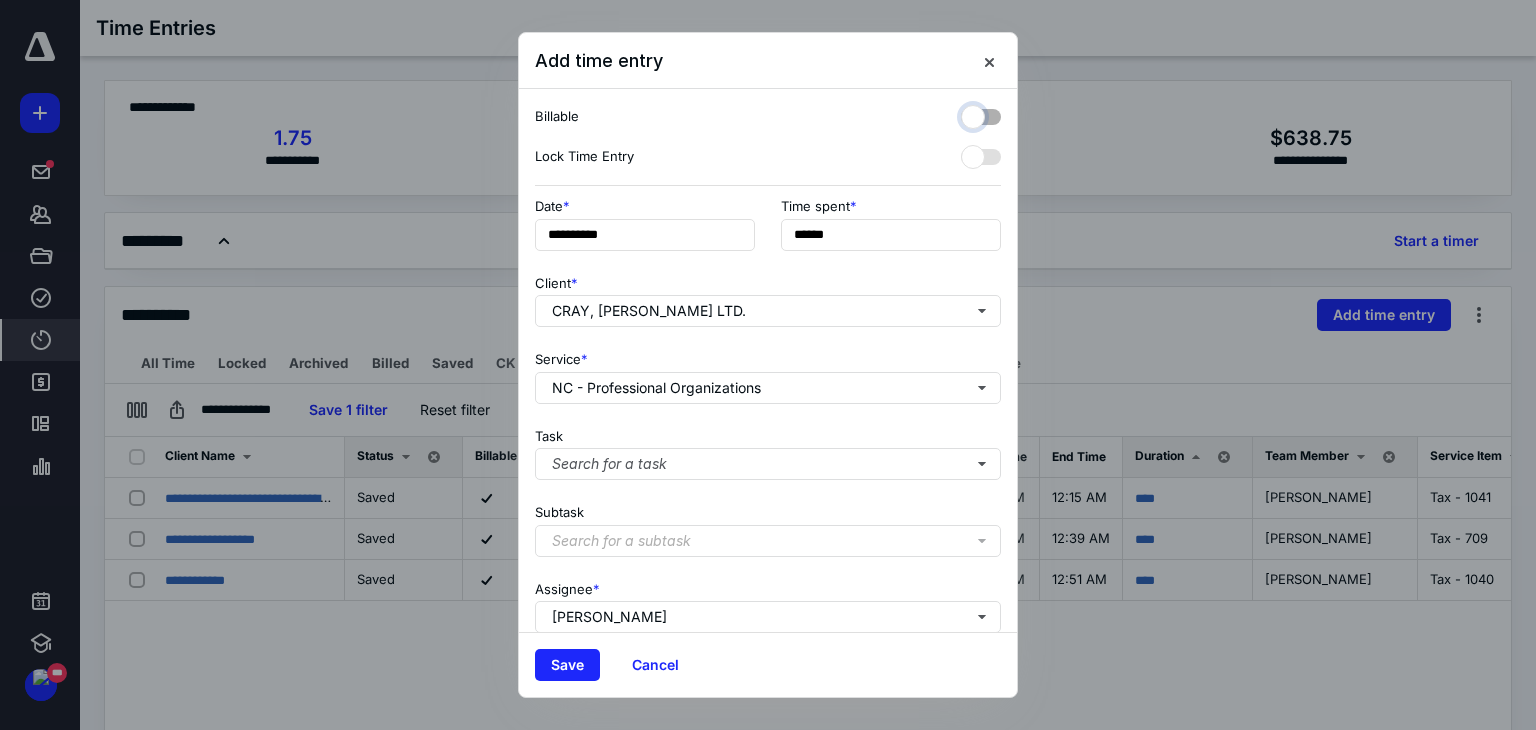 checkbox on "false" 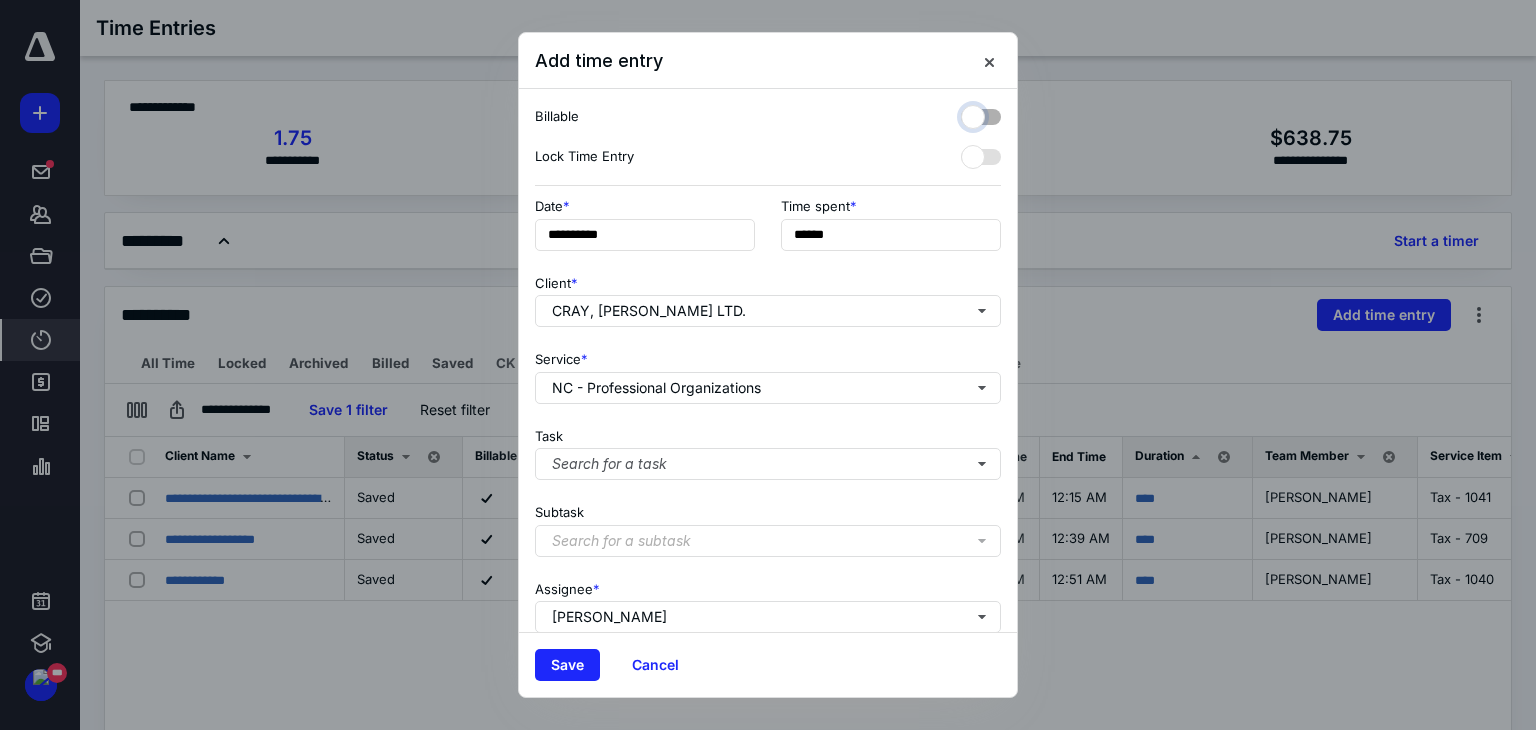 scroll, scrollTop: 171, scrollLeft: 0, axis: vertical 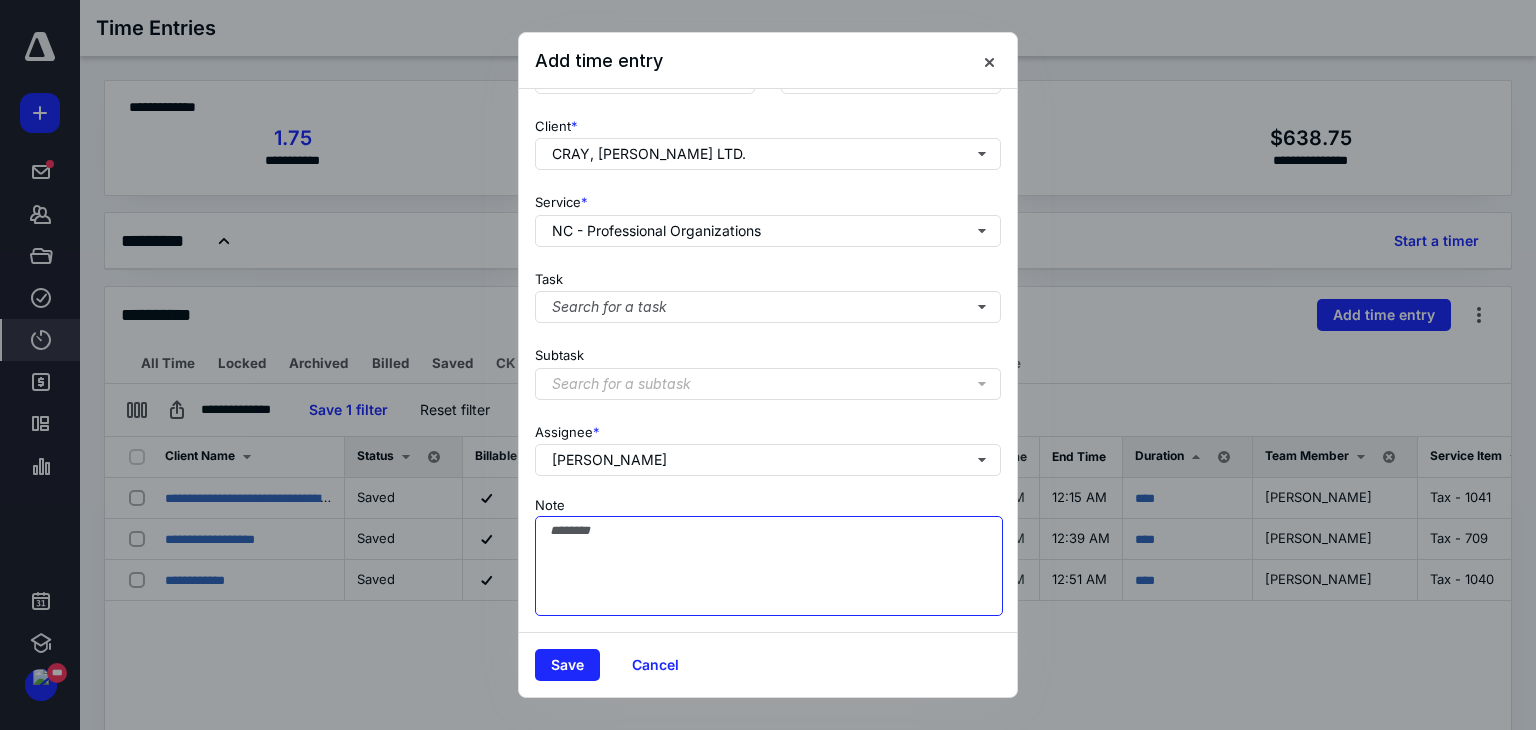 click on "Note" at bounding box center (769, 566) 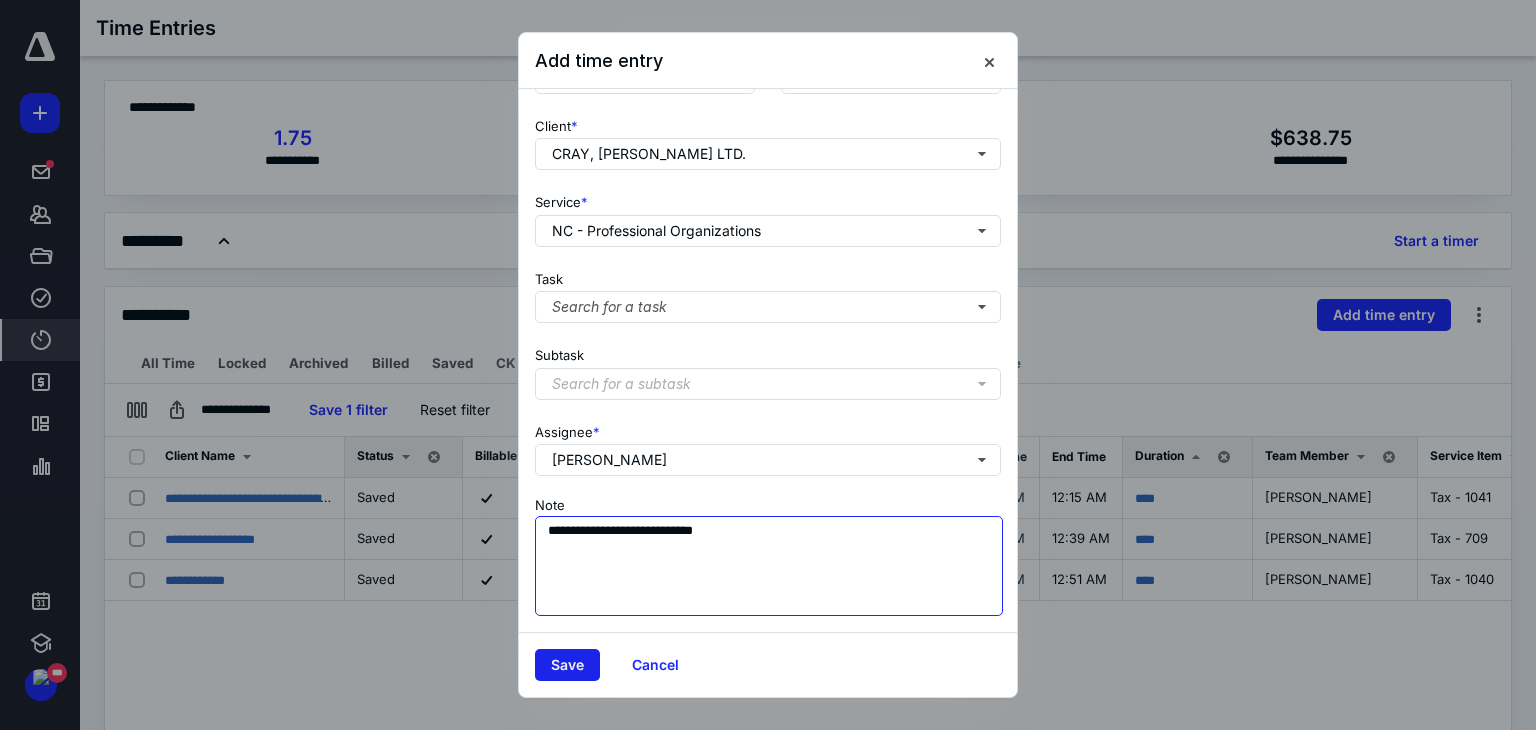 type on "**********" 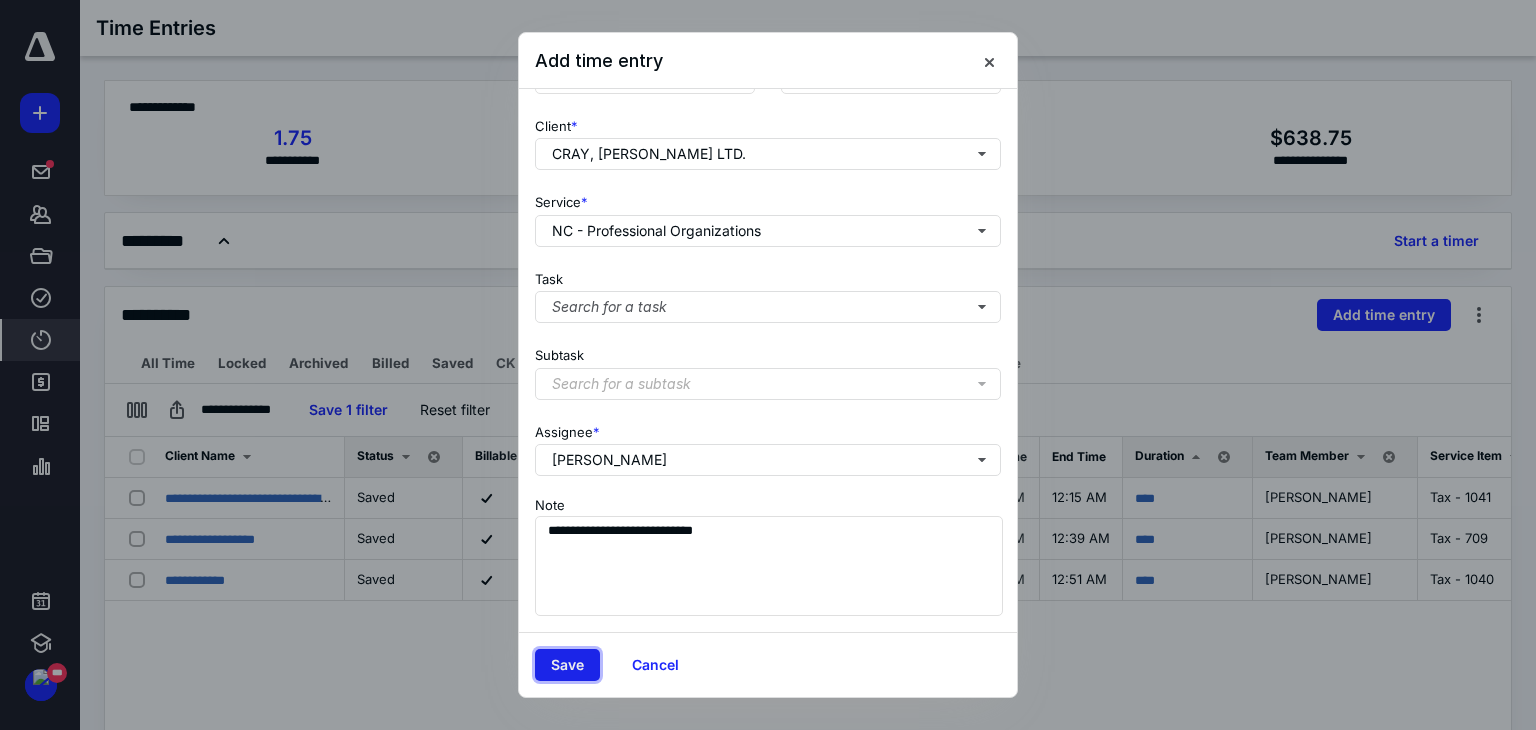 click on "Save" at bounding box center (567, 665) 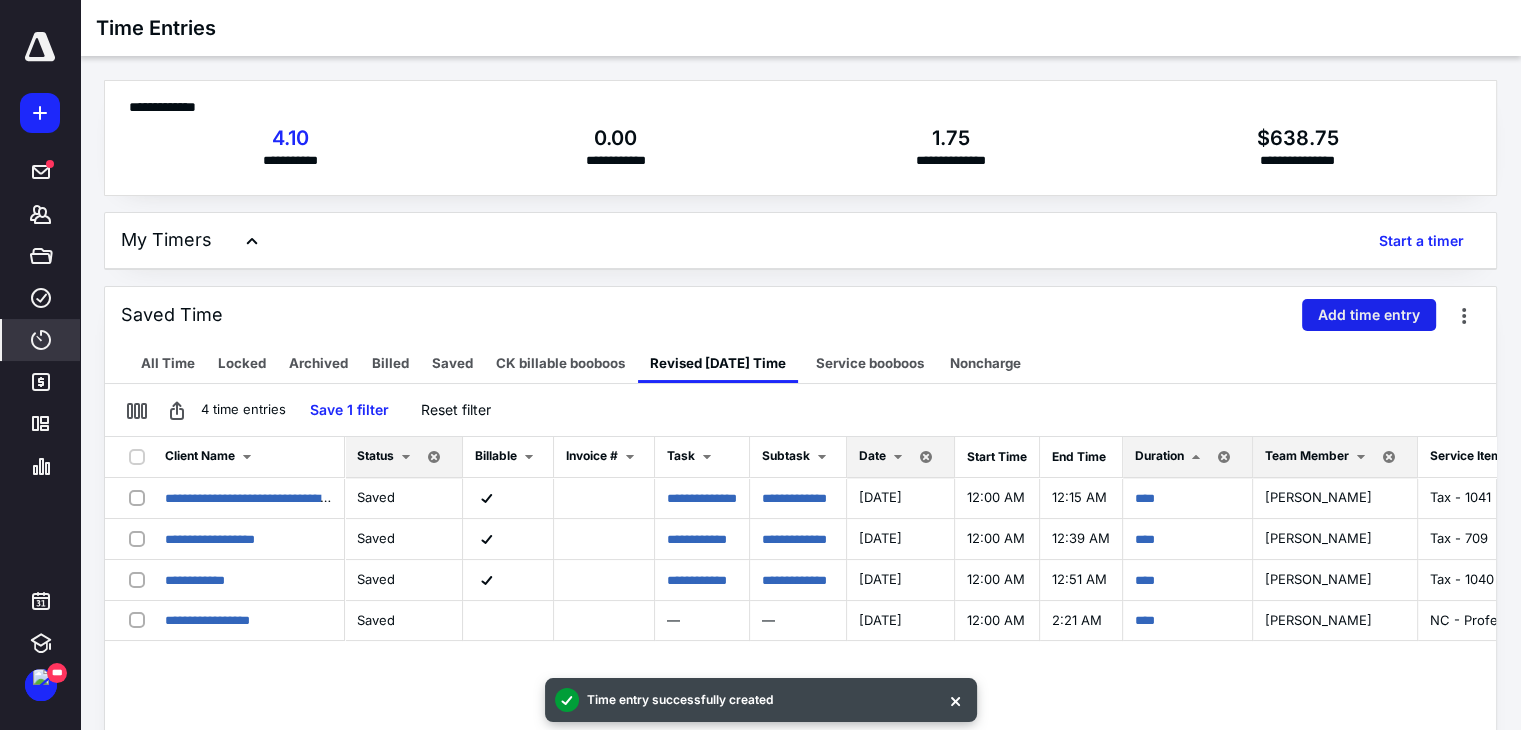 click on "Add time entry" at bounding box center [1369, 315] 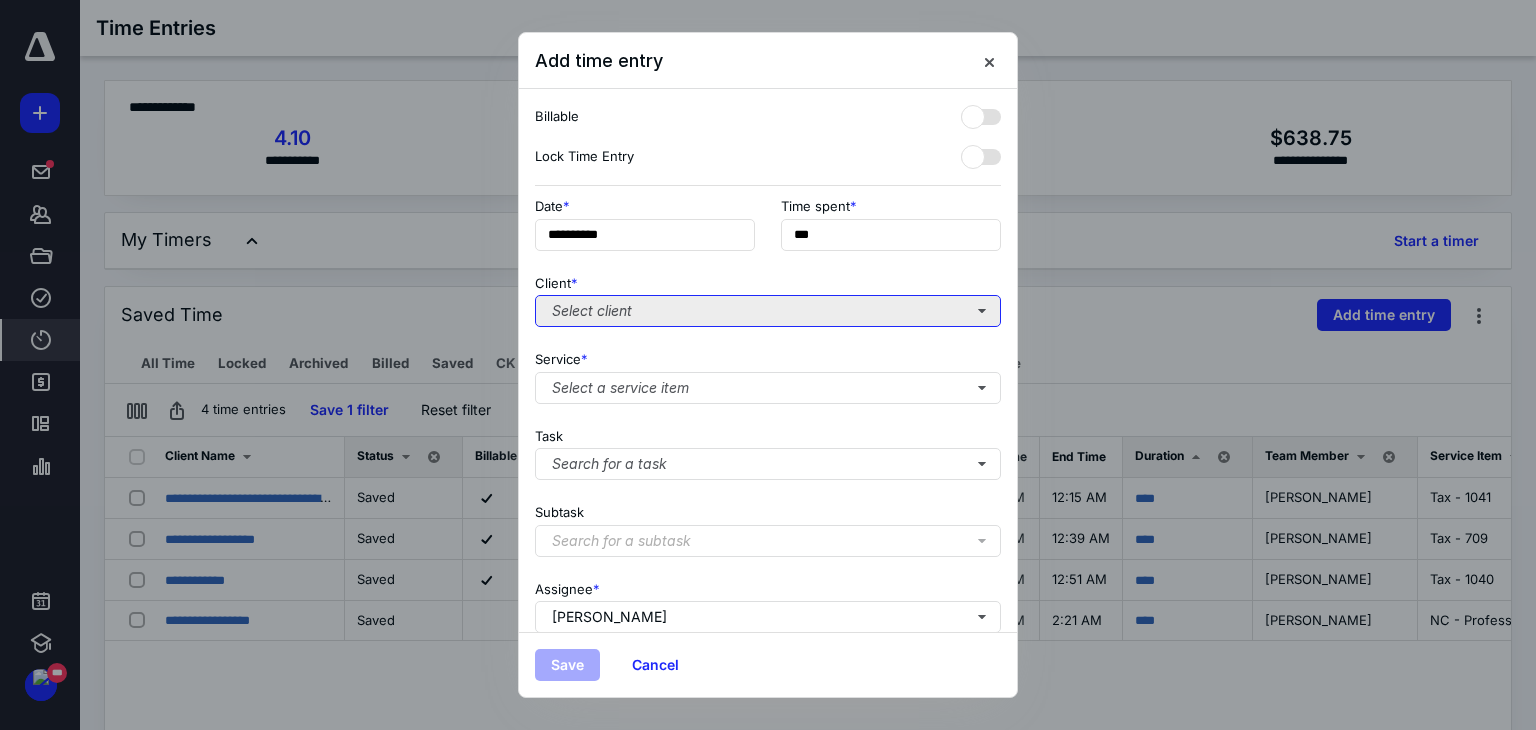 click on "Select client" at bounding box center (768, 311) 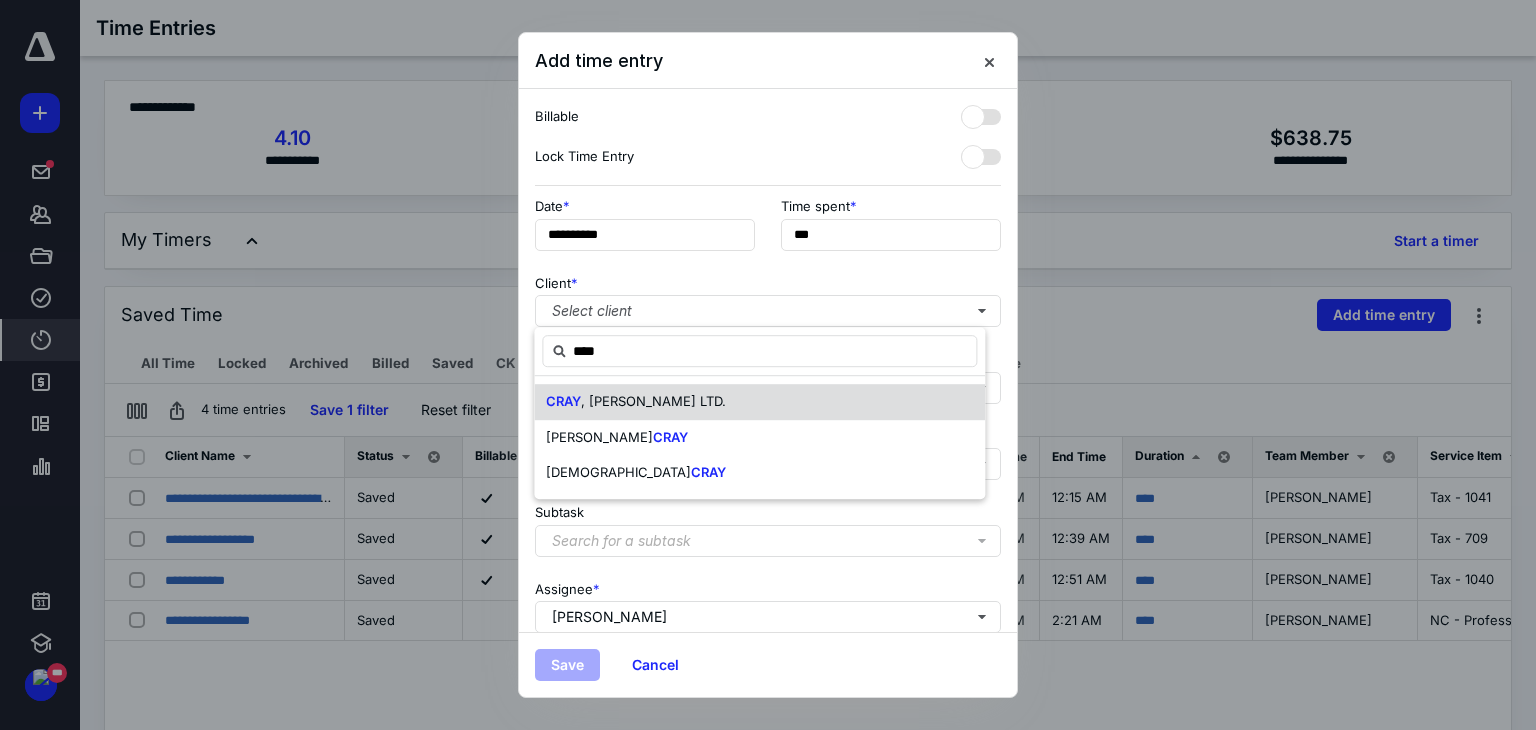 click on ", [PERSON_NAME] LTD." at bounding box center [653, 401] 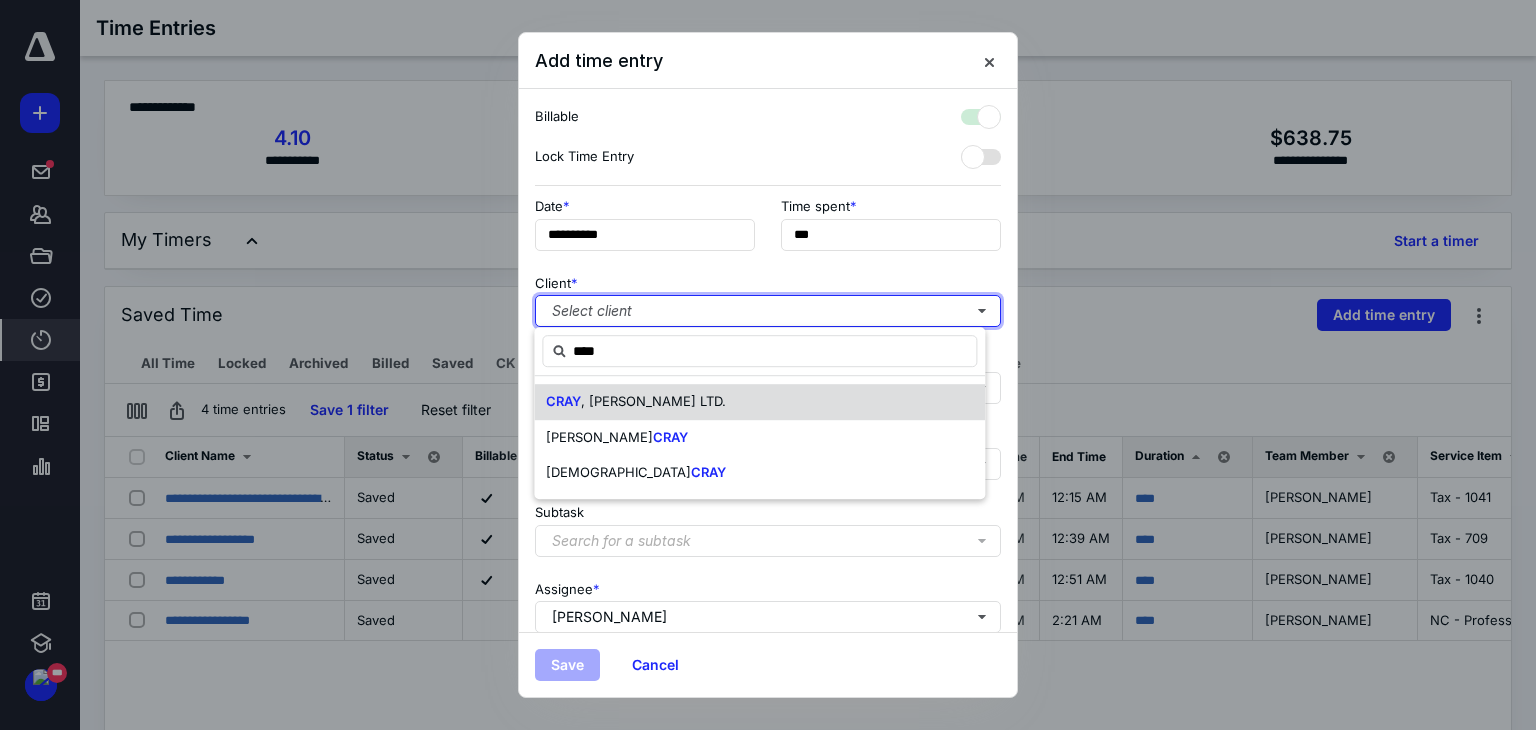 checkbox on "true" 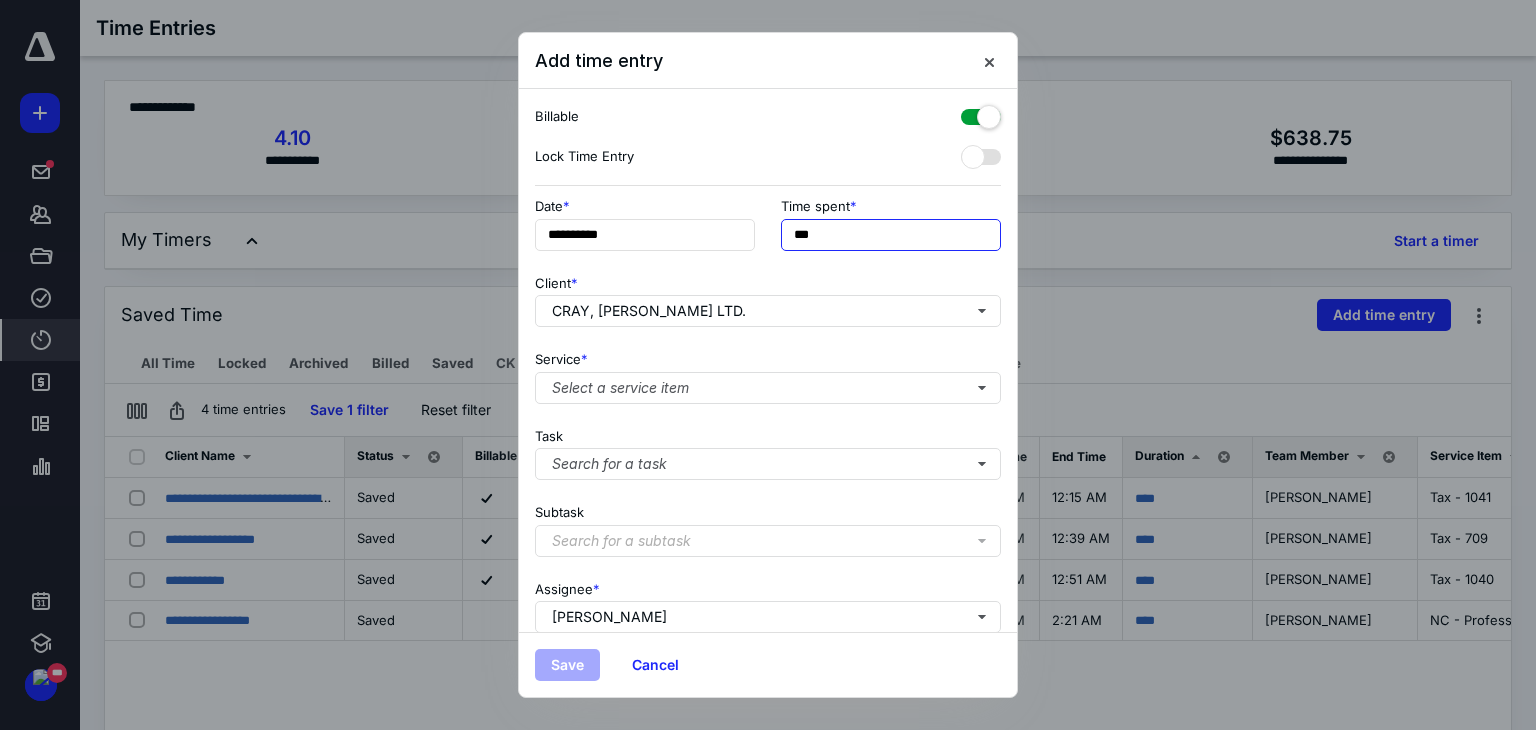 drag, startPoint x: 839, startPoint y: 237, endPoint x: 578, endPoint y: 168, distance: 269.96667 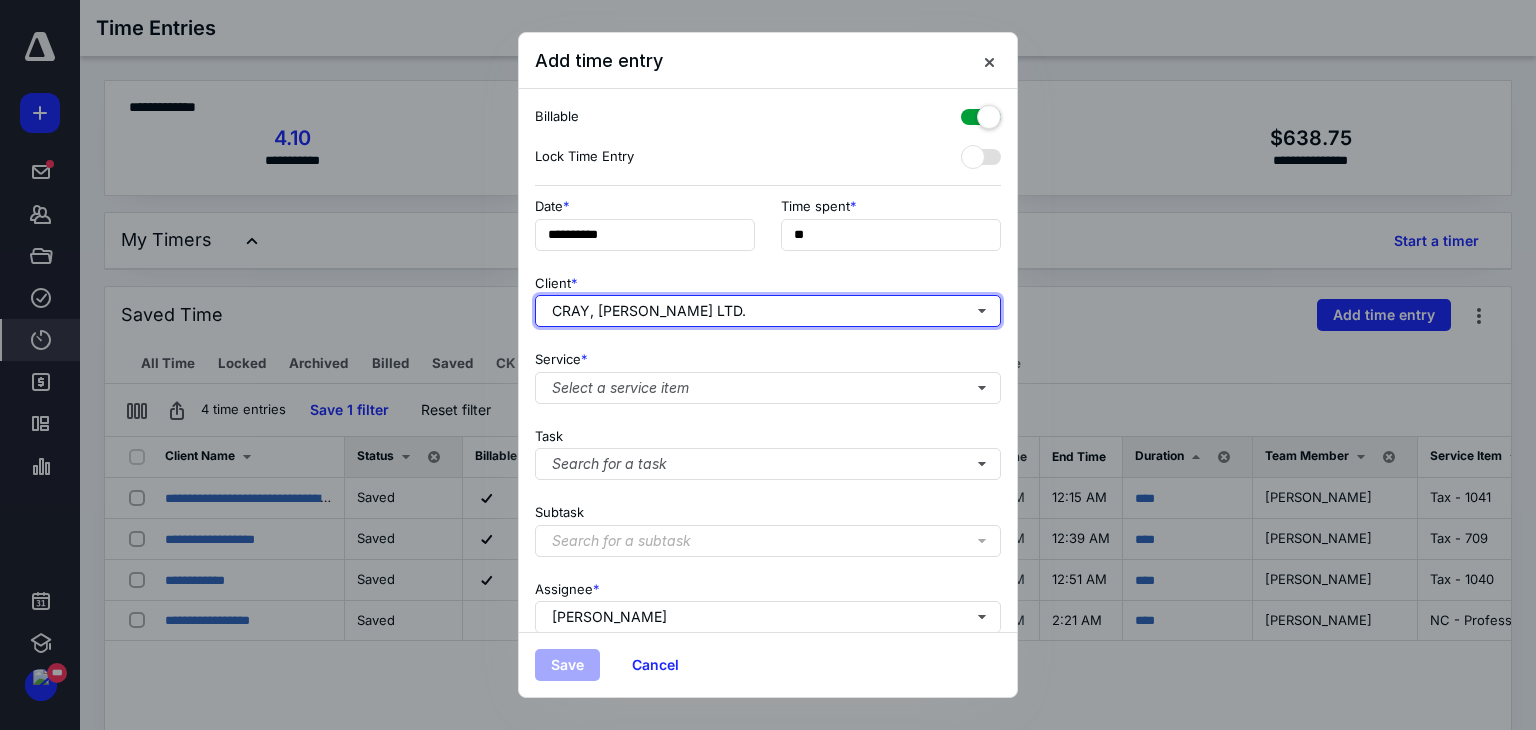 type on "***" 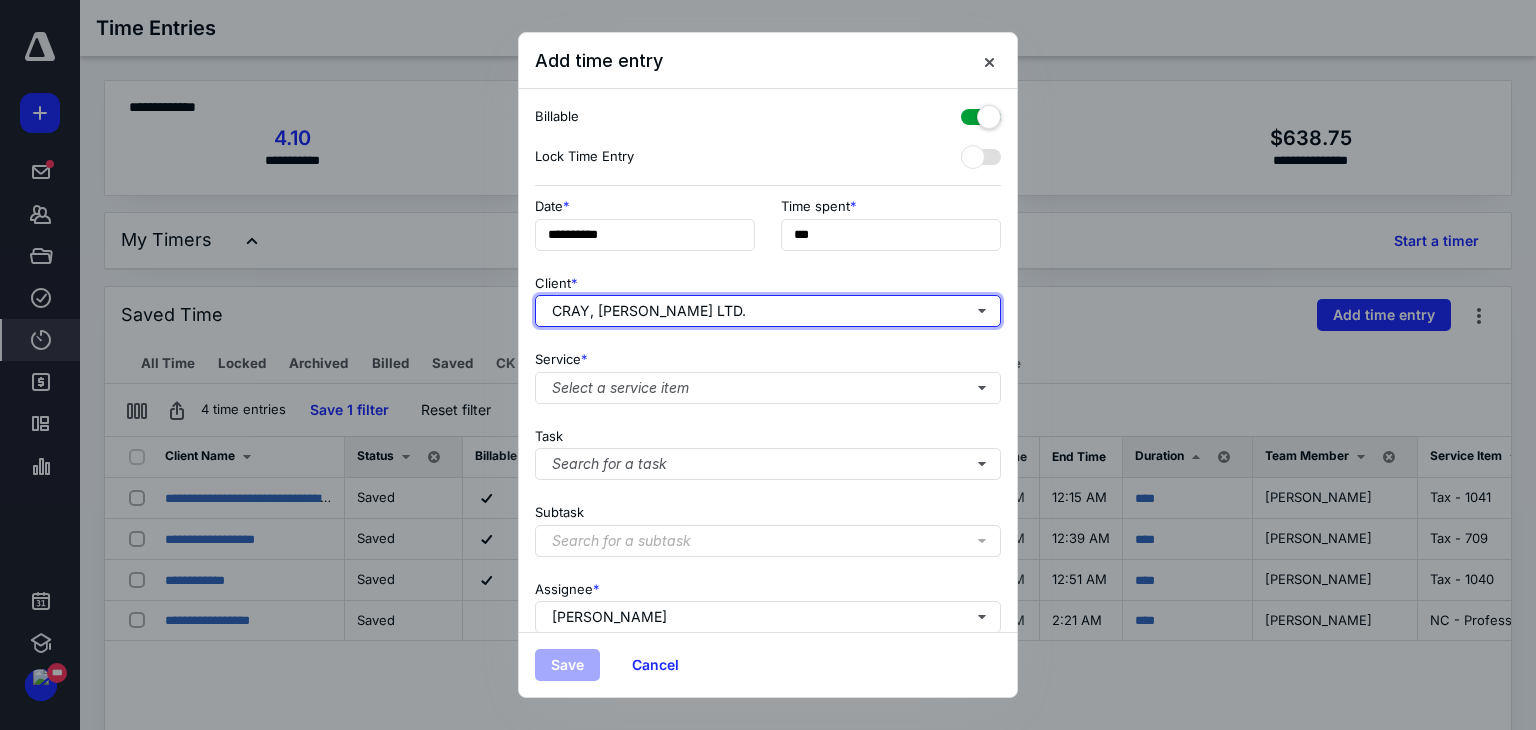 type 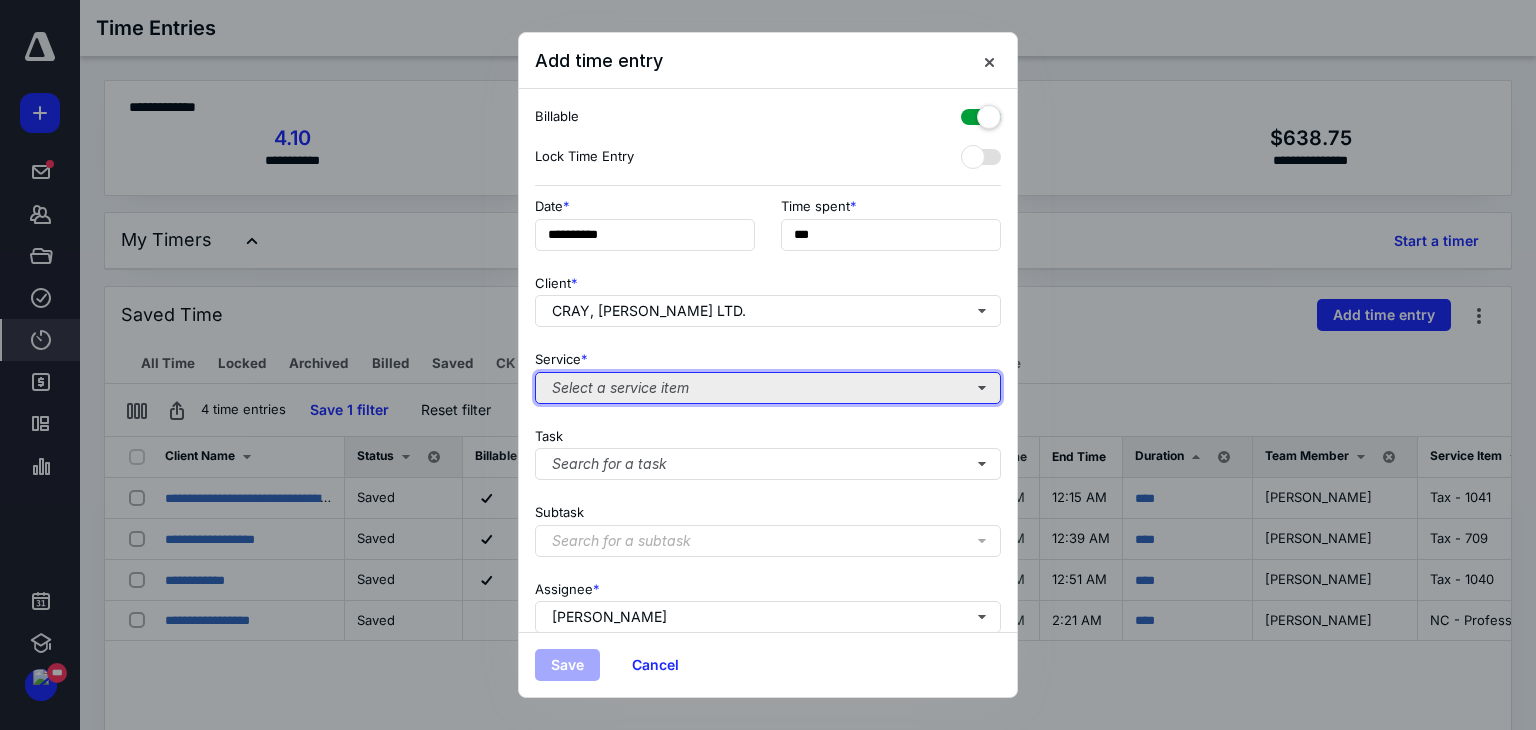 click on "Select a service item" at bounding box center [768, 388] 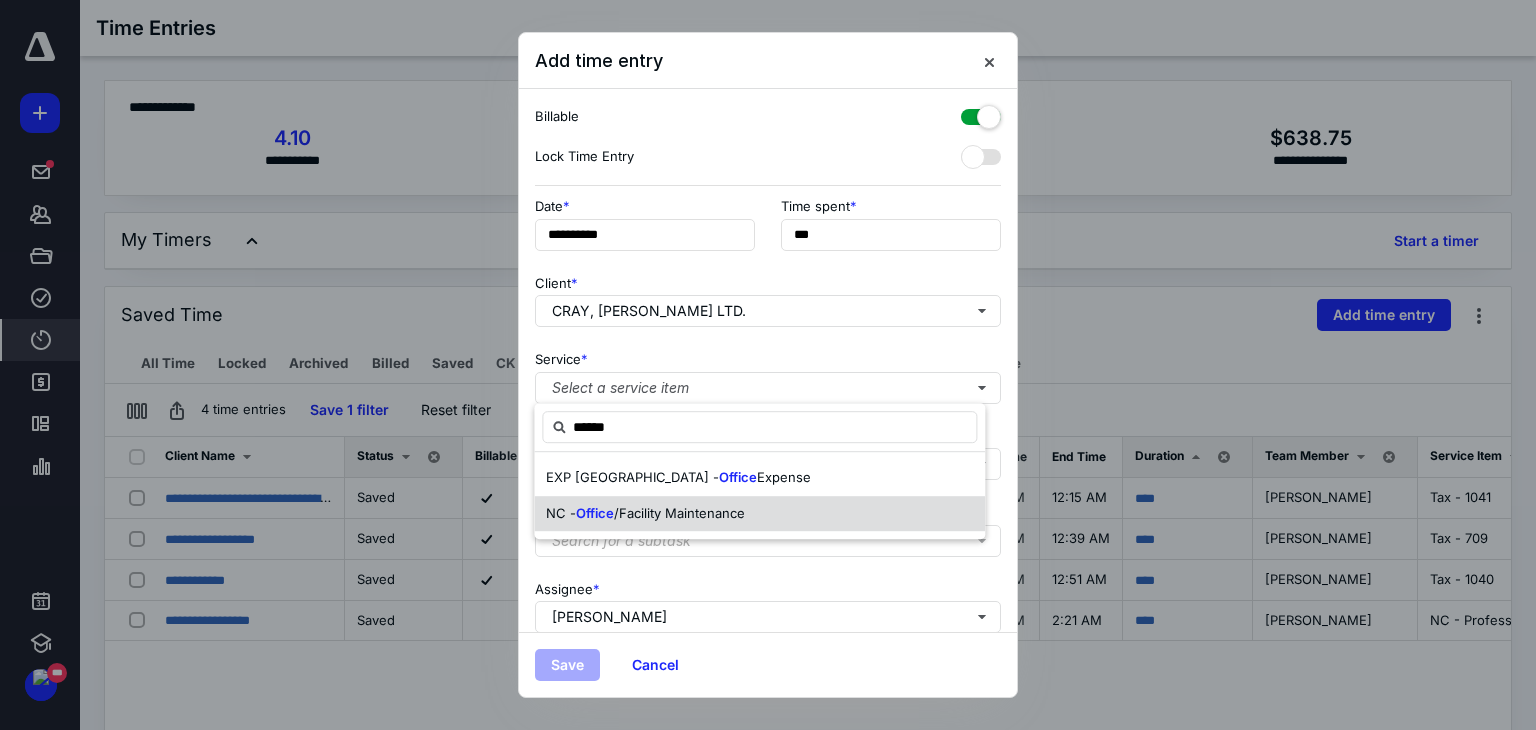 click on "/Facility Maintenance" at bounding box center (679, 513) 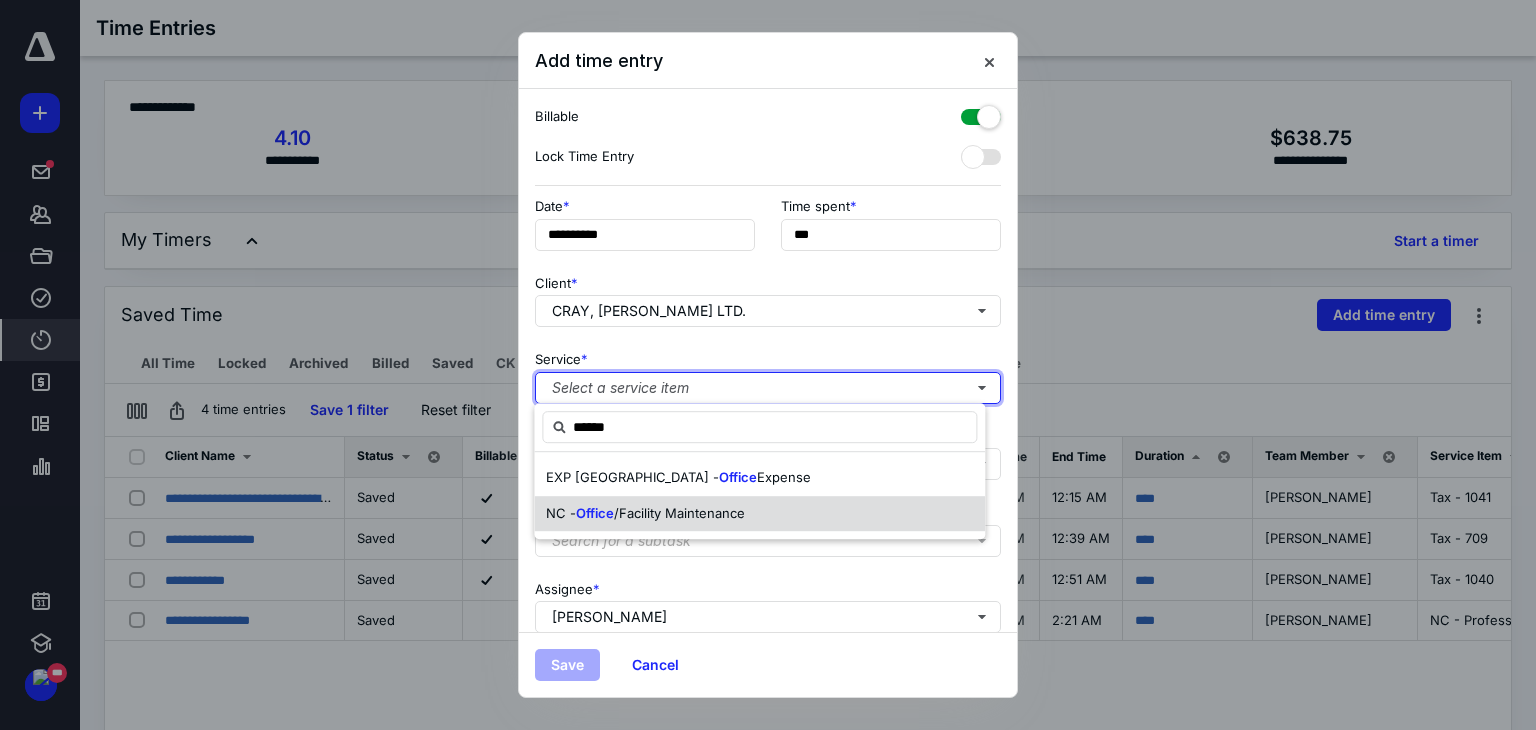 type 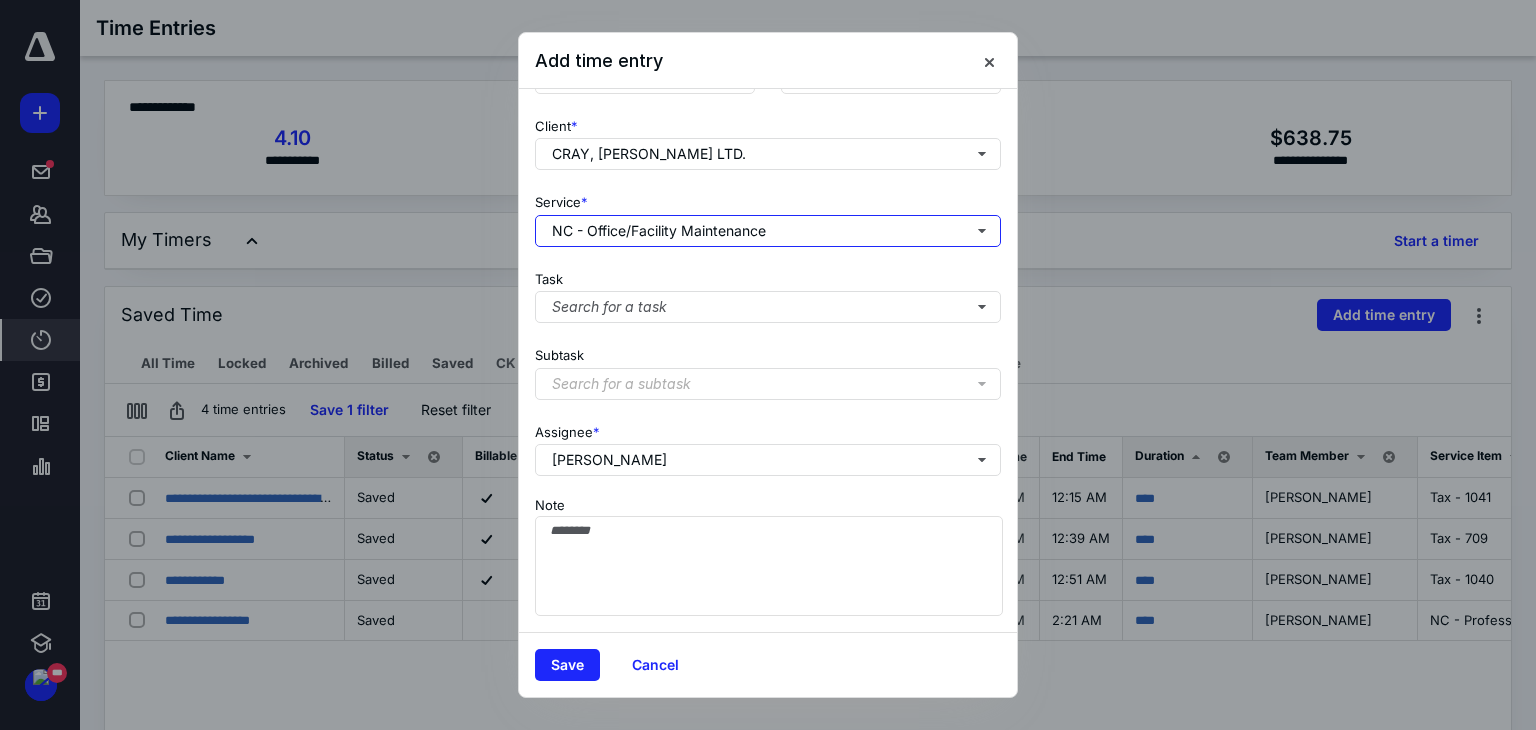 scroll, scrollTop: 0, scrollLeft: 0, axis: both 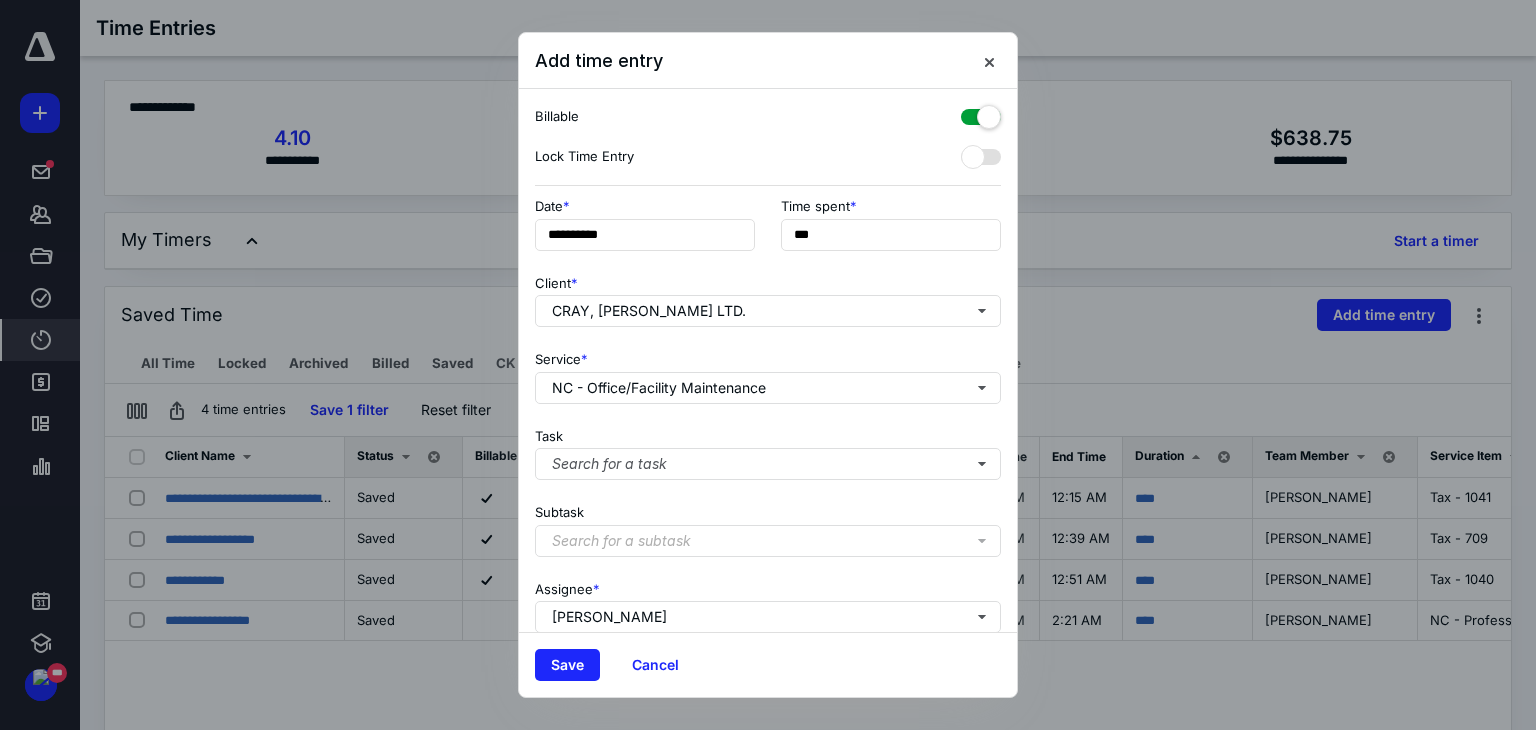 click at bounding box center [981, 113] 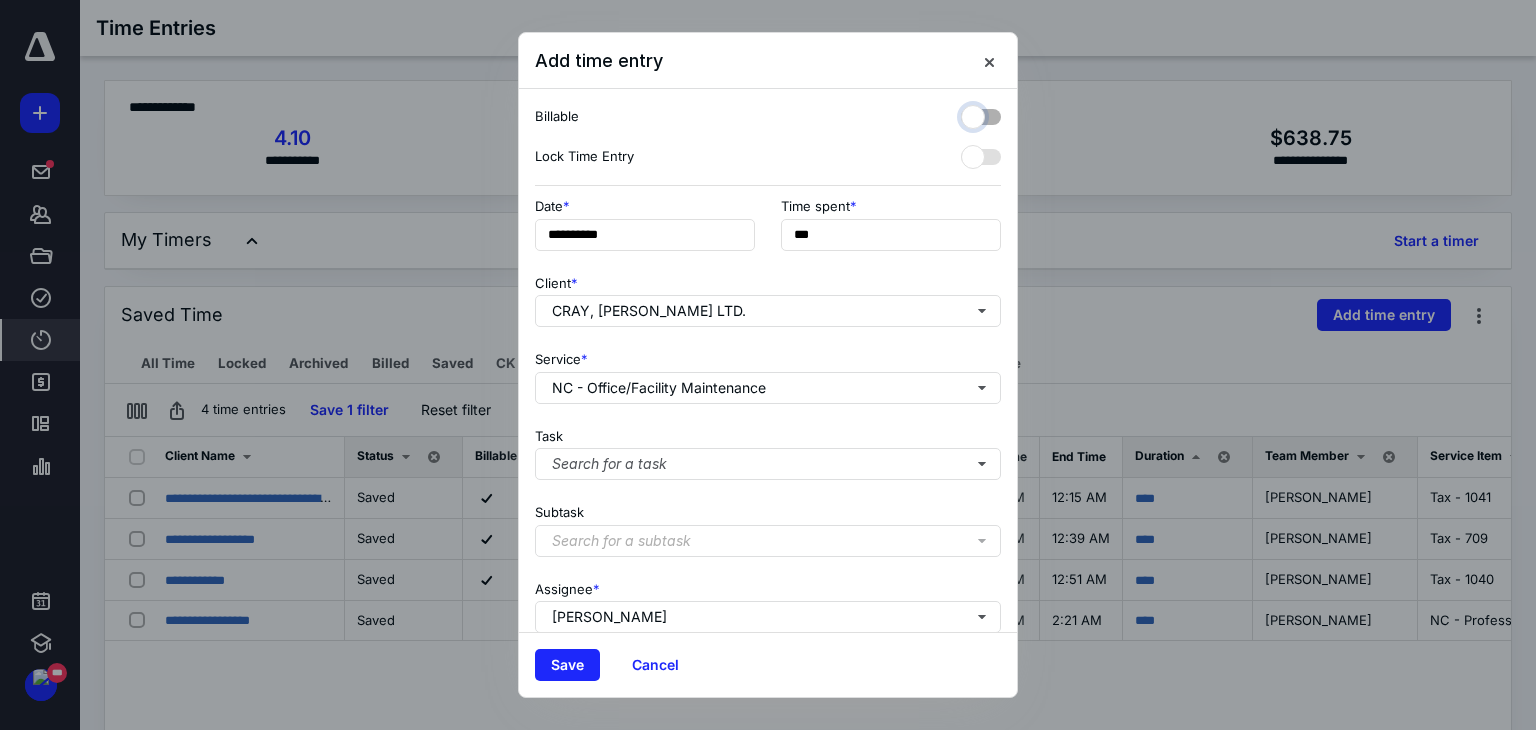 checkbox on "false" 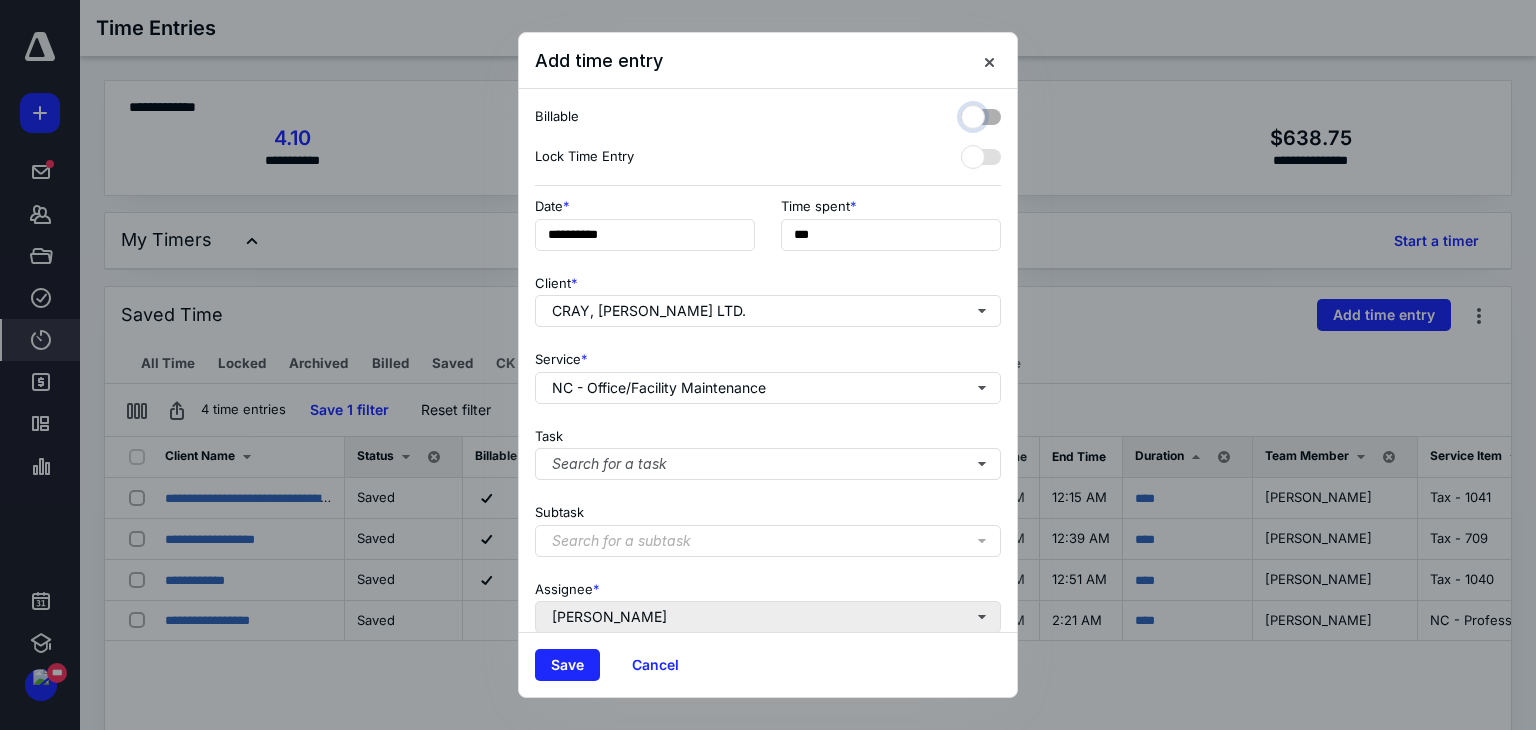 scroll, scrollTop: 171, scrollLeft: 0, axis: vertical 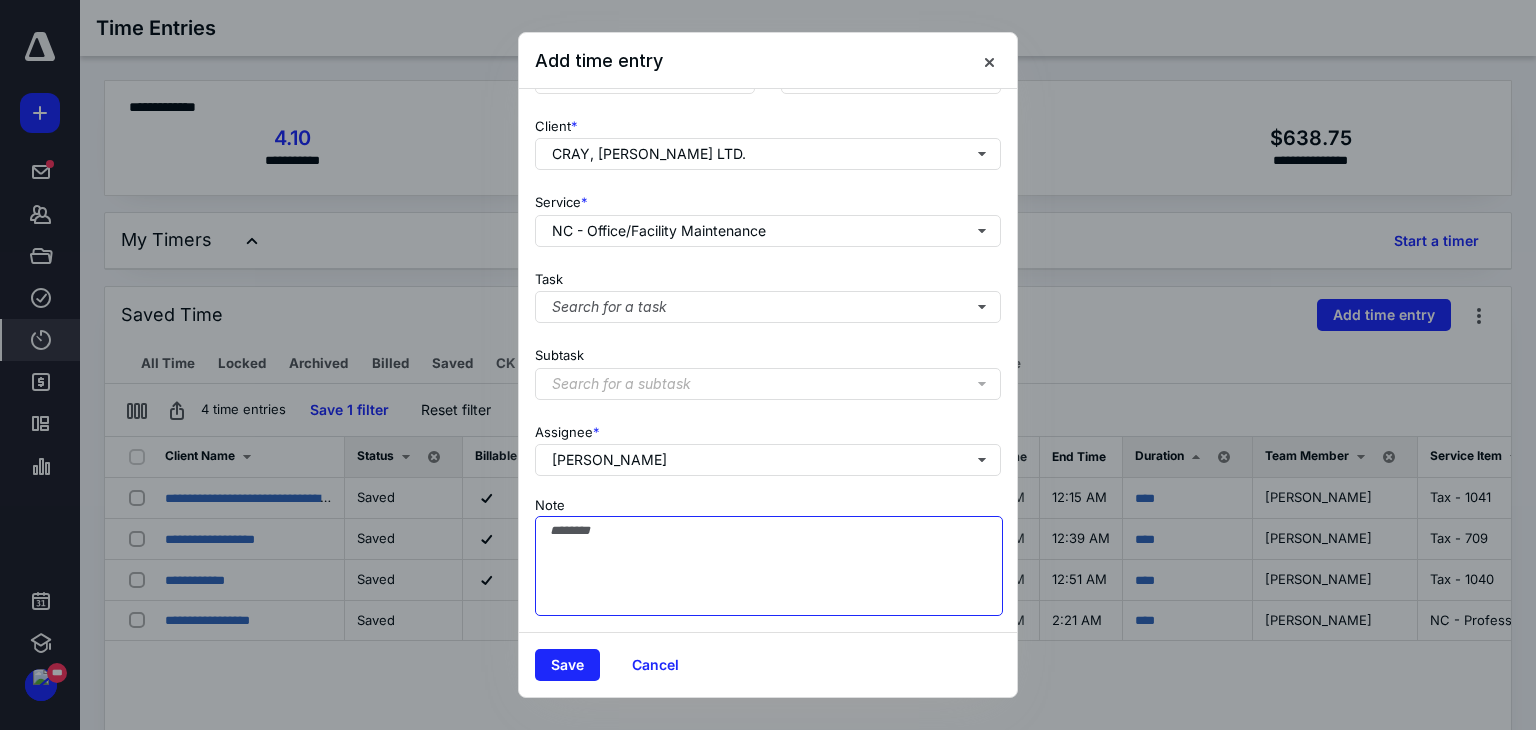 click on "Note" at bounding box center (769, 566) 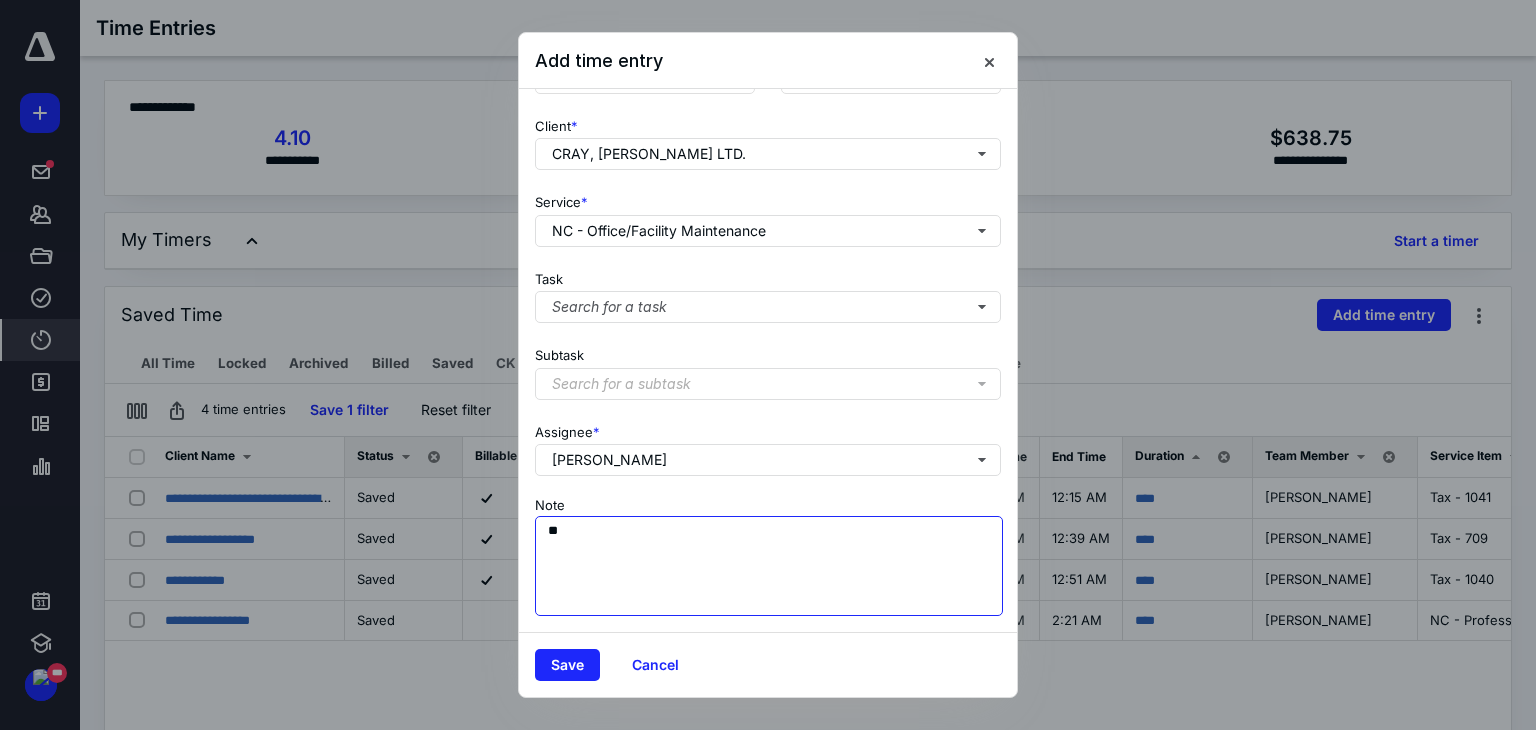 type on "*" 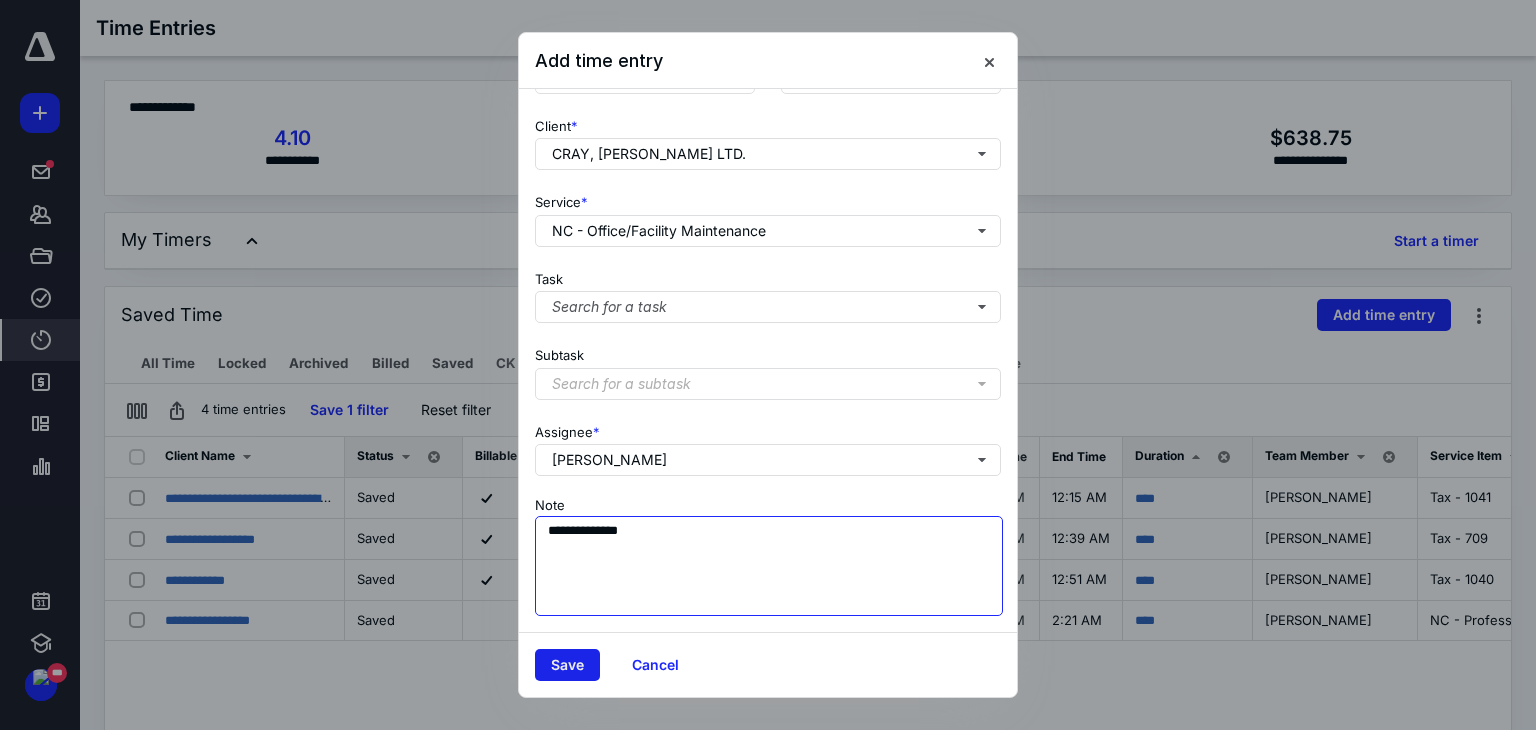 type on "**********" 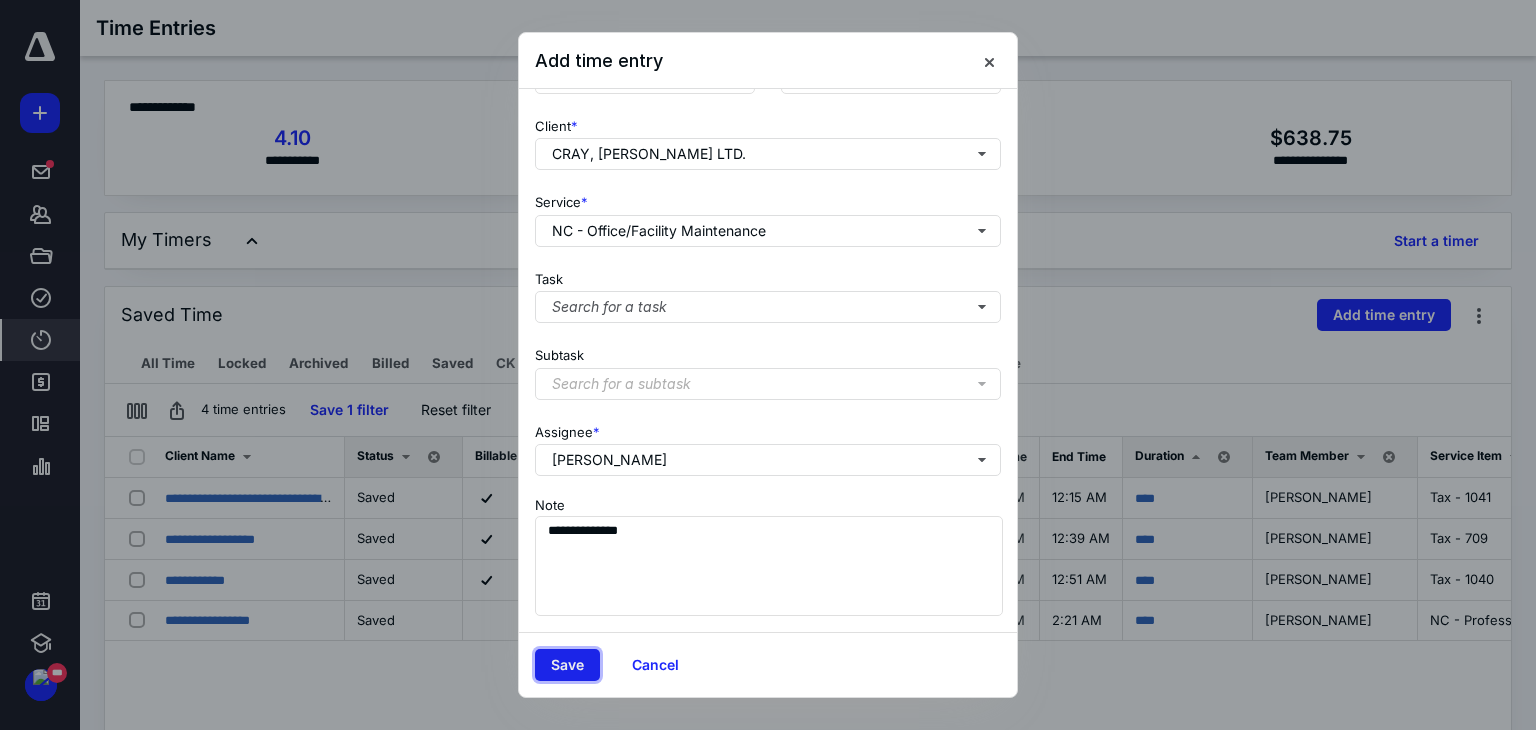 click on "Save" at bounding box center [567, 665] 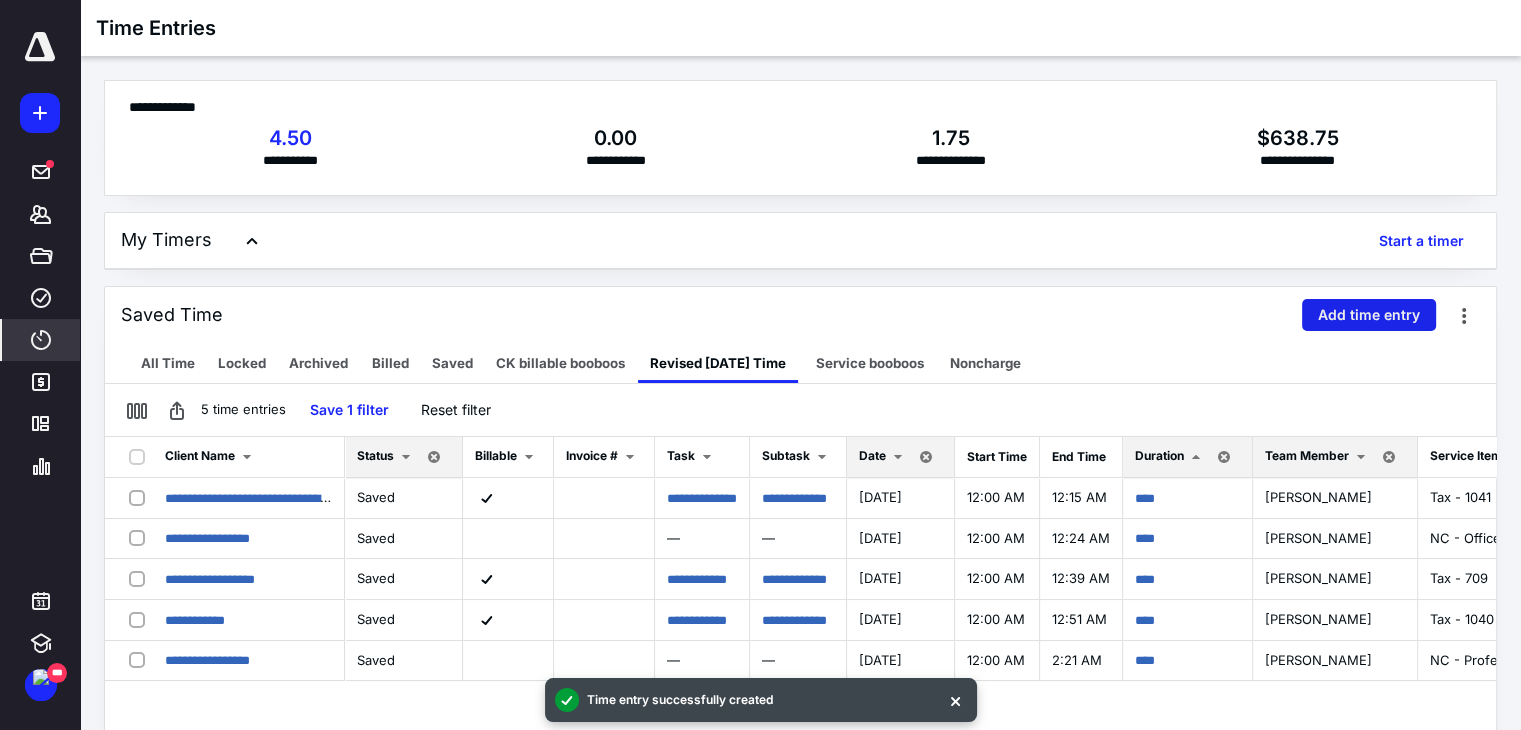 click on "Add time entry" at bounding box center (1369, 315) 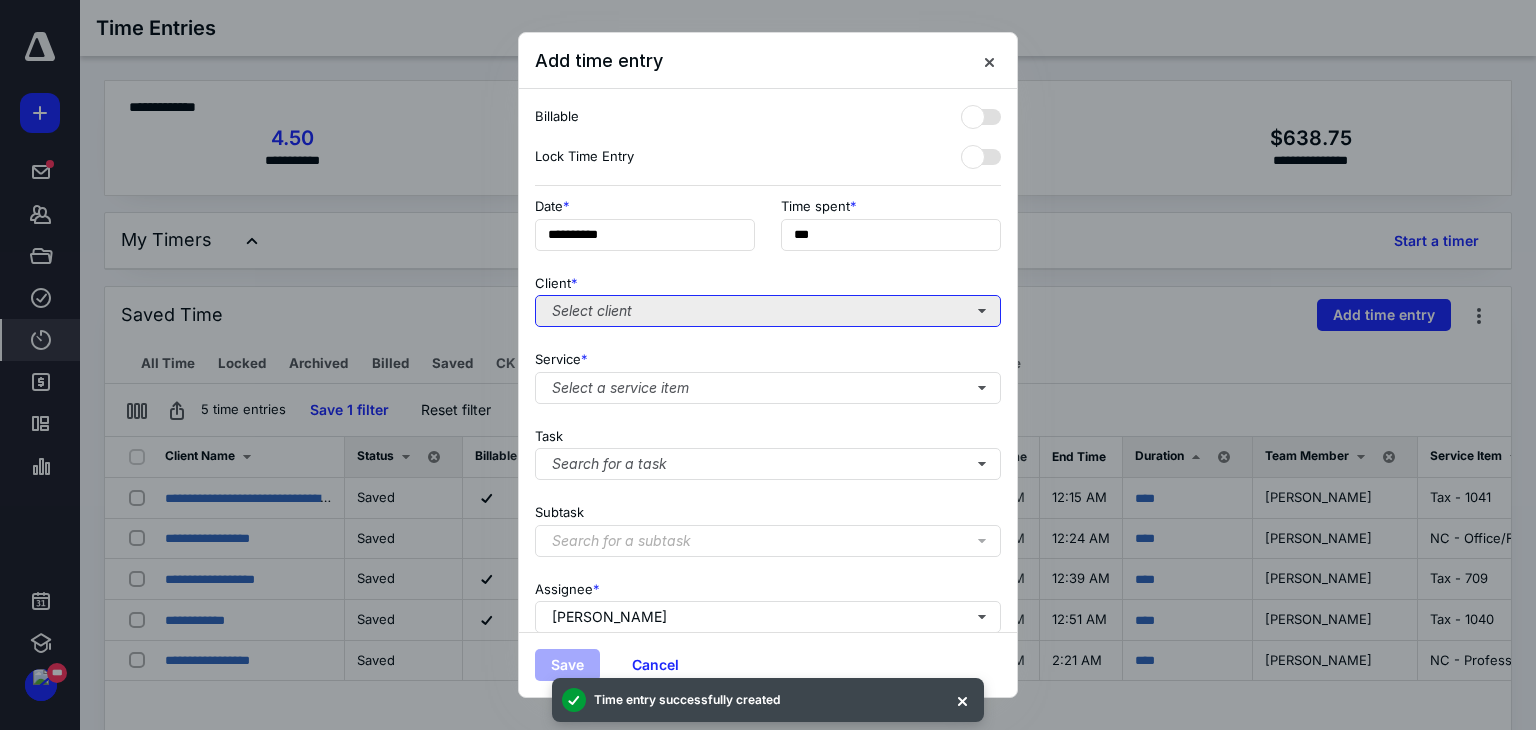 click on "Select client" at bounding box center [768, 311] 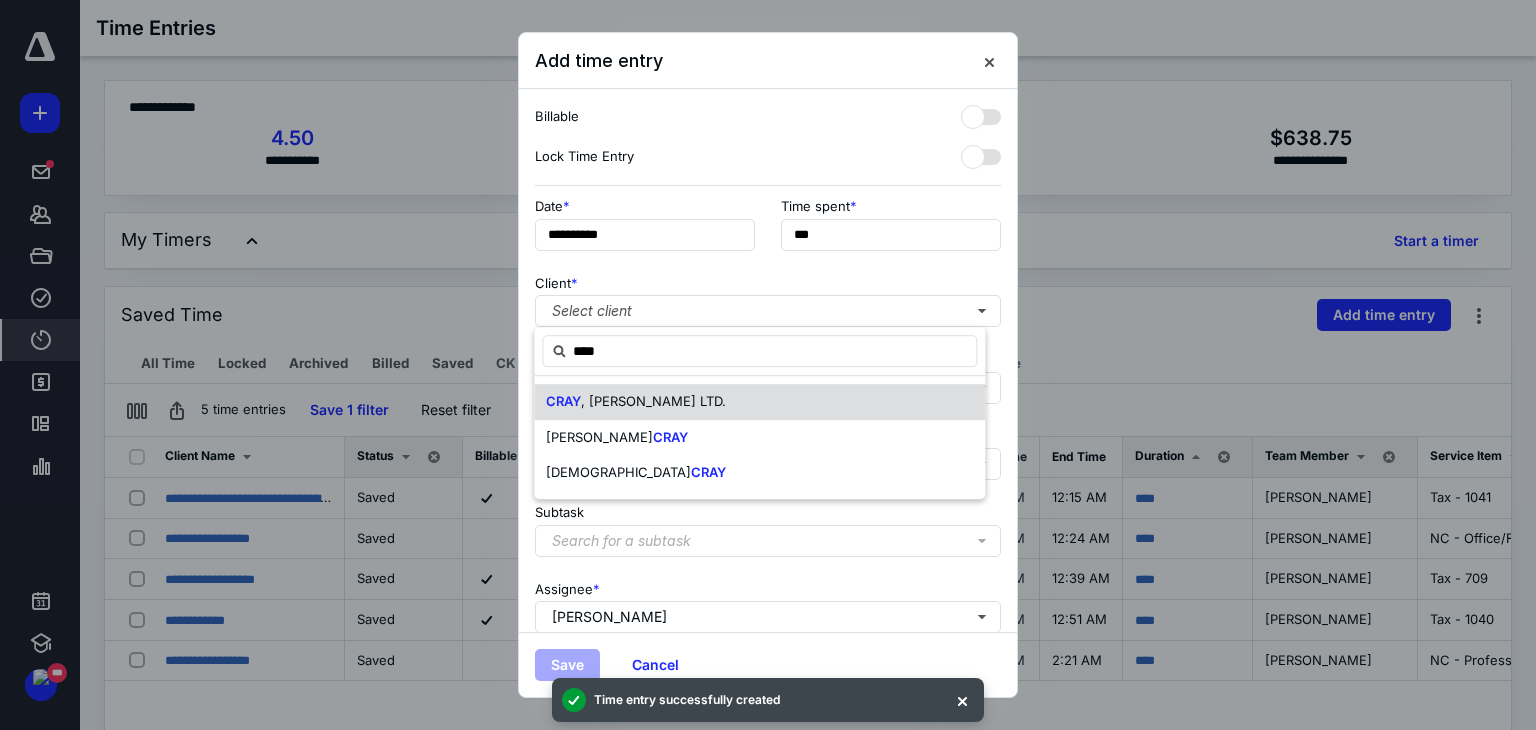 click on ", [PERSON_NAME] LTD." at bounding box center [653, 401] 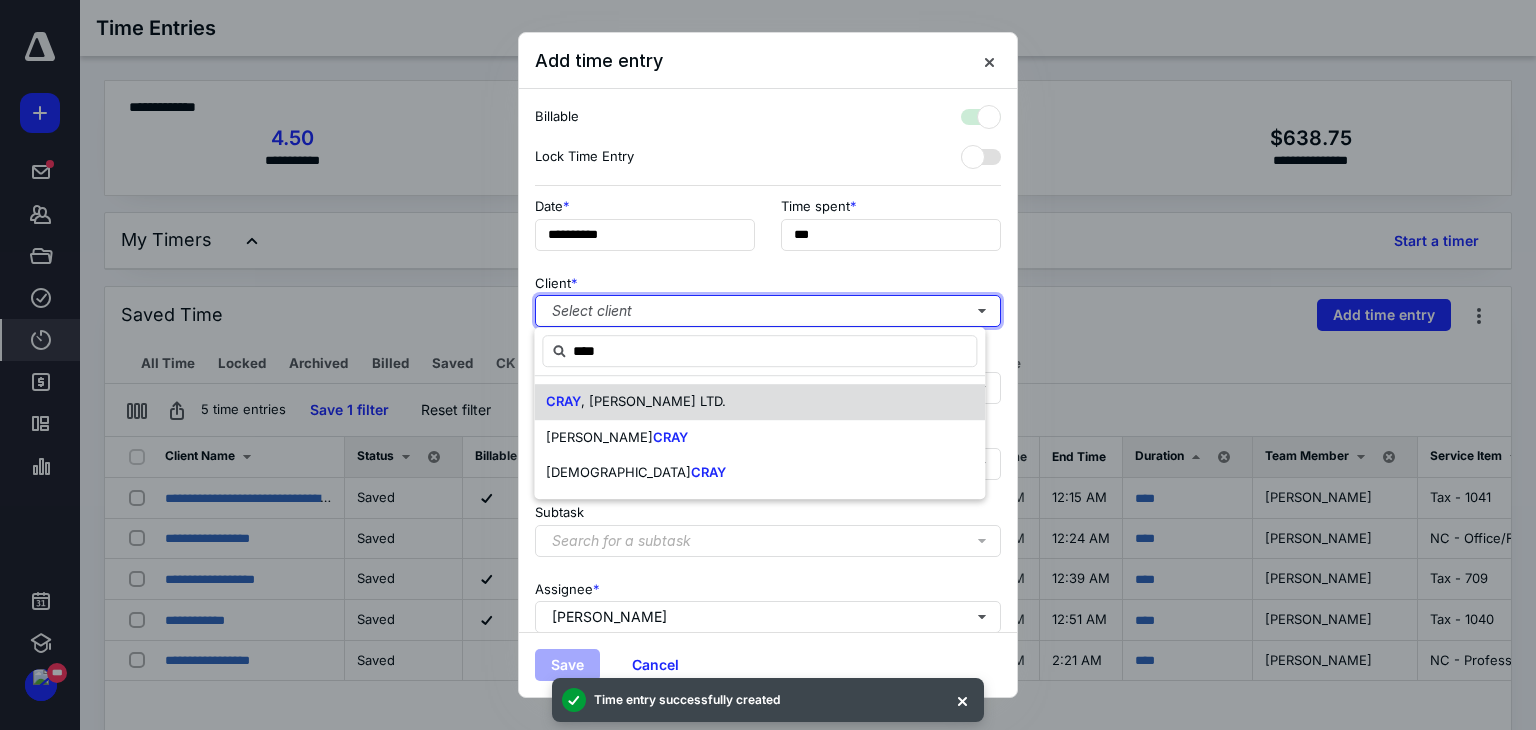 checkbox on "true" 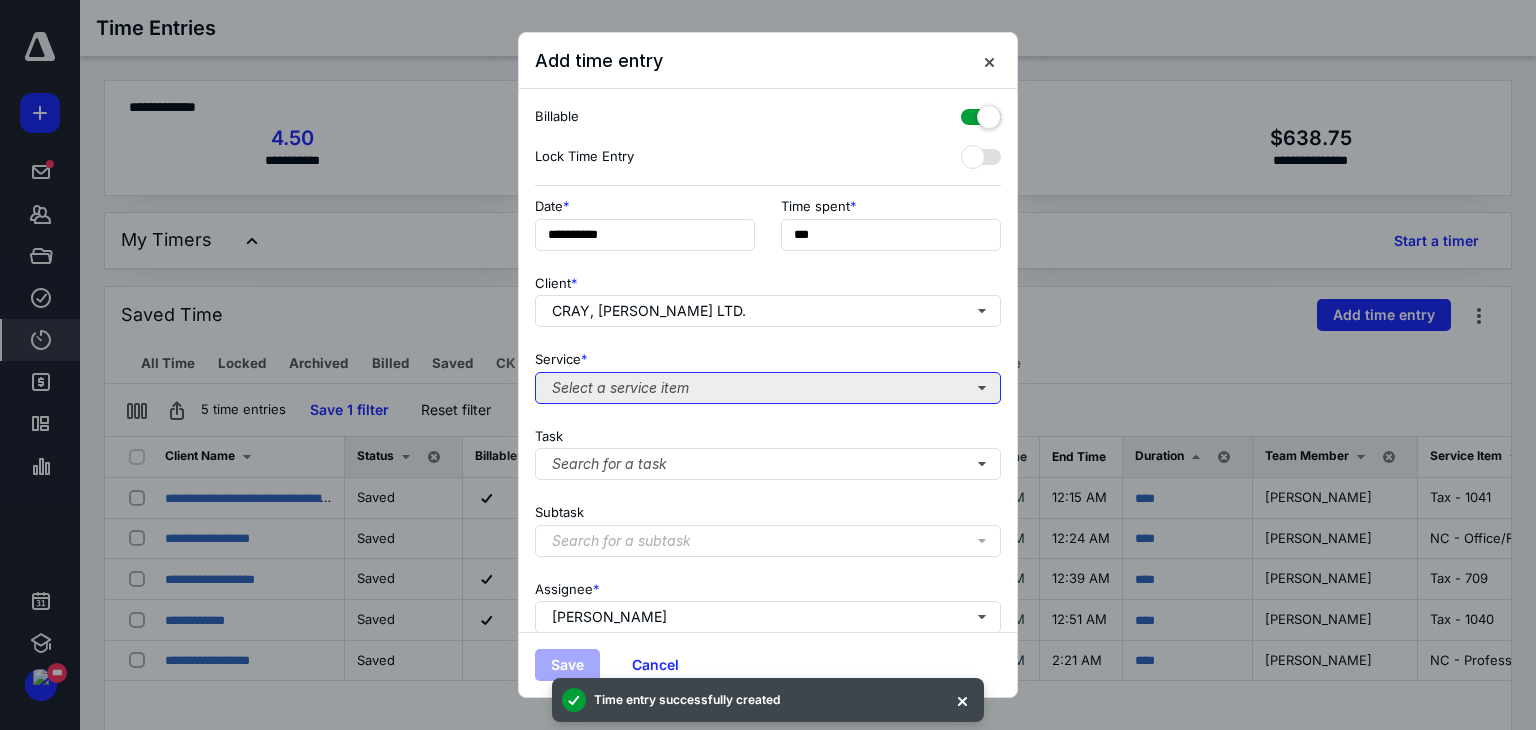 click on "Select a service item" at bounding box center (768, 388) 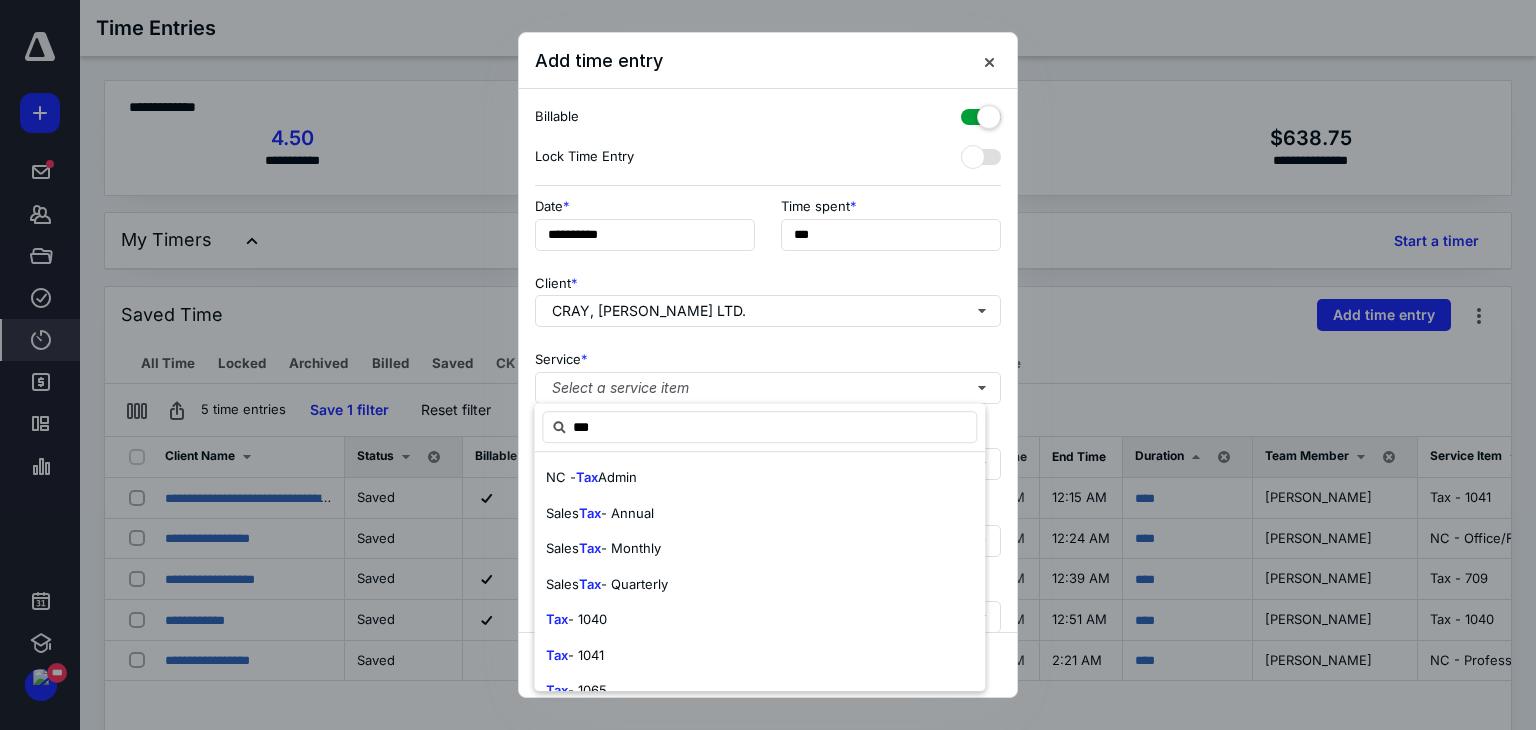 drag, startPoint x: 597, startPoint y: 480, endPoint x: 664, endPoint y: 458, distance: 70.5195 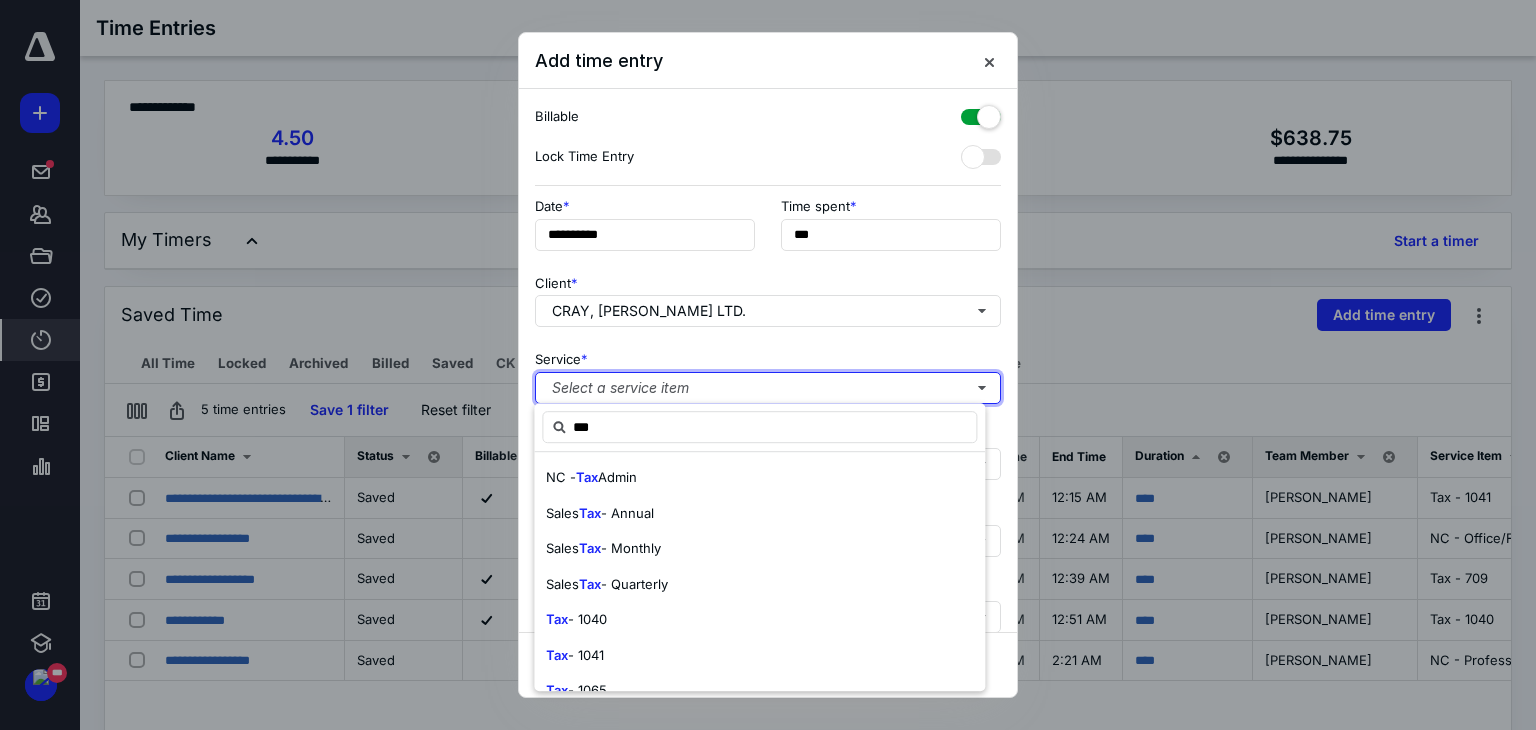 type 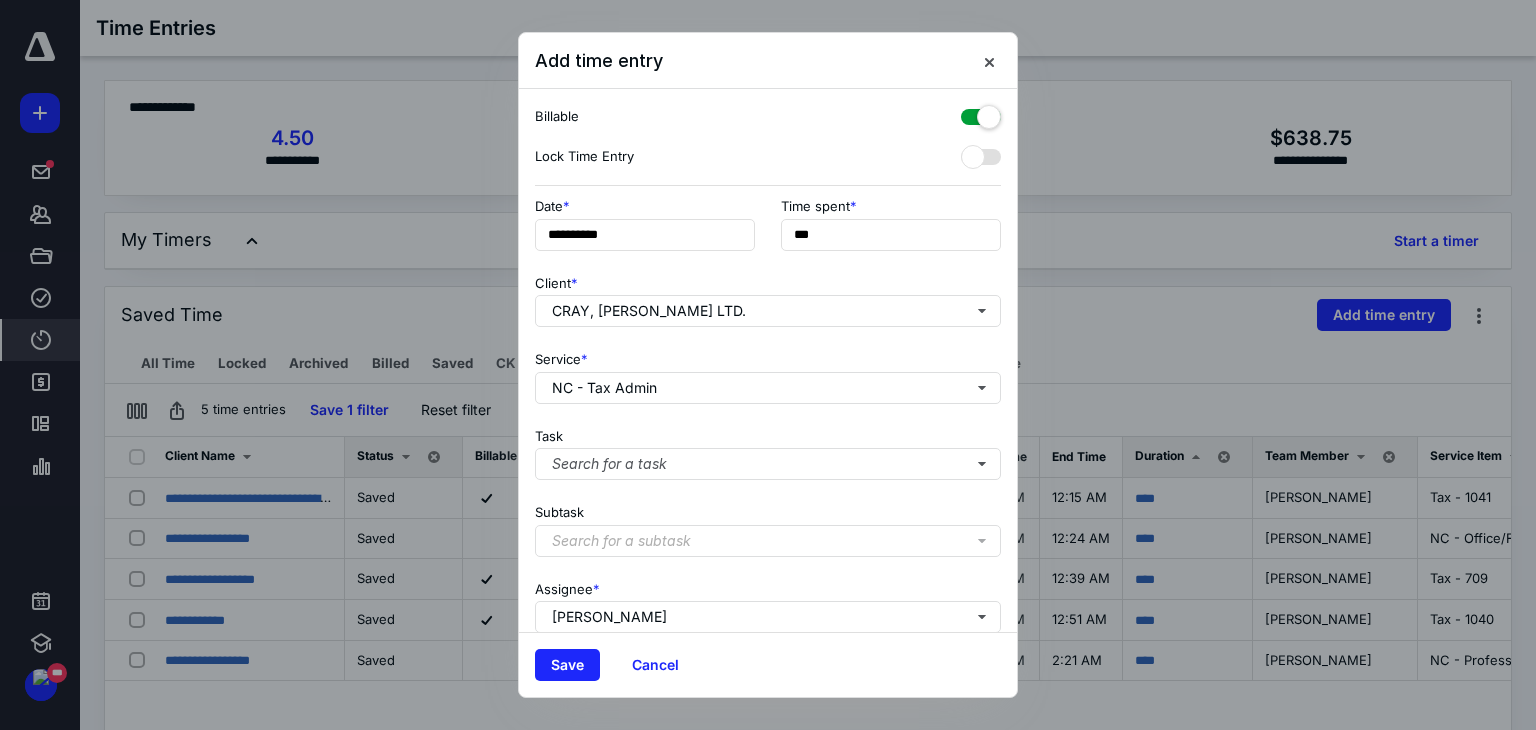 click at bounding box center [981, 113] 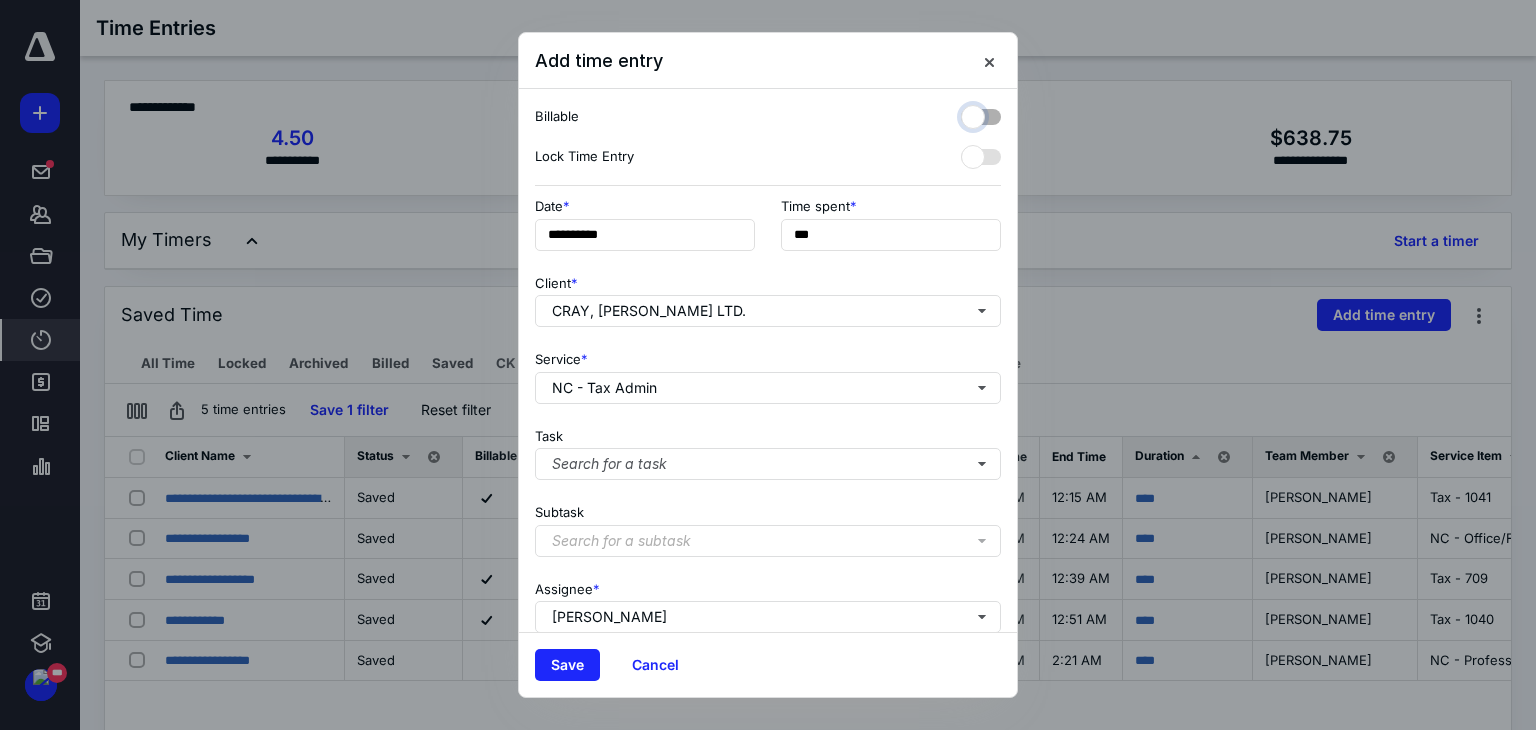 checkbox on "false" 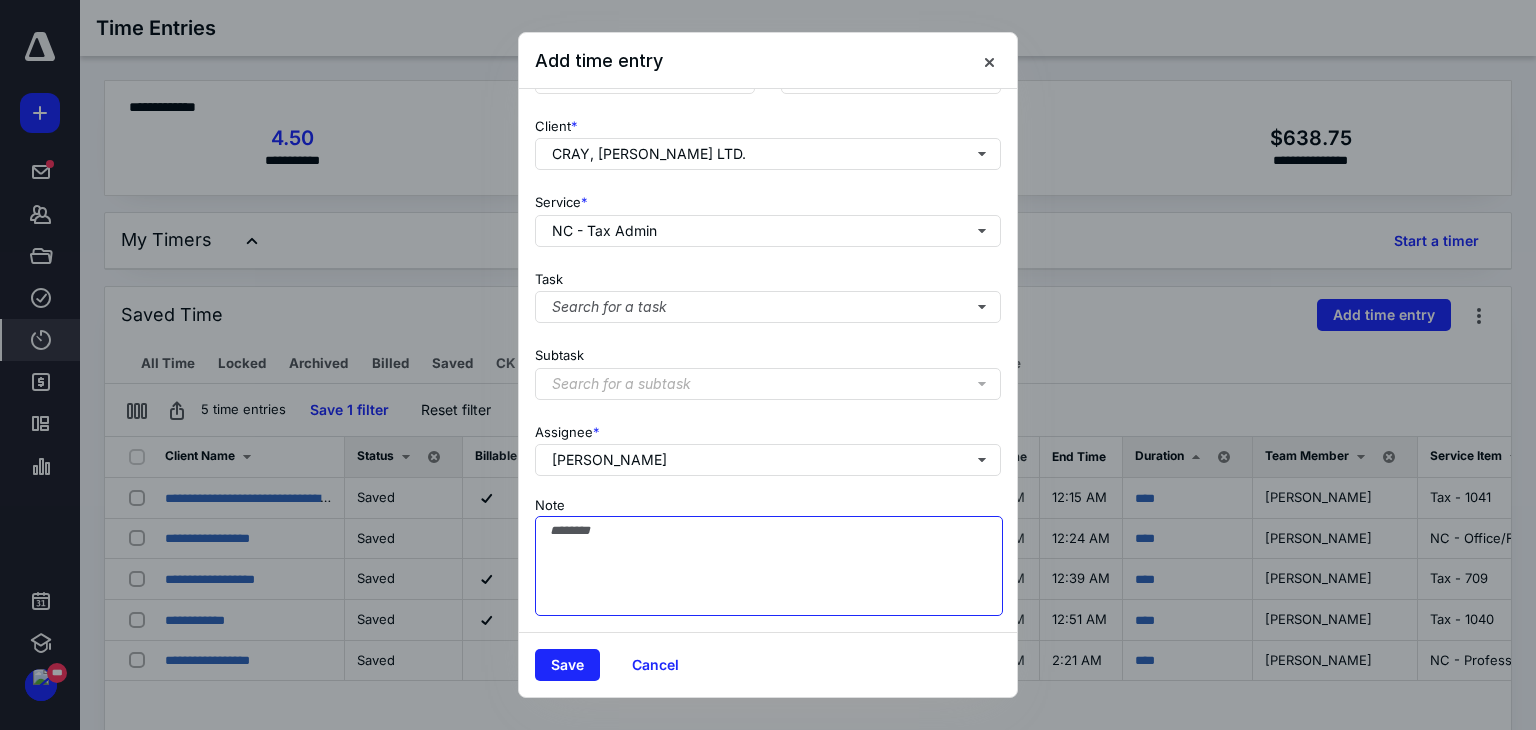 click on "Note" at bounding box center (769, 566) 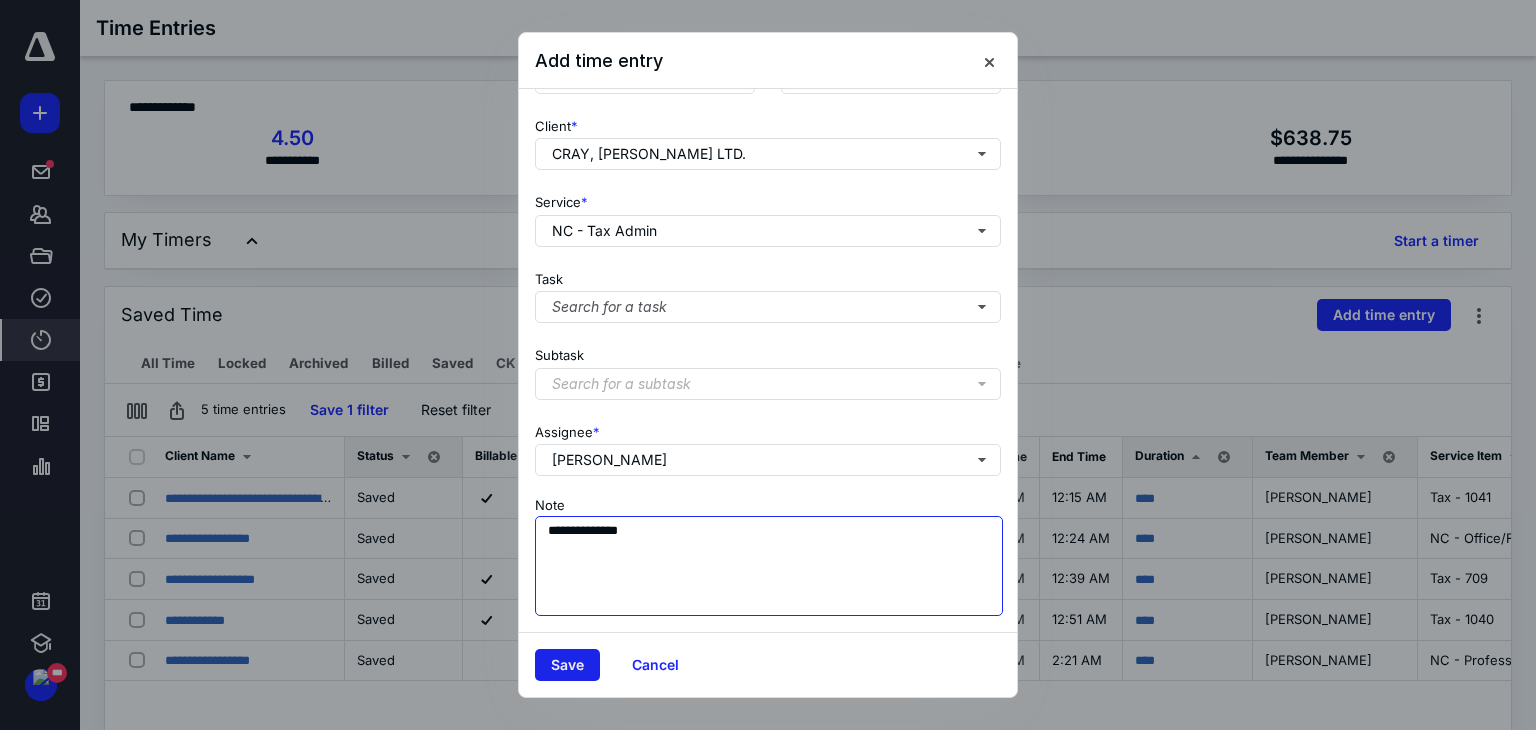type on "**********" 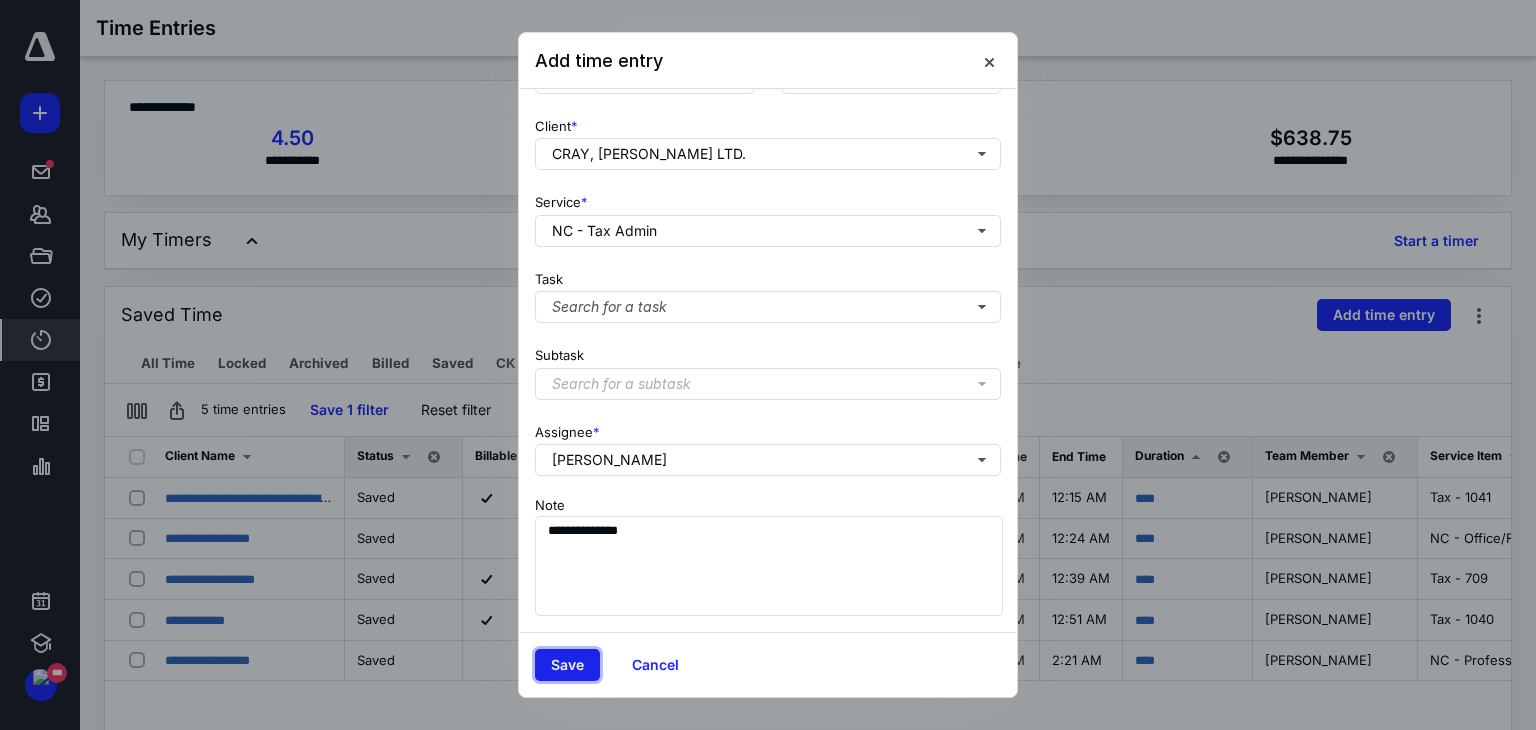 click on "Save" at bounding box center (567, 665) 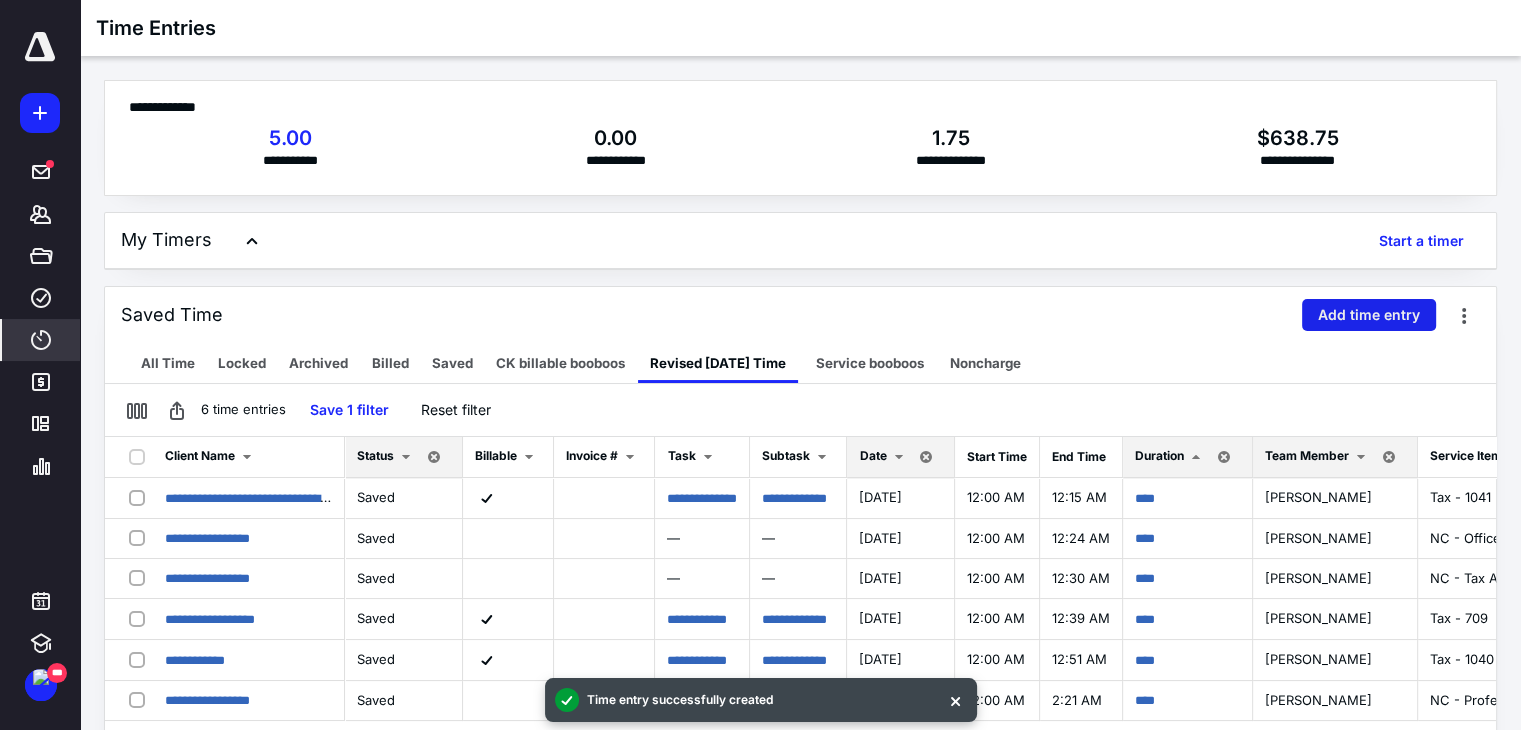 click on "Add time entry" at bounding box center (1369, 315) 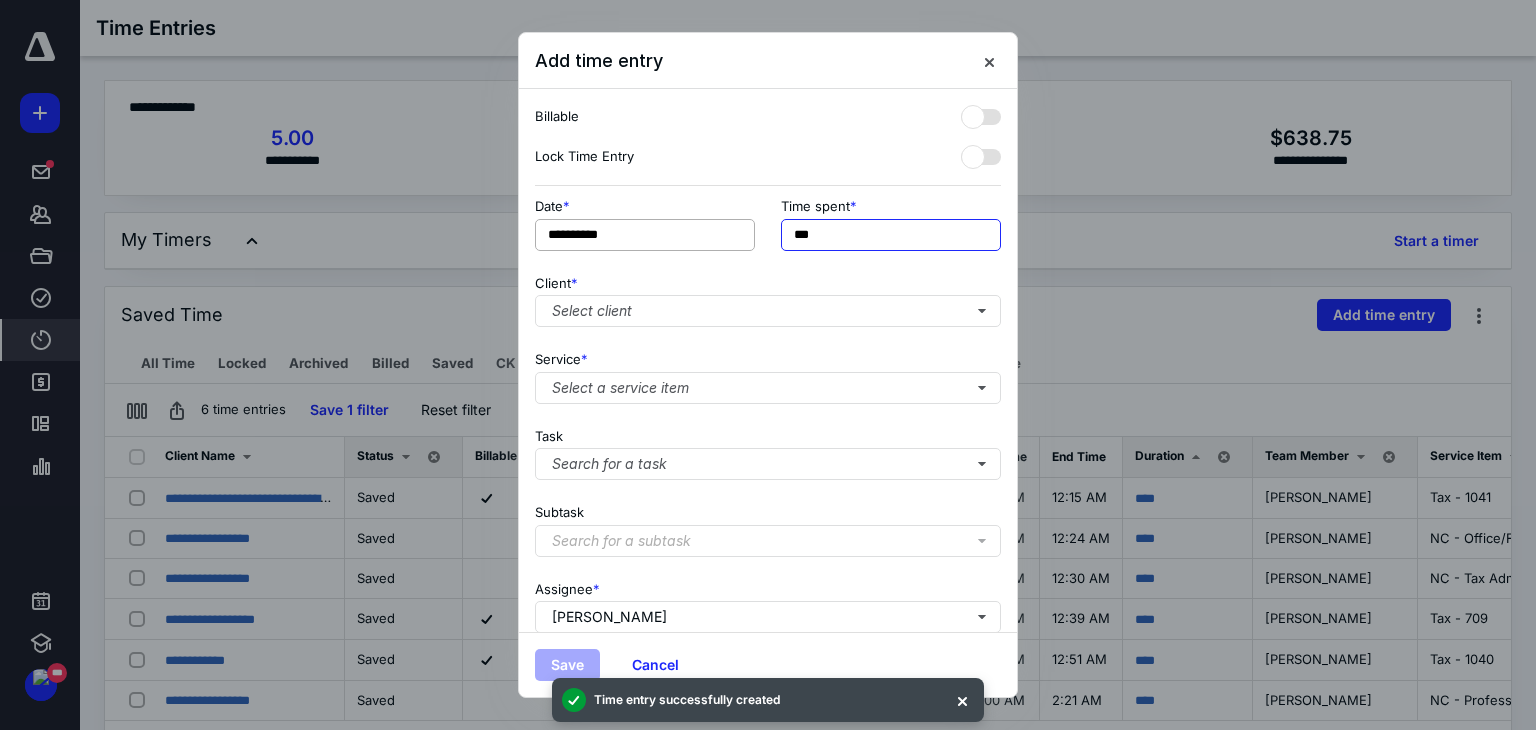 drag, startPoint x: 845, startPoint y: 234, endPoint x: 632, endPoint y: 224, distance: 213.23462 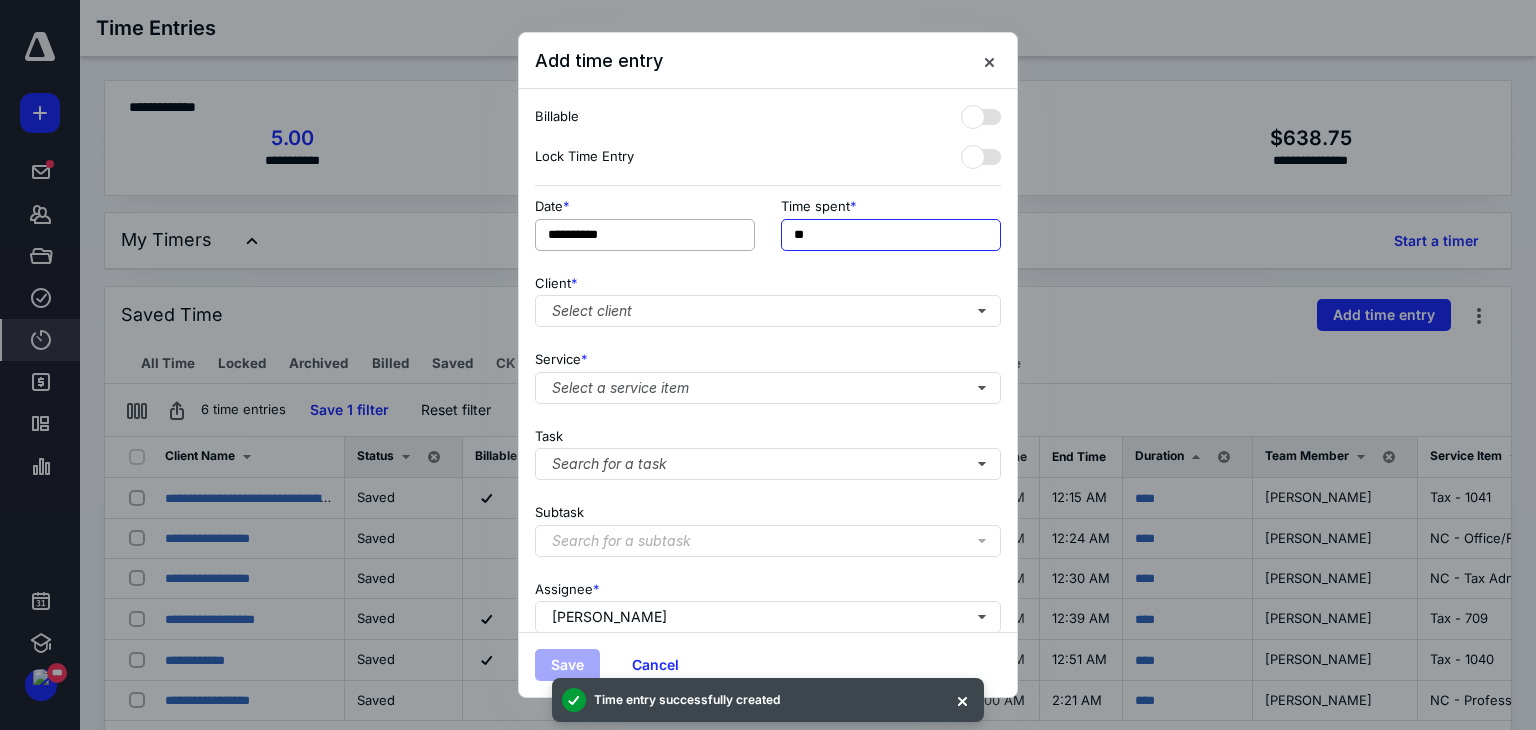 type on "**" 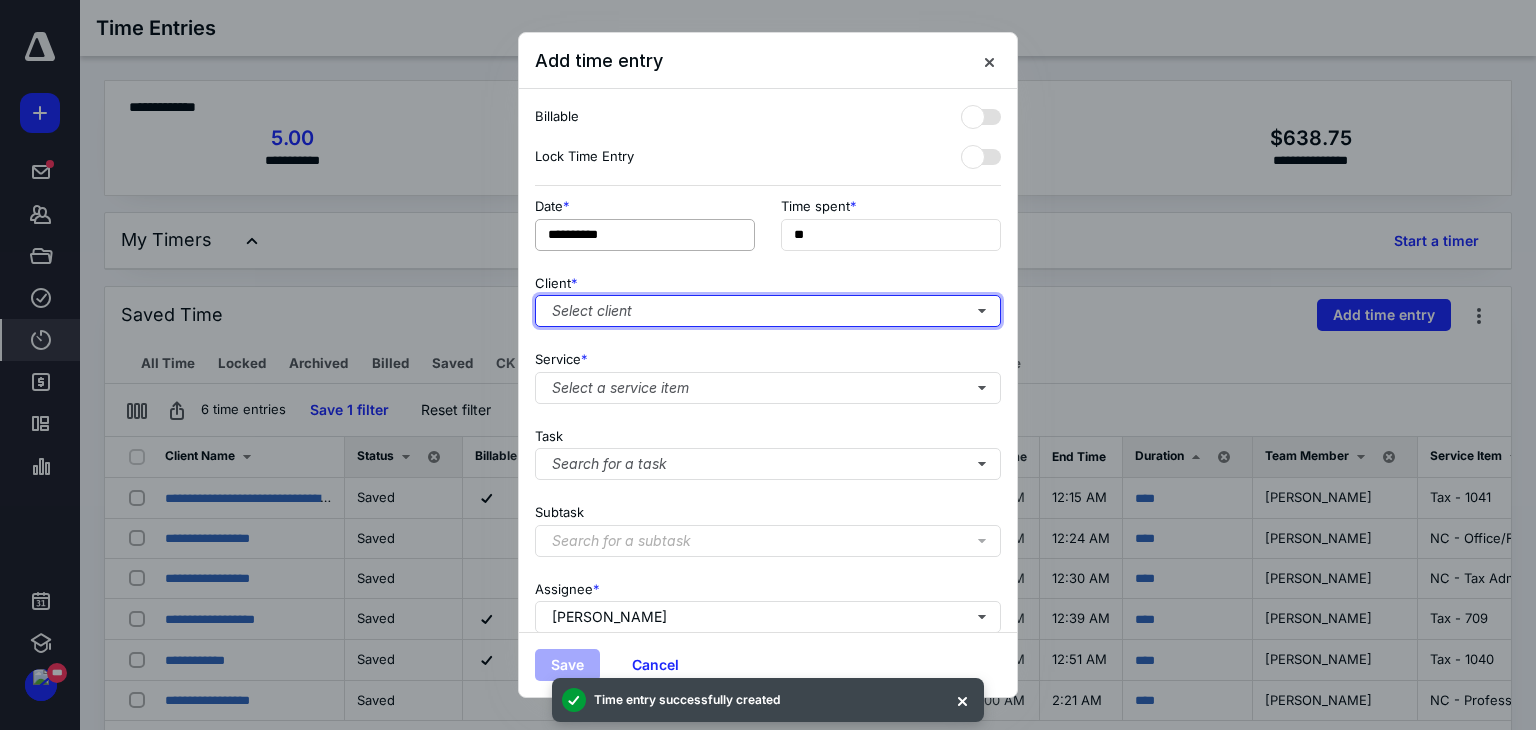 type 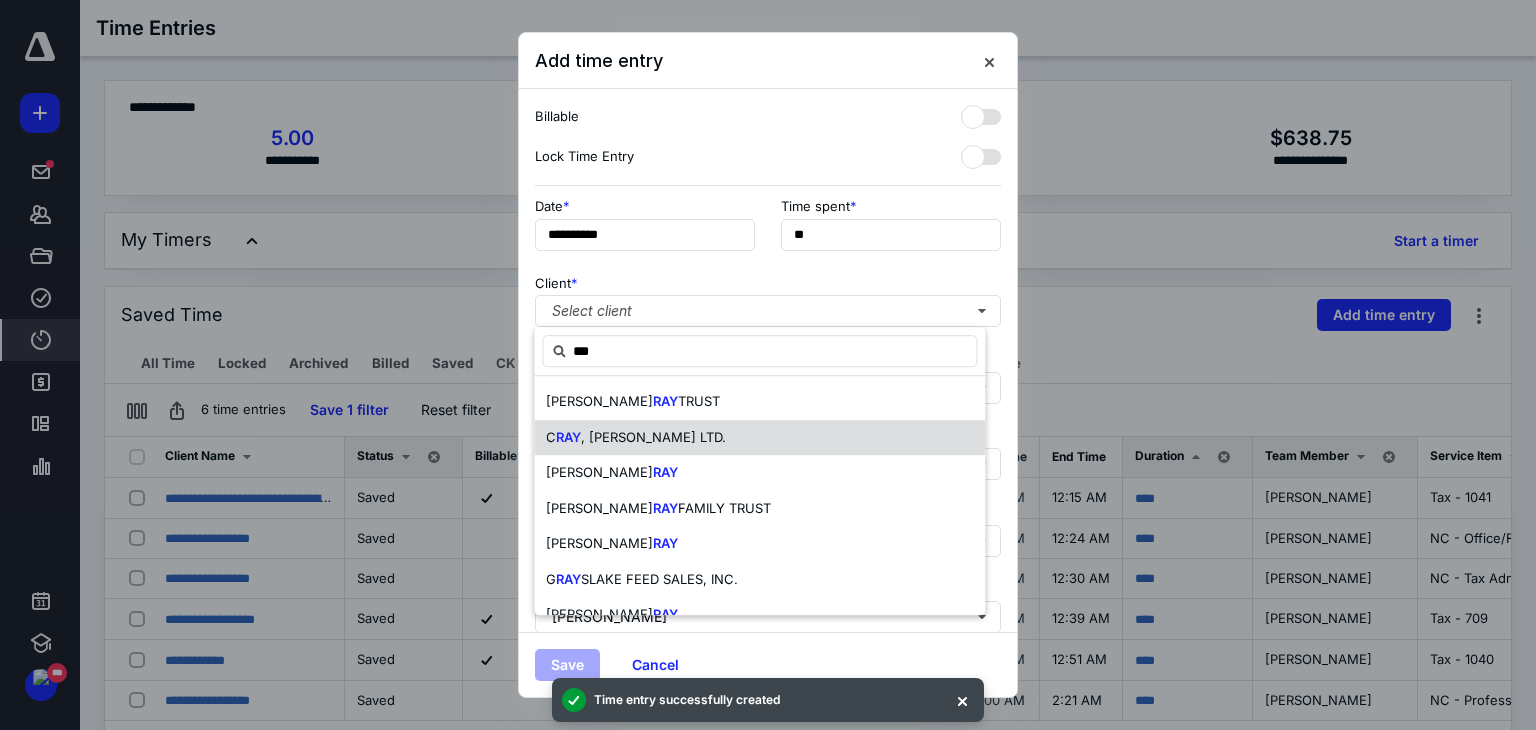 click on ", [PERSON_NAME] LTD." at bounding box center [653, 437] 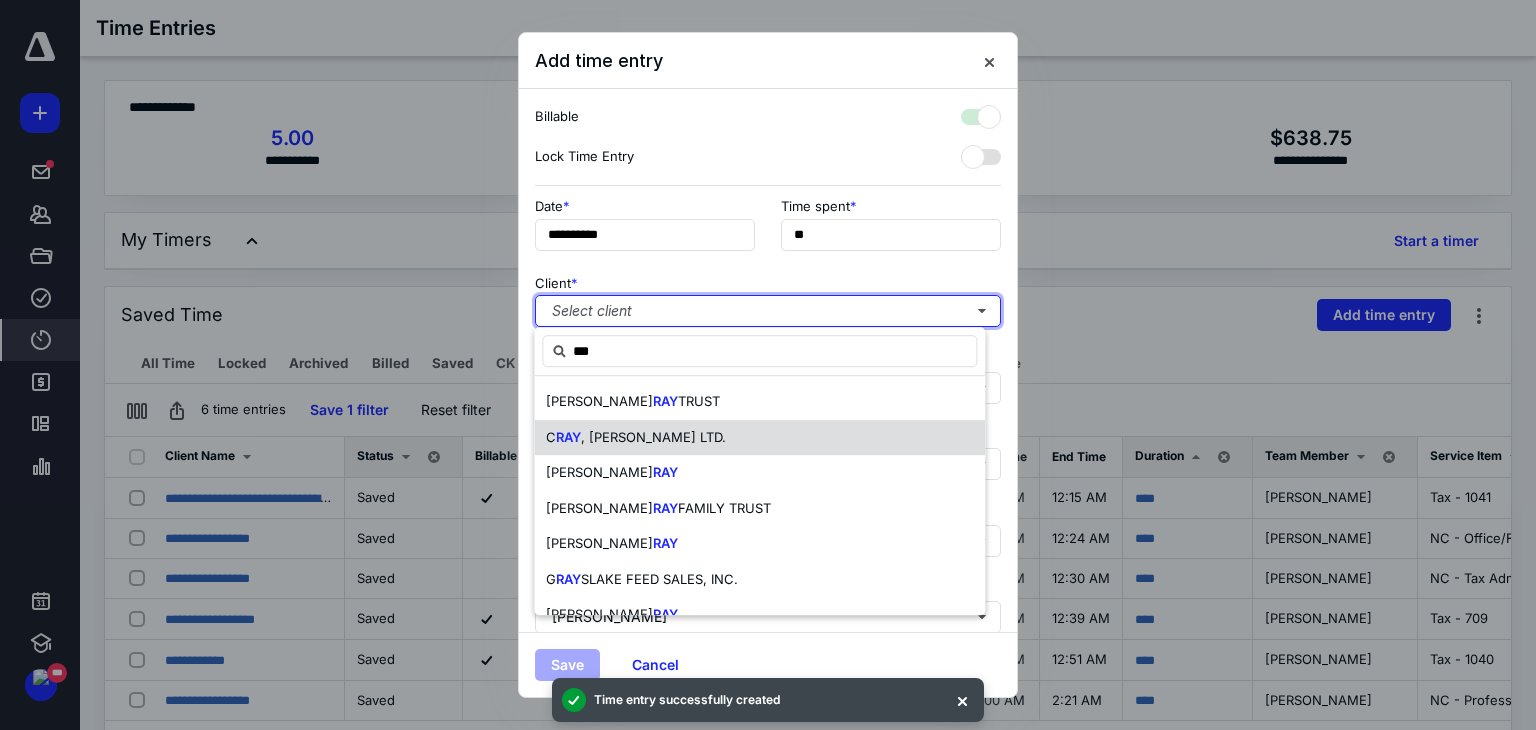 checkbox on "true" 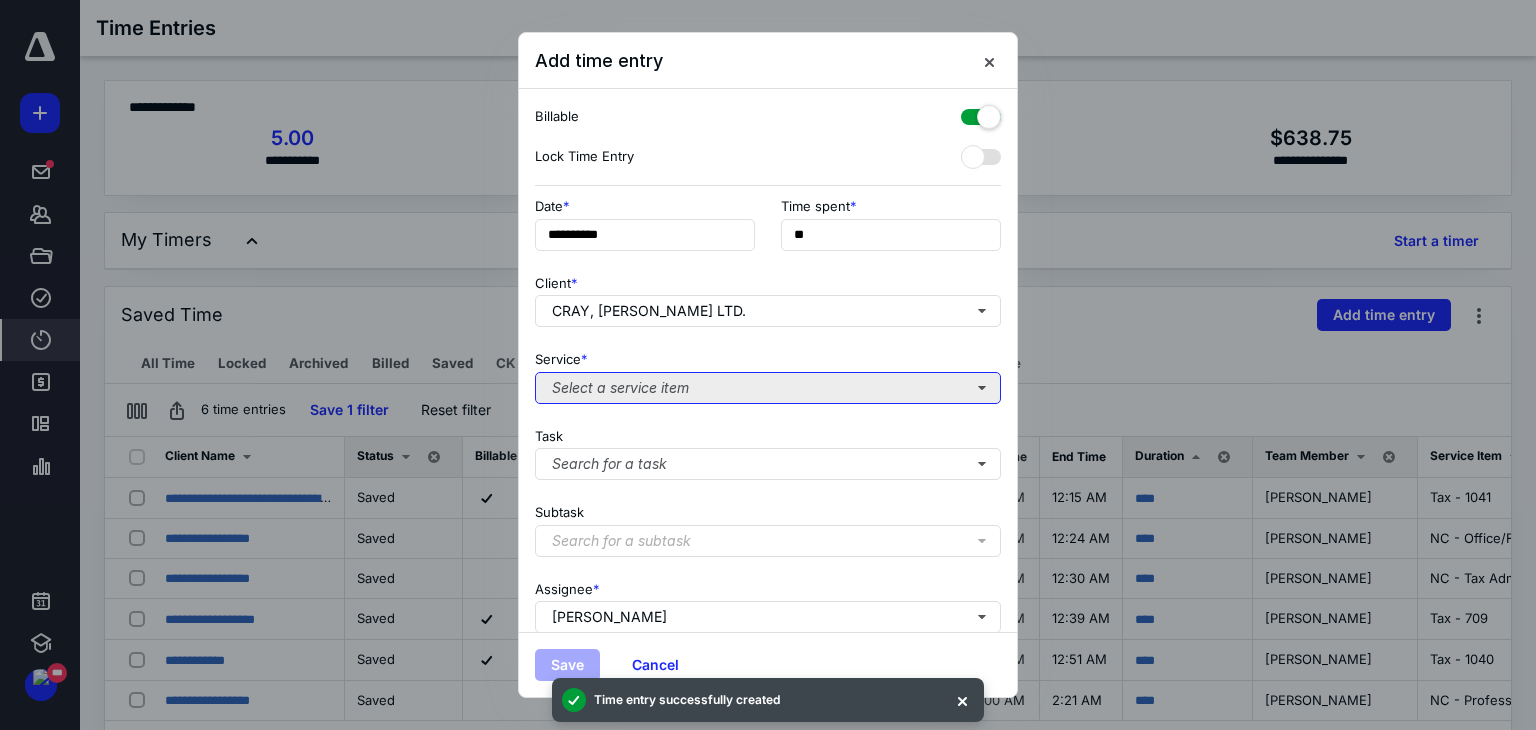 click on "Select a service item" at bounding box center [768, 388] 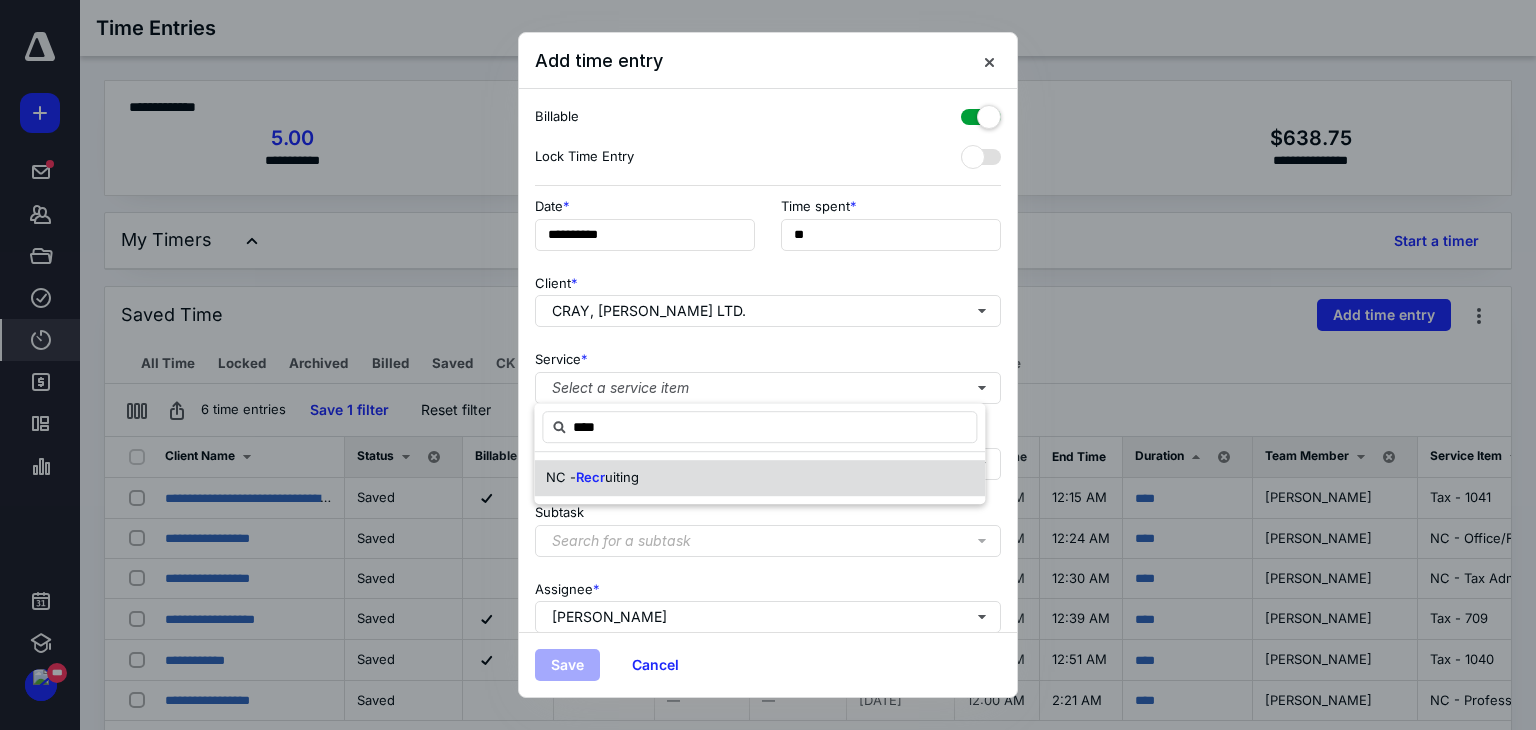 click on "uiting" at bounding box center [622, 477] 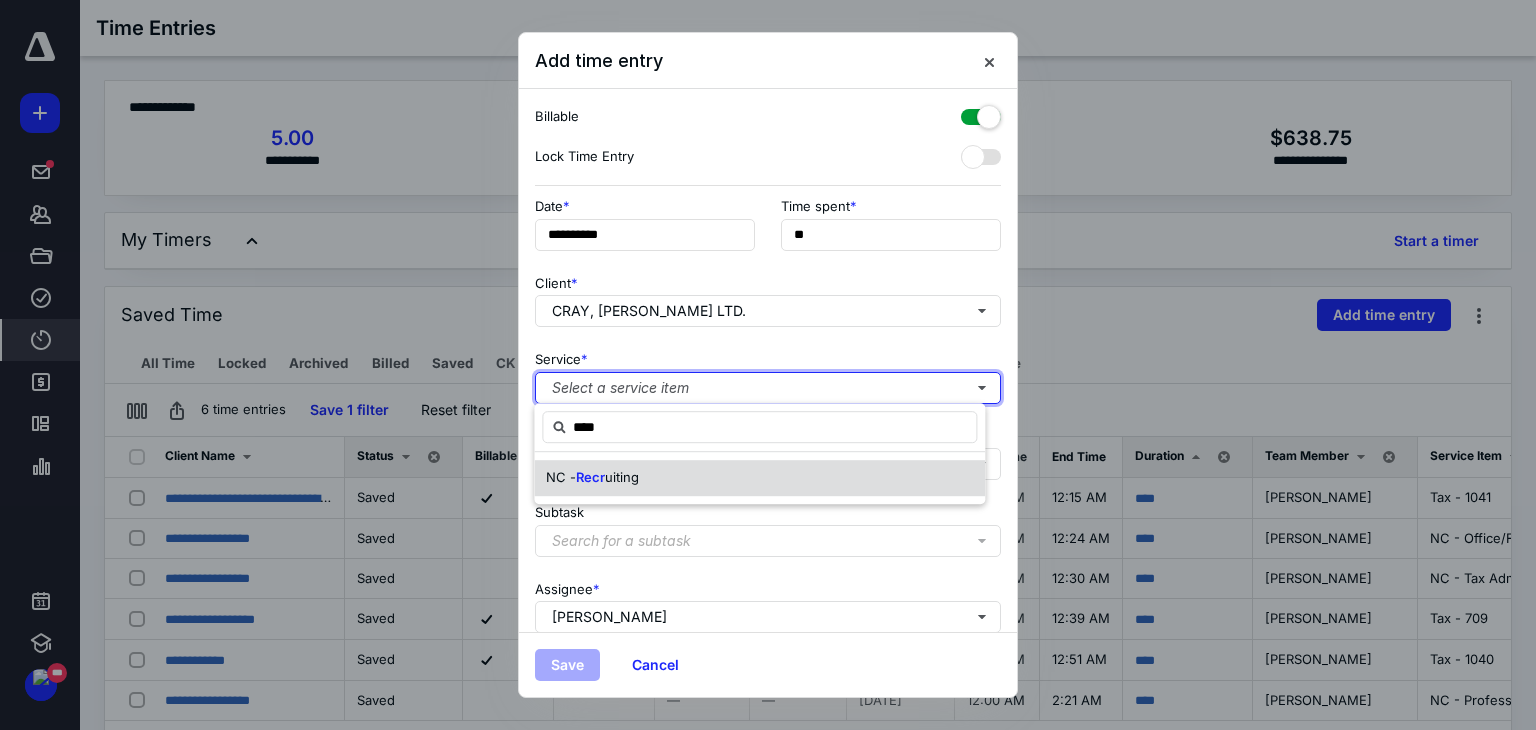 type 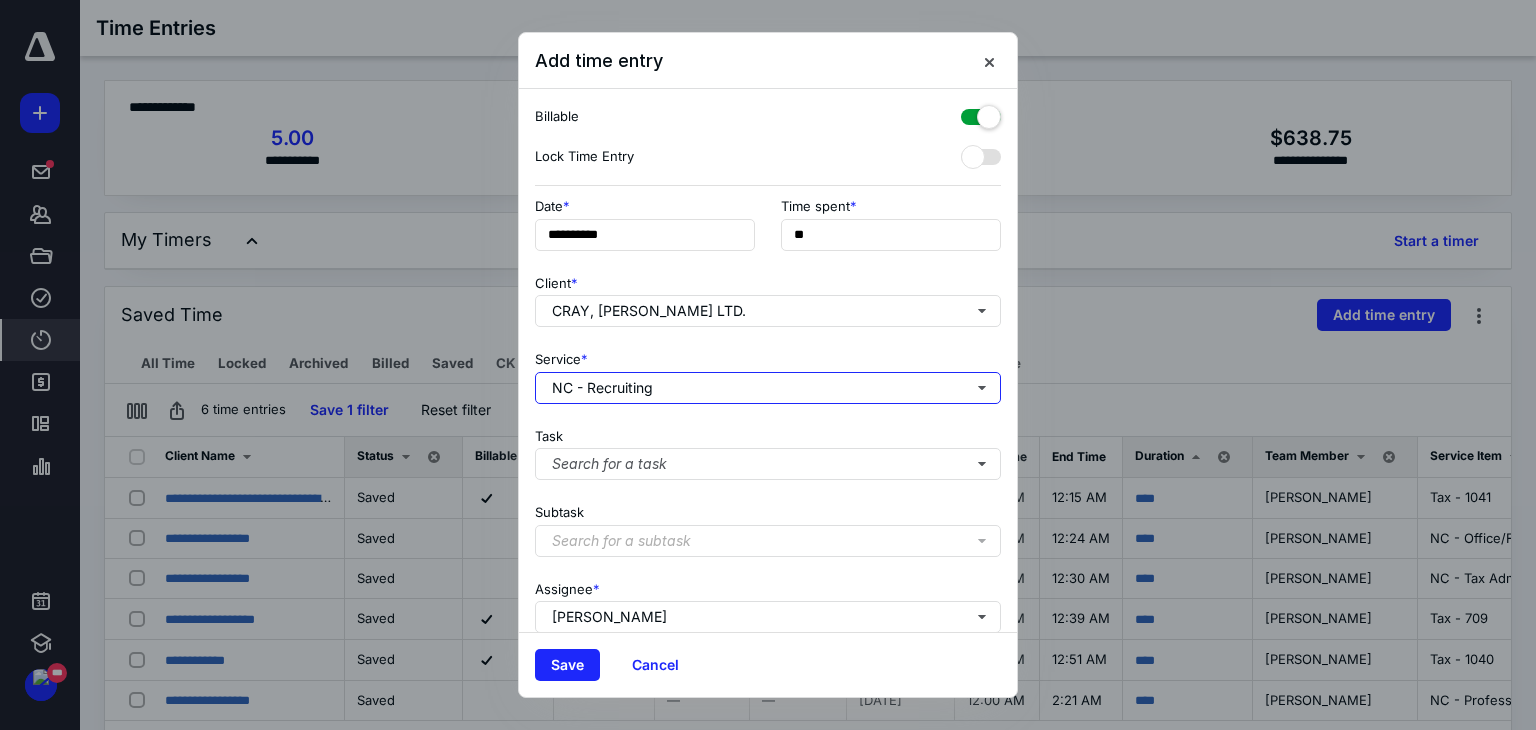 scroll, scrollTop: 171, scrollLeft: 0, axis: vertical 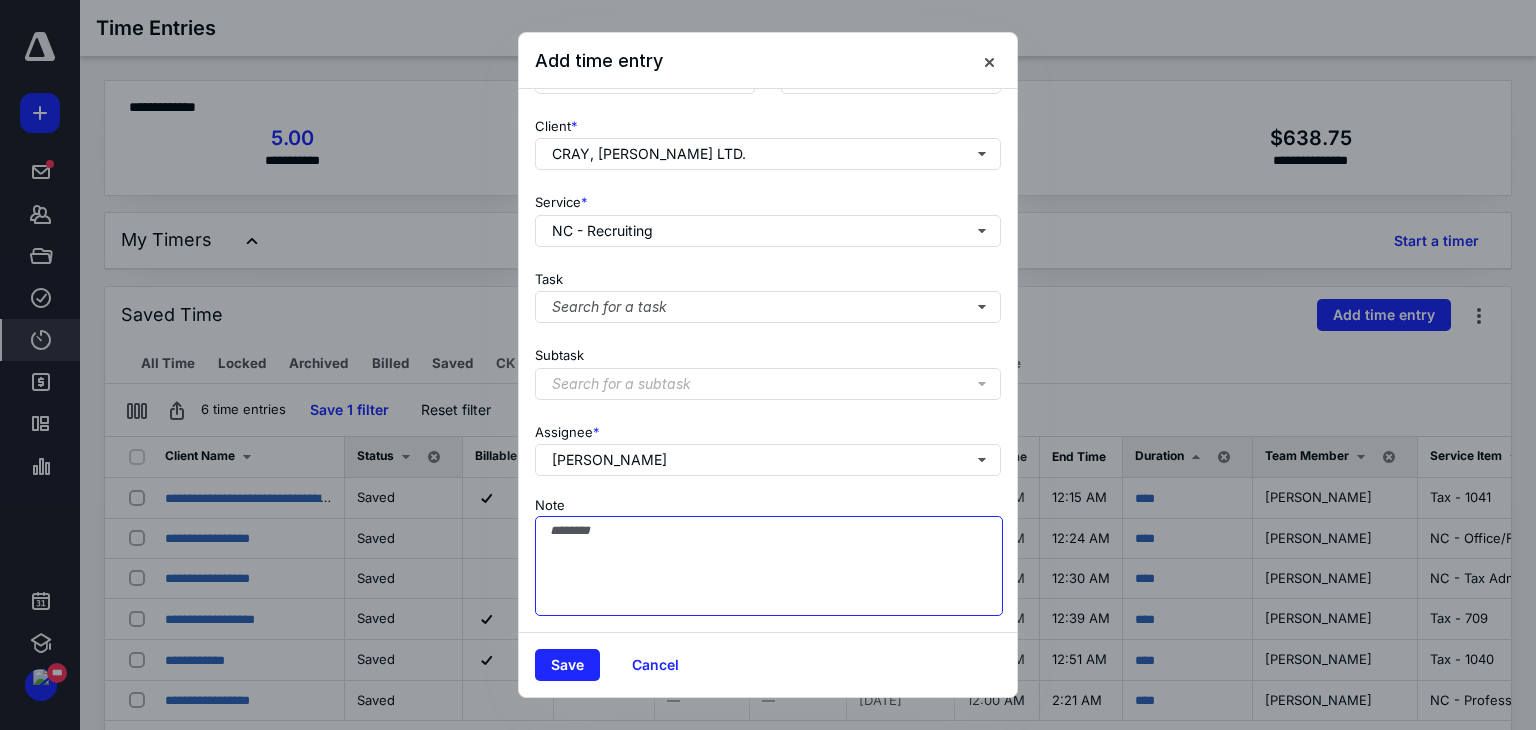 click on "Note" at bounding box center (769, 566) 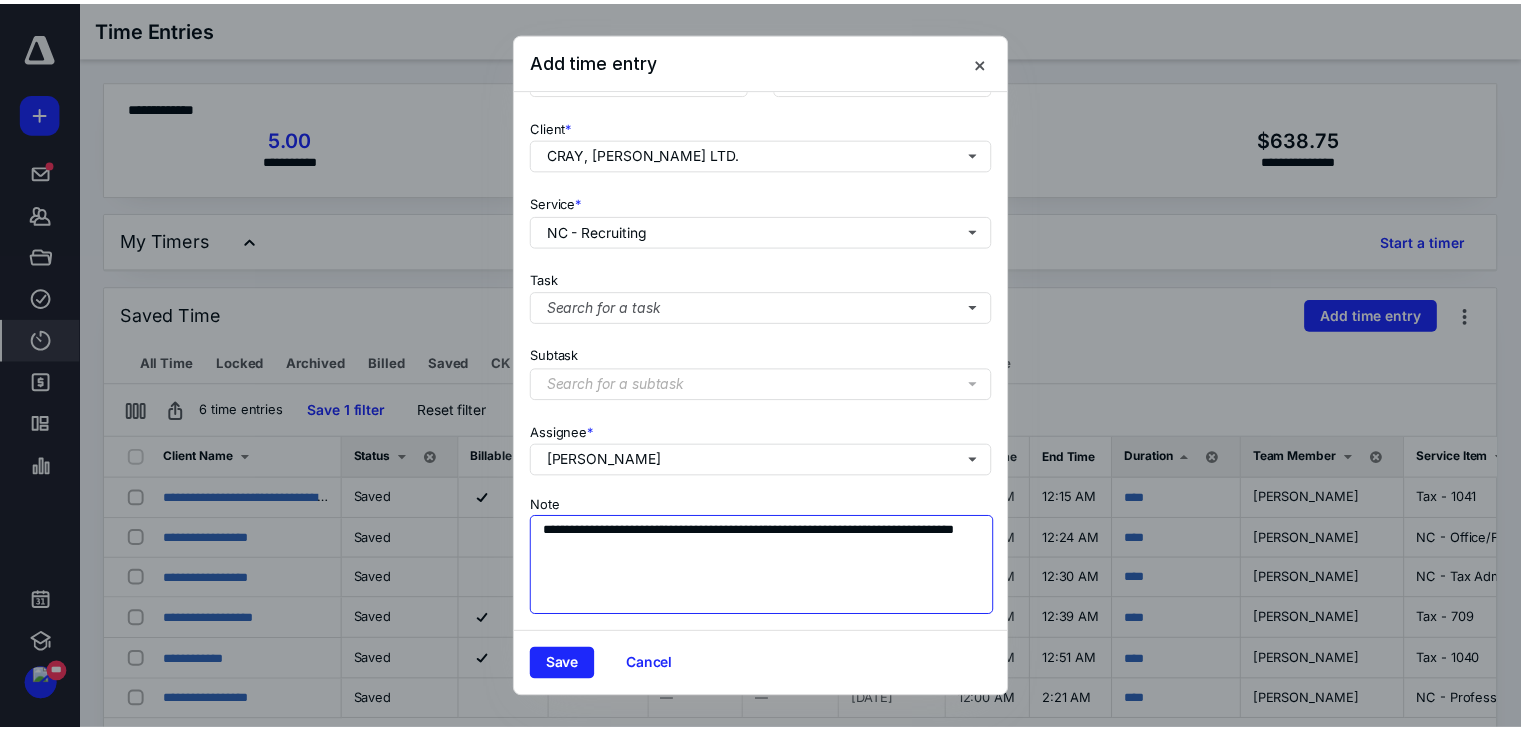 scroll, scrollTop: 0, scrollLeft: 0, axis: both 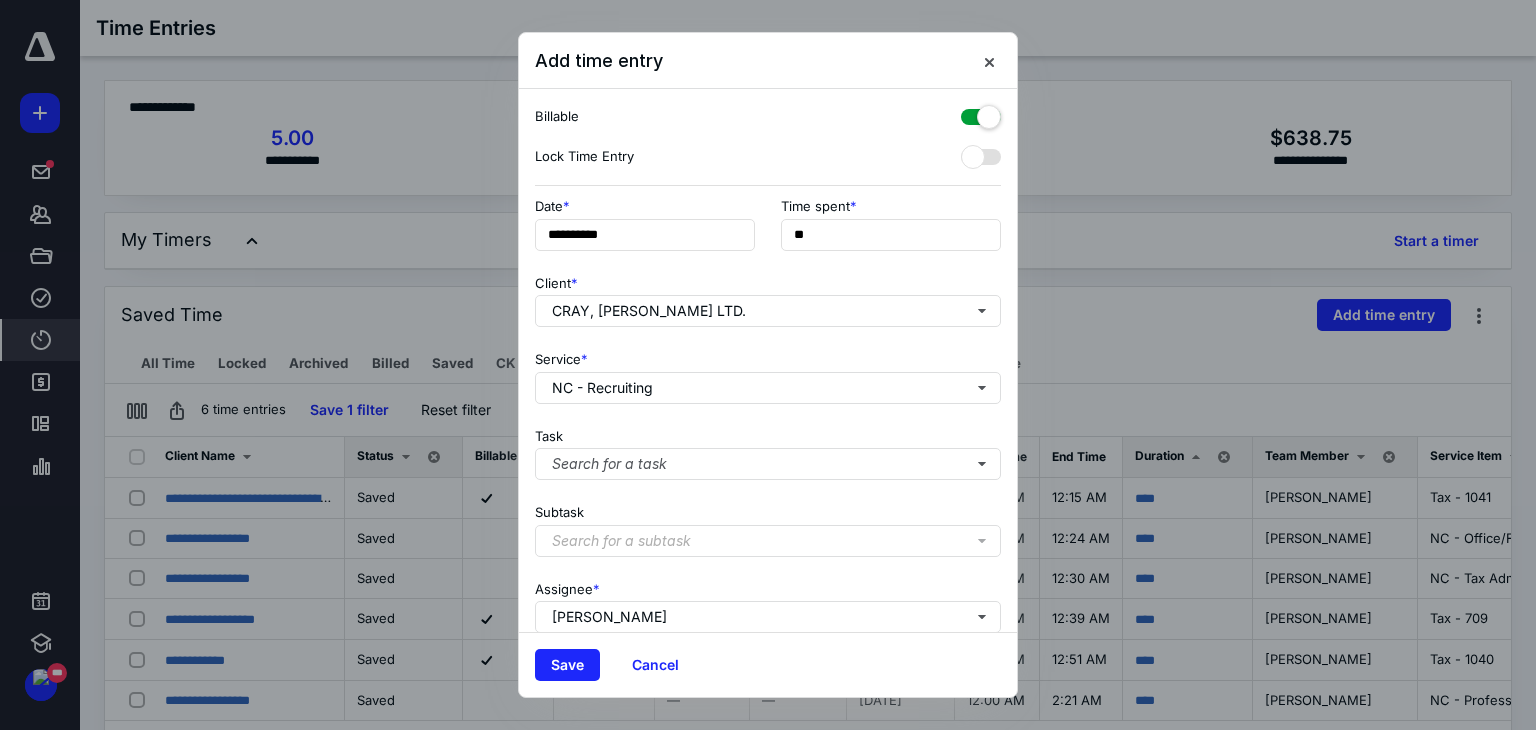 type on "**********" 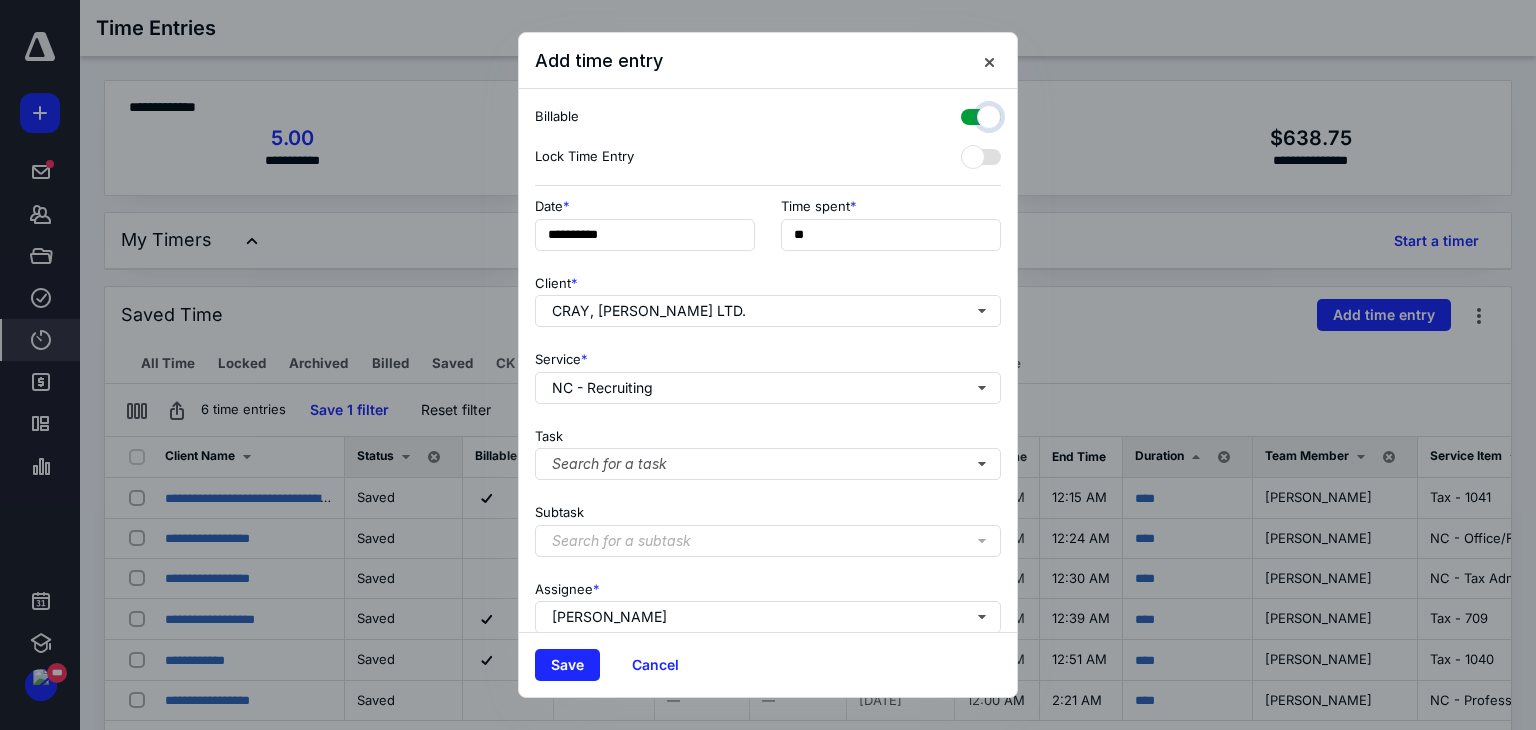 click at bounding box center (971, 114) 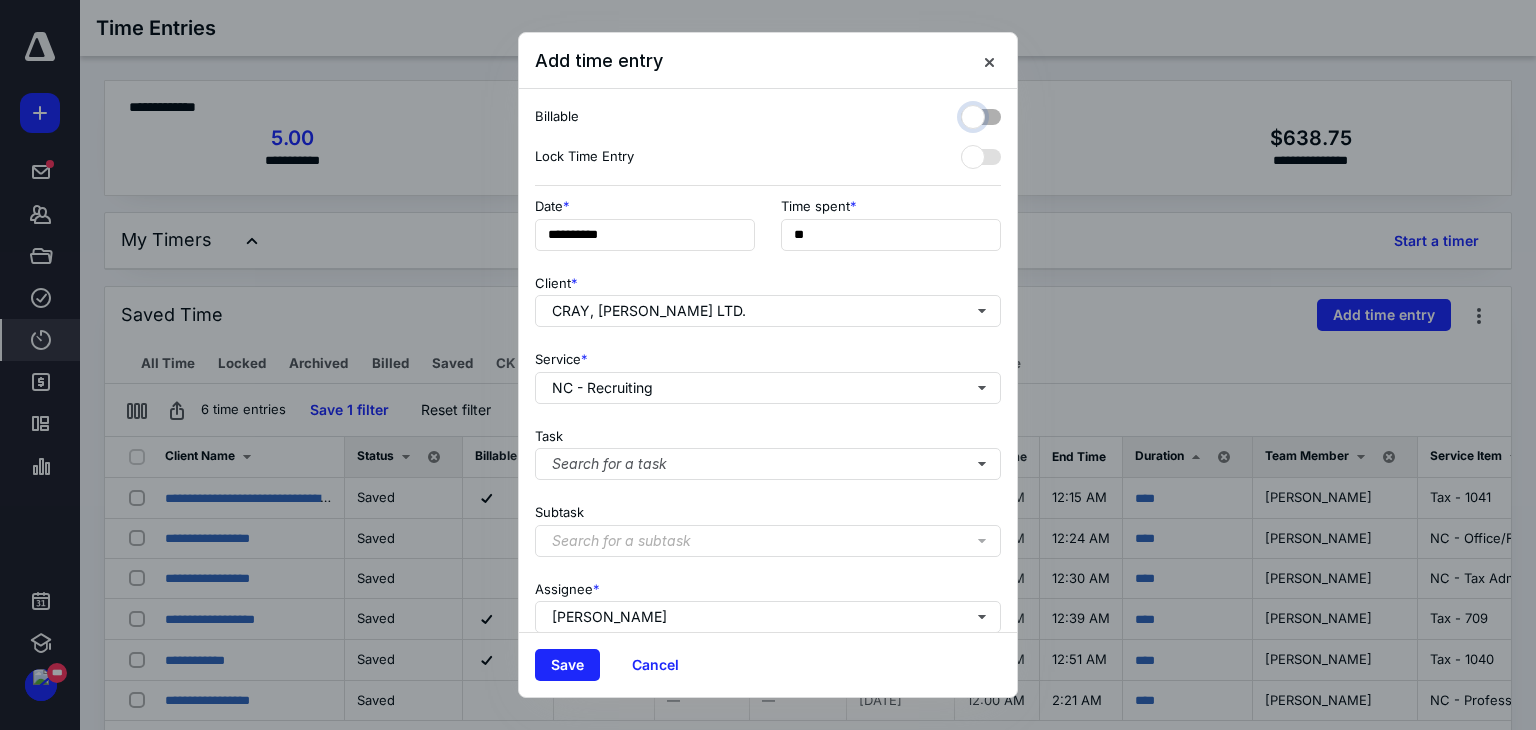 checkbox on "false" 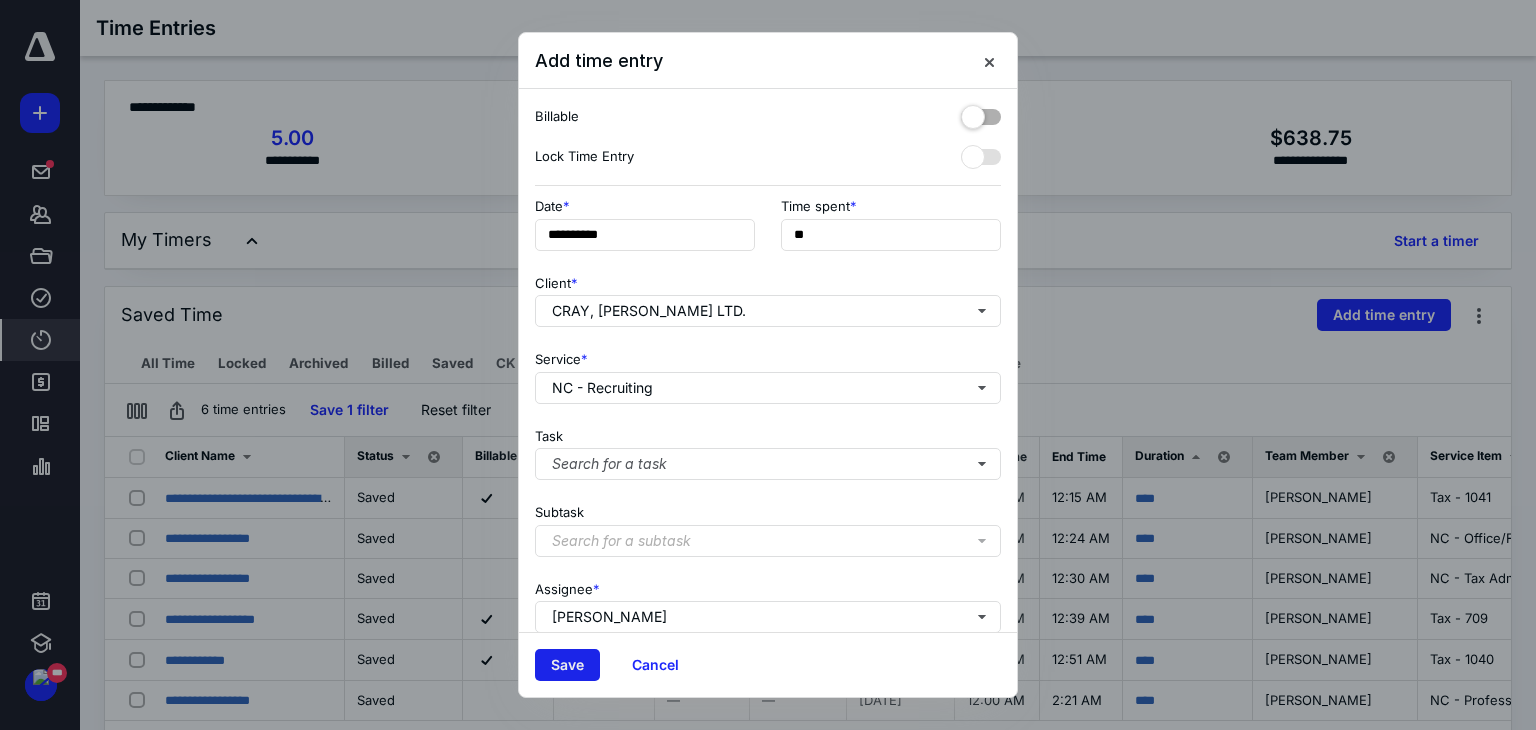 click on "Save" at bounding box center (567, 665) 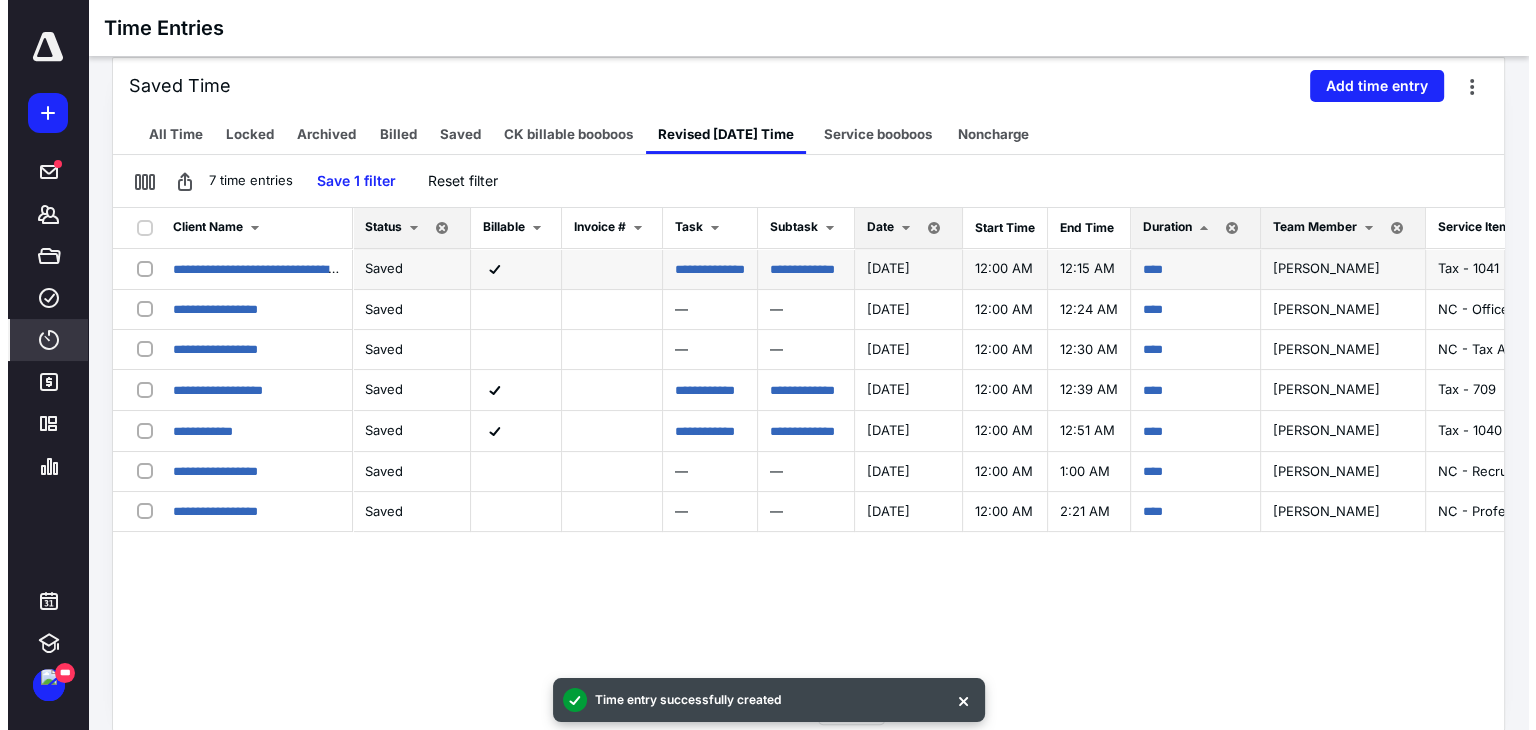 scroll, scrollTop: 0, scrollLeft: 0, axis: both 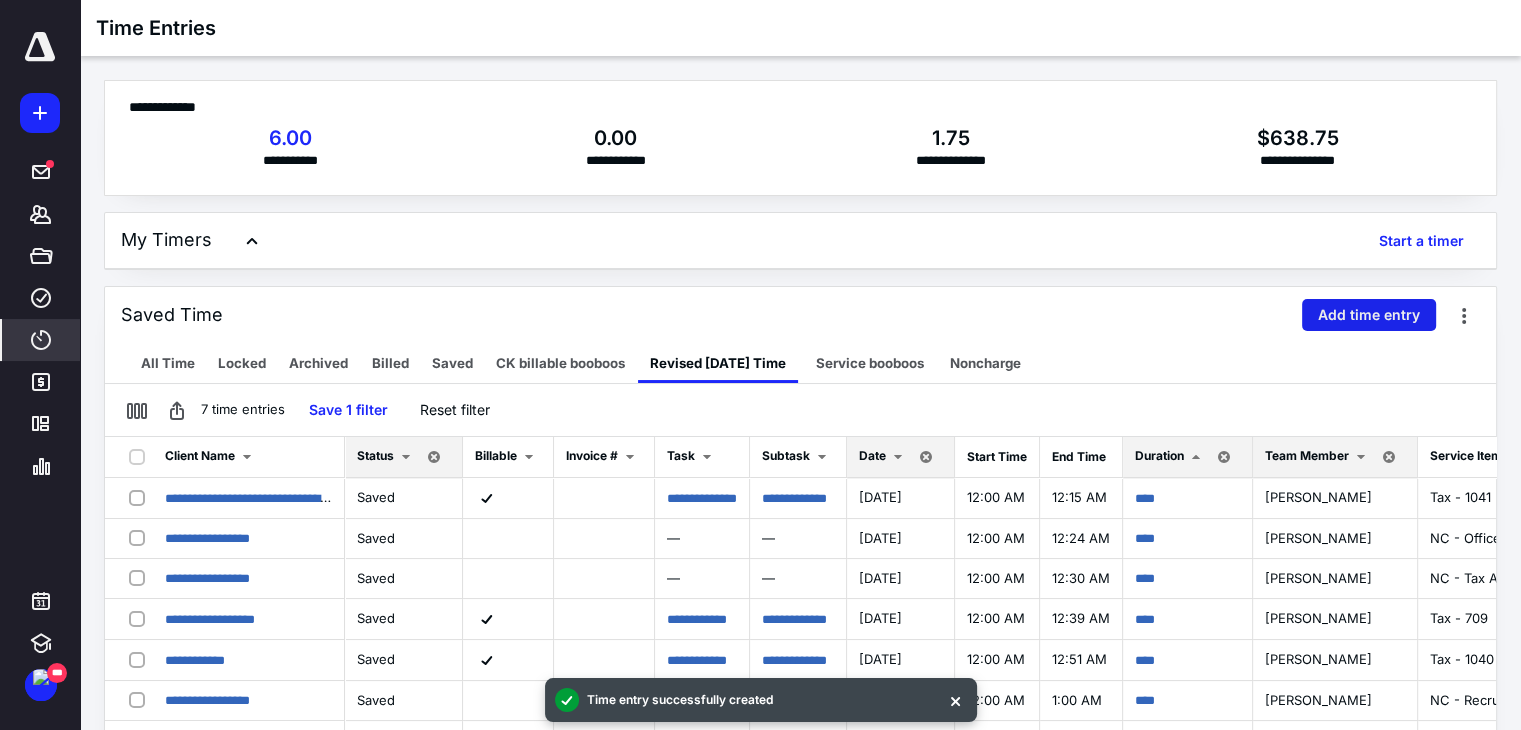 click on "Add time entry" at bounding box center [1369, 315] 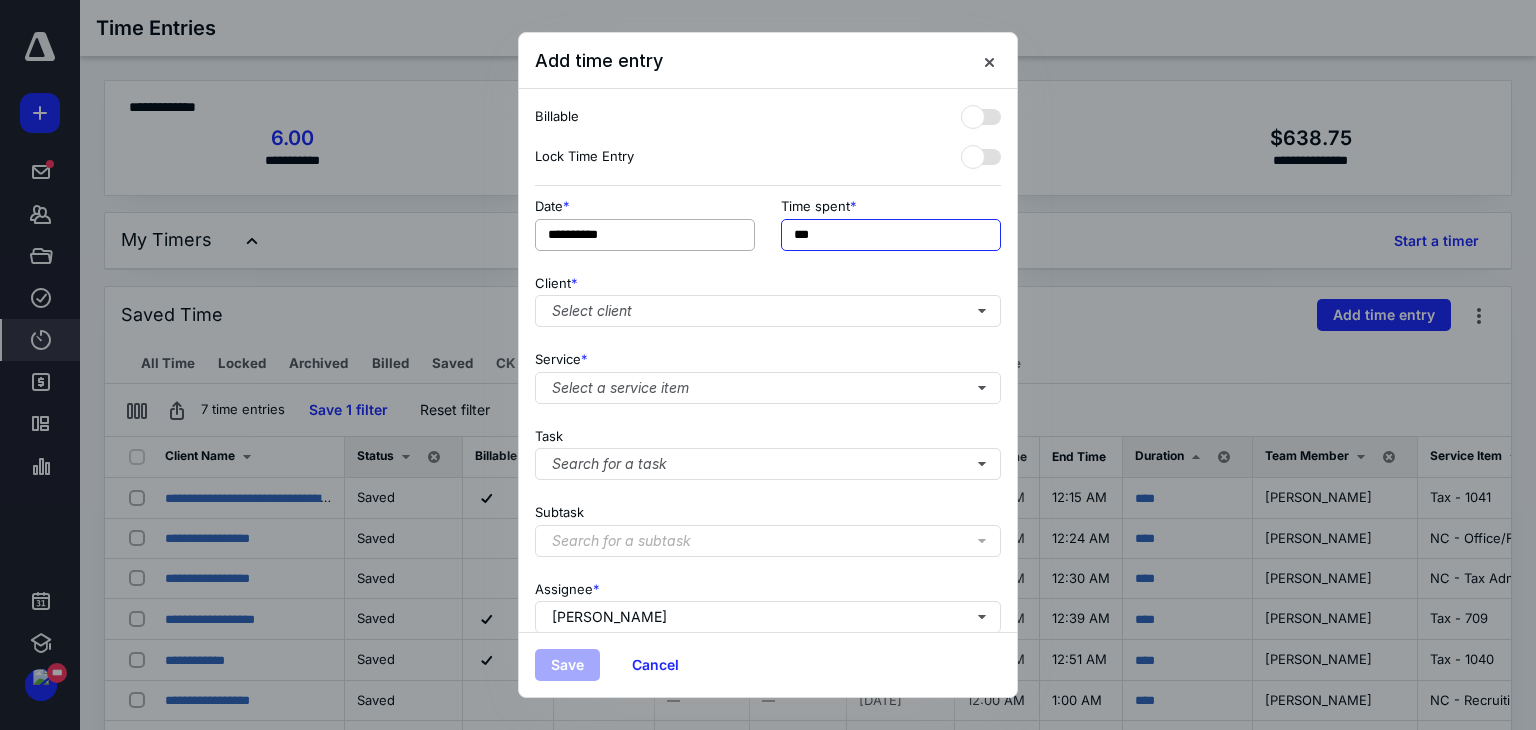 drag, startPoint x: 826, startPoint y: 229, endPoint x: 733, endPoint y: 218, distance: 93.64828 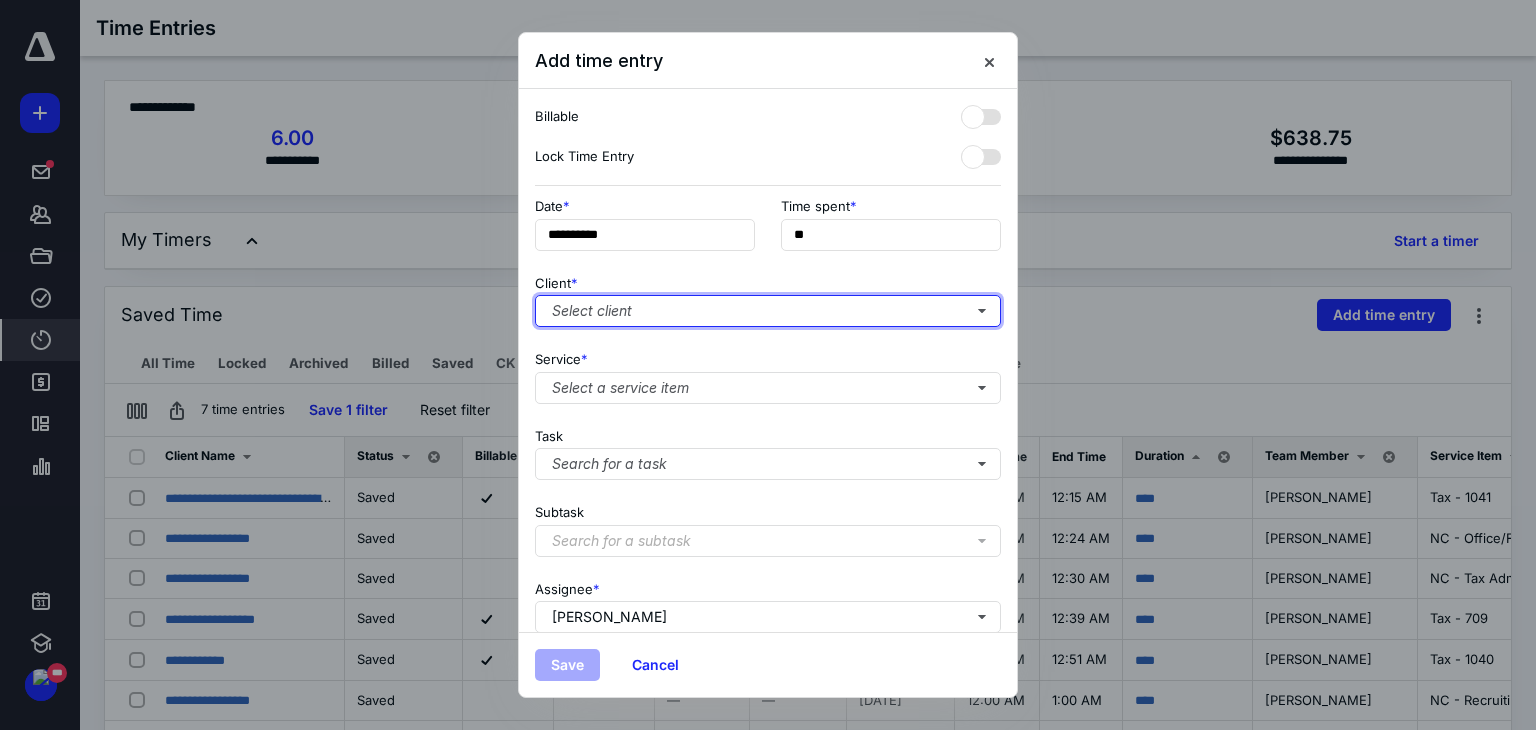 type on "***" 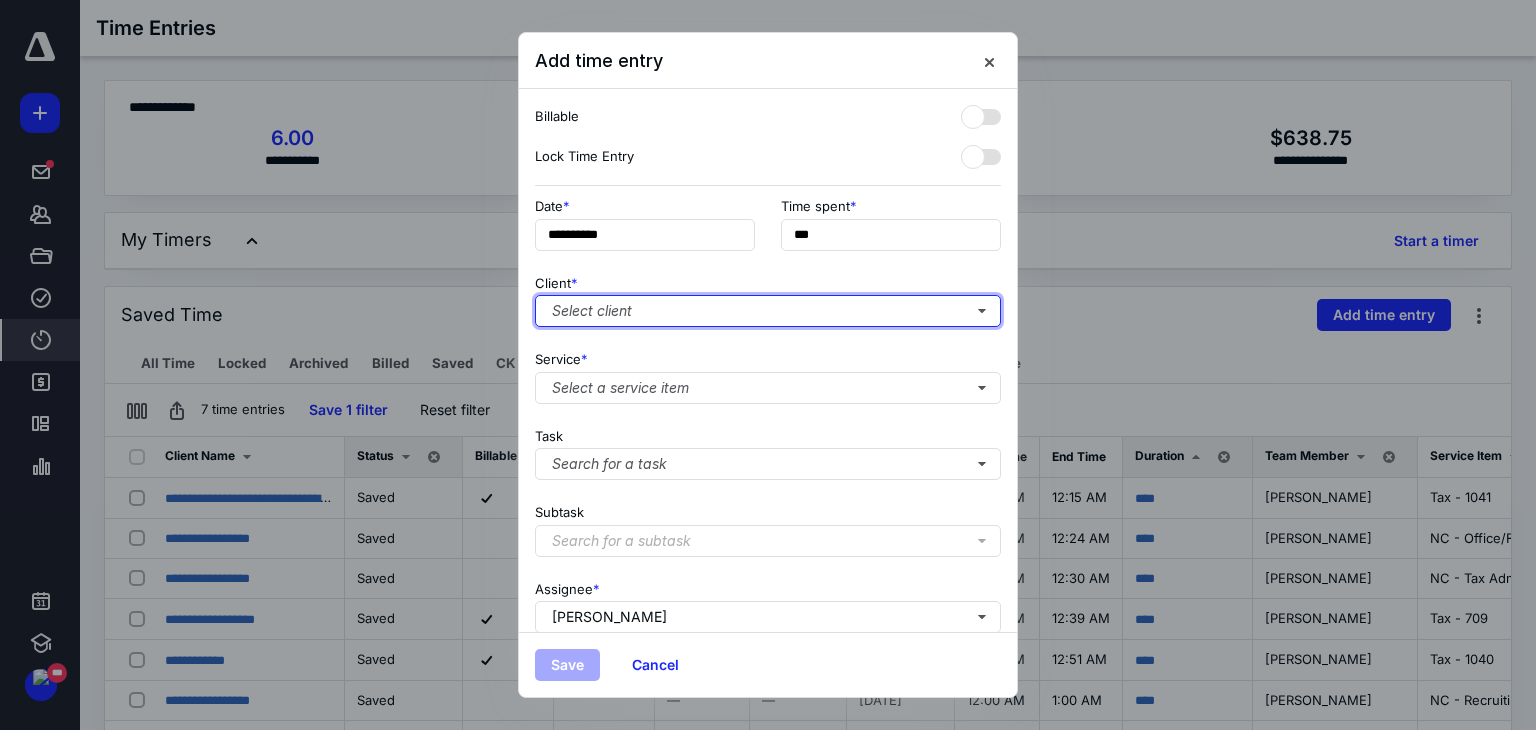type 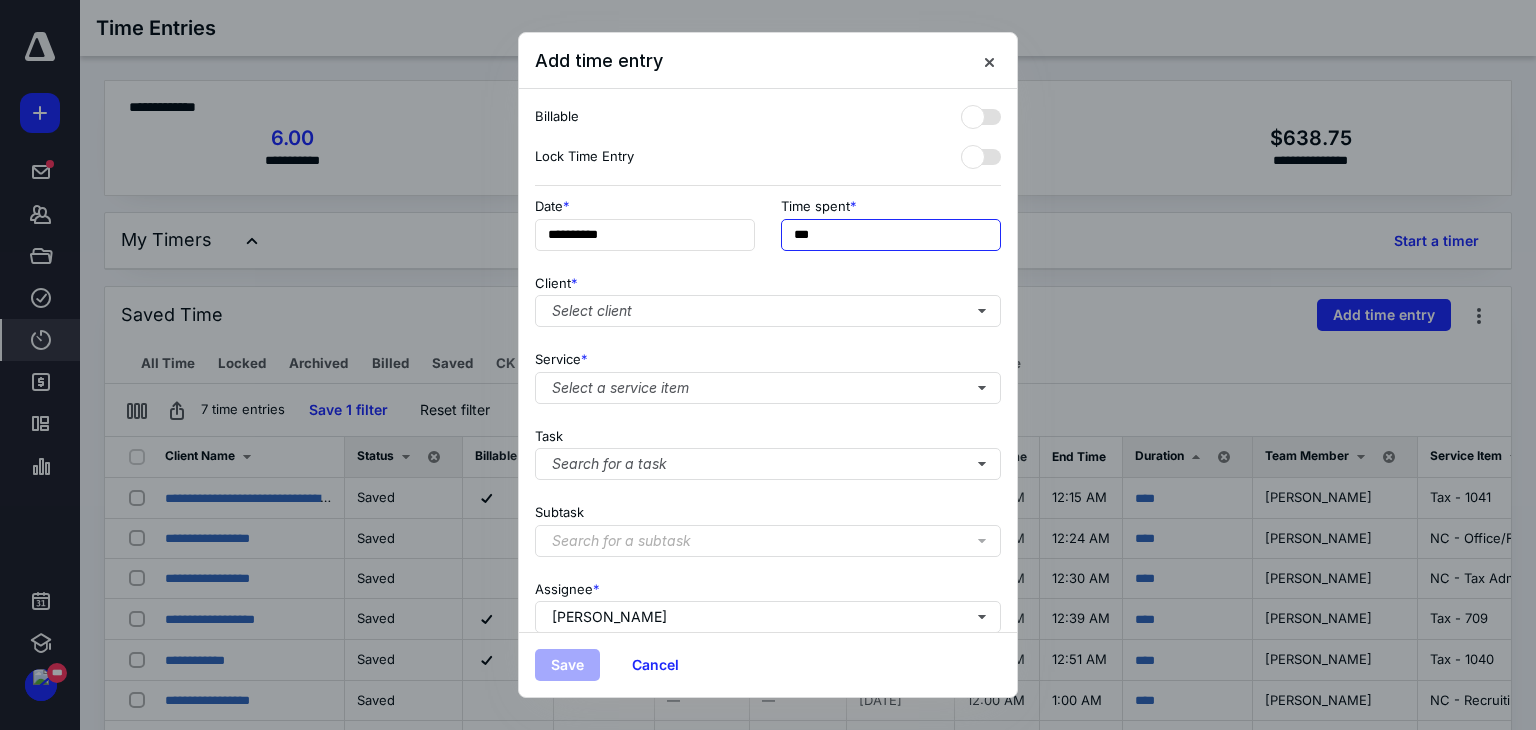 drag, startPoint x: 832, startPoint y: 235, endPoint x: 686, endPoint y: 189, distance: 153.07515 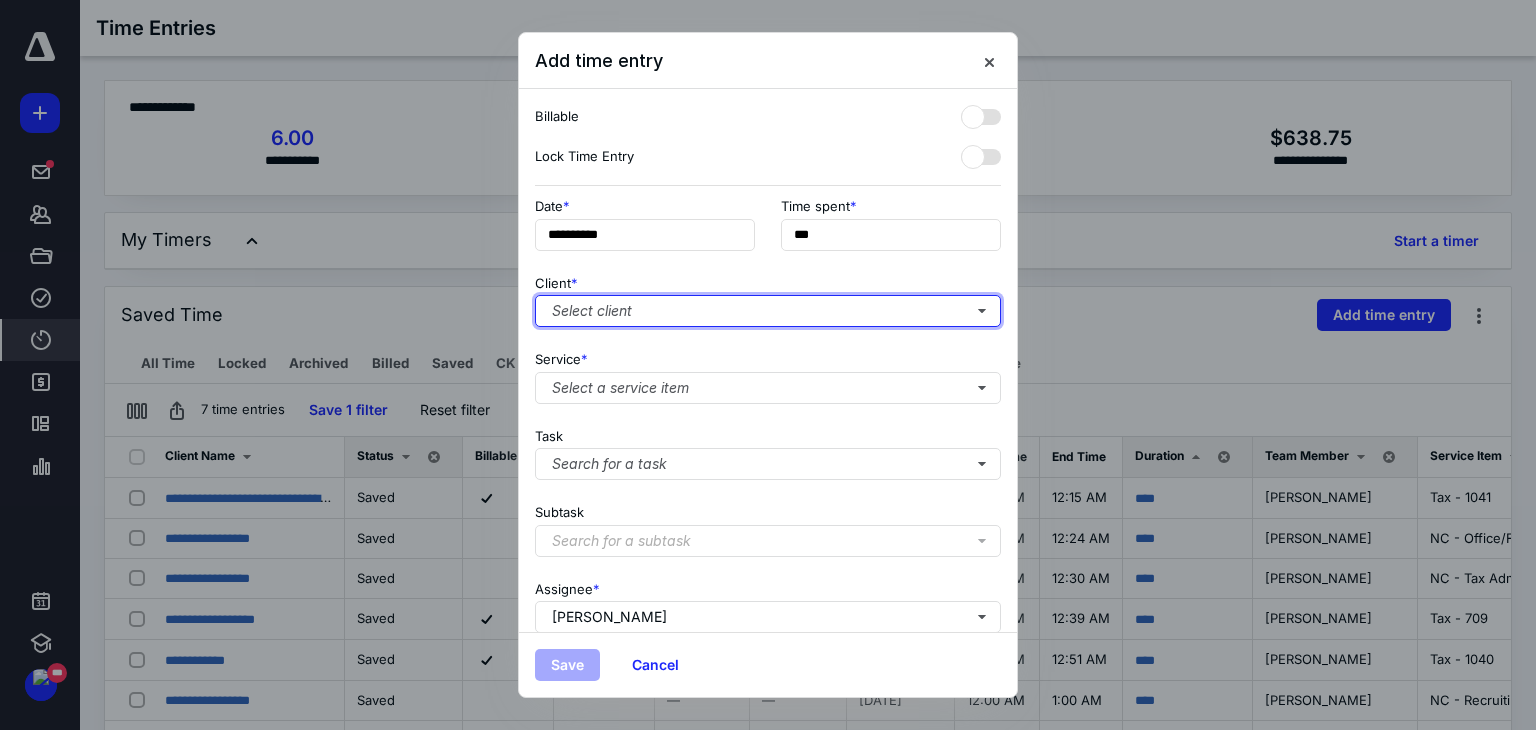type on "**" 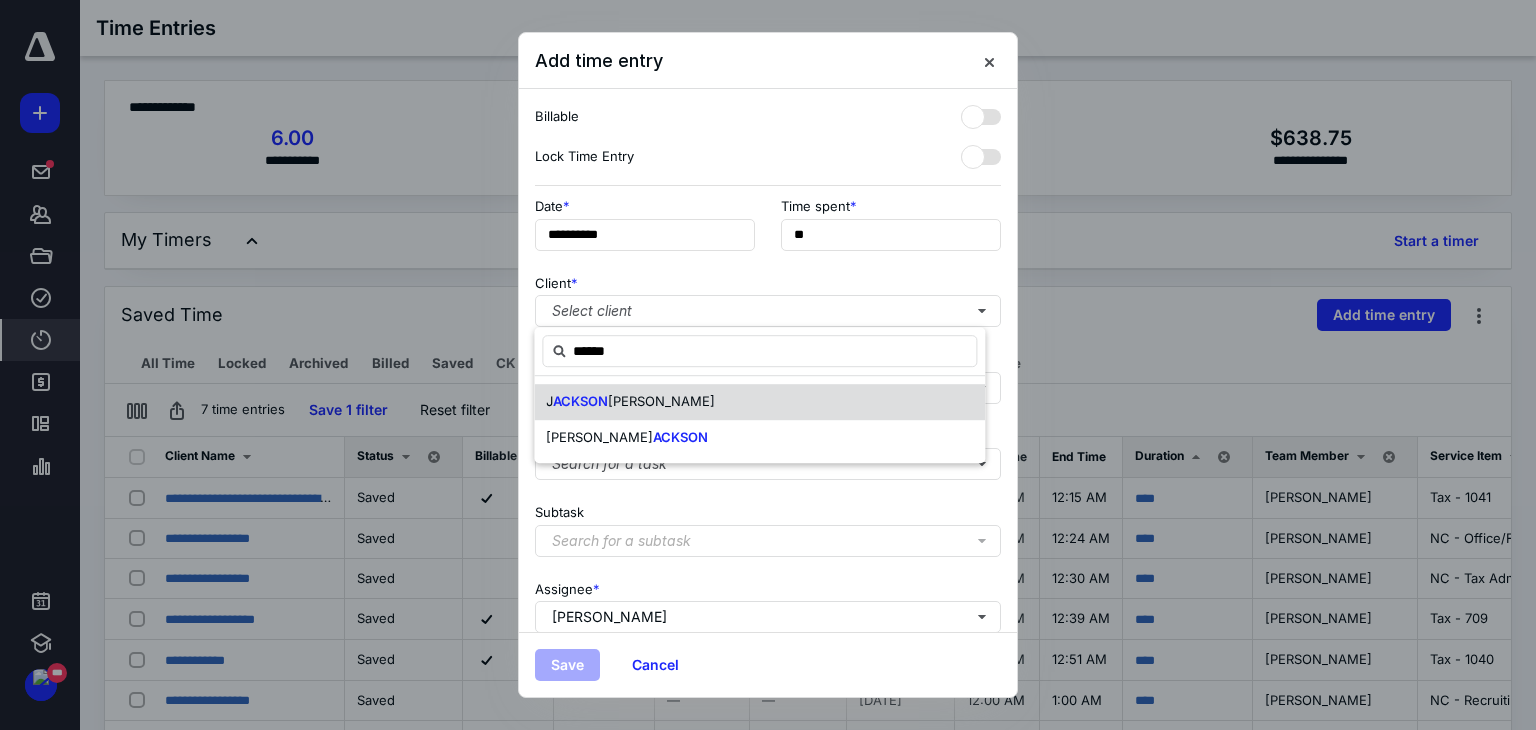 click on "[PERSON_NAME]" at bounding box center (759, 402) 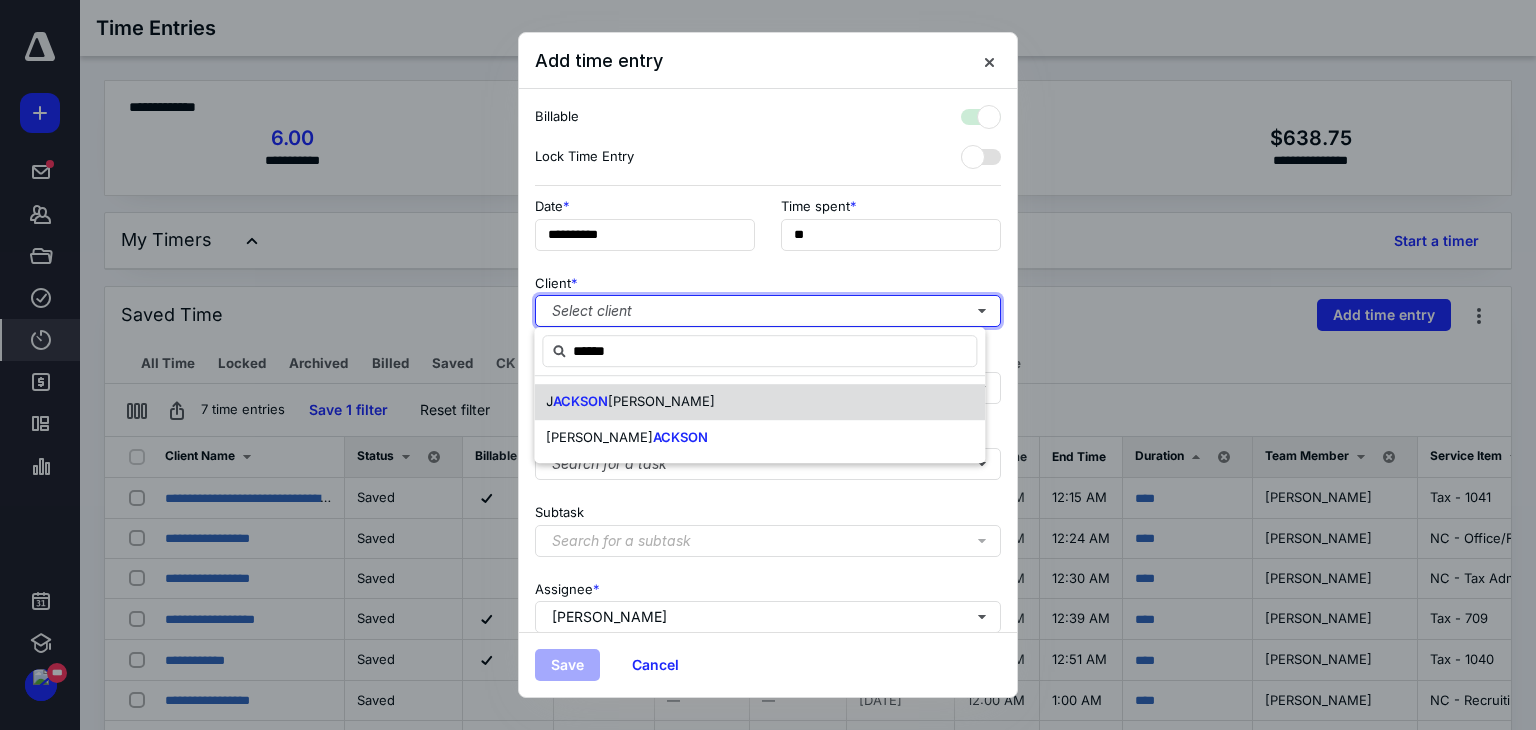 checkbox on "true" 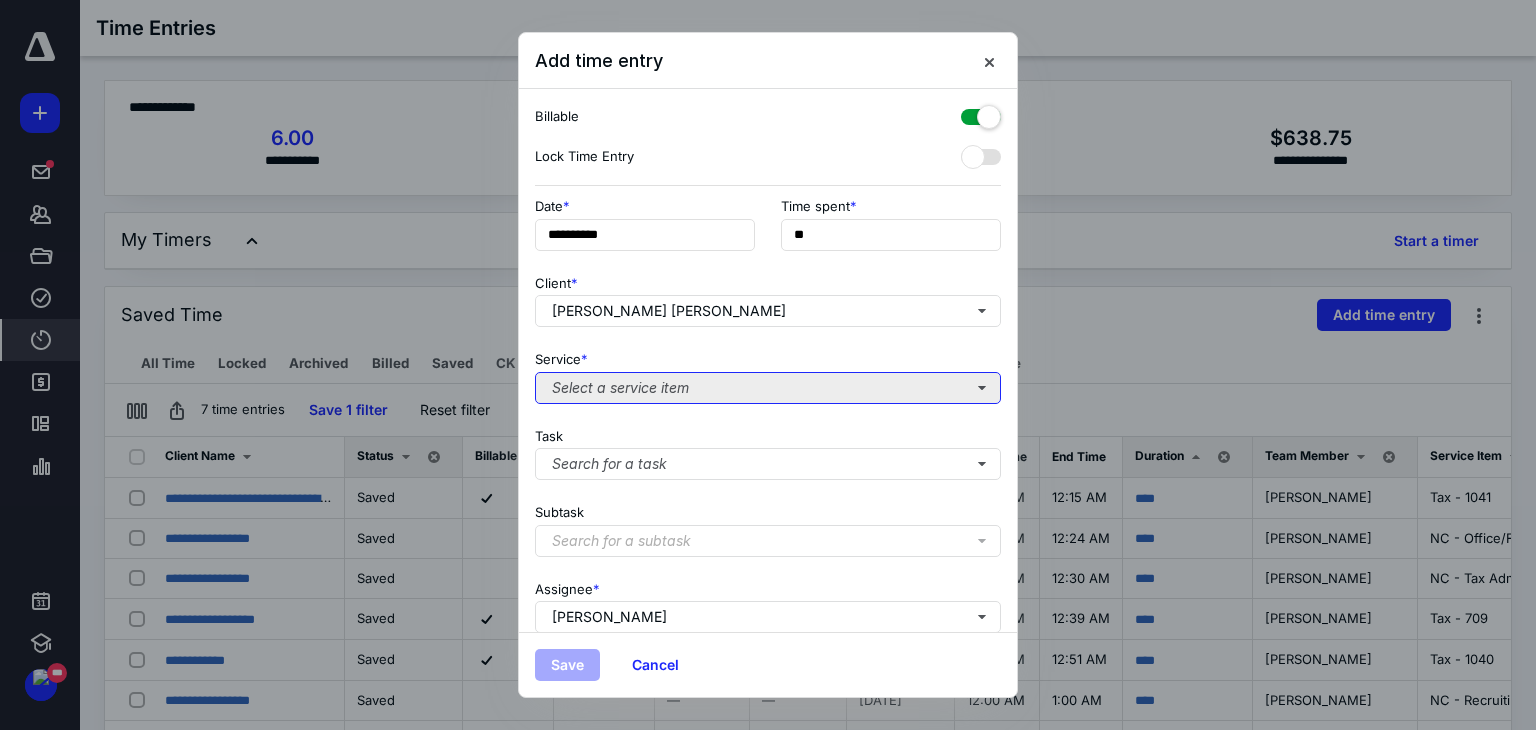 click on "Select a service item" at bounding box center (768, 388) 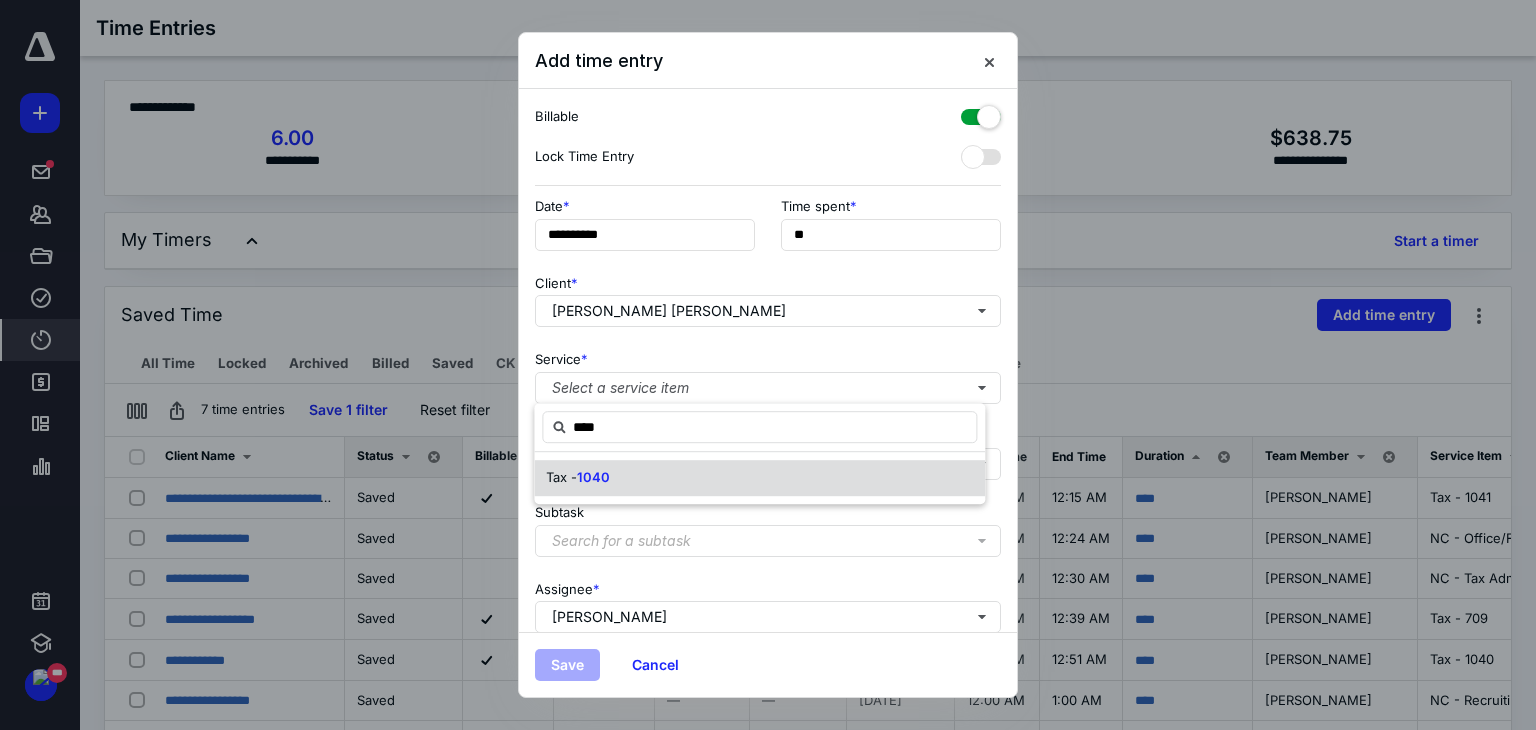 click on "1040" at bounding box center [593, 477] 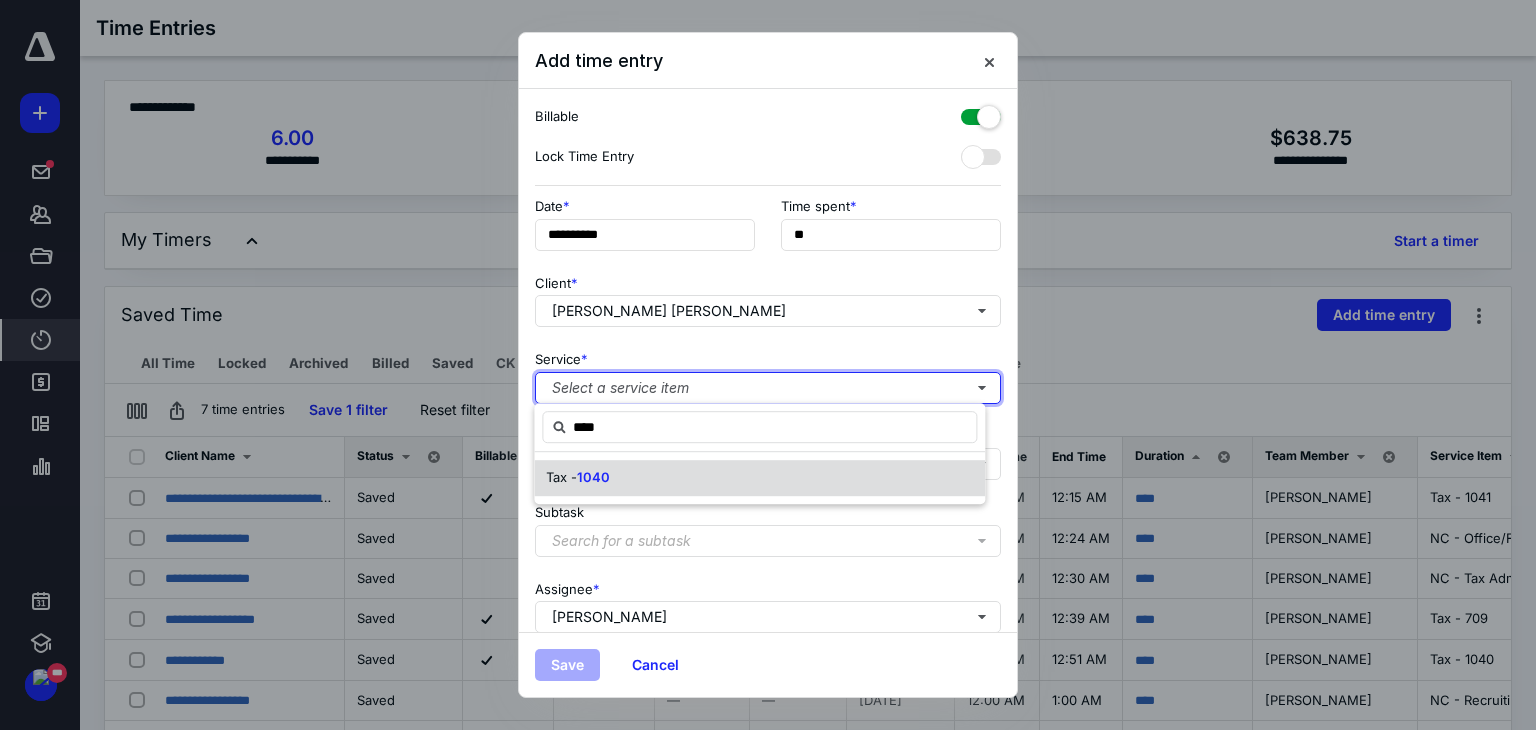 type 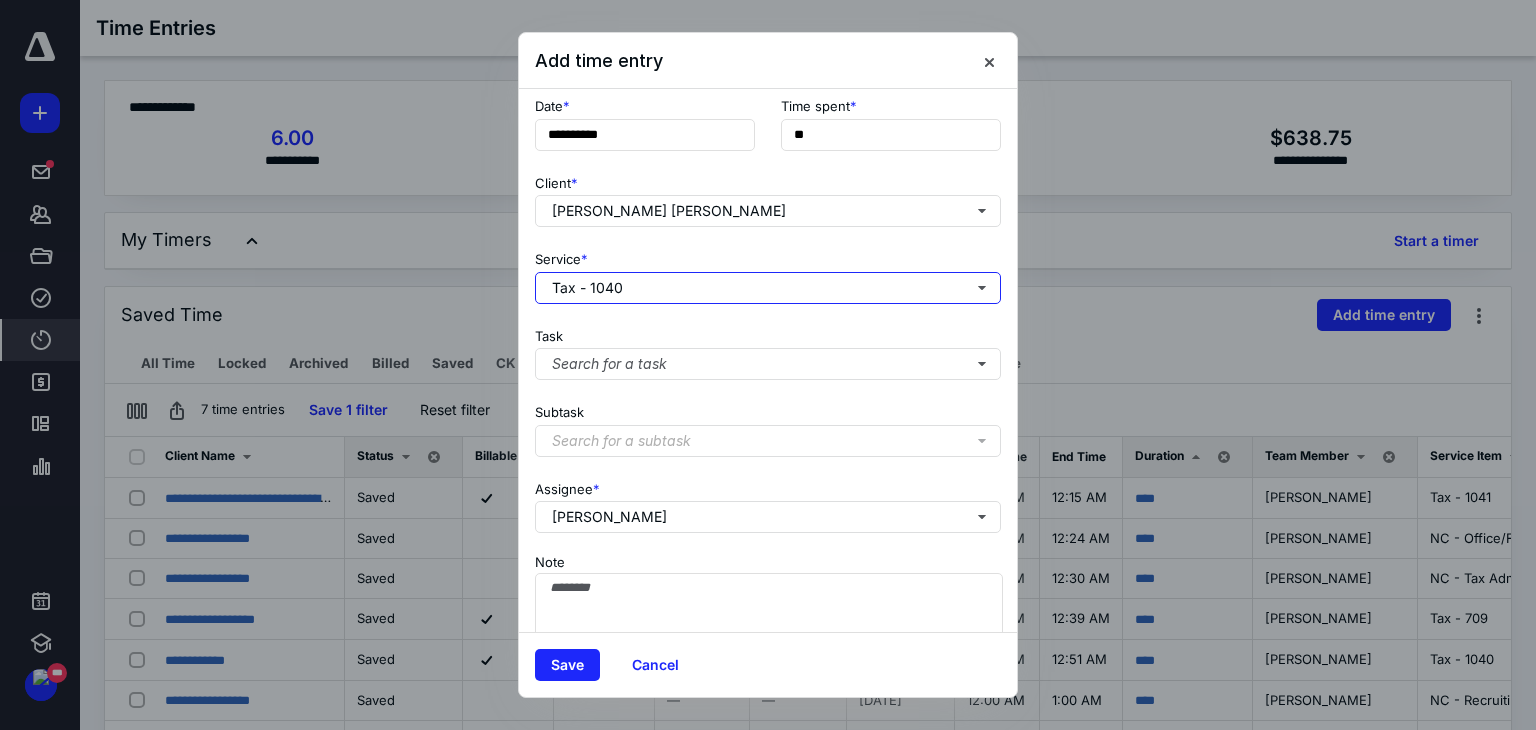 scroll, scrollTop: 171, scrollLeft: 0, axis: vertical 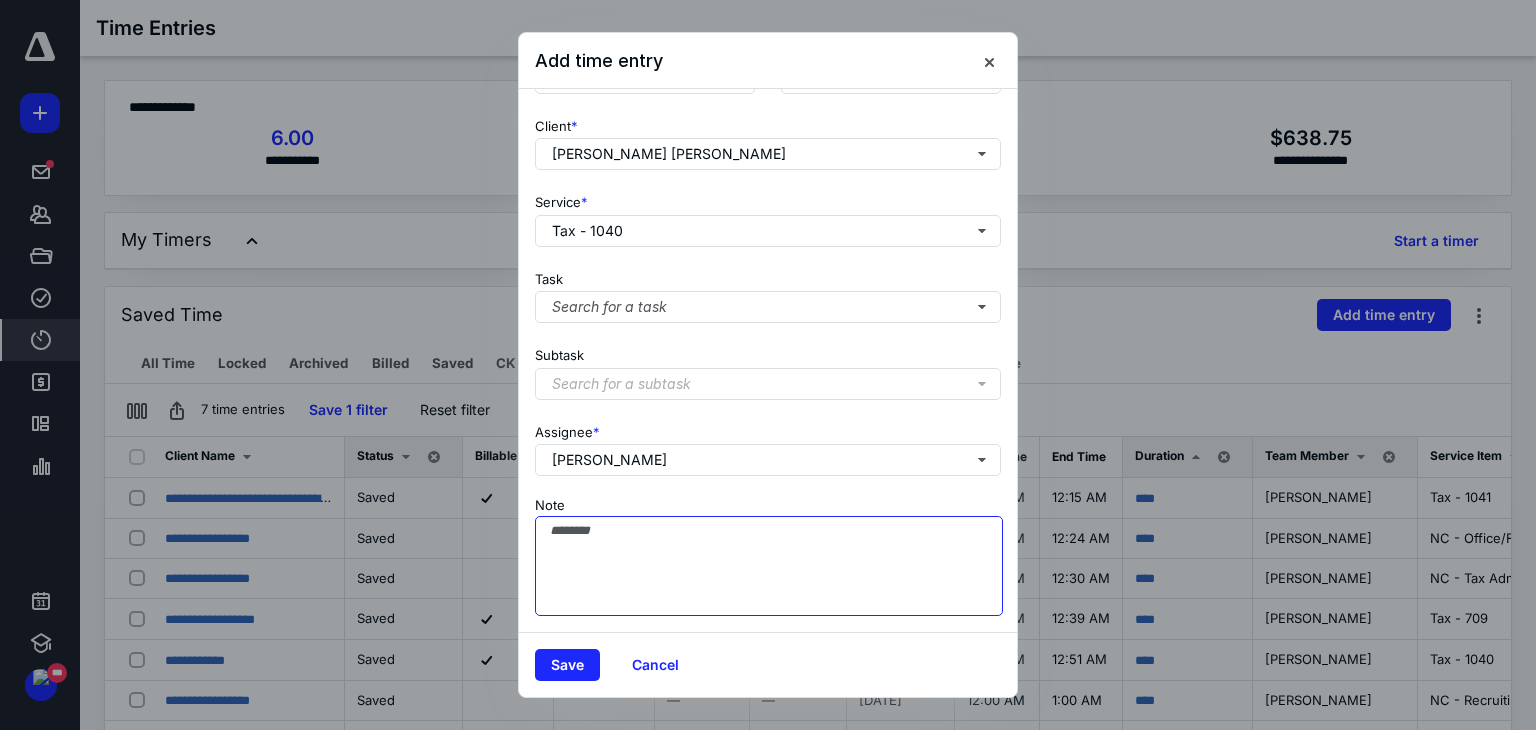 click on "Note" at bounding box center (769, 566) 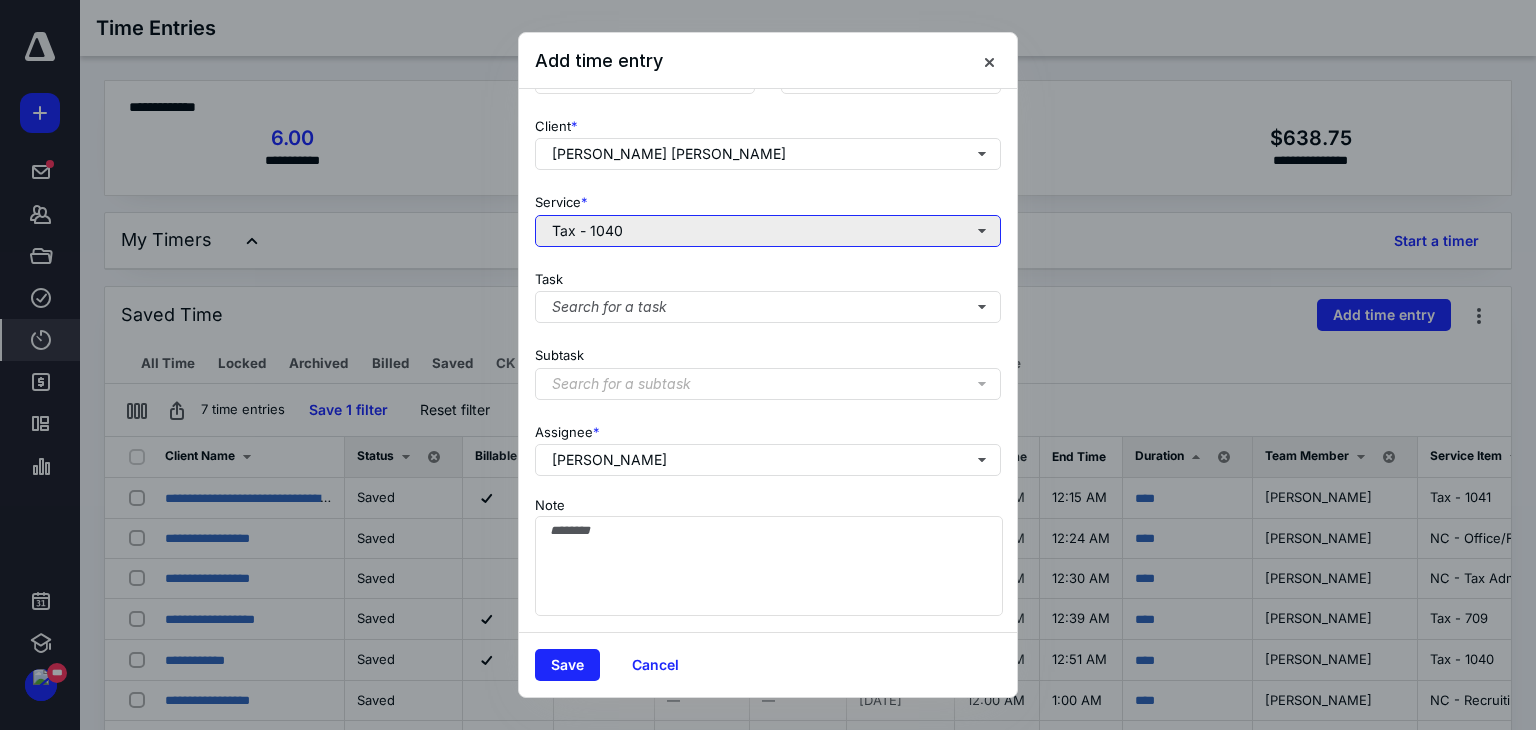 click on "Tax - 1040" at bounding box center [768, 231] 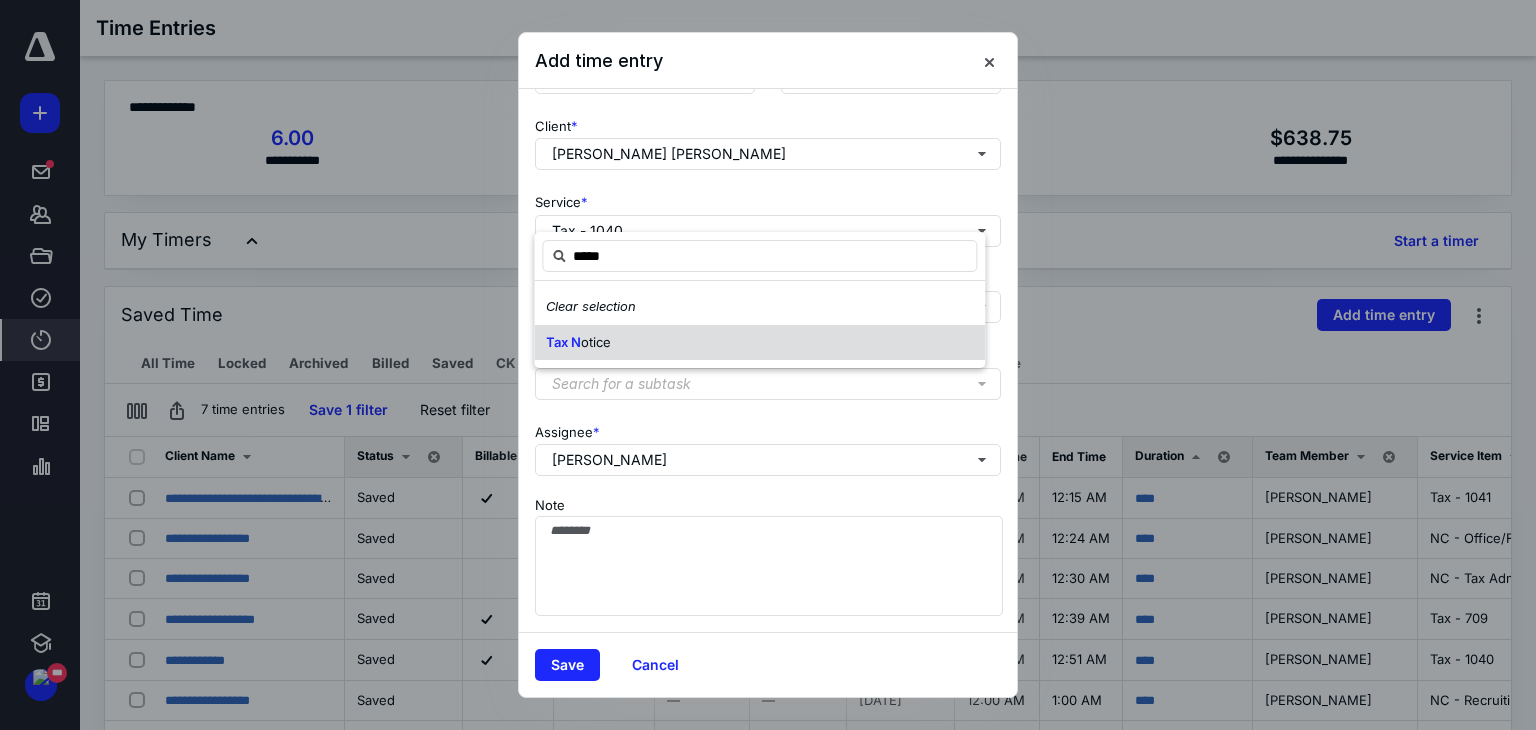 click on "Tax N" at bounding box center (563, 342) 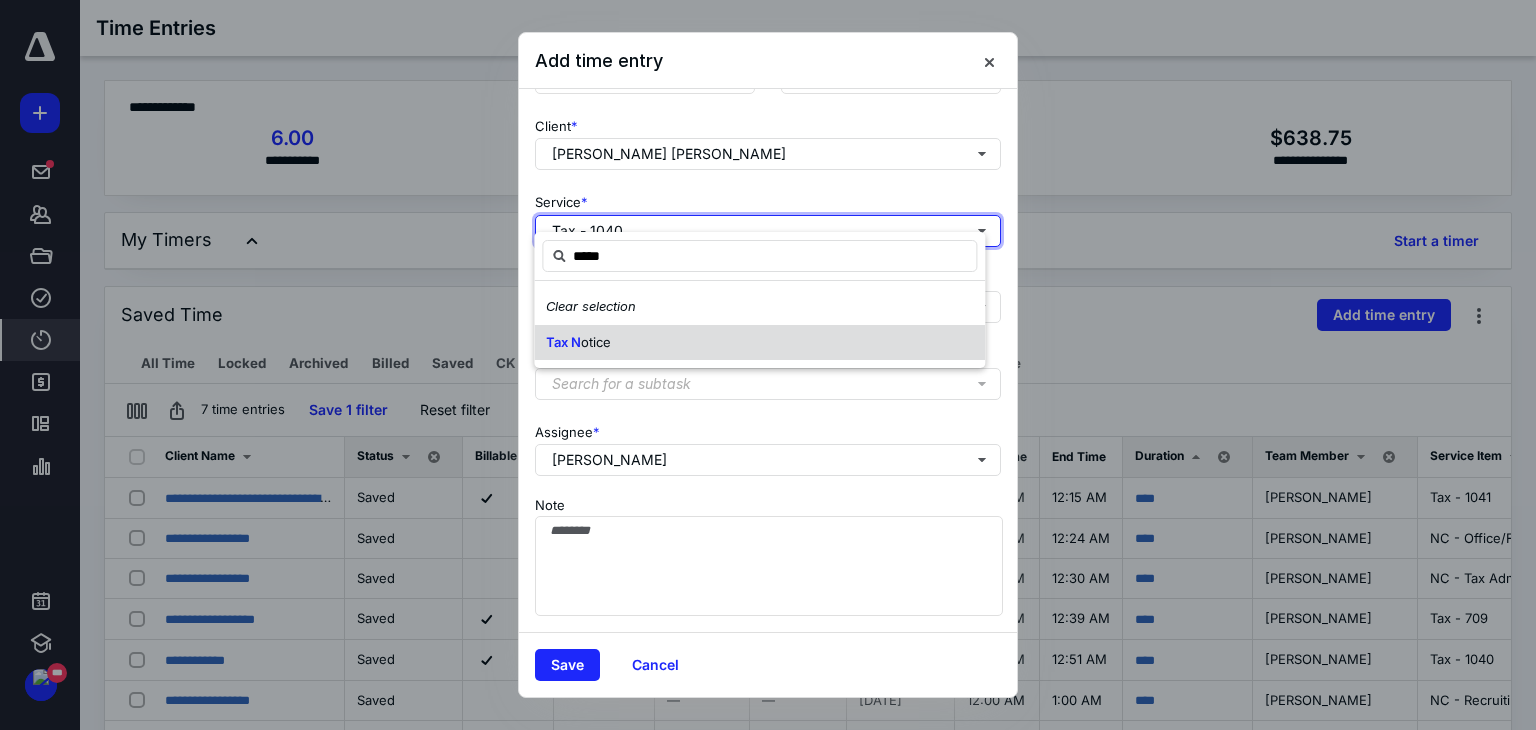 type 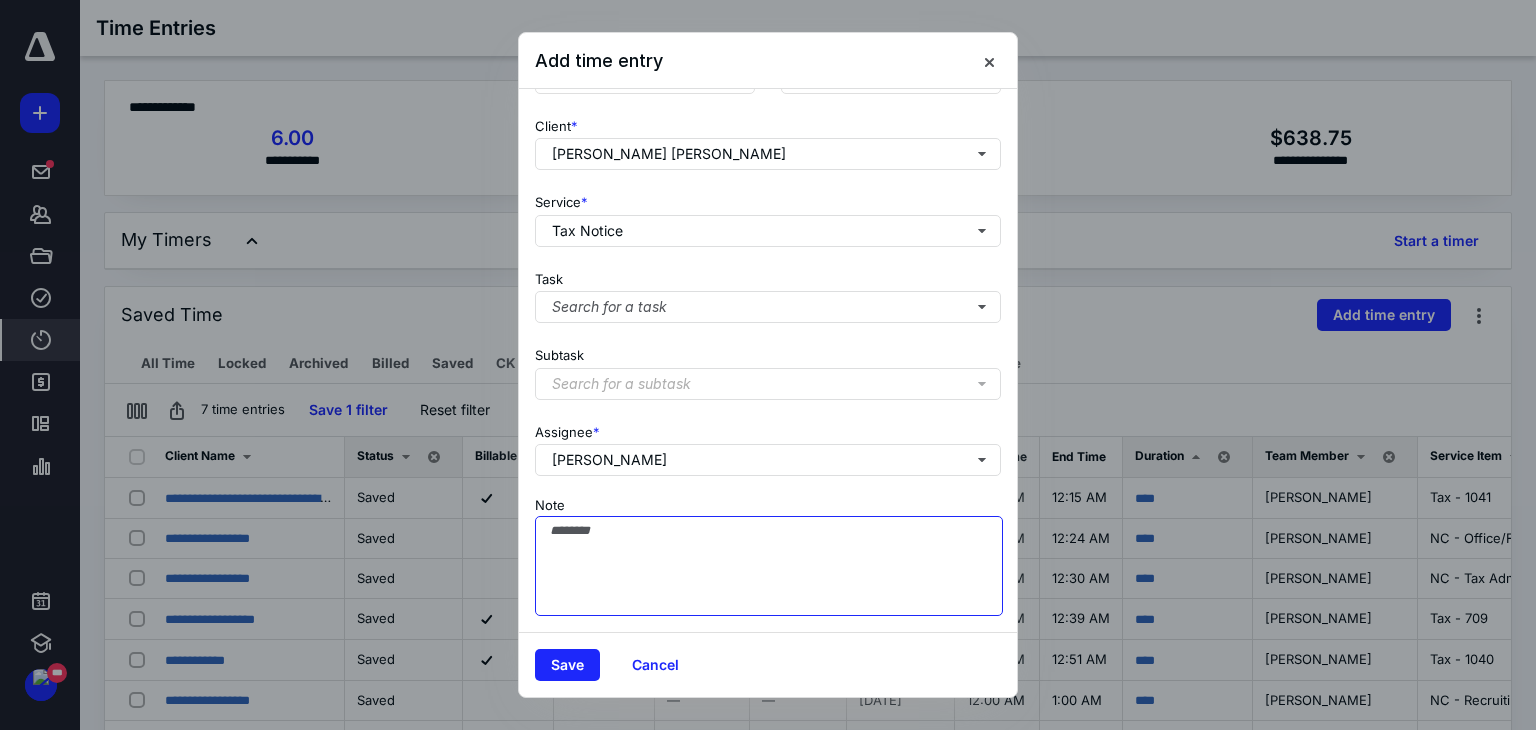 click on "Note" at bounding box center [769, 566] 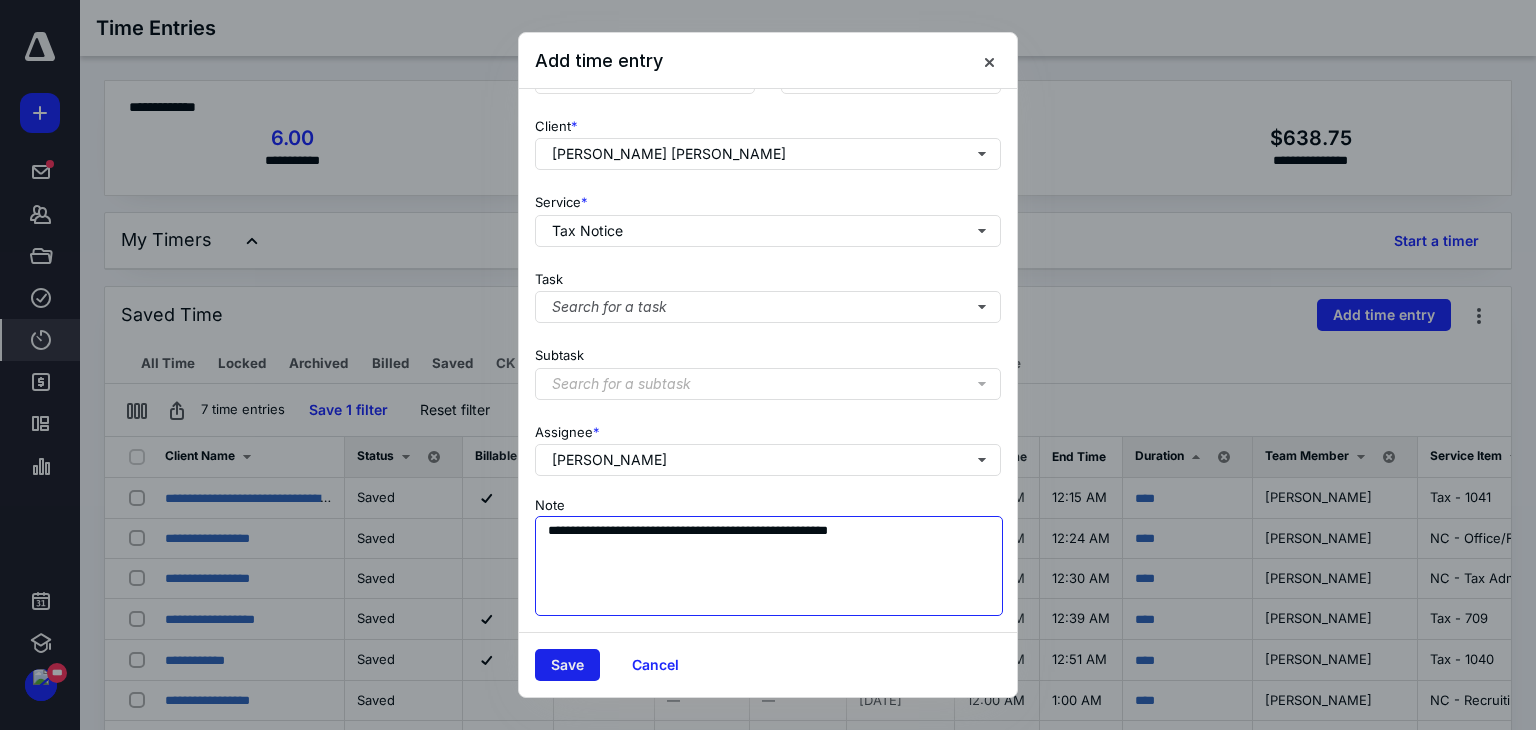 type on "**********" 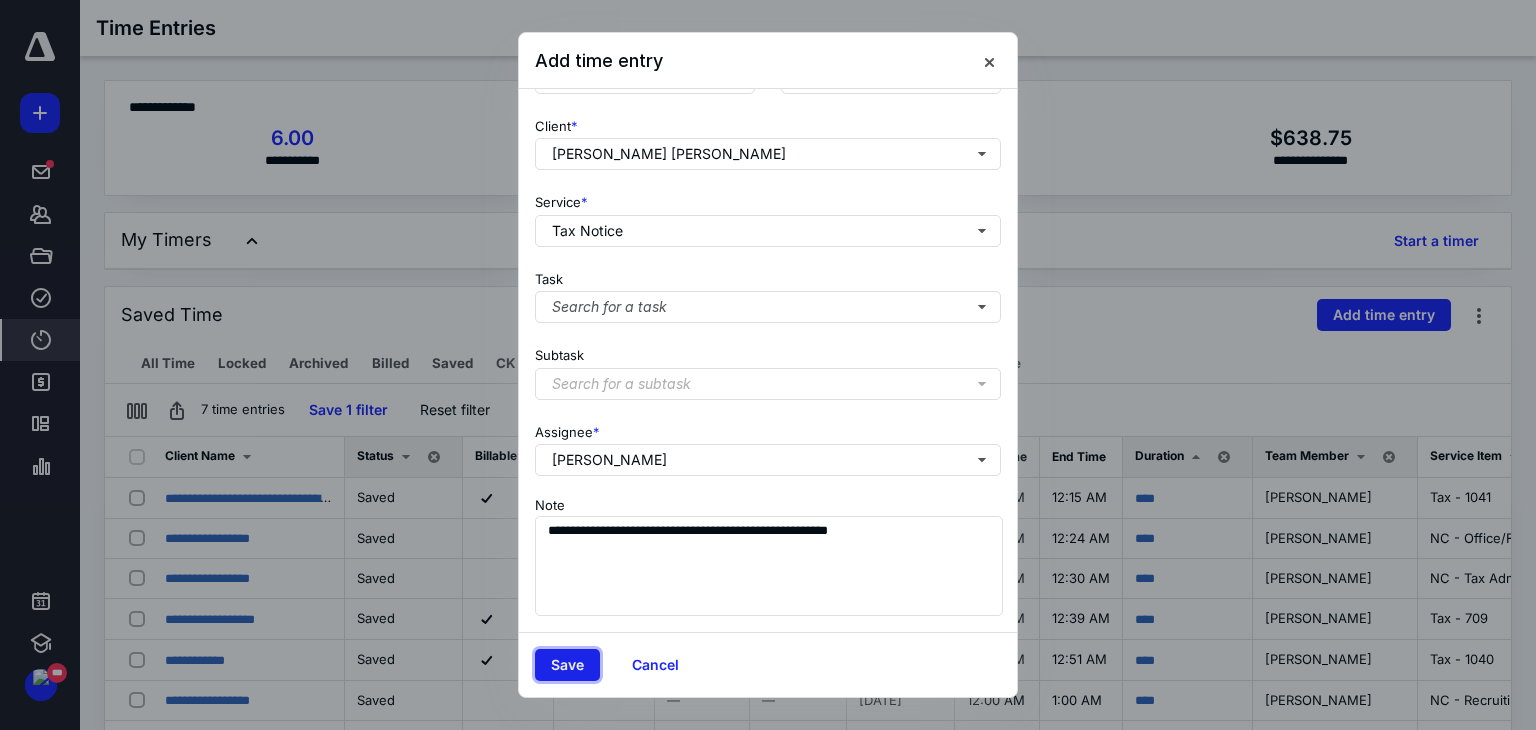 click on "Save" at bounding box center (567, 665) 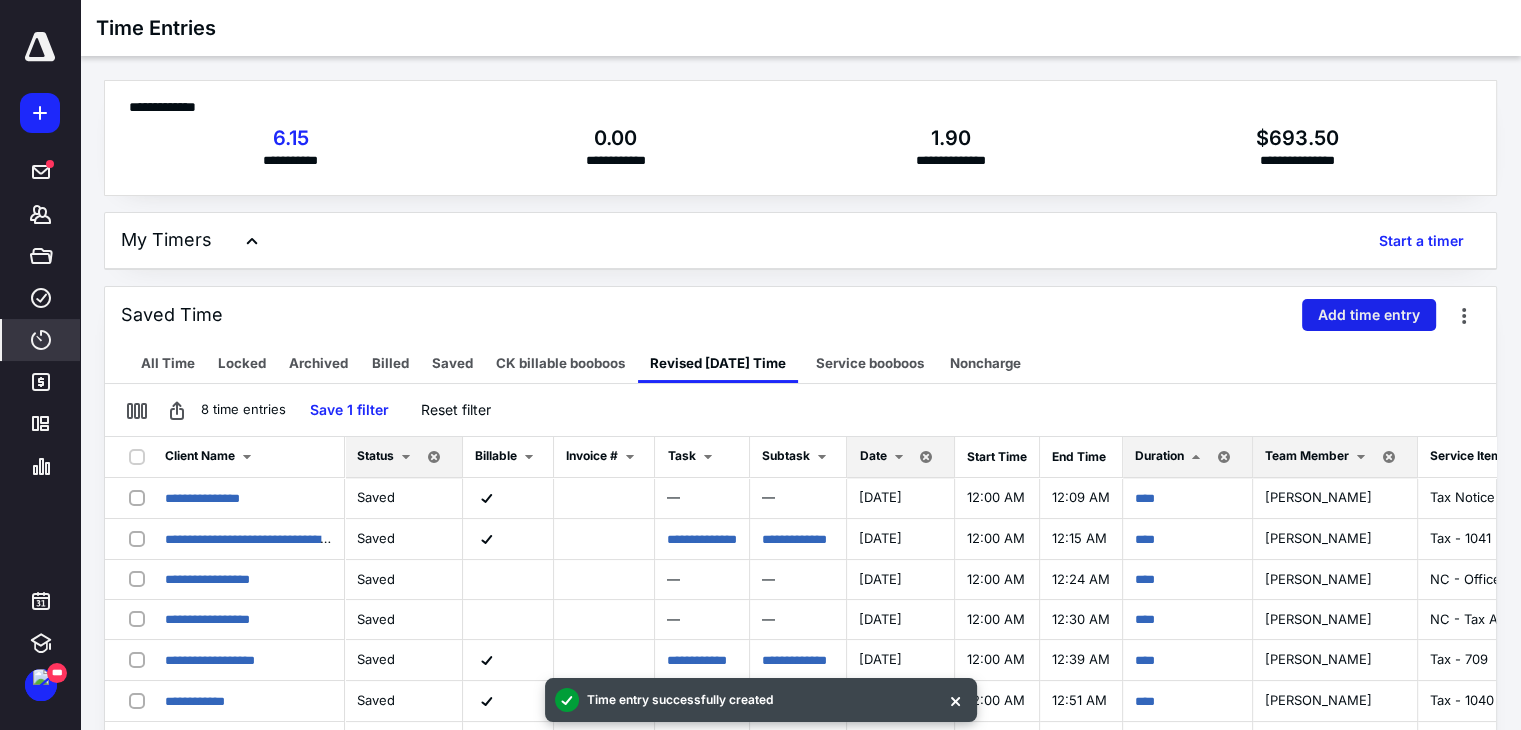 click on "Add time entry" at bounding box center (1369, 315) 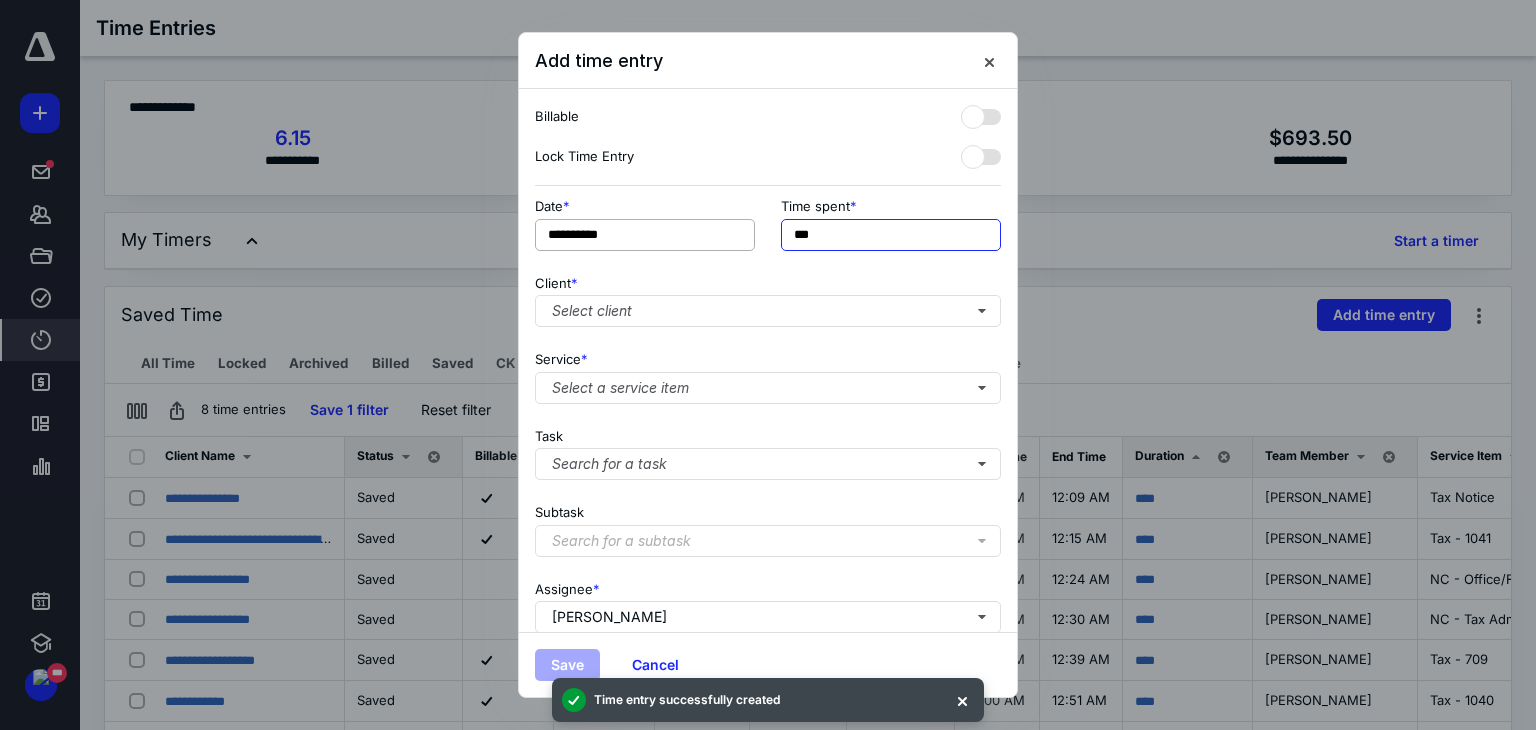 drag, startPoint x: 881, startPoint y: 241, endPoint x: 660, endPoint y: 234, distance: 221.11082 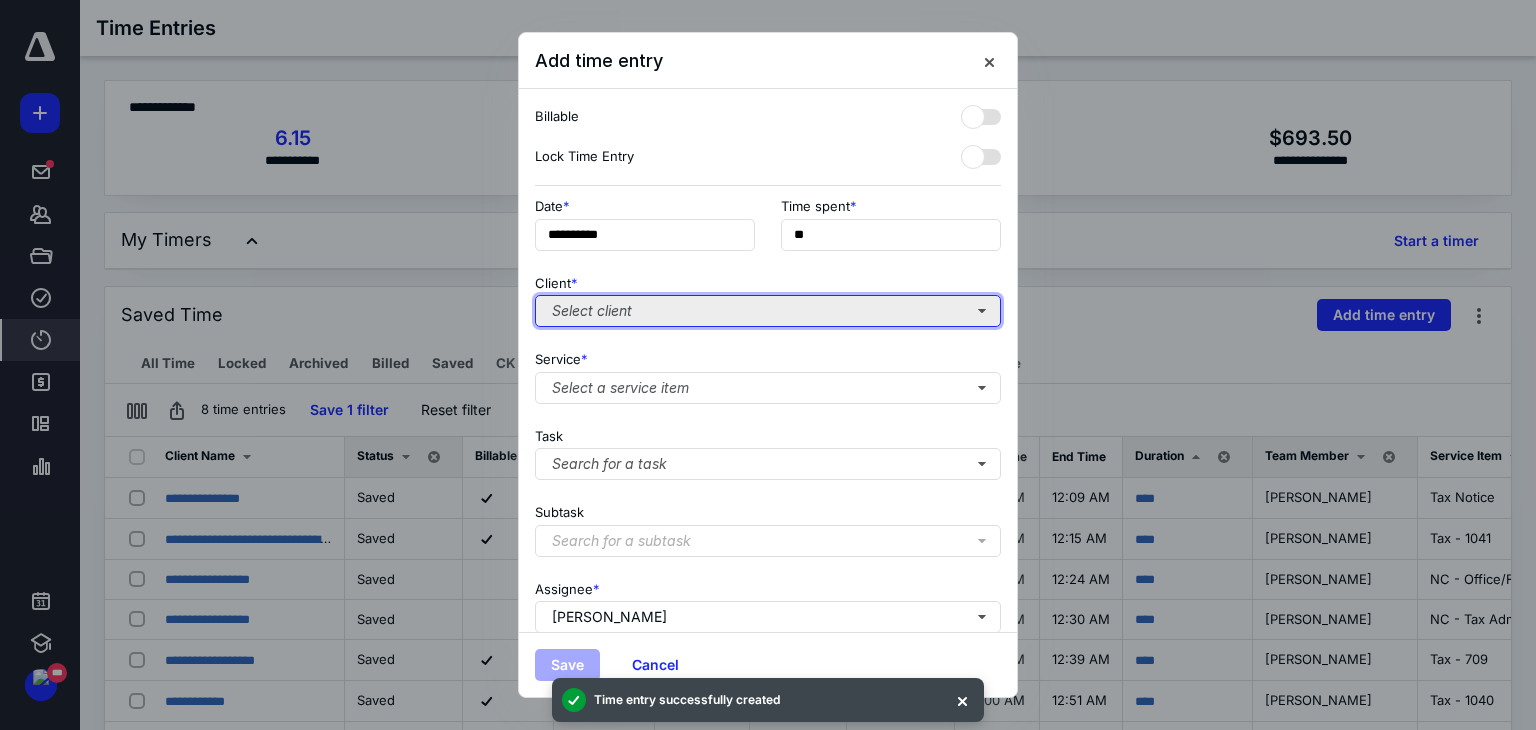type on "***" 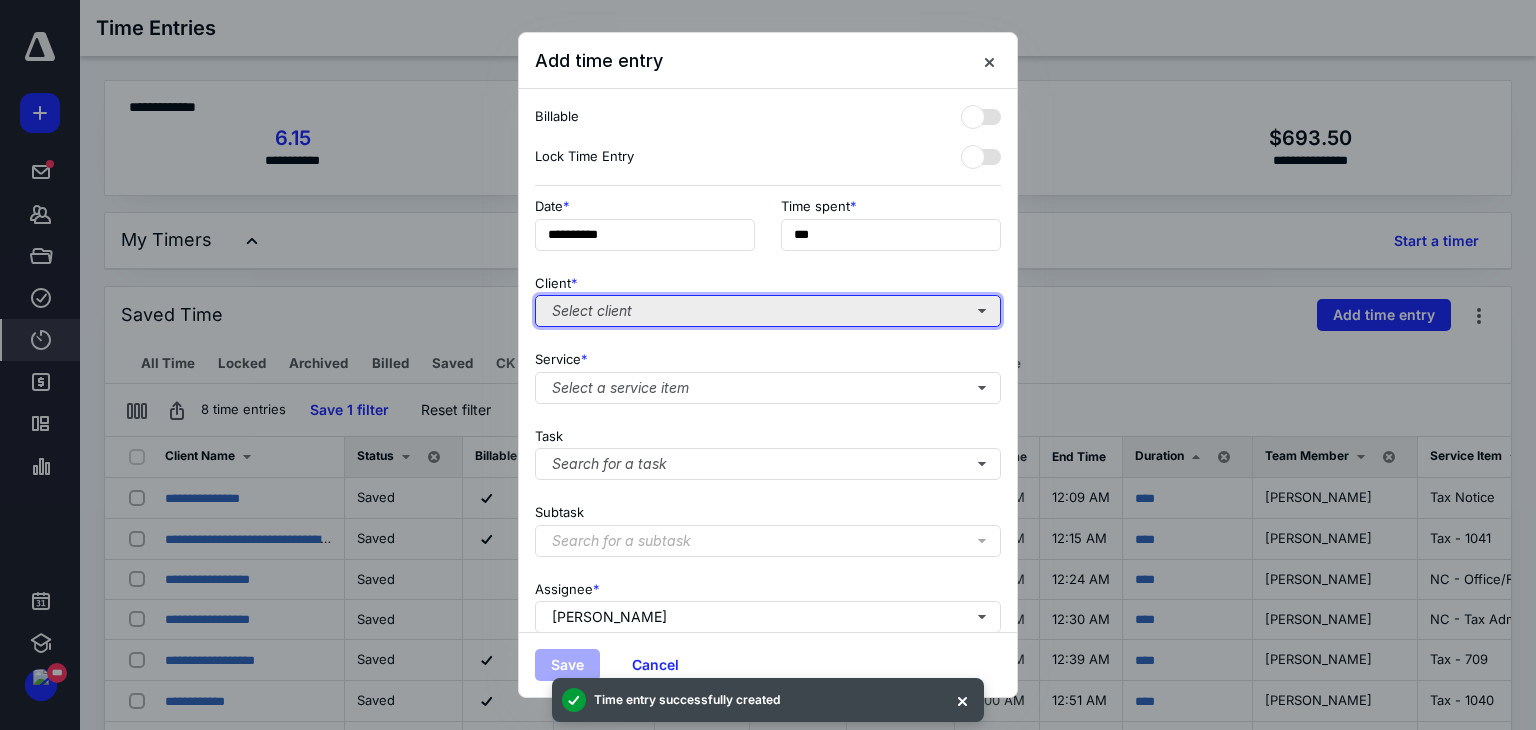 click on "Select client" at bounding box center [768, 311] 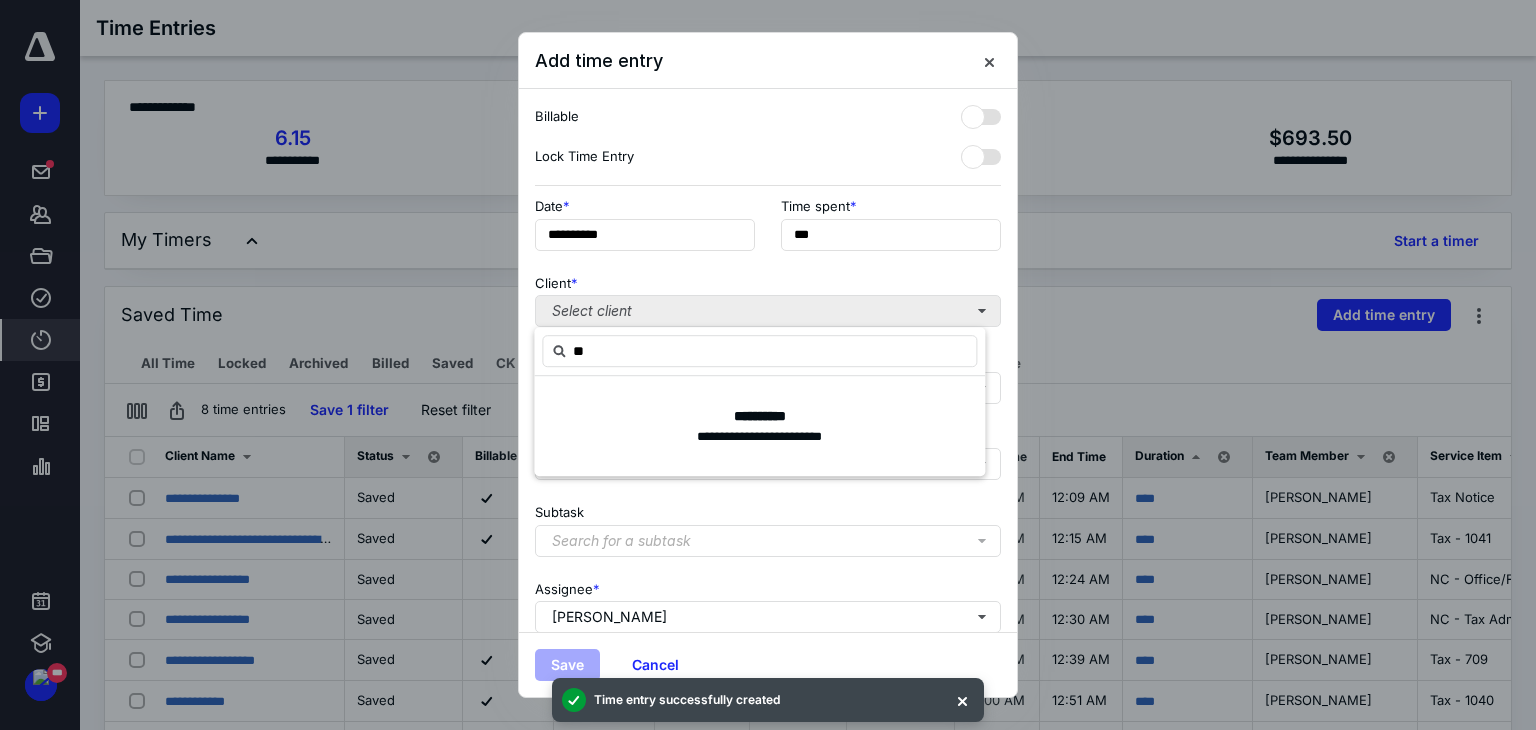 type on "*" 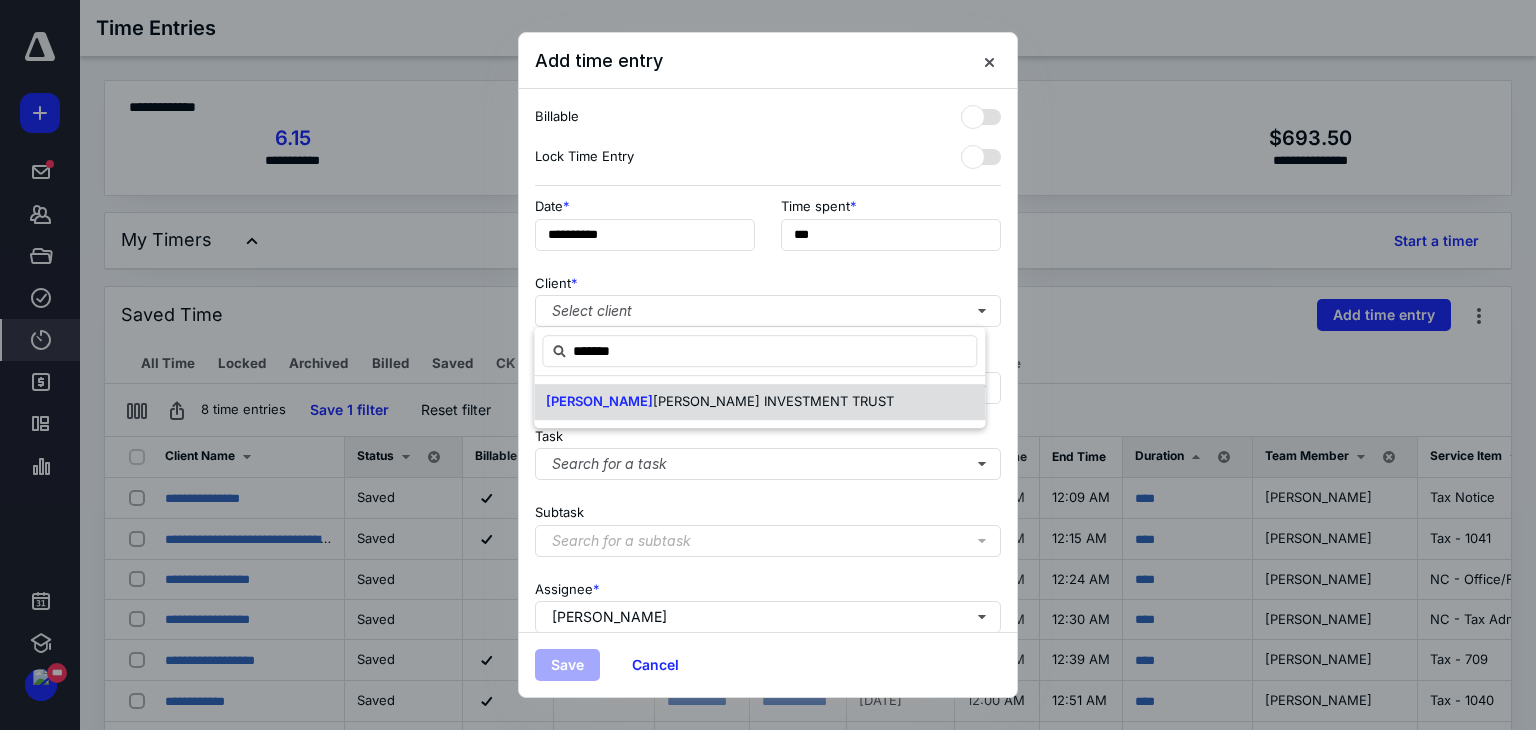 drag, startPoint x: 758, startPoint y: 408, endPoint x: 748, endPoint y: 397, distance: 14.866069 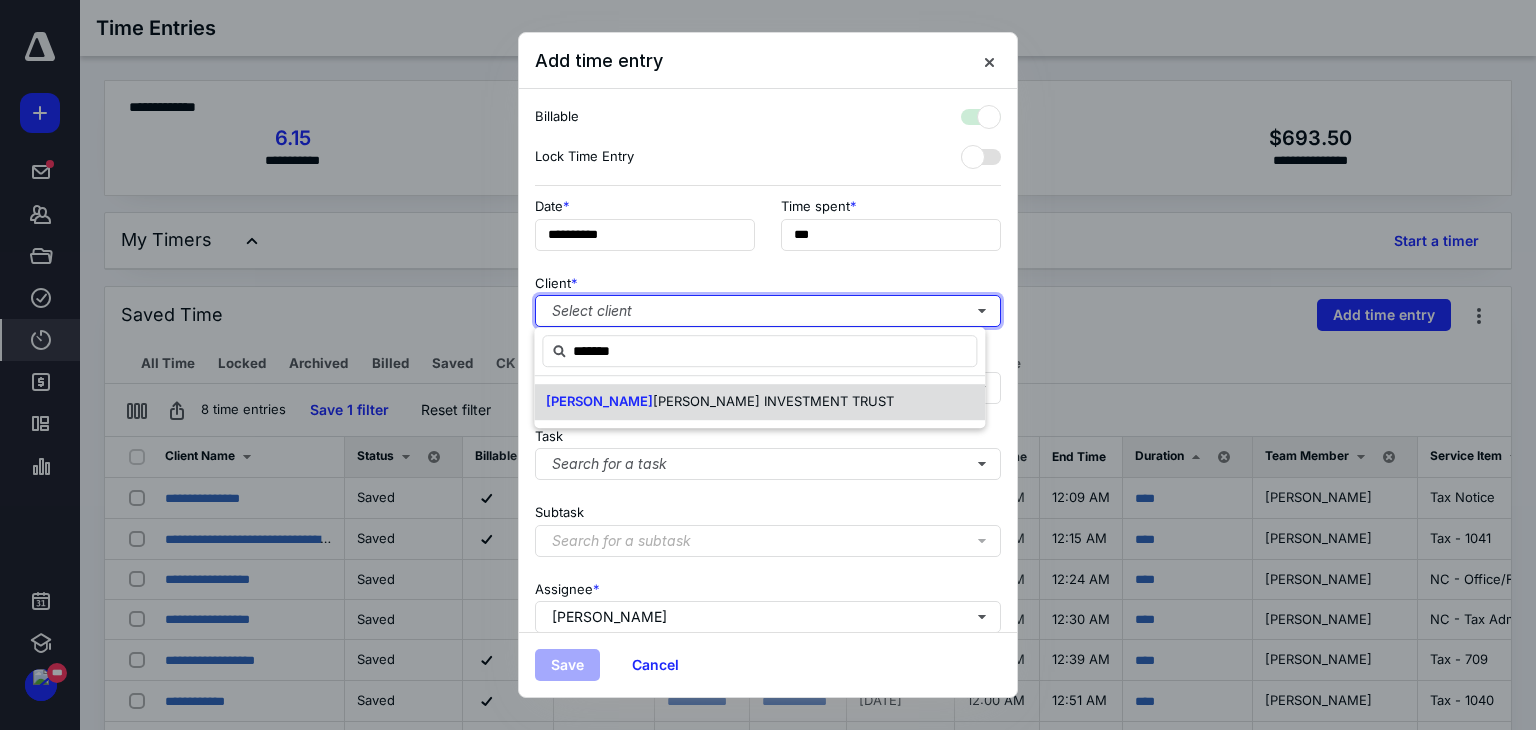 checkbox on "true" 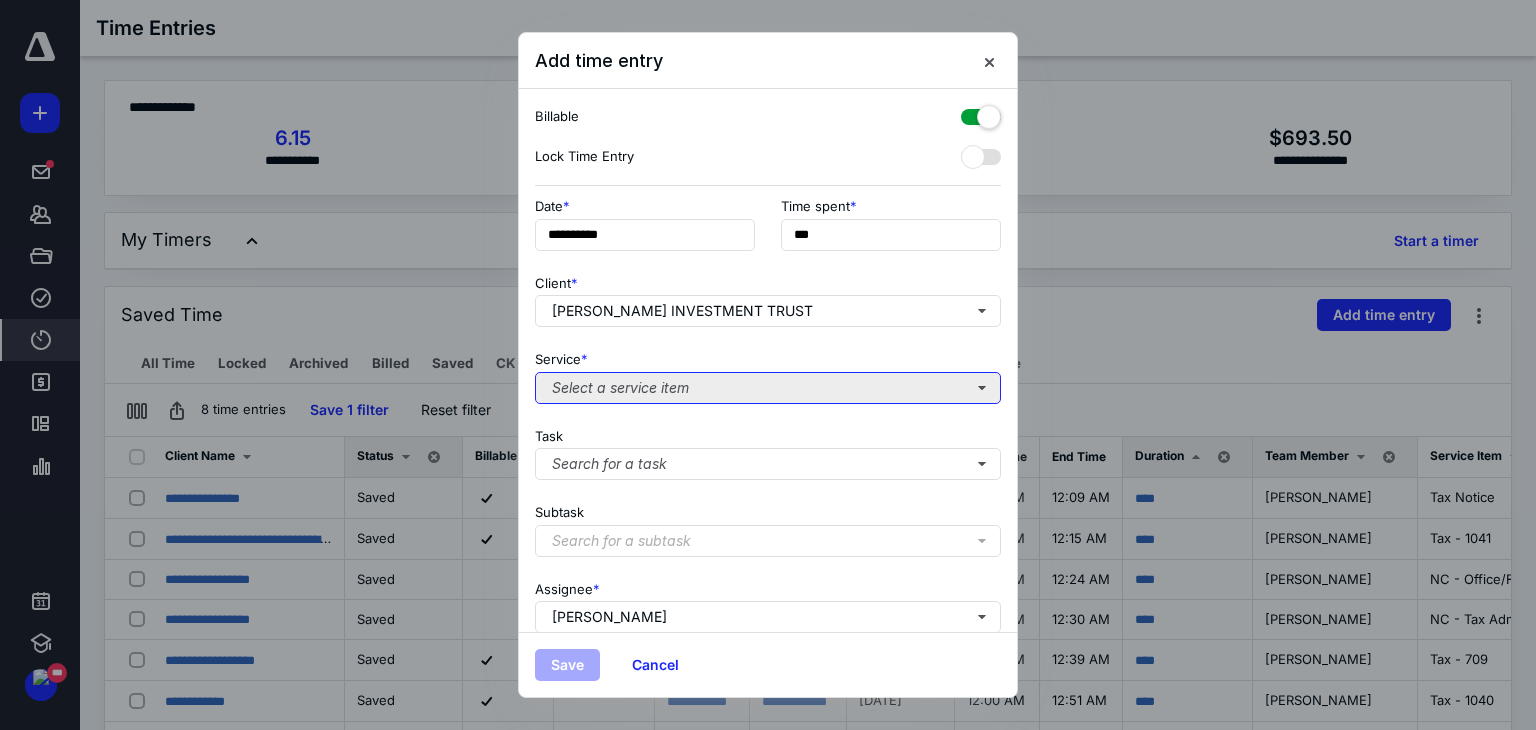 click on "Select a service item" at bounding box center (768, 388) 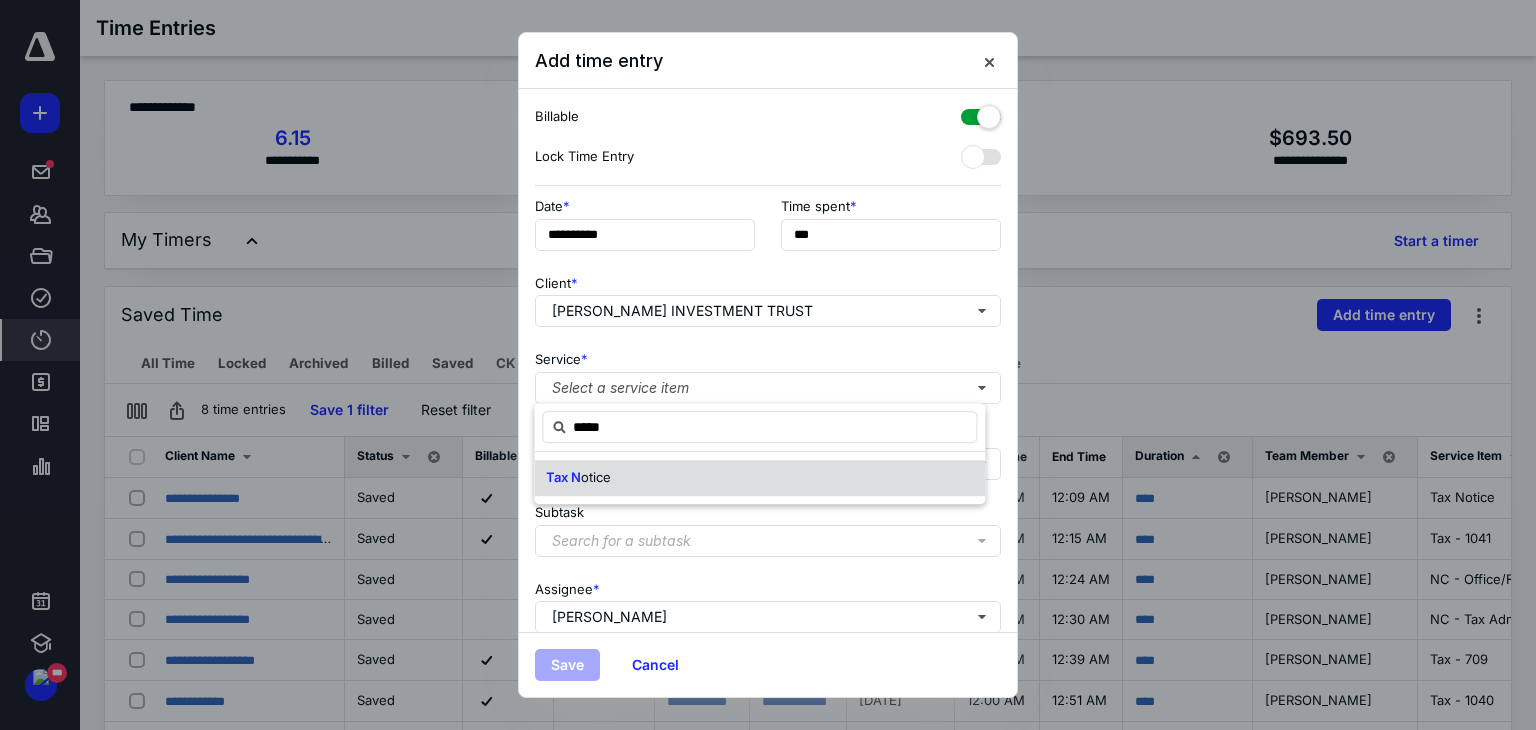 click on "Tax N otice" at bounding box center [759, 478] 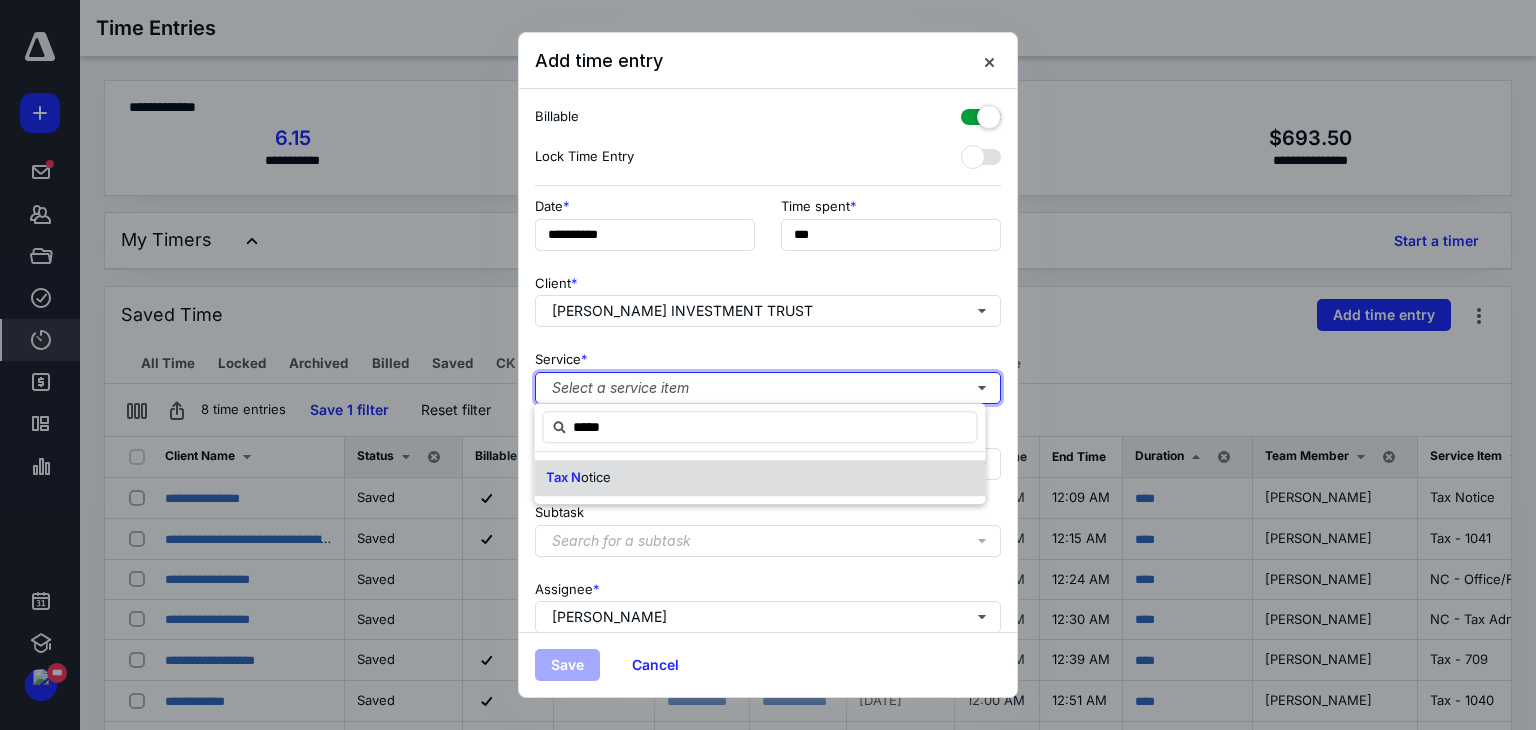 type 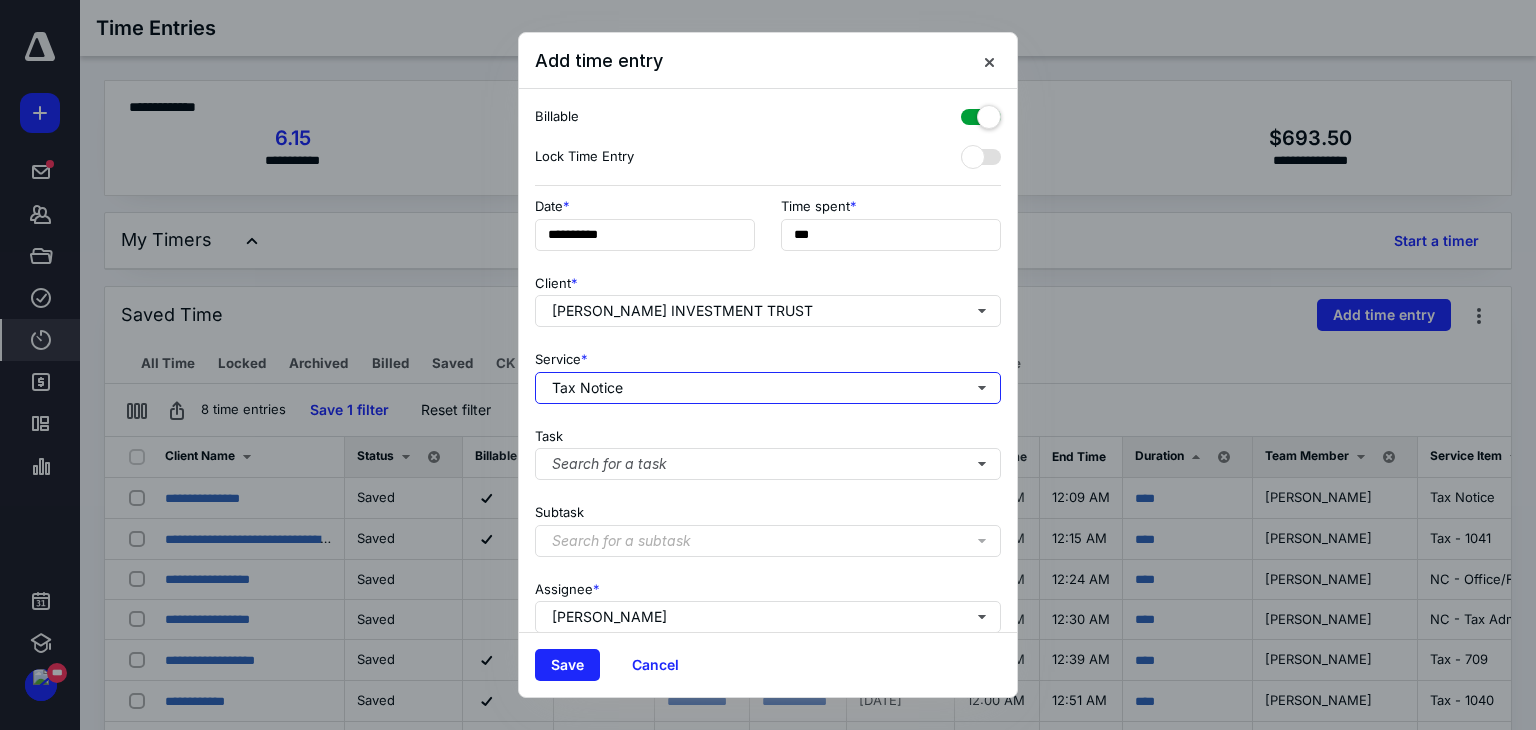 scroll, scrollTop: 171, scrollLeft: 0, axis: vertical 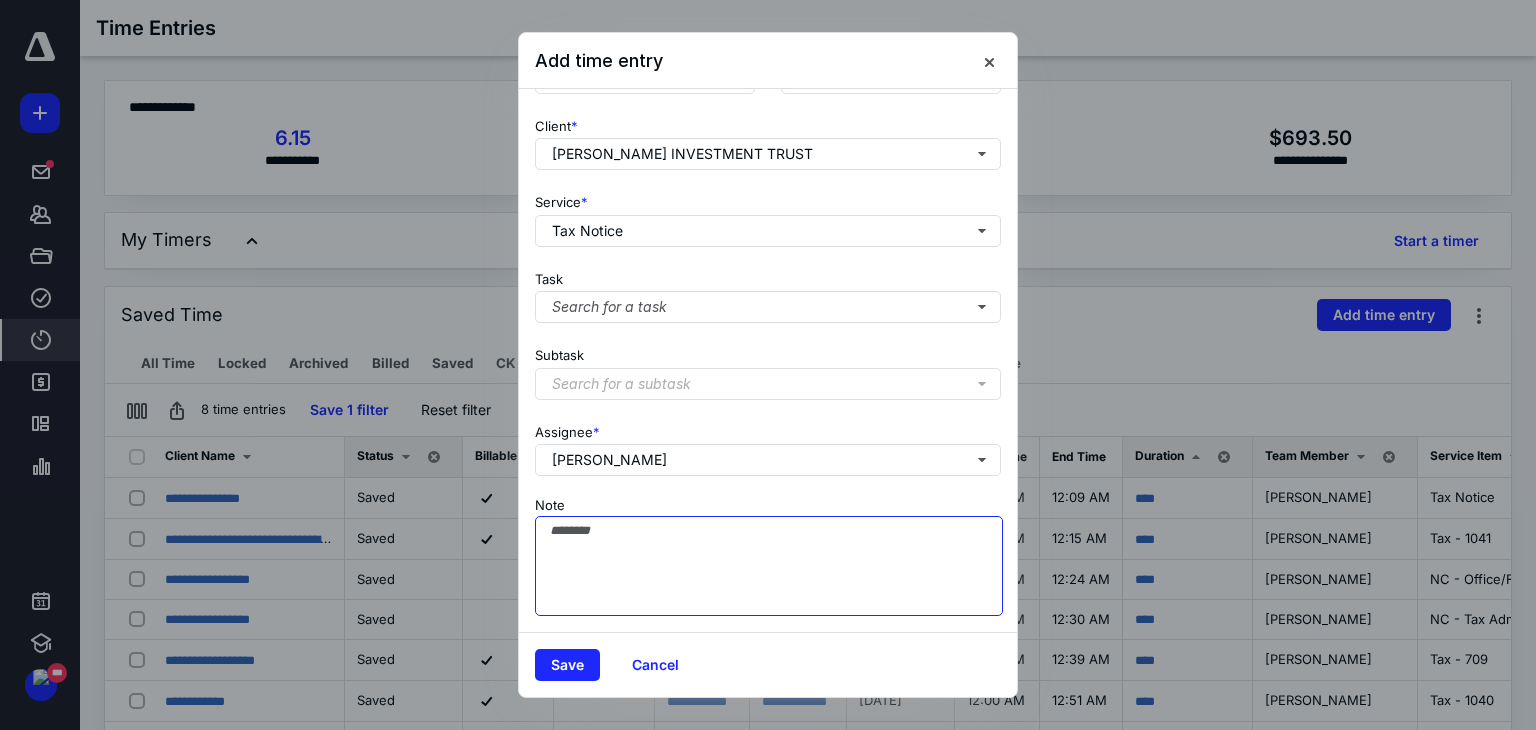 click on "Note" at bounding box center (769, 566) 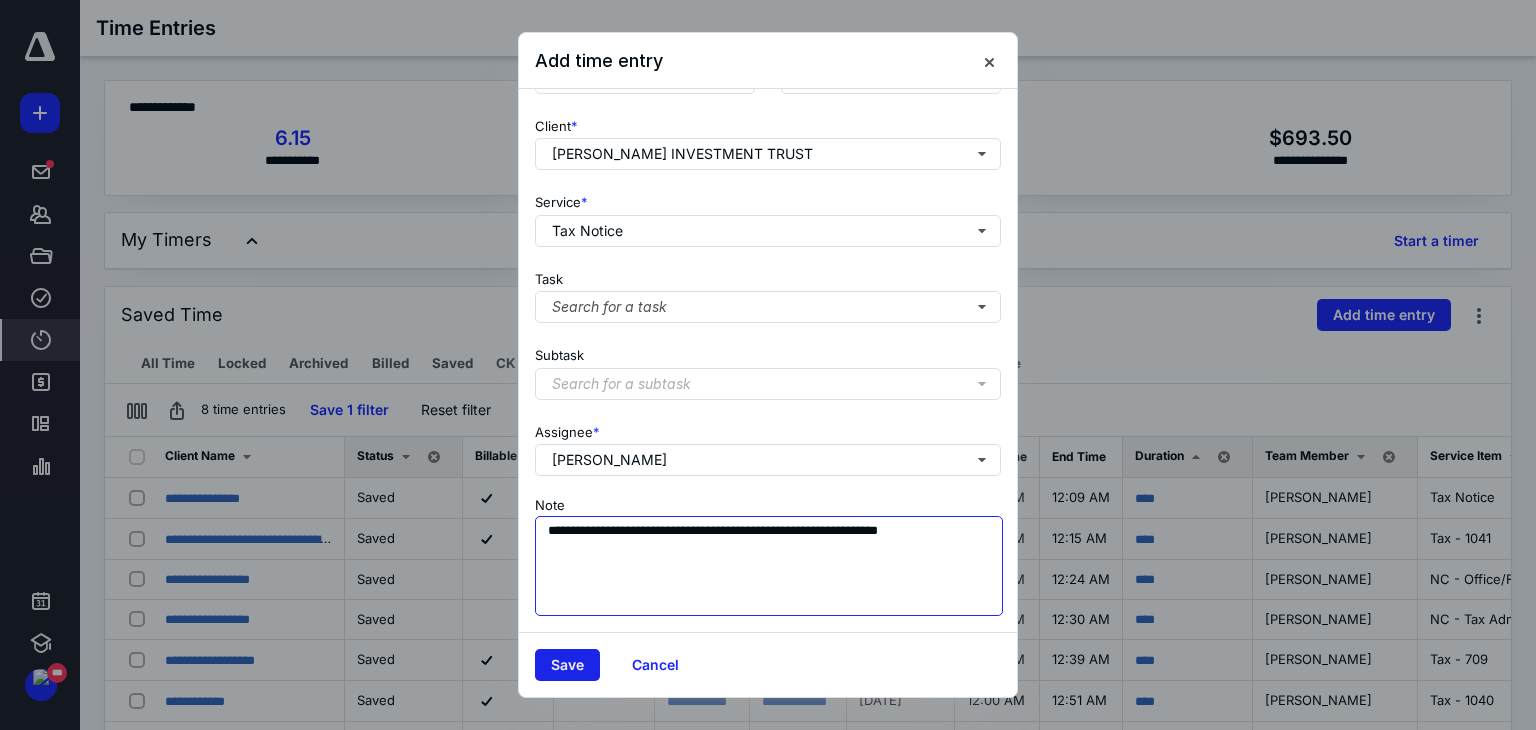 type on "**********" 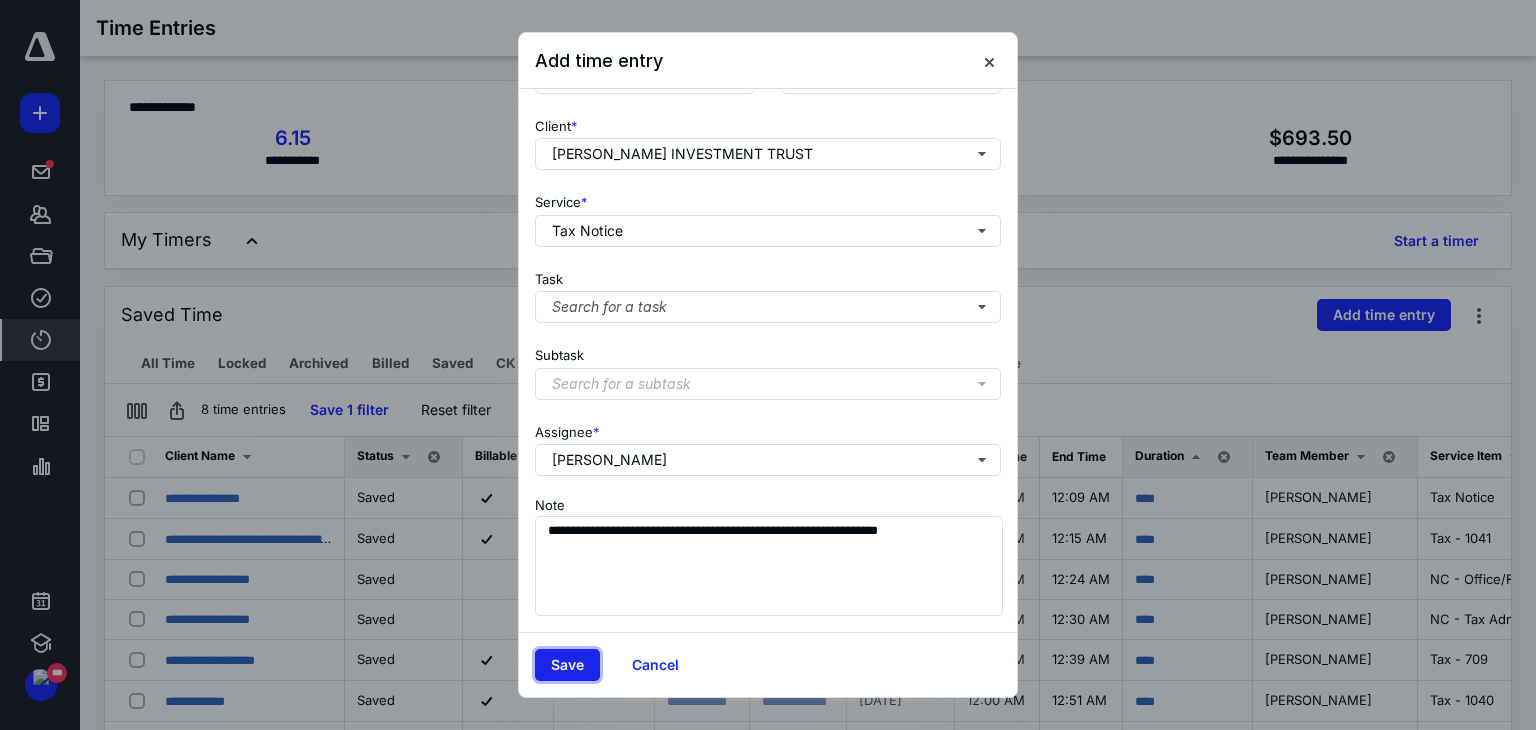 click on "Save" at bounding box center (567, 665) 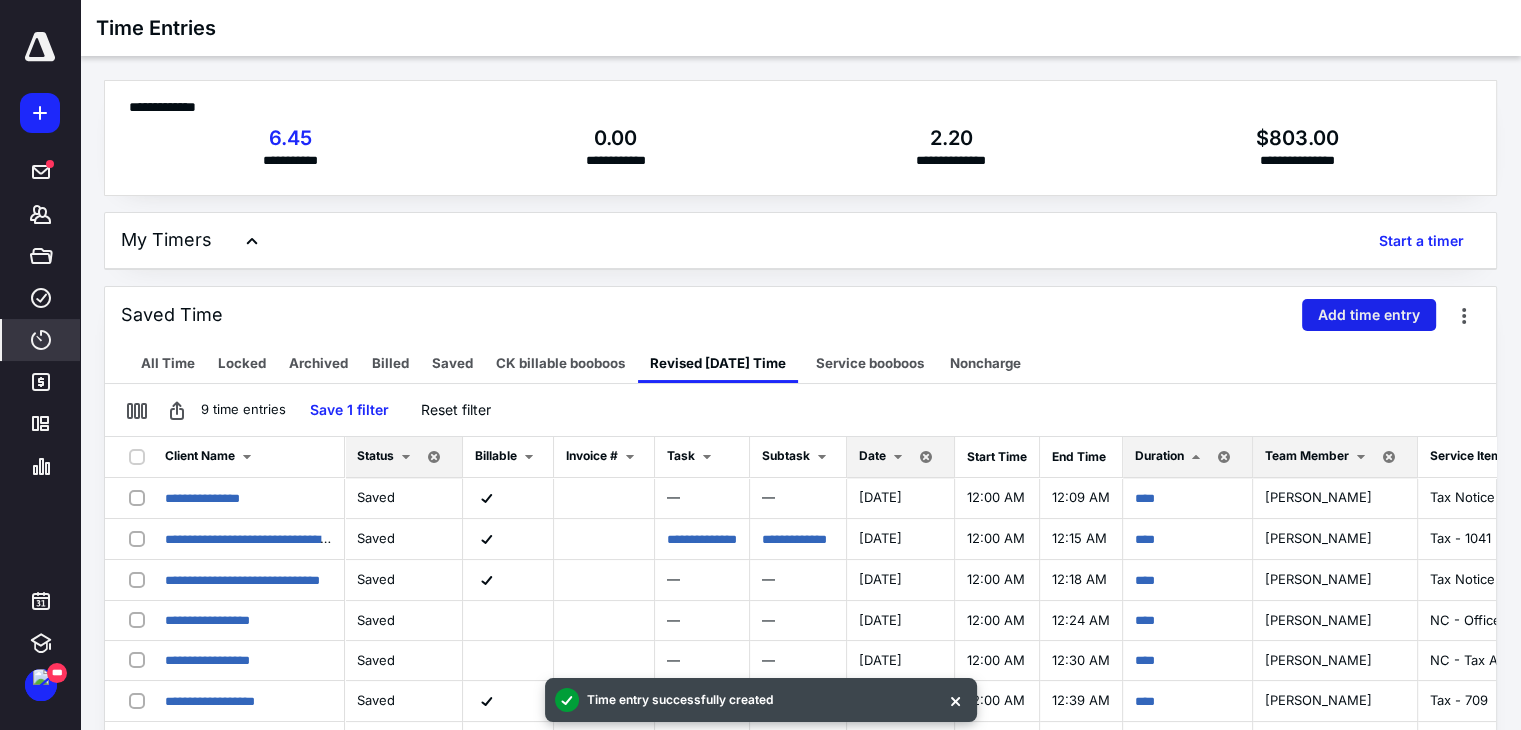 click on "Add time entry" at bounding box center (1369, 315) 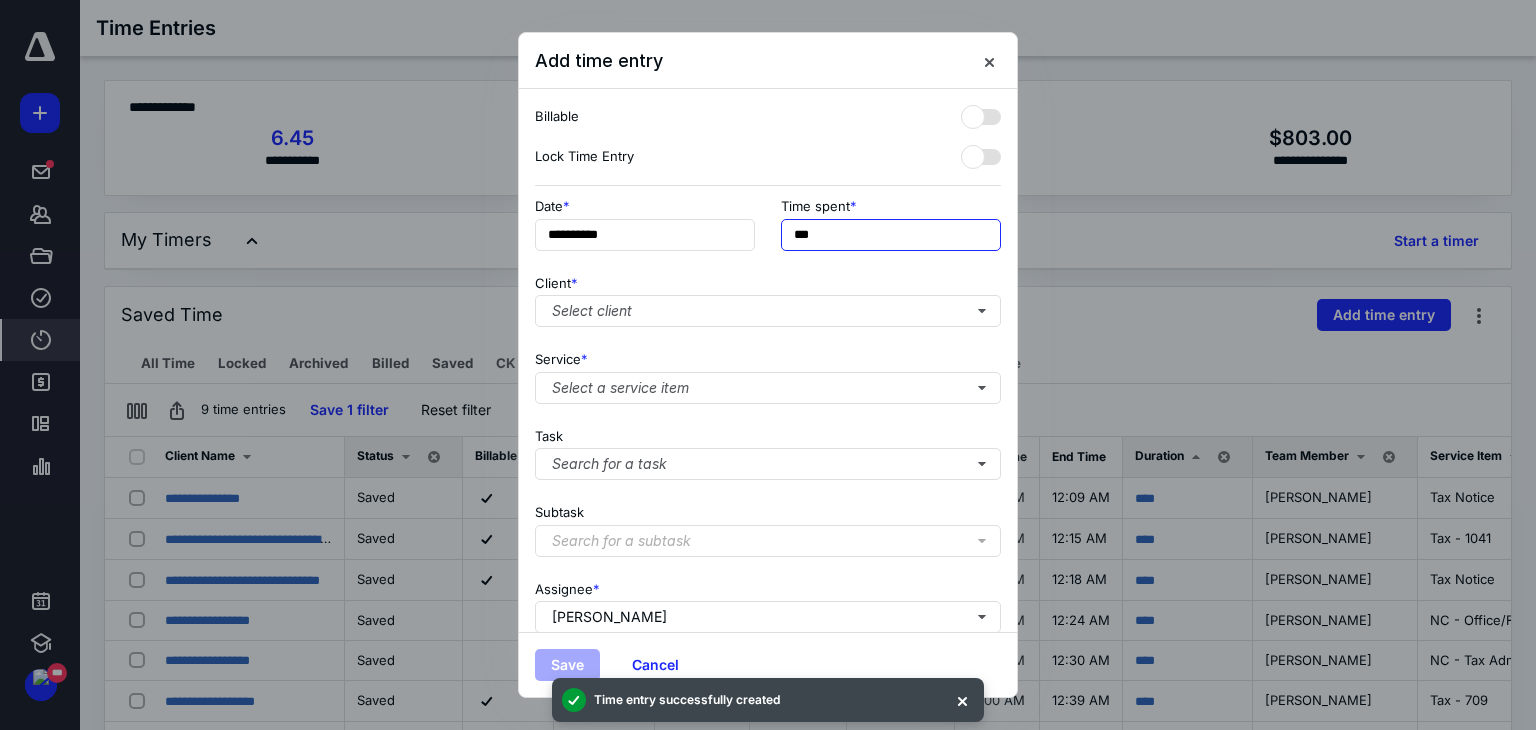 drag, startPoint x: 818, startPoint y: 230, endPoint x: 766, endPoint y: 216, distance: 53.851646 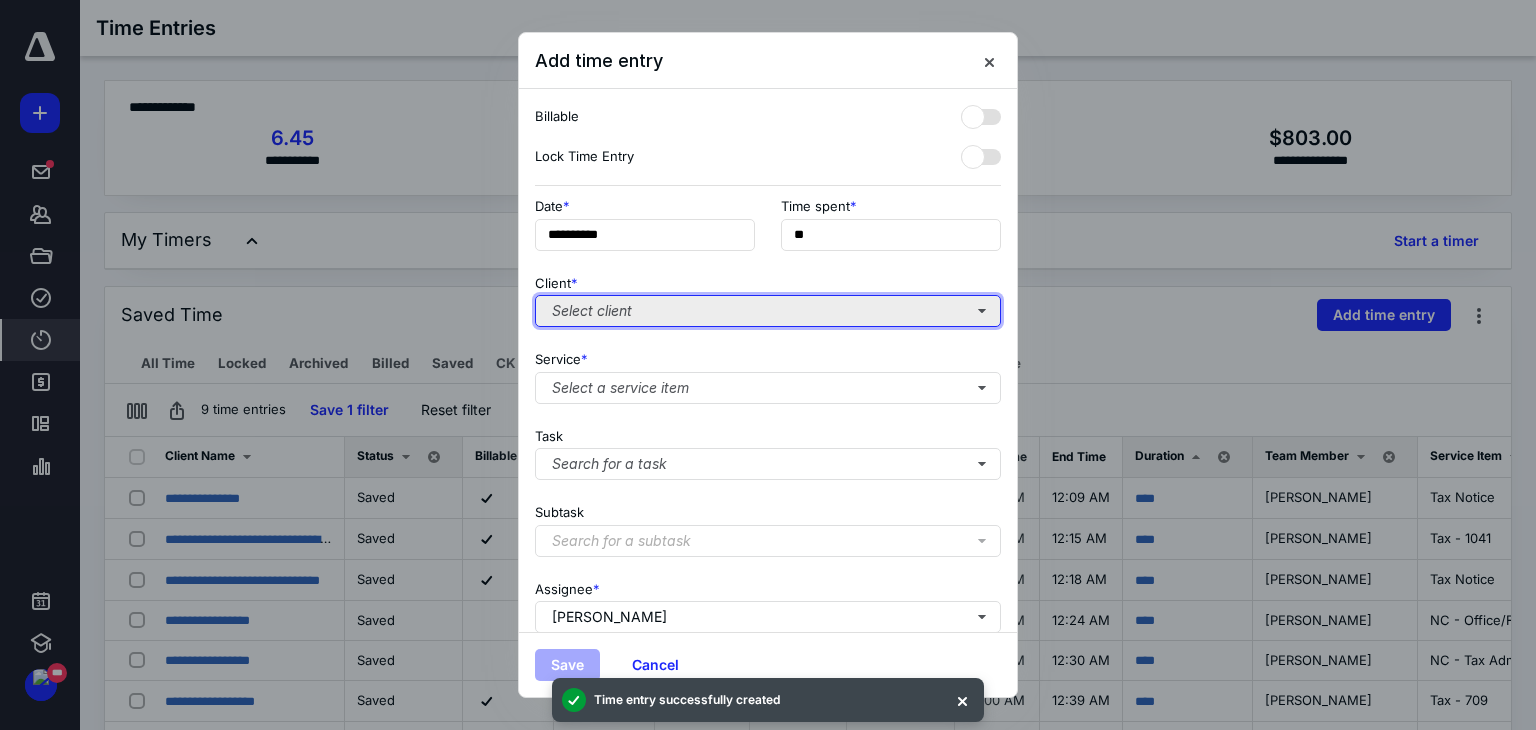 type on "**" 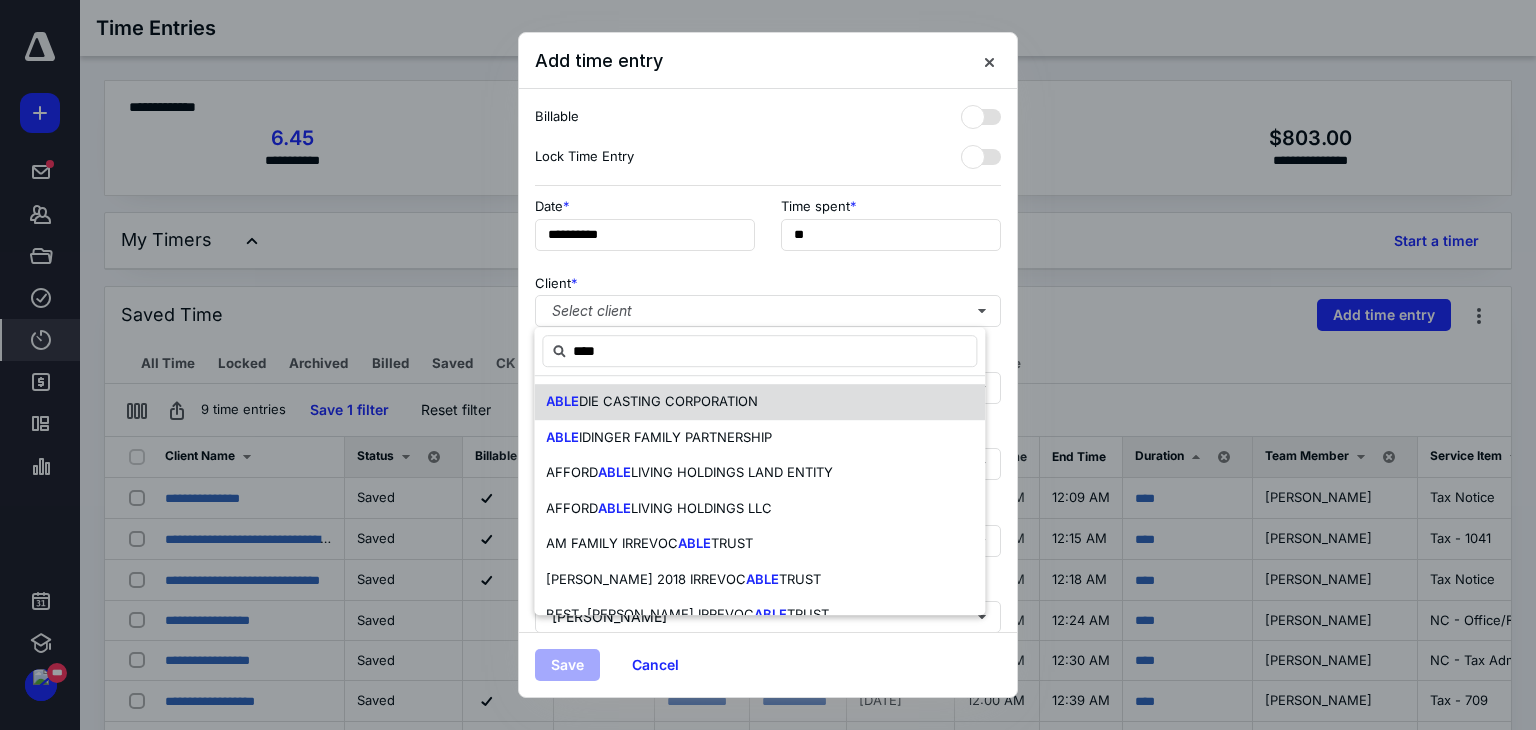 click on "DIE CASTING CORPORATION" at bounding box center (668, 401) 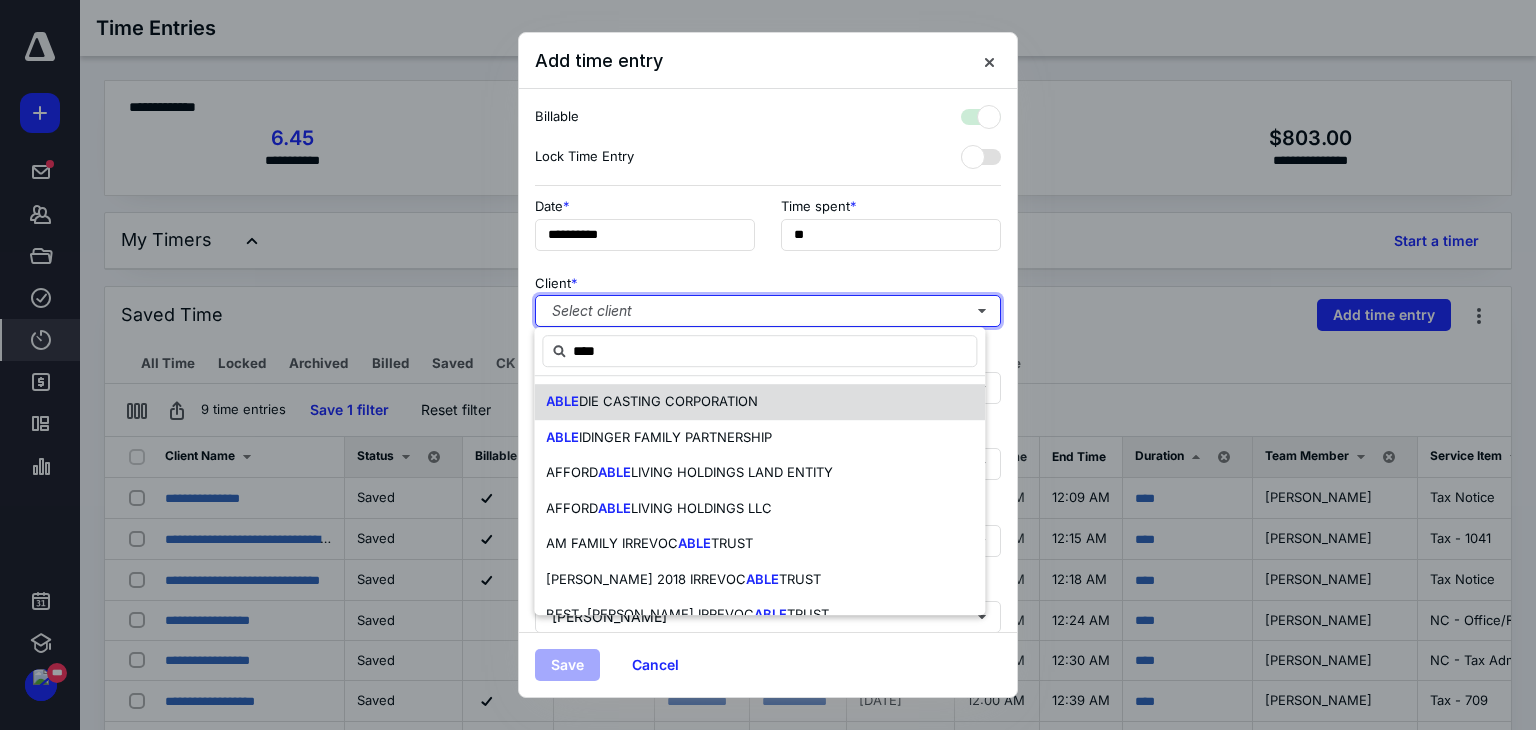checkbox on "true" 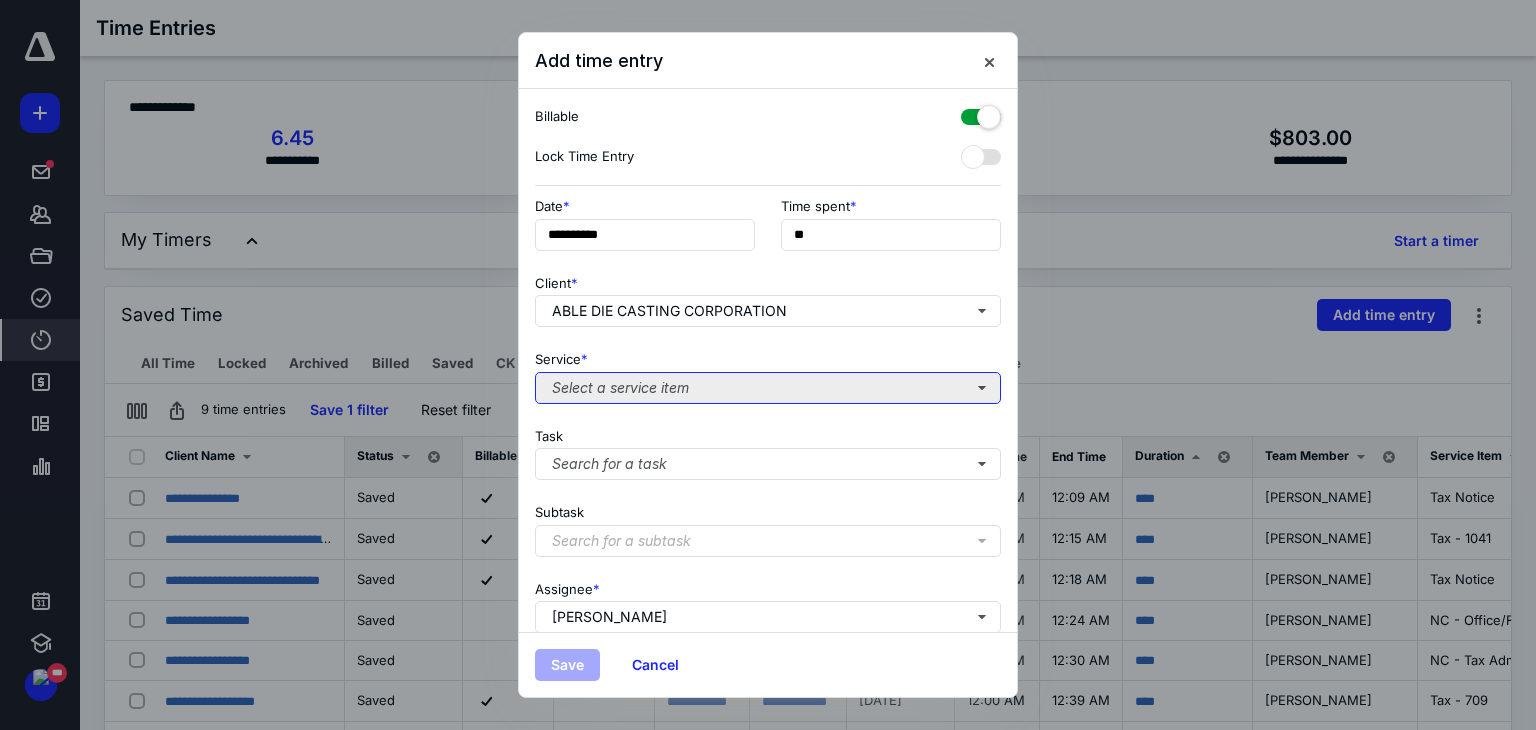 click on "Select a service item" at bounding box center [768, 388] 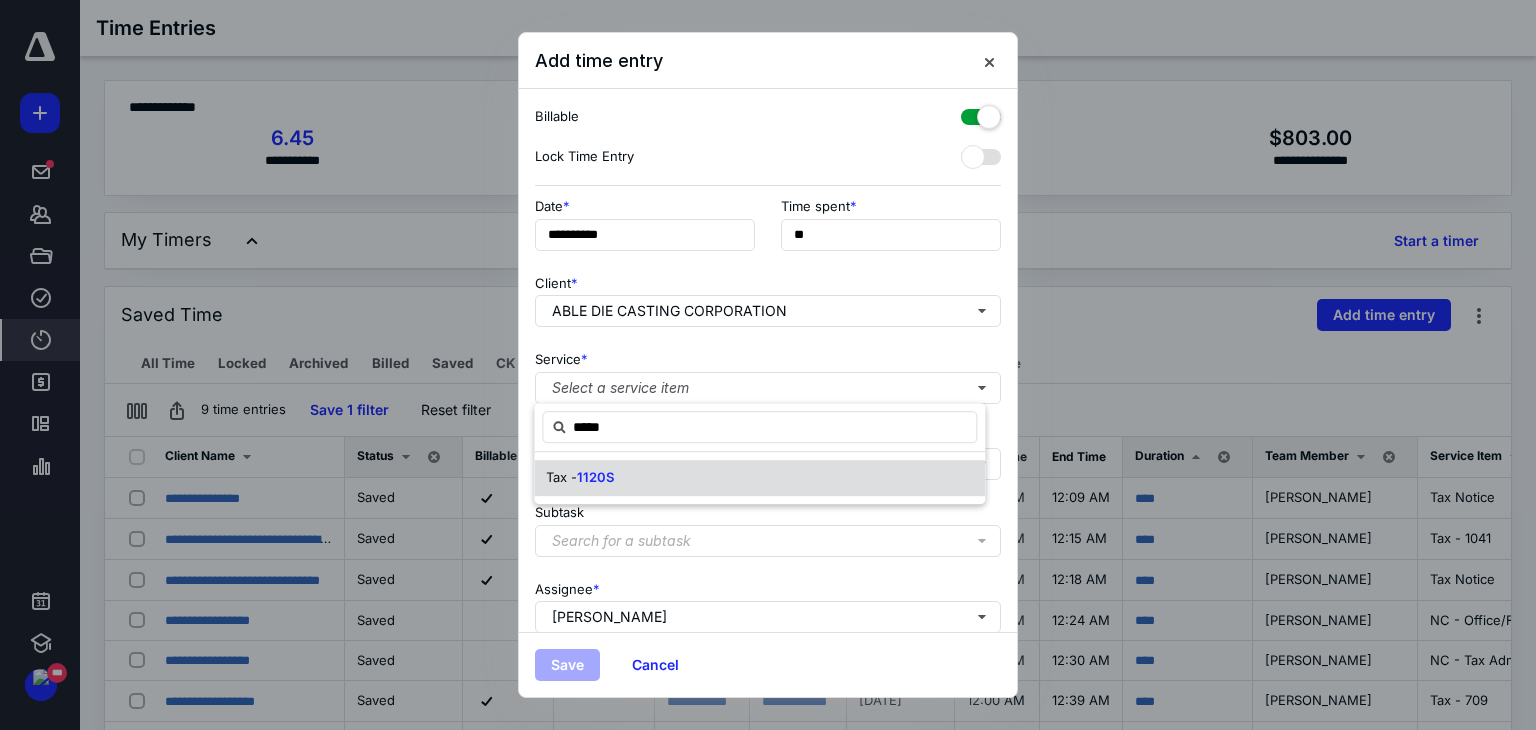 click on "1120S" at bounding box center (595, 477) 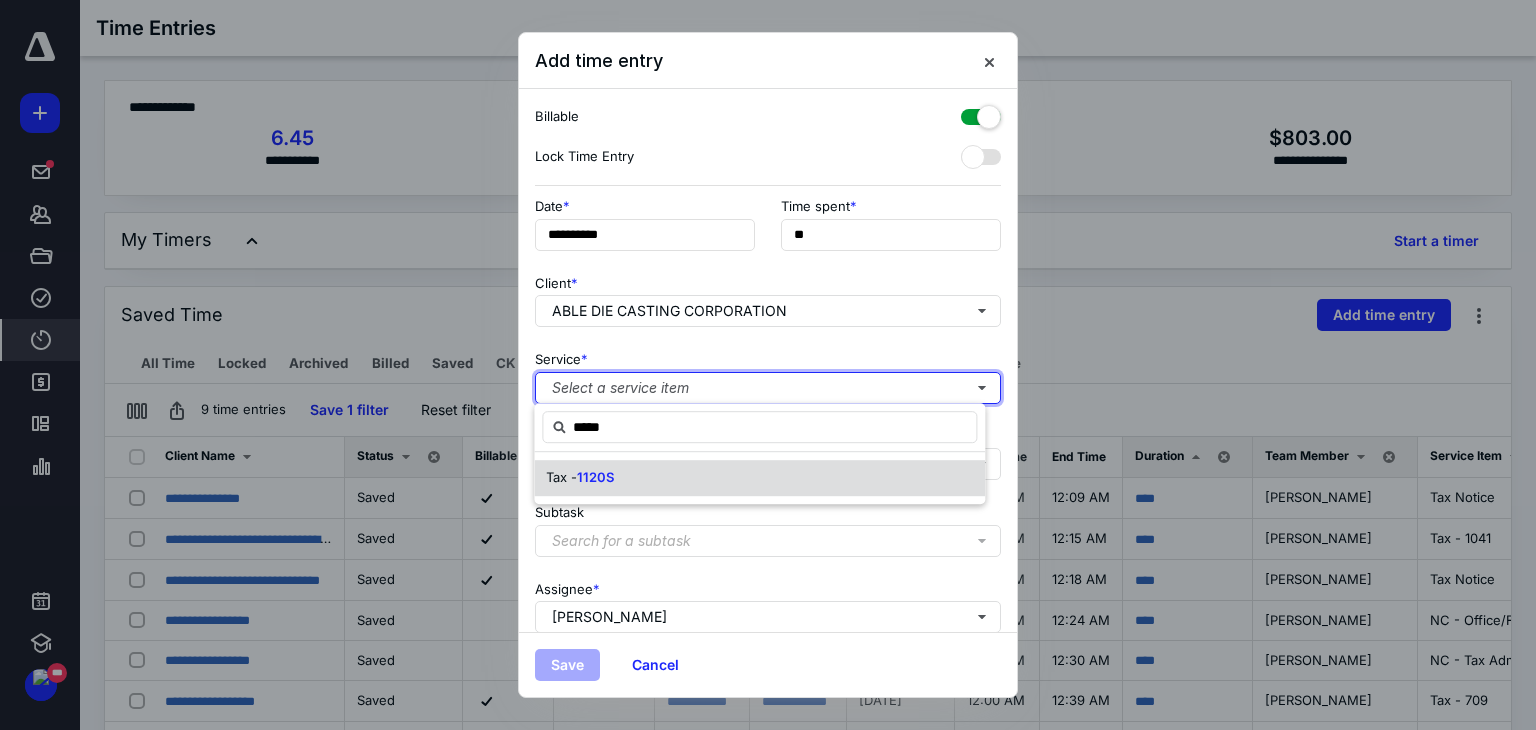 type 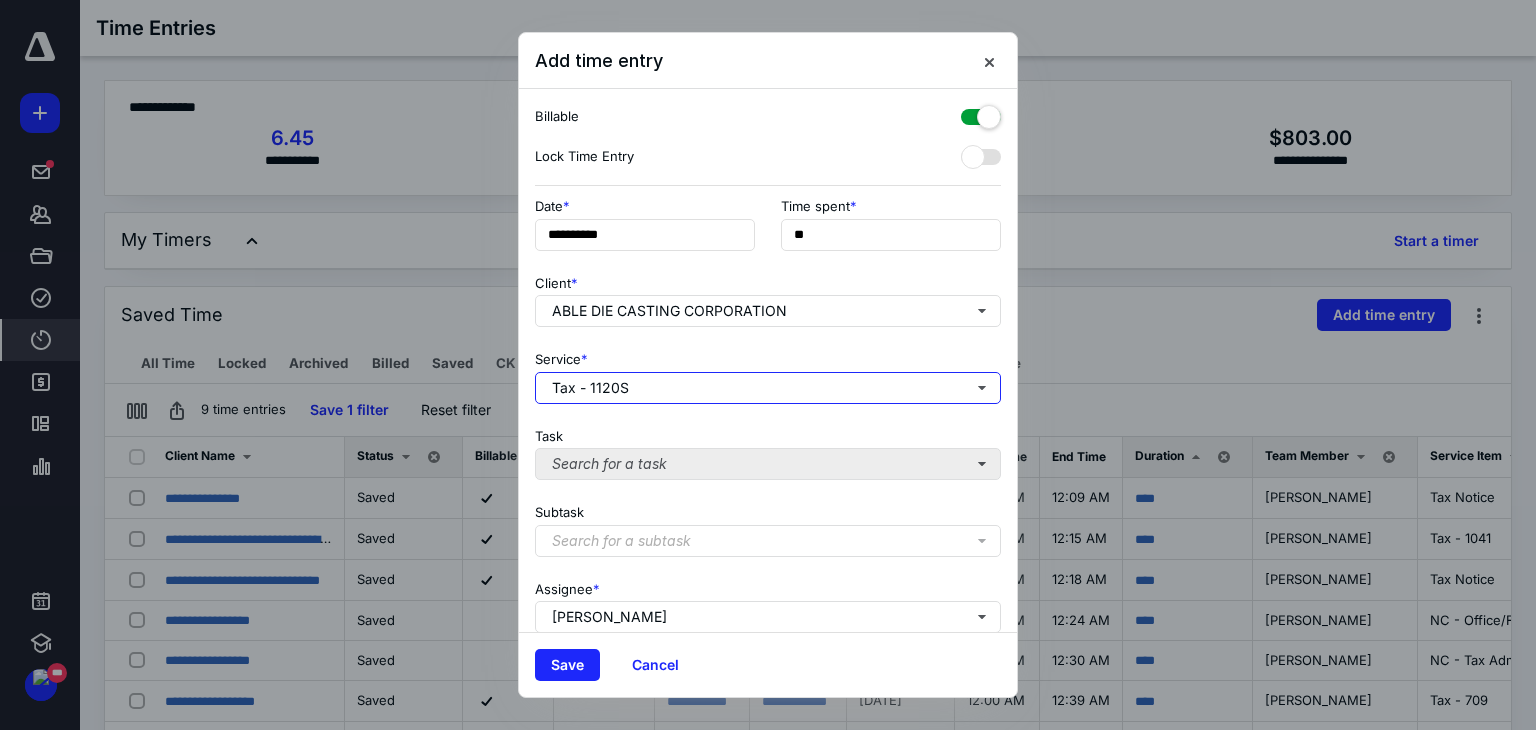 scroll, scrollTop: 171, scrollLeft: 0, axis: vertical 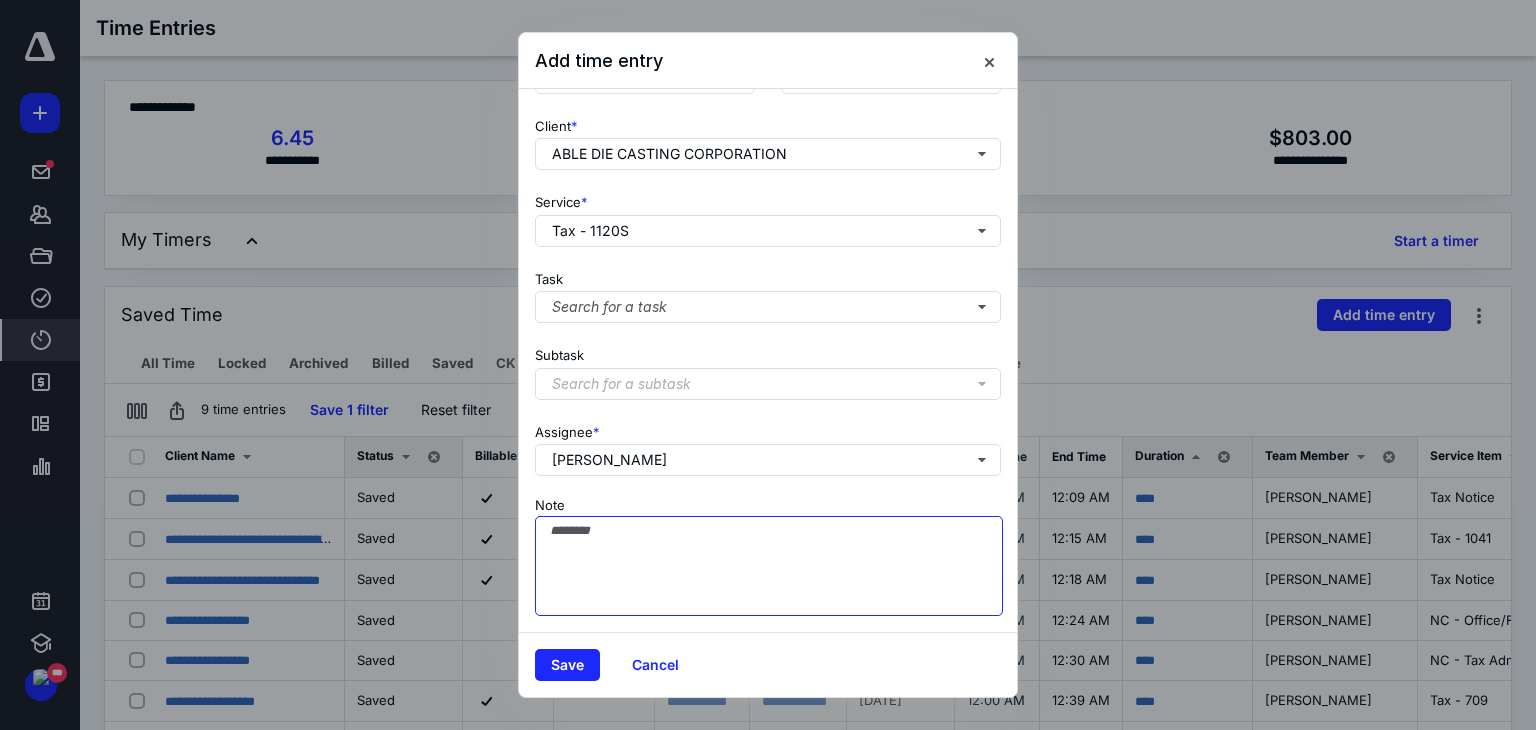 drag, startPoint x: 597, startPoint y: 545, endPoint x: 611, endPoint y: 526, distance: 23.600847 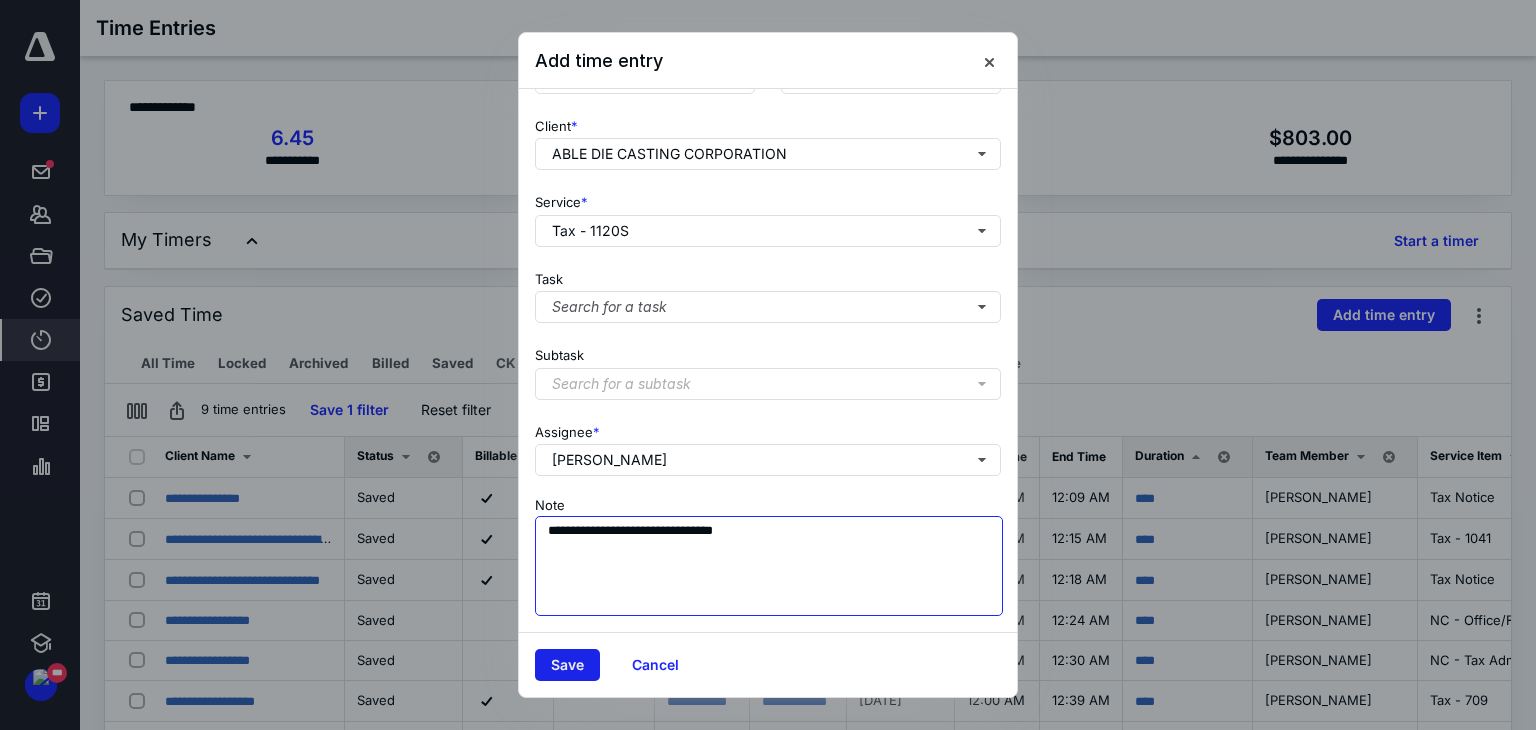 type on "**********" 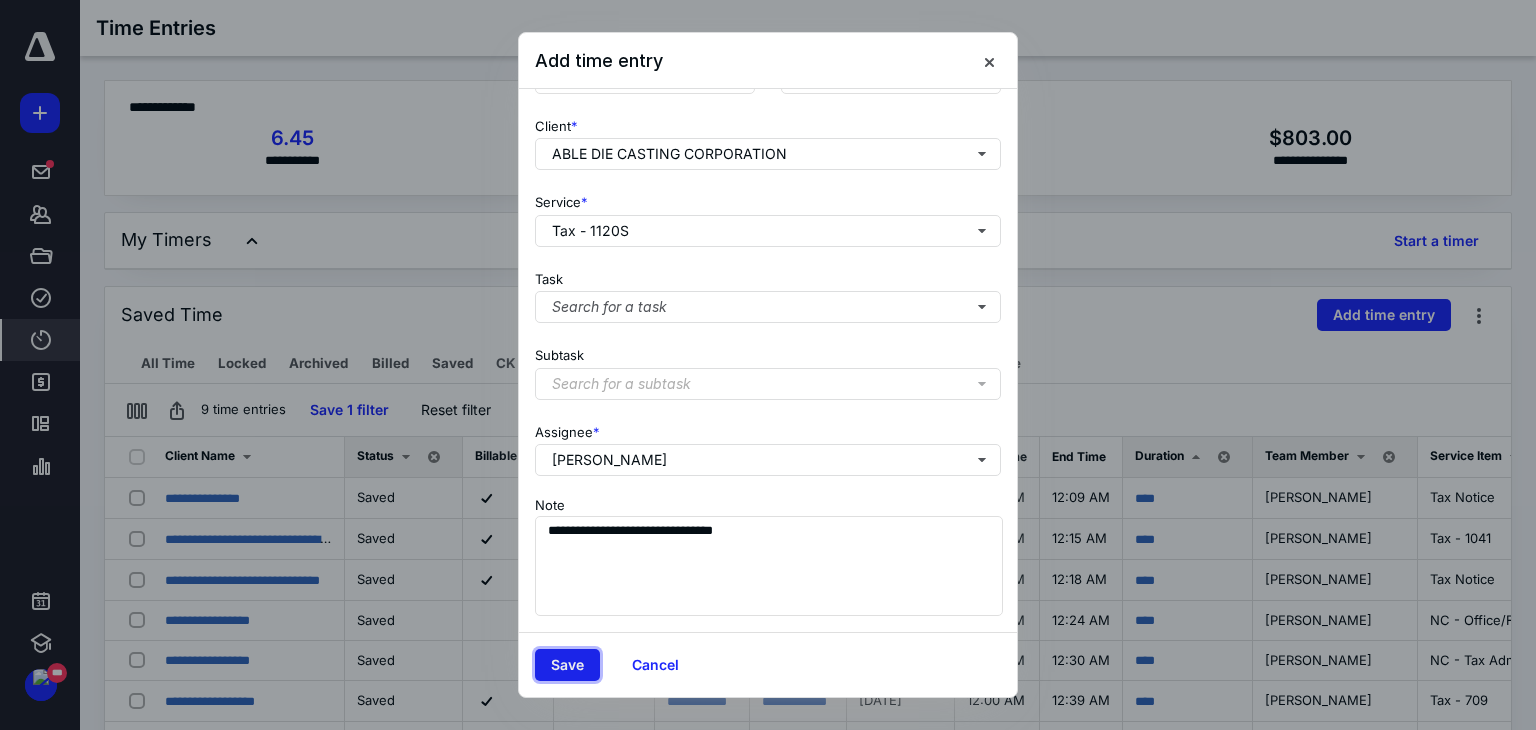 click on "Save" at bounding box center (567, 665) 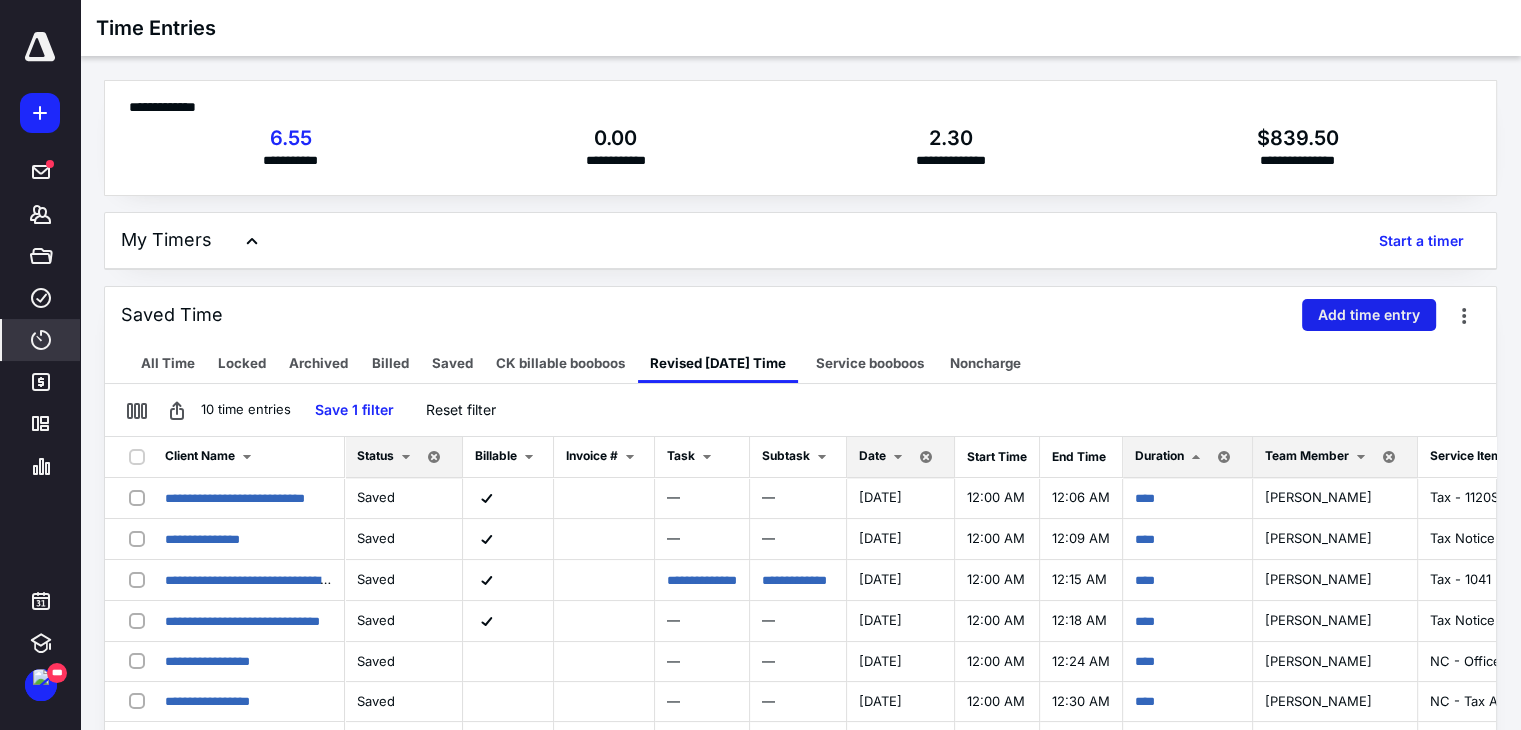 click on "Add time entry" at bounding box center [1369, 315] 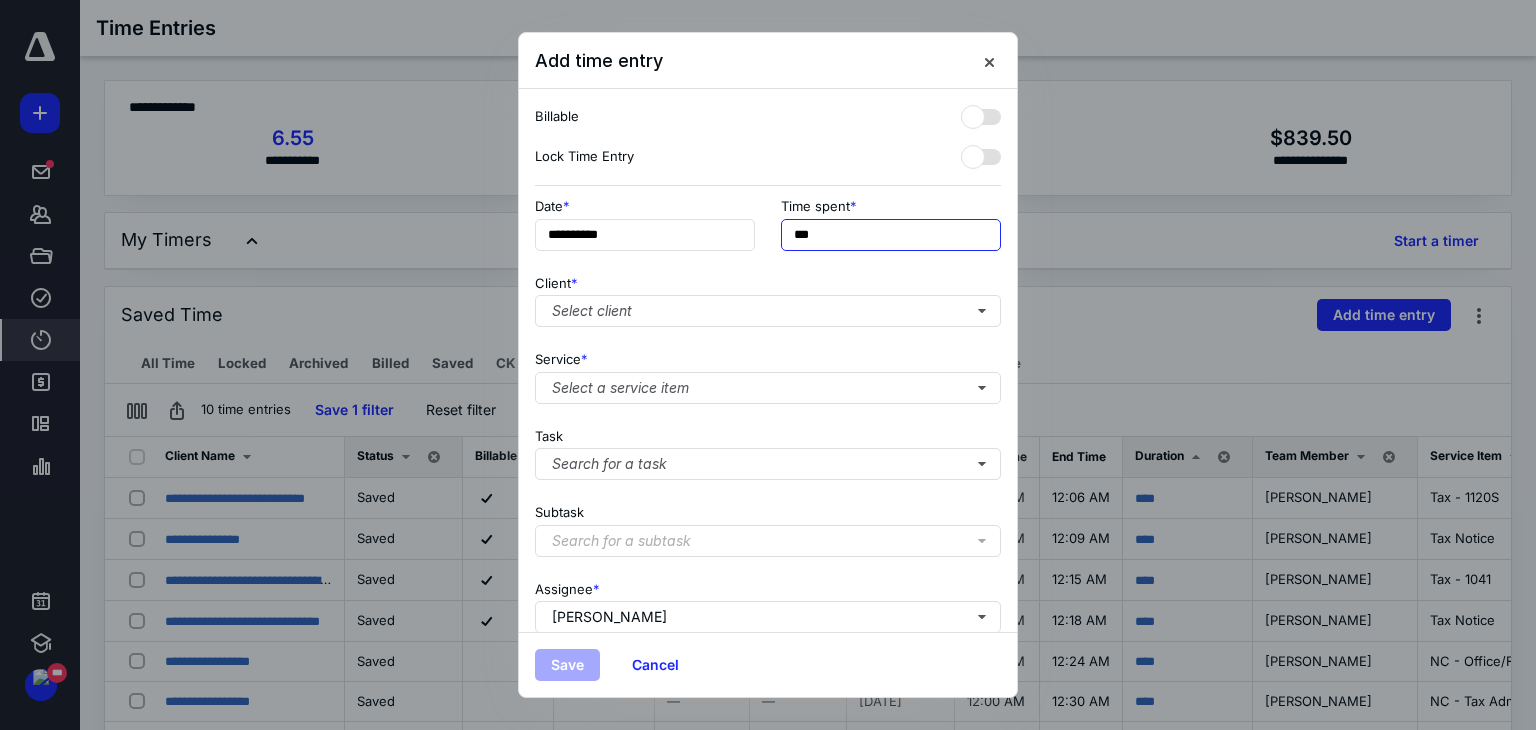 drag, startPoint x: 867, startPoint y: 240, endPoint x: 454, endPoint y: 138, distance: 425.4092 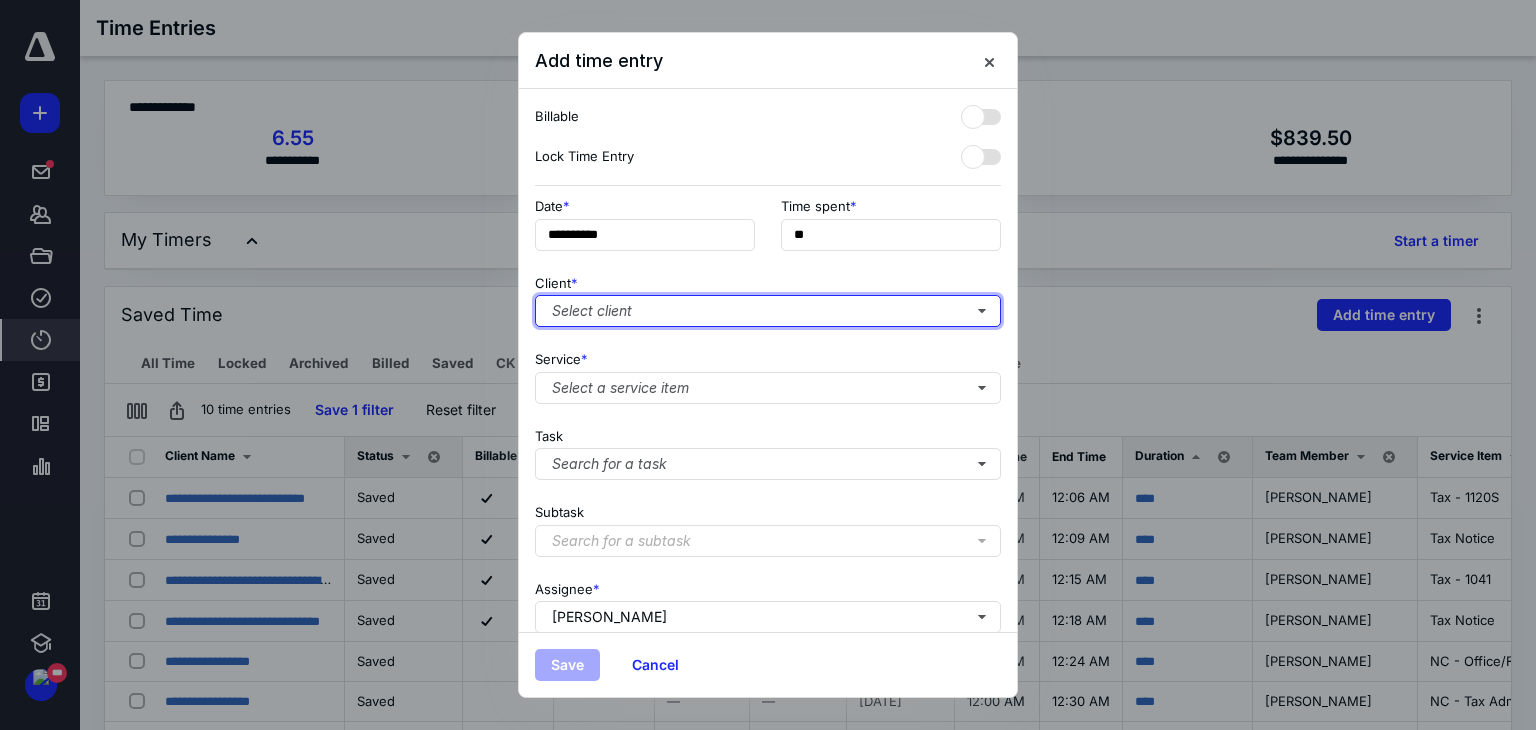 type on "***" 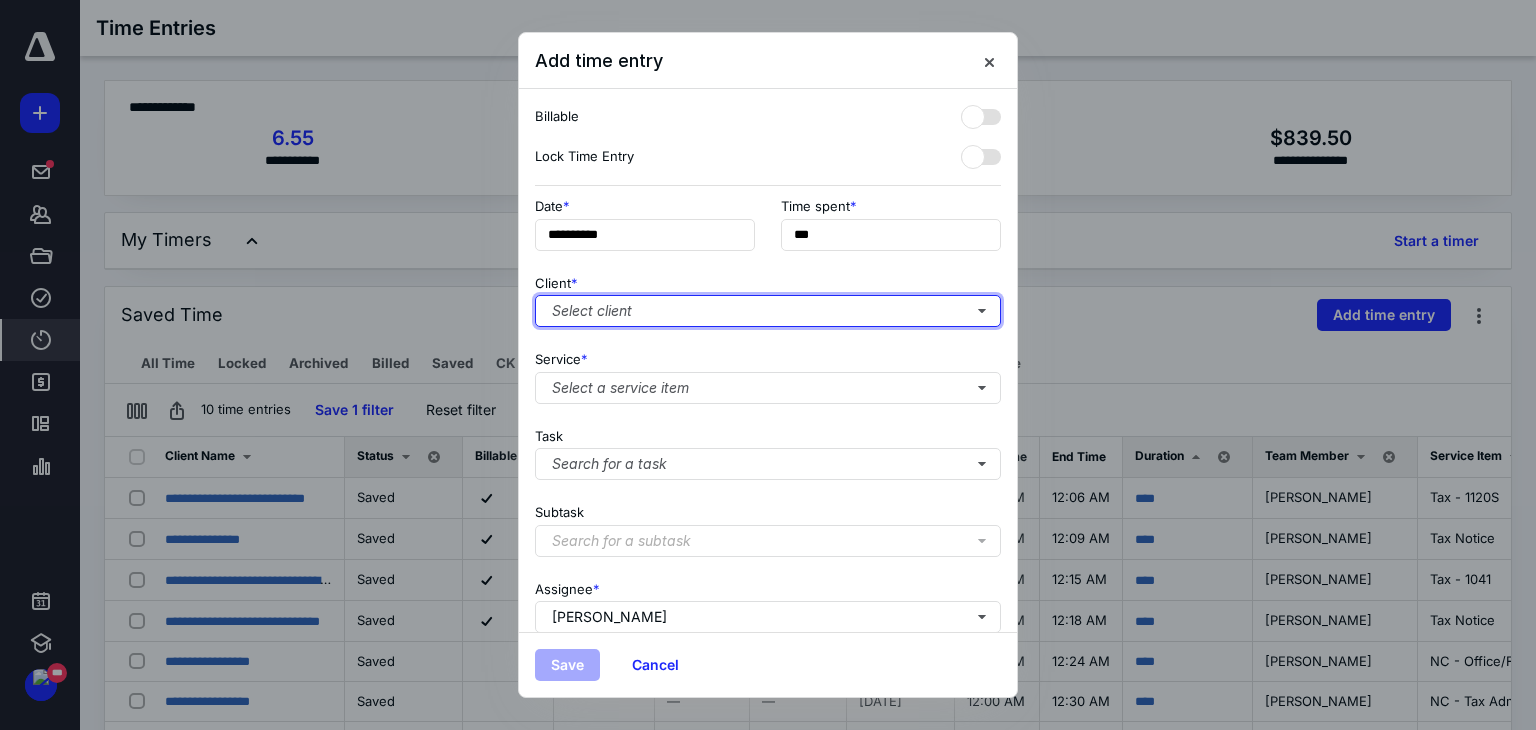 type 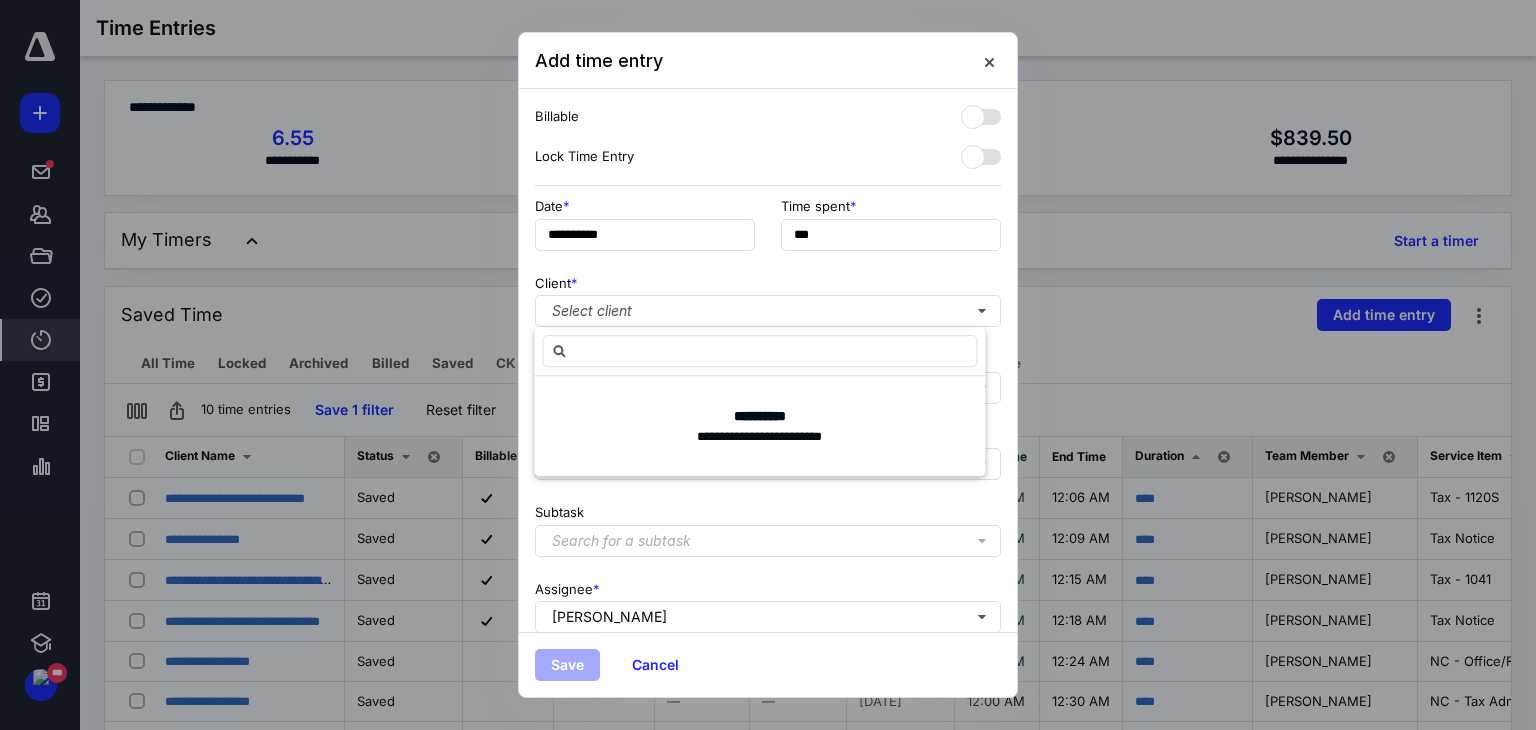 type on "*" 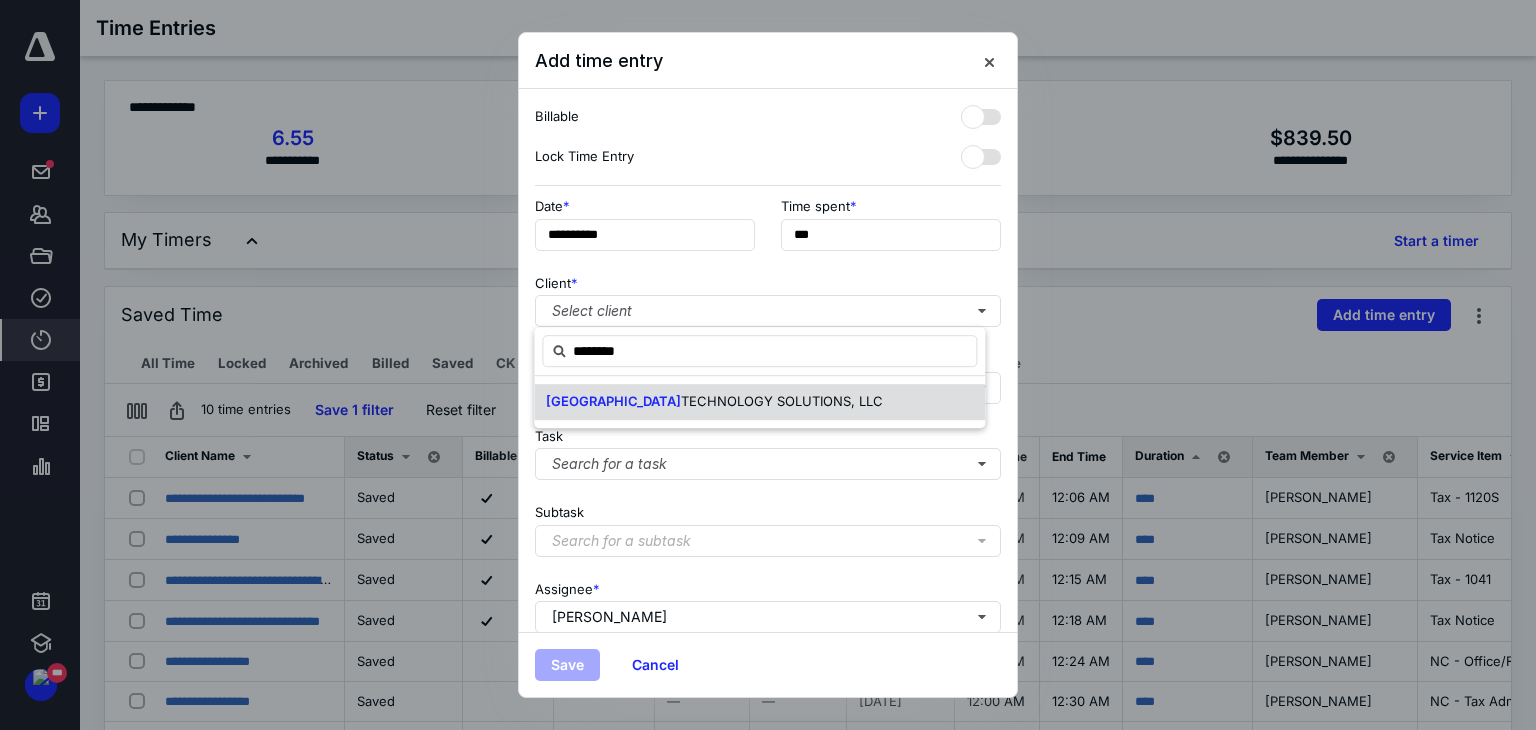 click on "TECHNOLOGY SOLUTIONS, LLC" at bounding box center (782, 401) 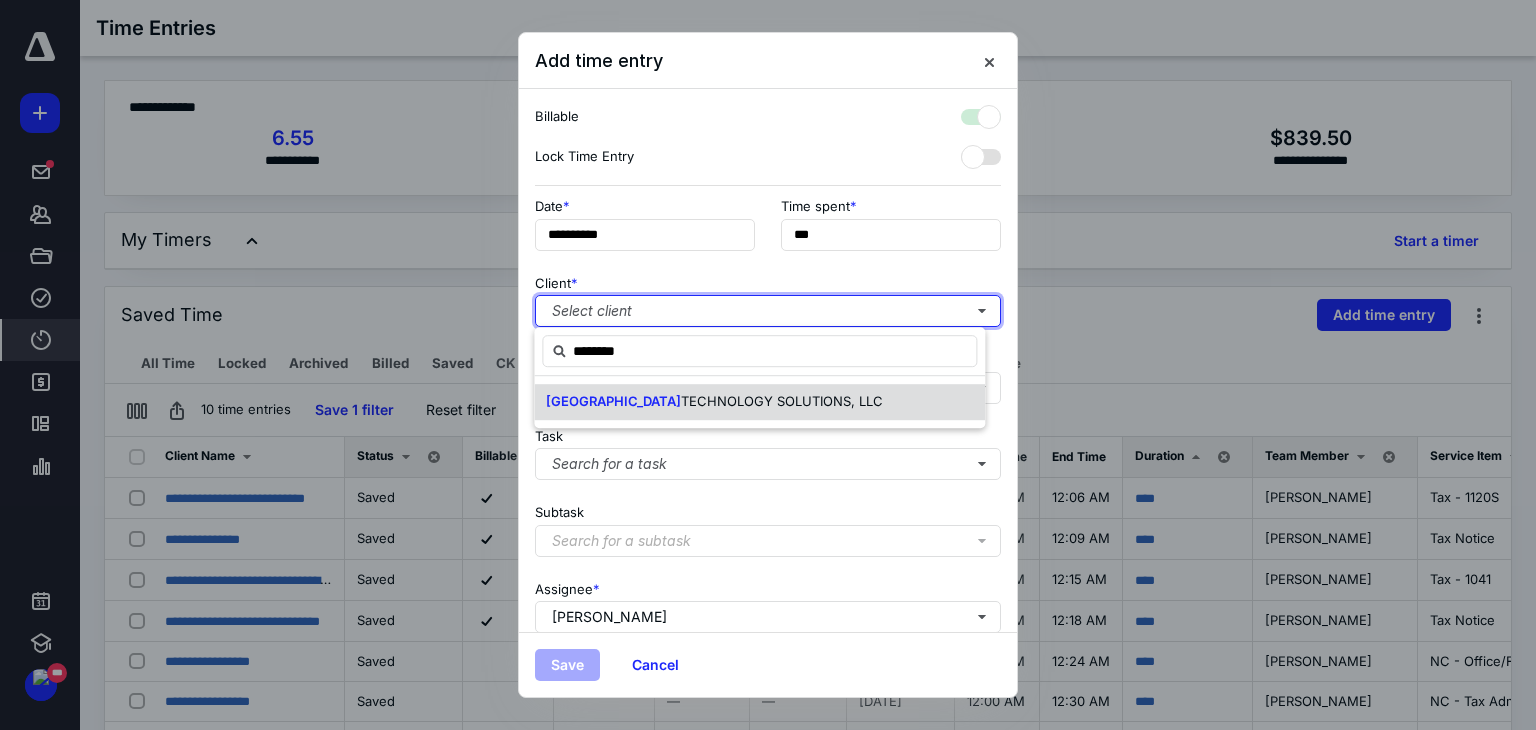 checkbox on "true" 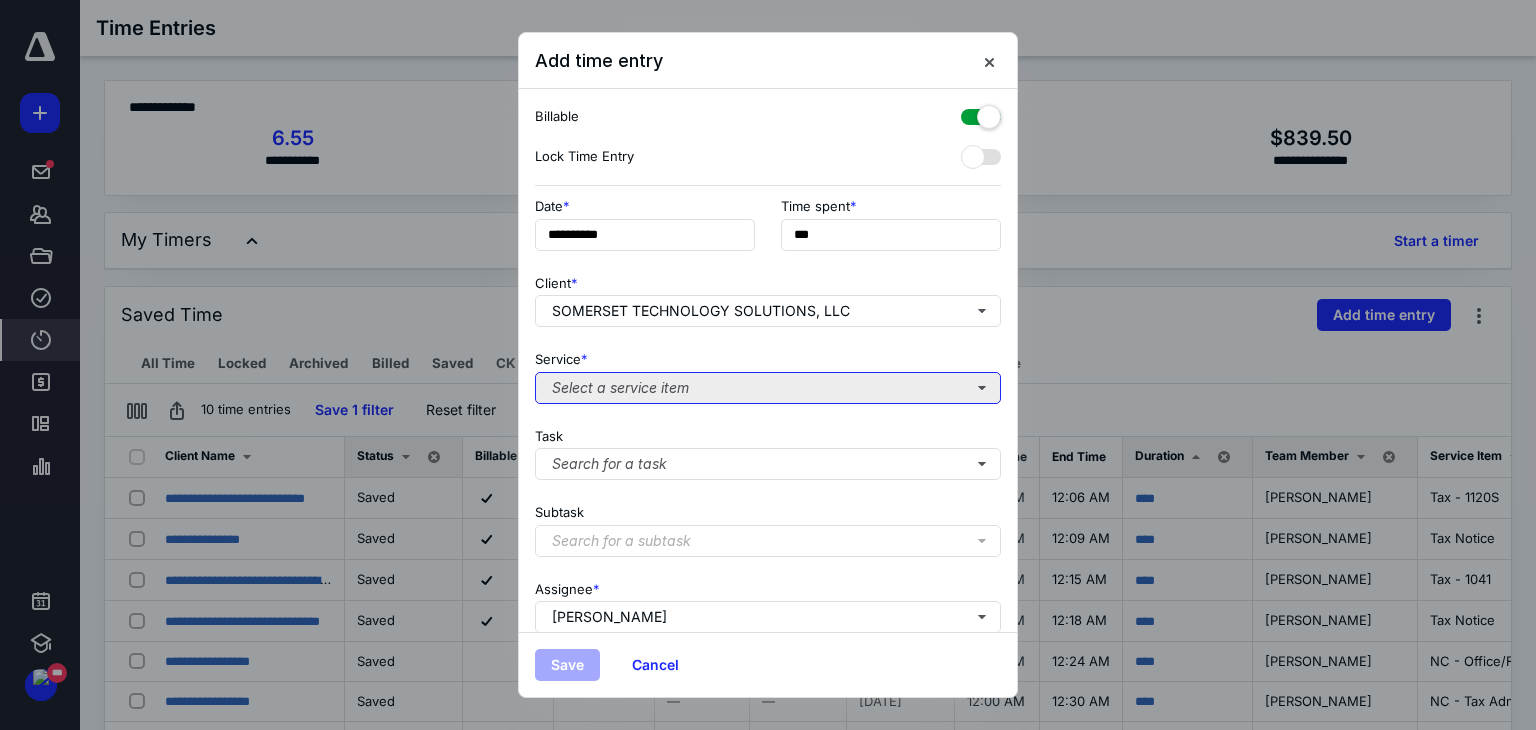 click on "Select a service item" at bounding box center (768, 388) 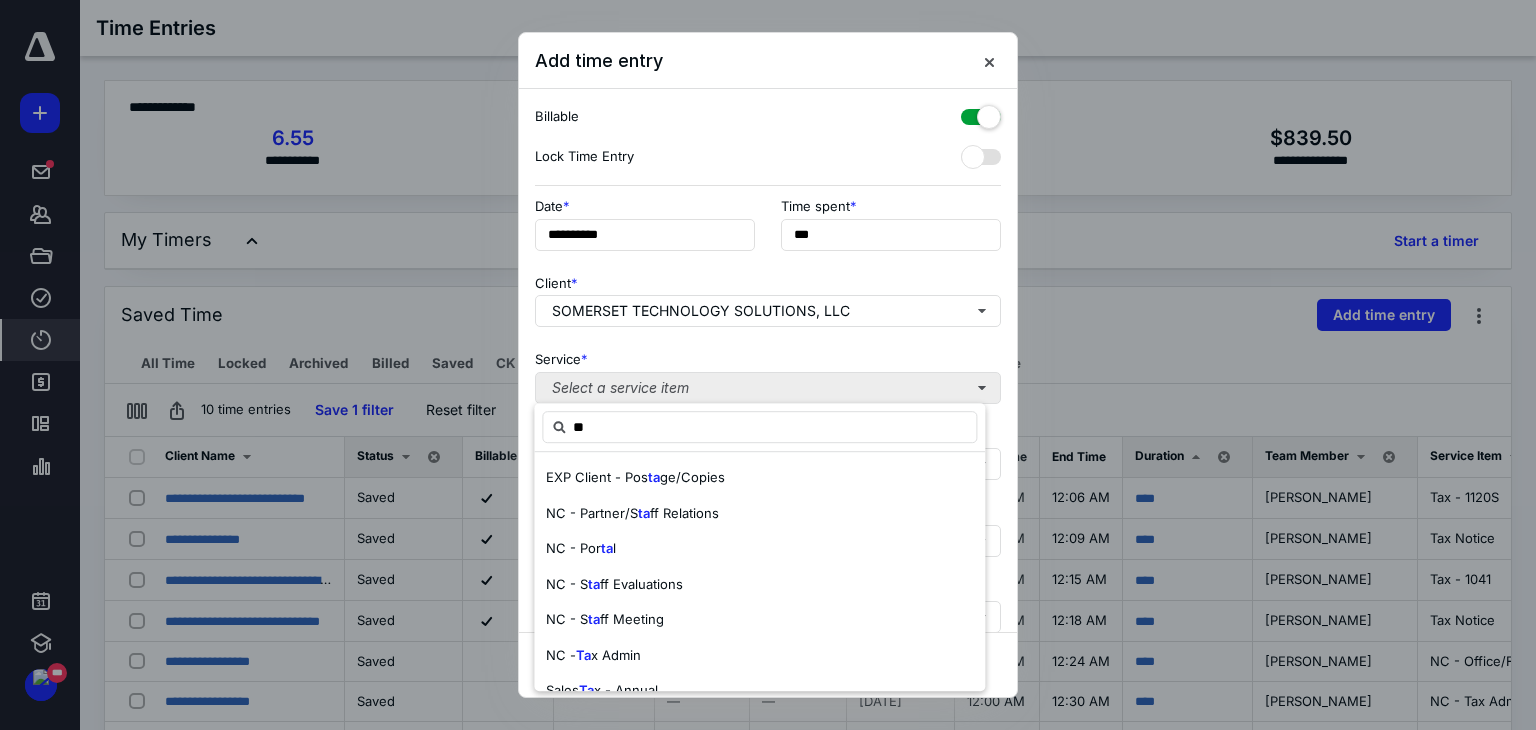 type on "*" 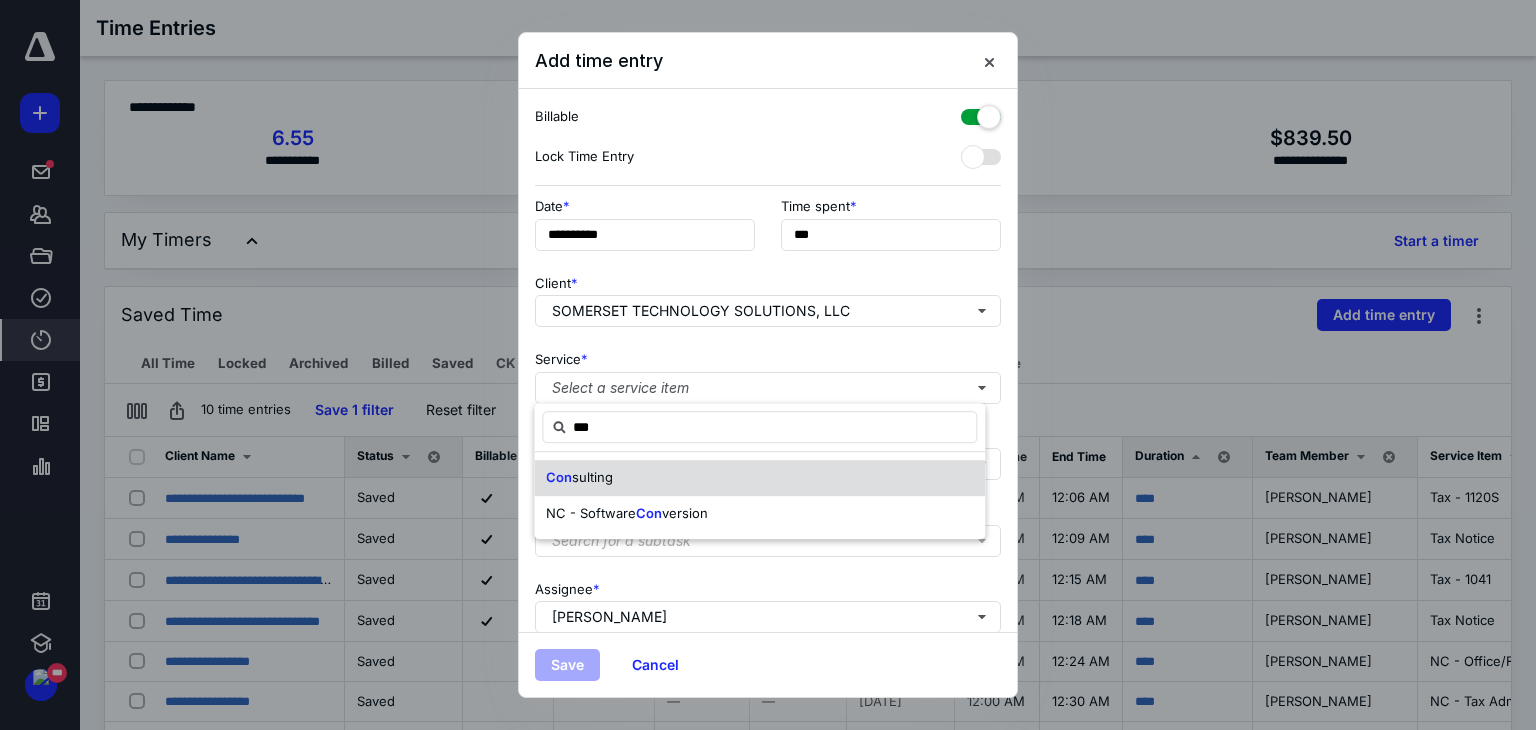 click on "sulting" at bounding box center [592, 477] 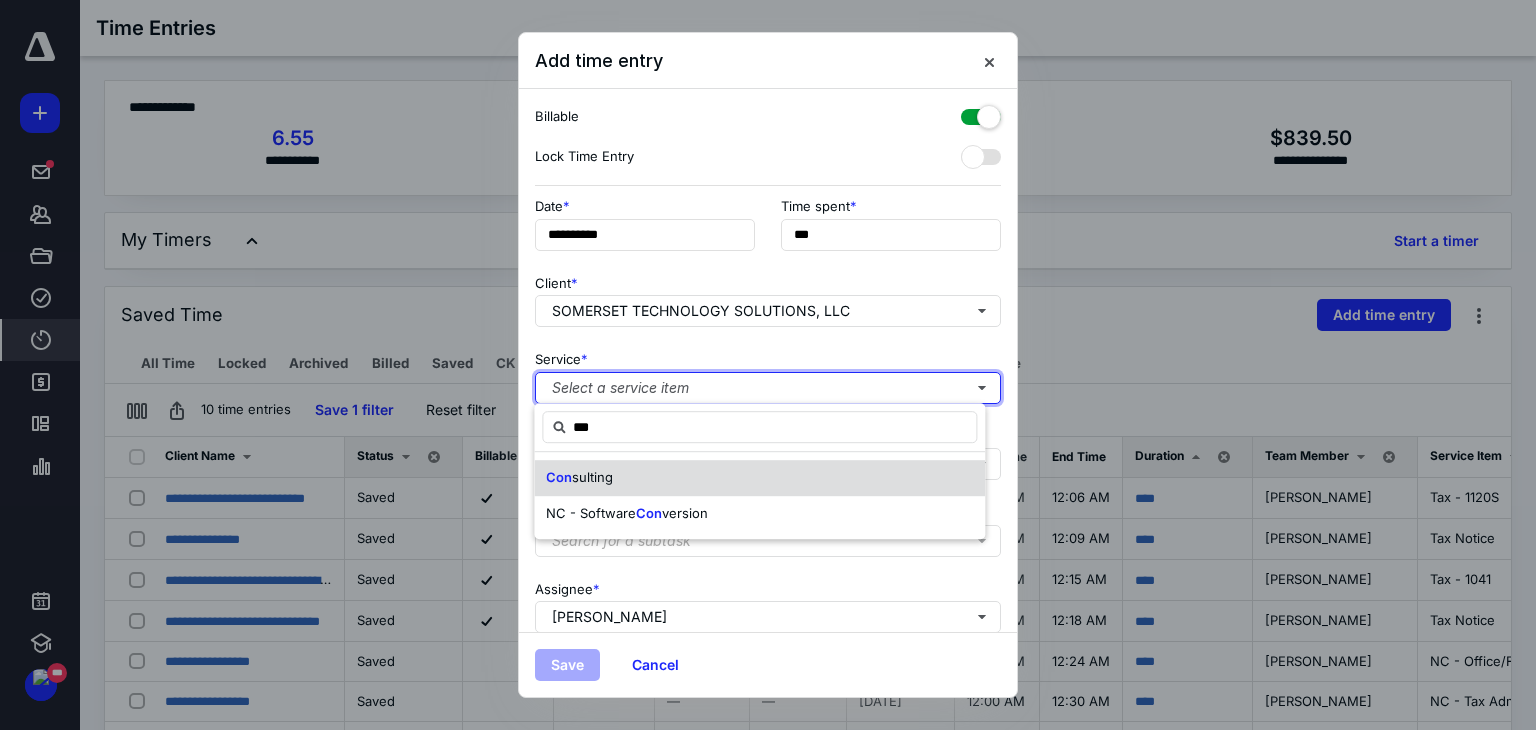 type 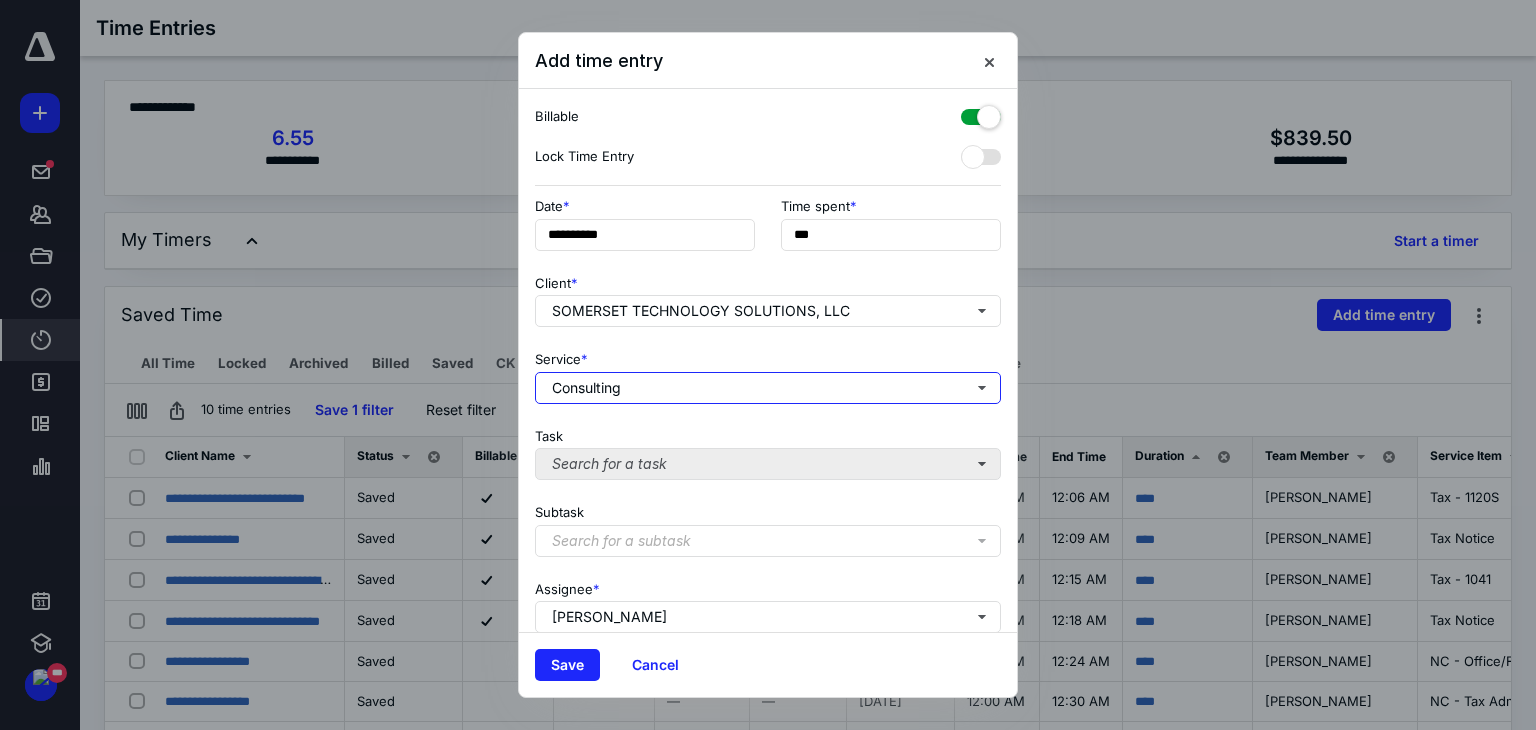 scroll, scrollTop: 171, scrollLeft: 0, axis: vertical 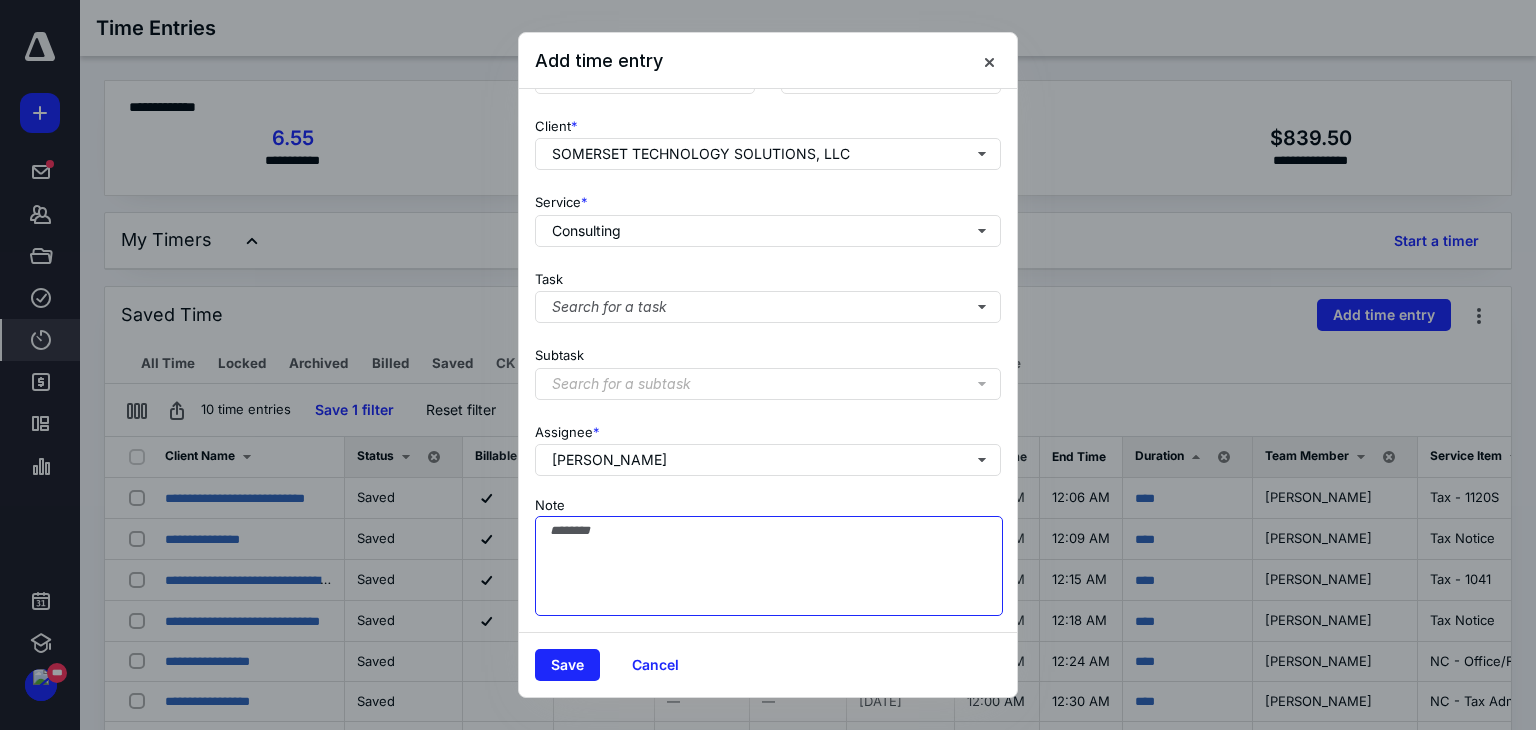 drag, startPoint x: 632, startPoint y: 544, endPoint x: 650, endPoint y: 539, distance: 18.681541 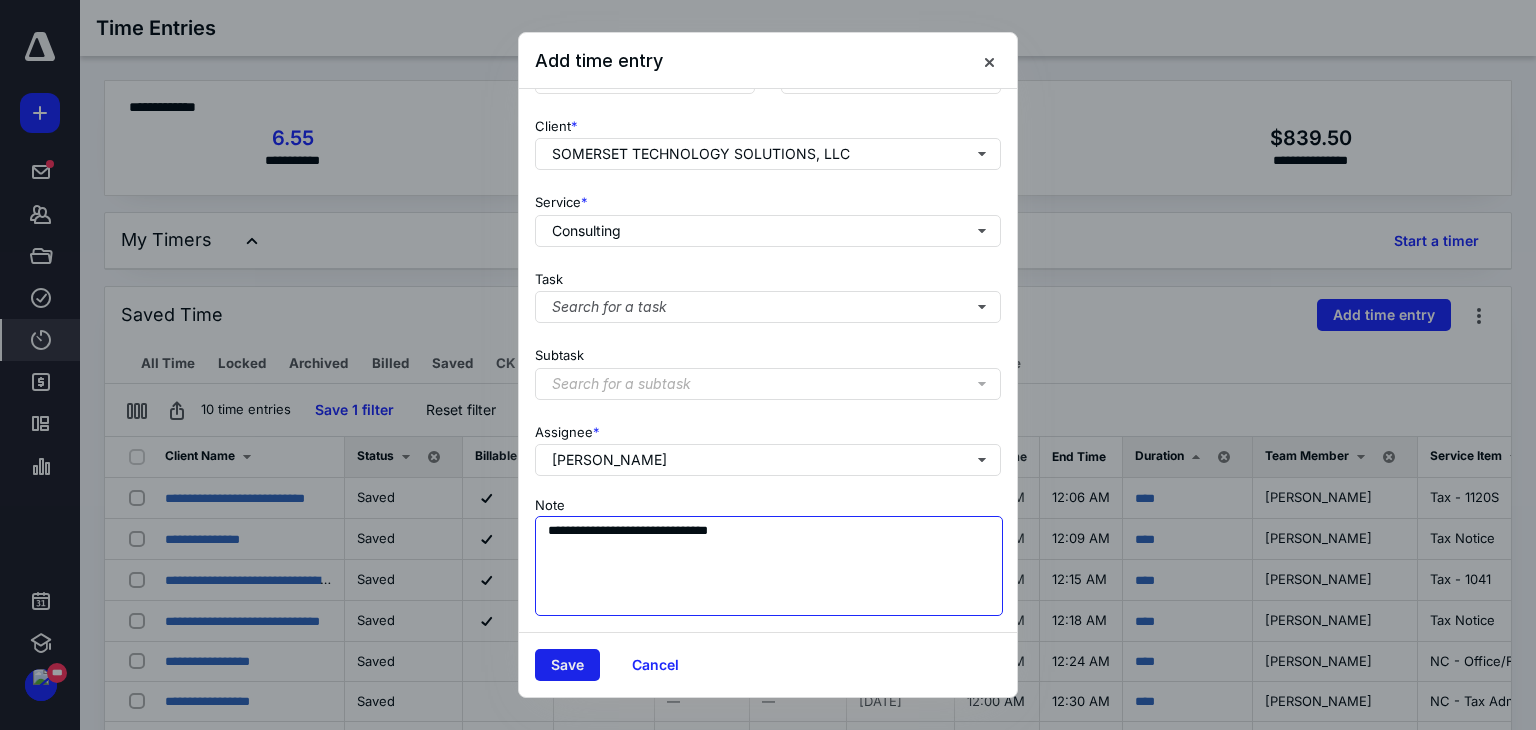 type on "**********" 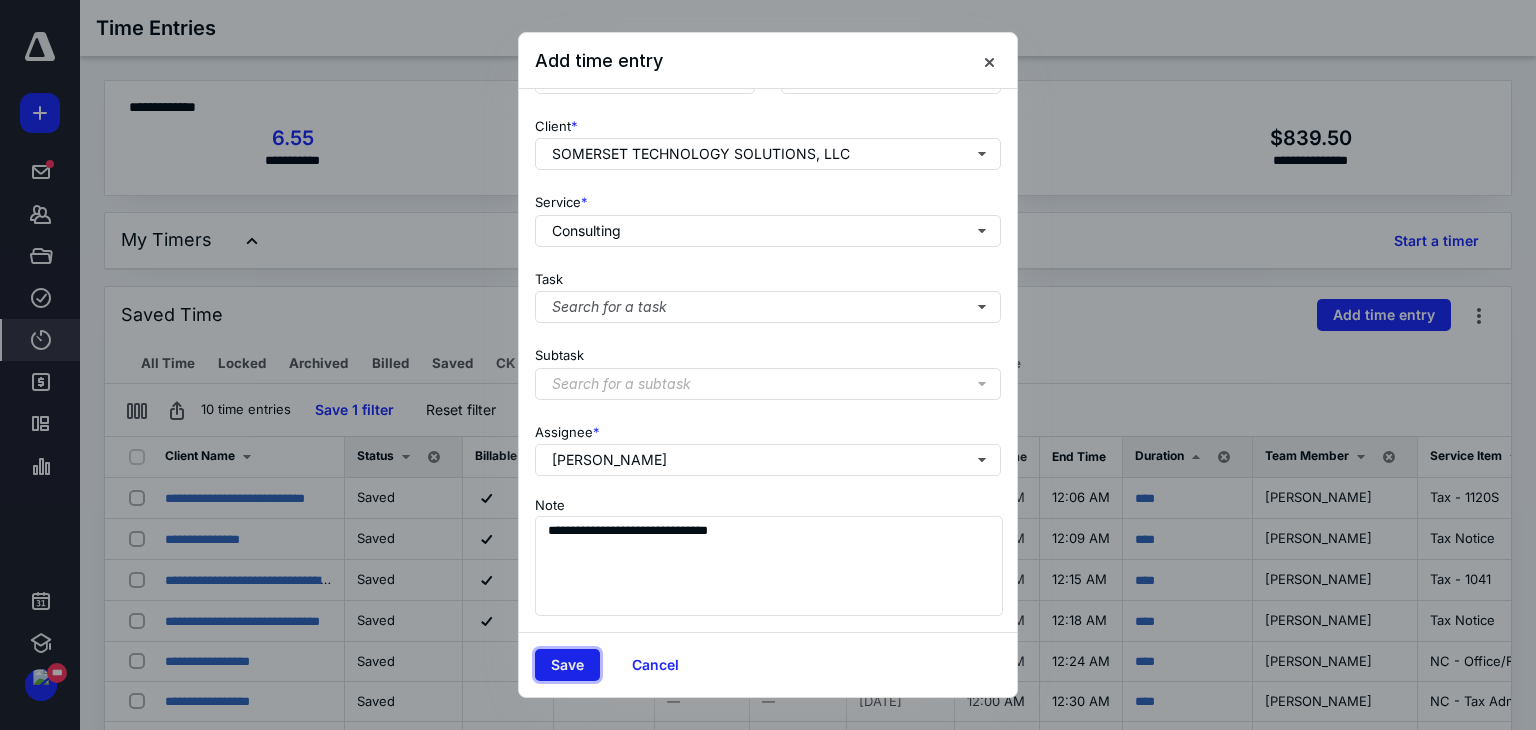 click on "Save" at bounding box center (567, 665) 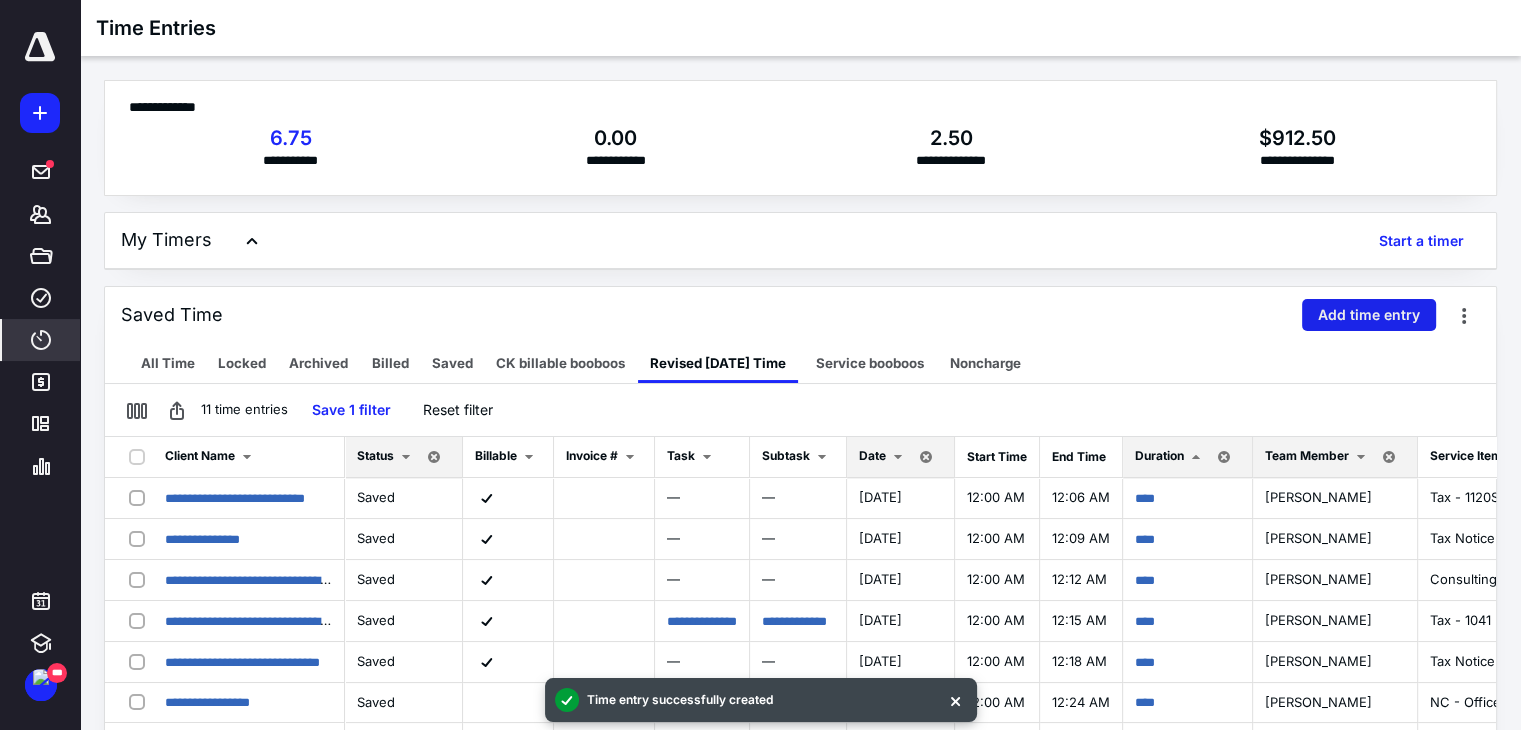 click on "Add time entry" at bounding box center (1369, 315) 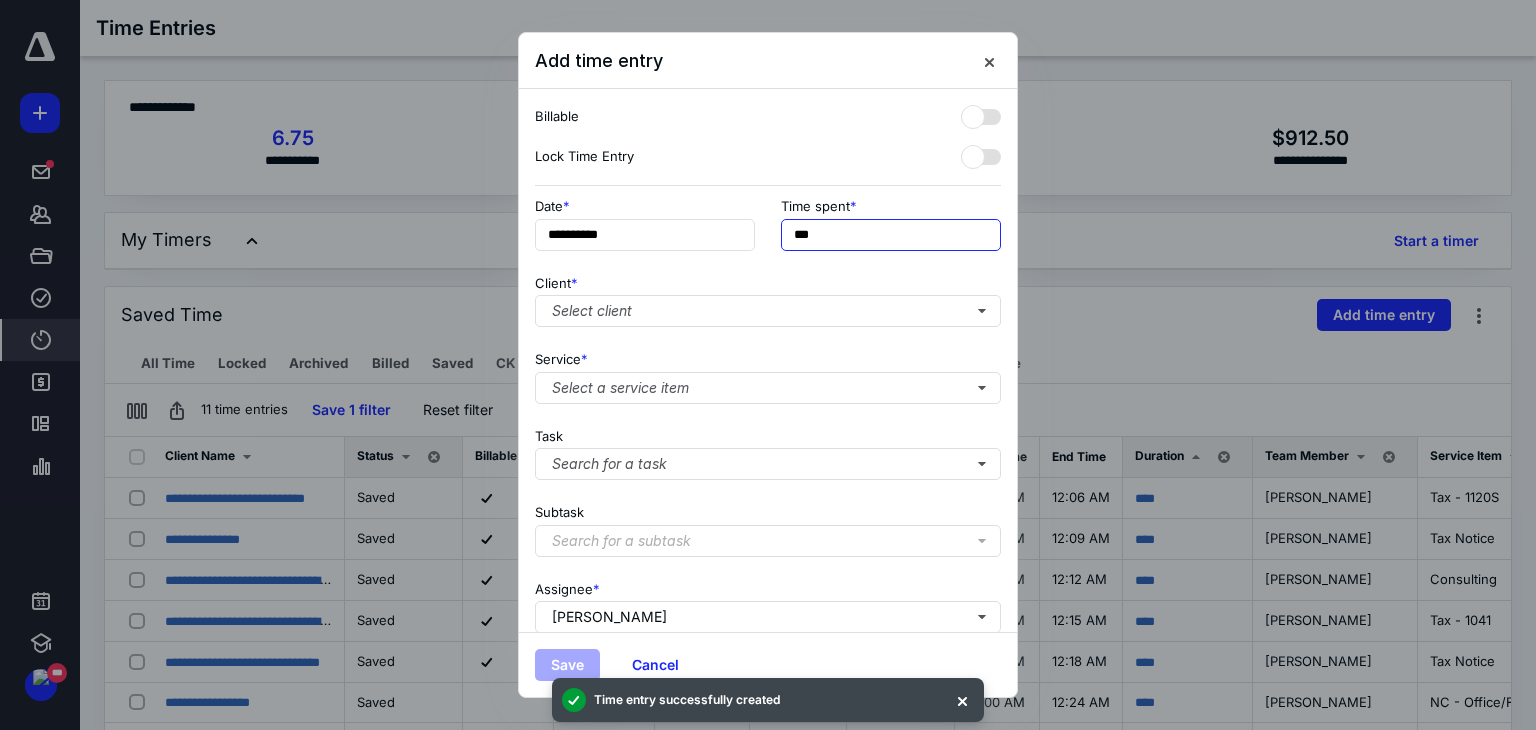 drag, startPoint x: 740, startPoint y: 221, endPoint x: 580, endPoint y: 161, distance: 170.88008 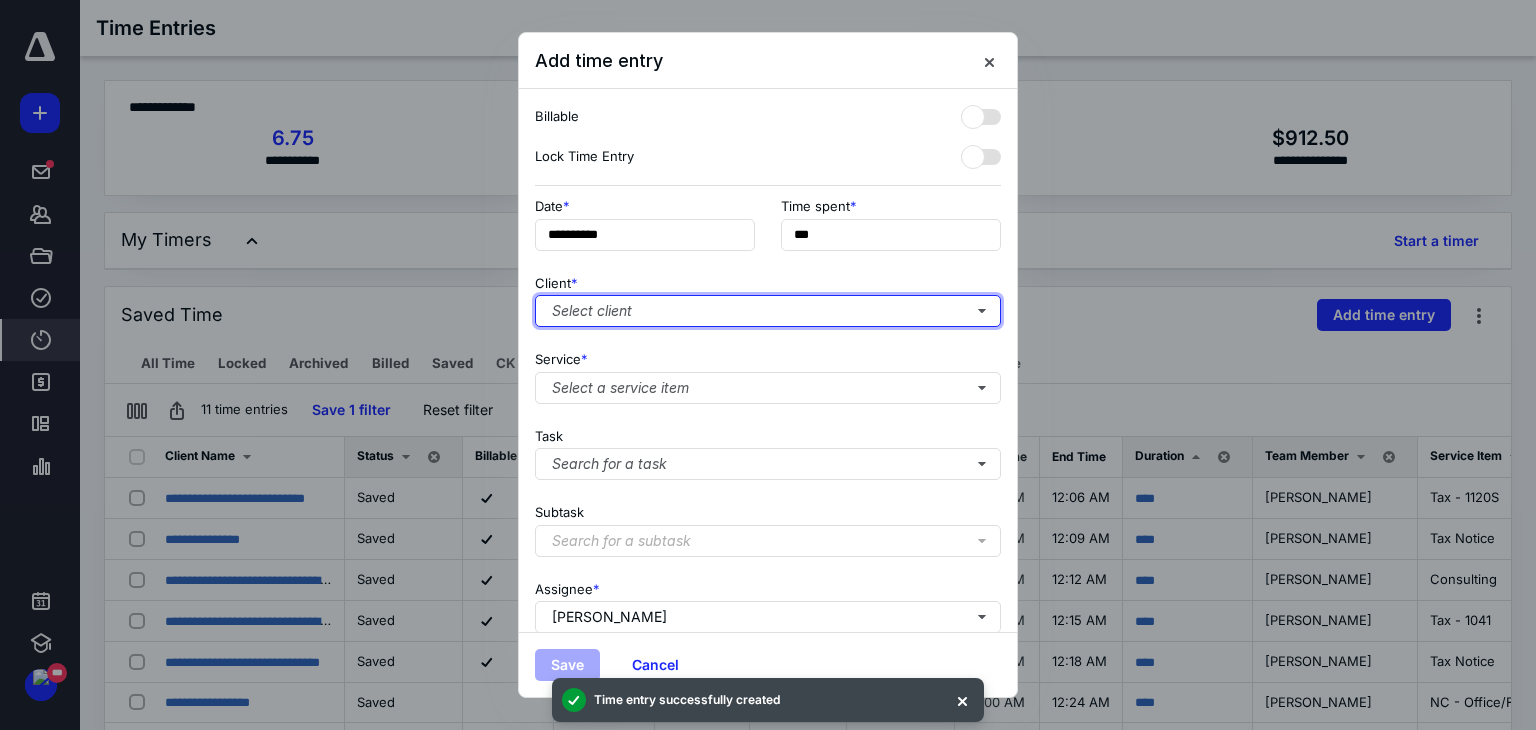 type on "***" 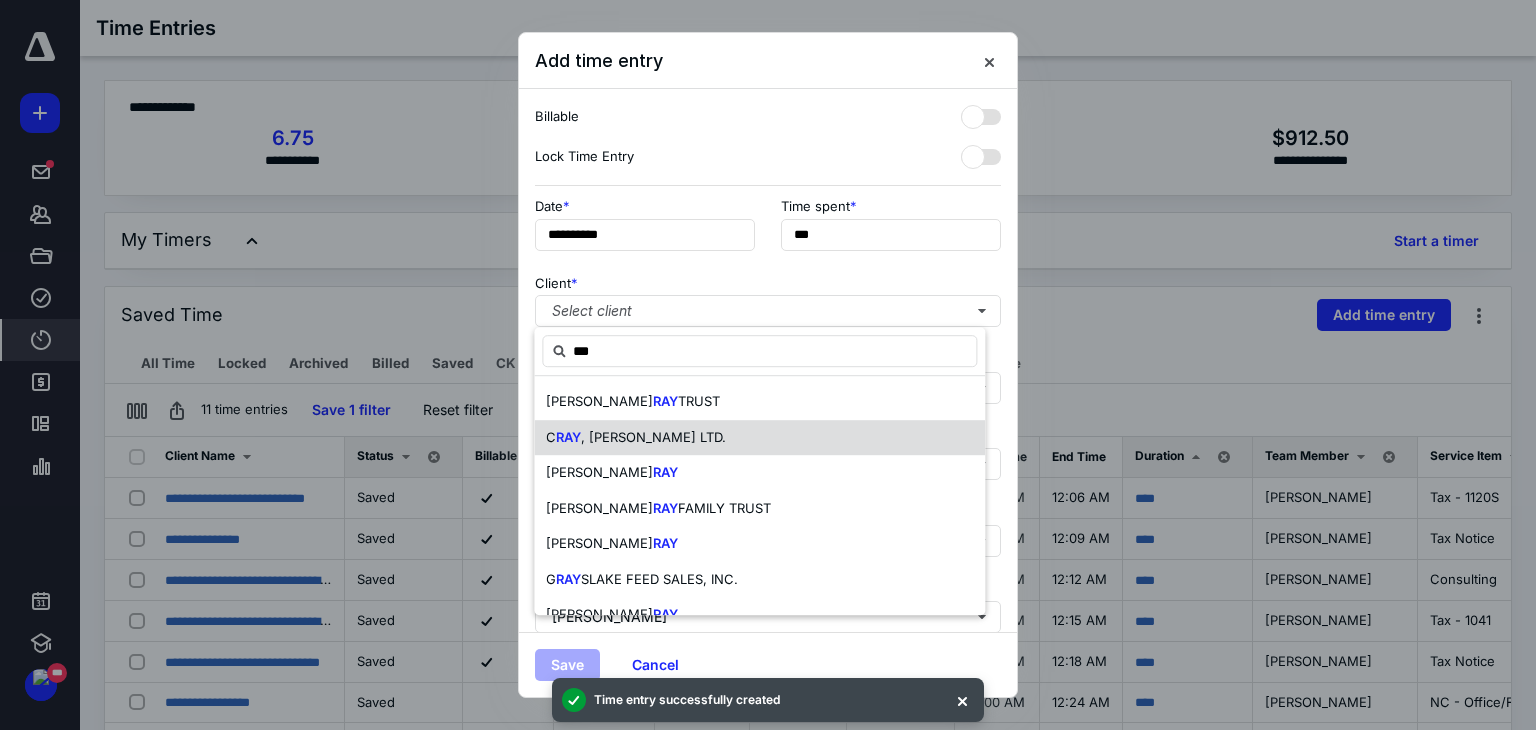 click on "C RAY , [PERSON_NAME] LTD." at bounding box center (759, 438) 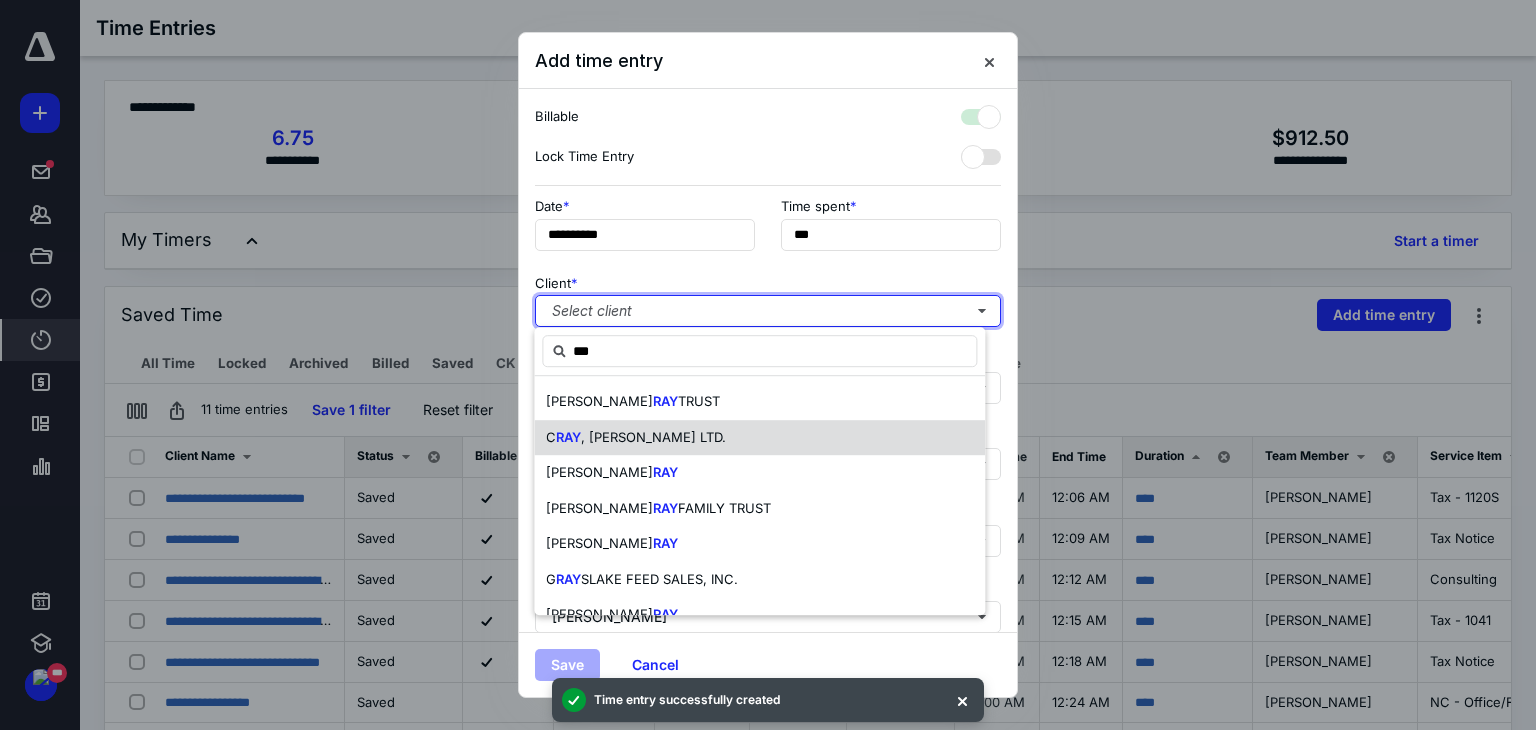 checkbox on "true" 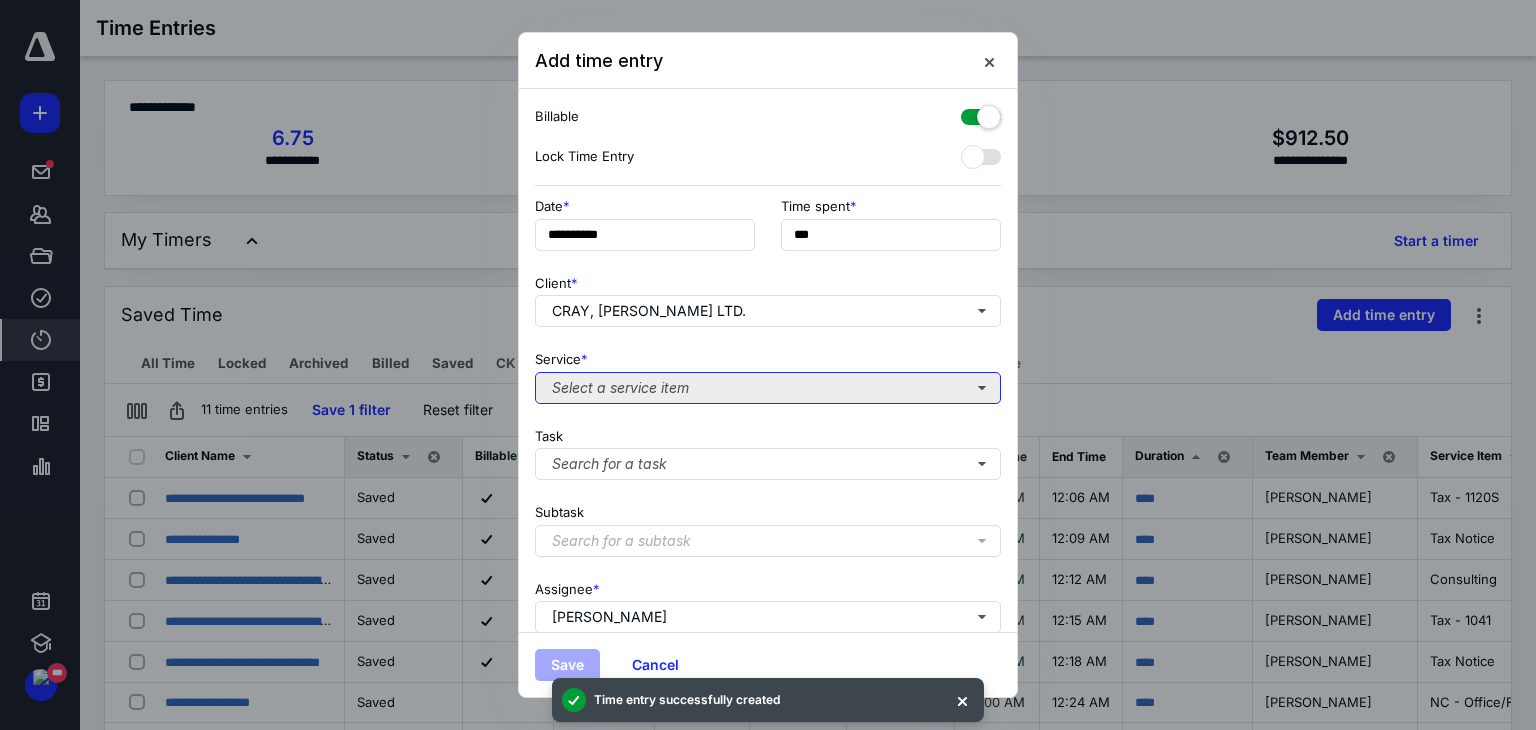click on "Select a service item" at bounding box center (768, 388) 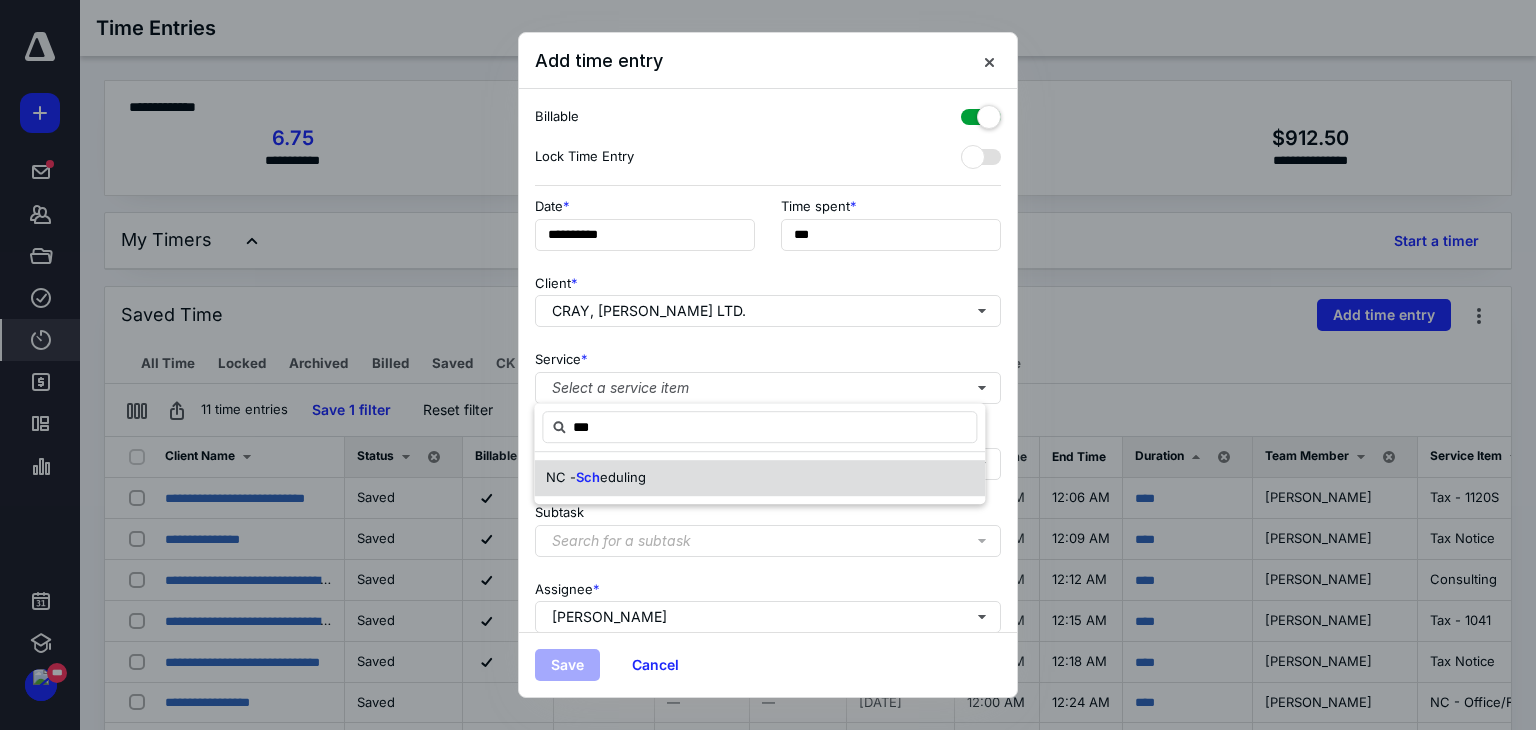 click on "eduling" at bounding box center [623, 477] 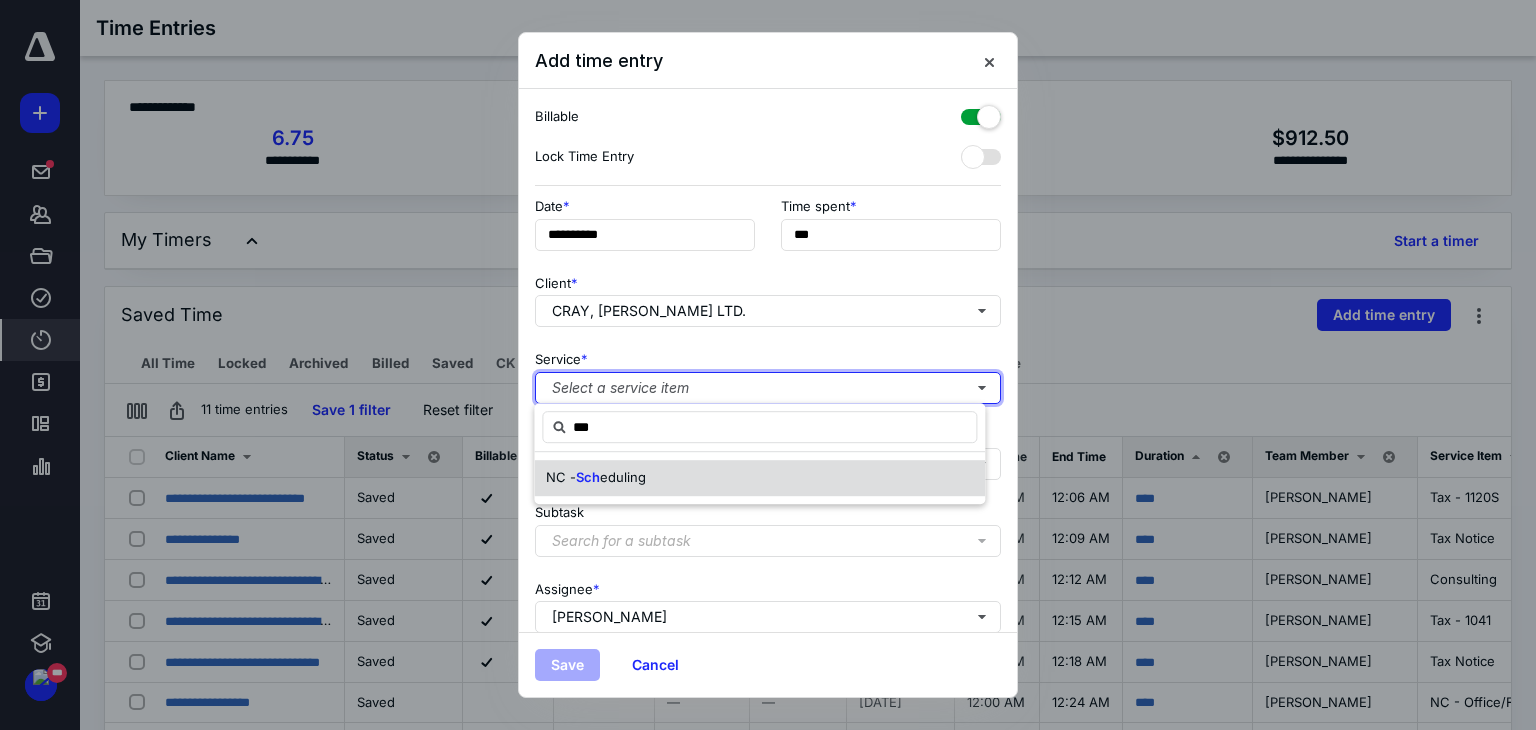 type 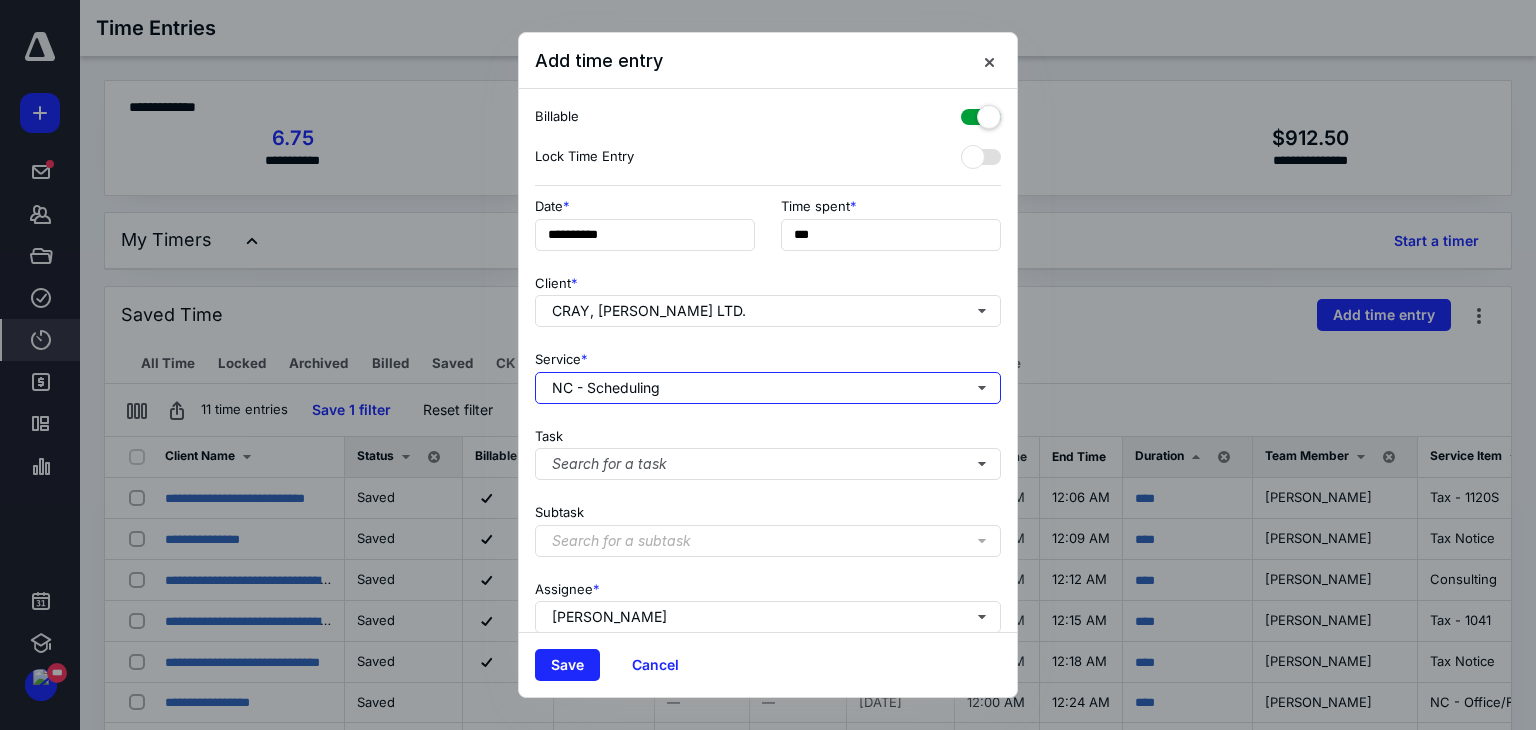 scroll, scrollTop: 171, scrollLeft: 0, axis: vertical 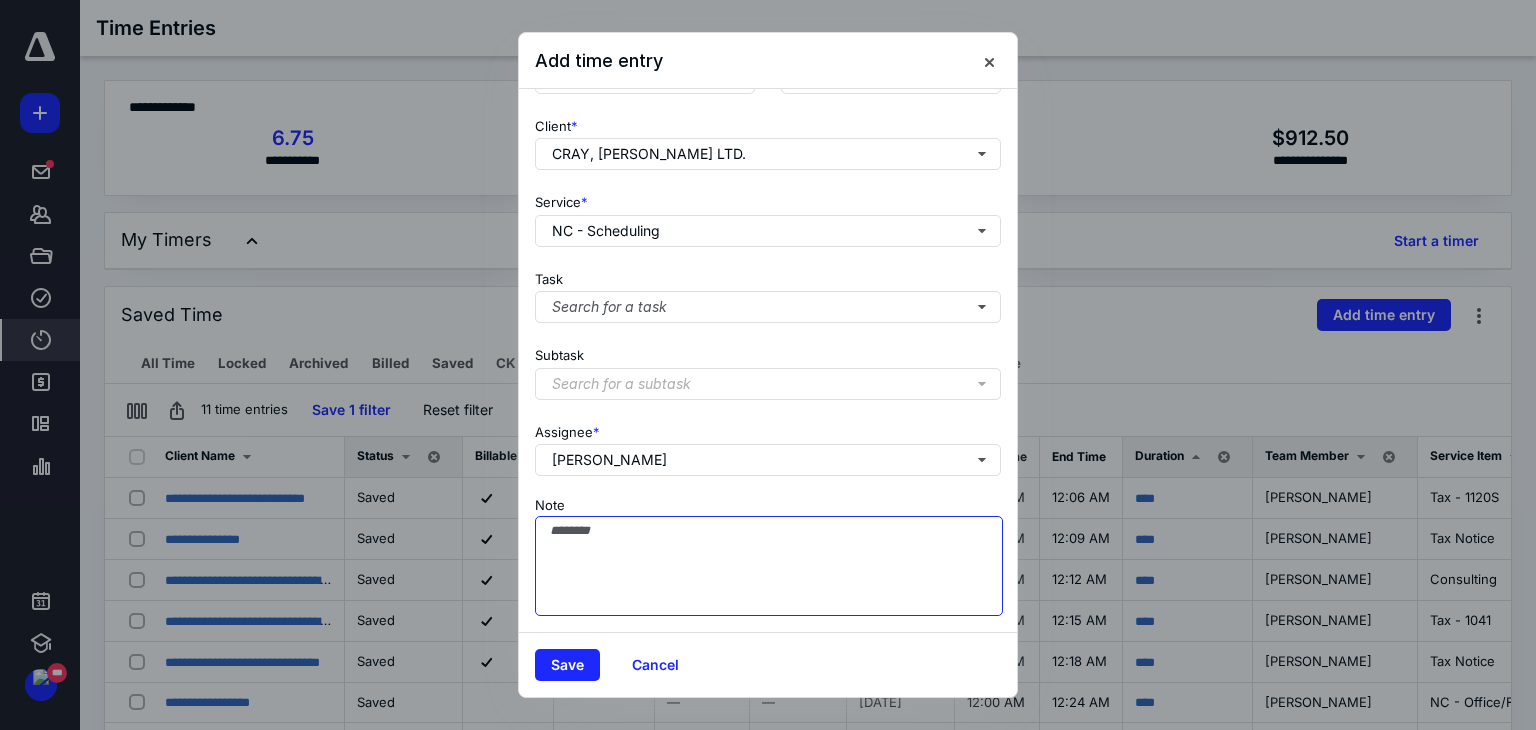 drag, startPoint x: 632, startPoint y: 557, endPoint x: 656, endPoint y: 545, distance: 26.832815 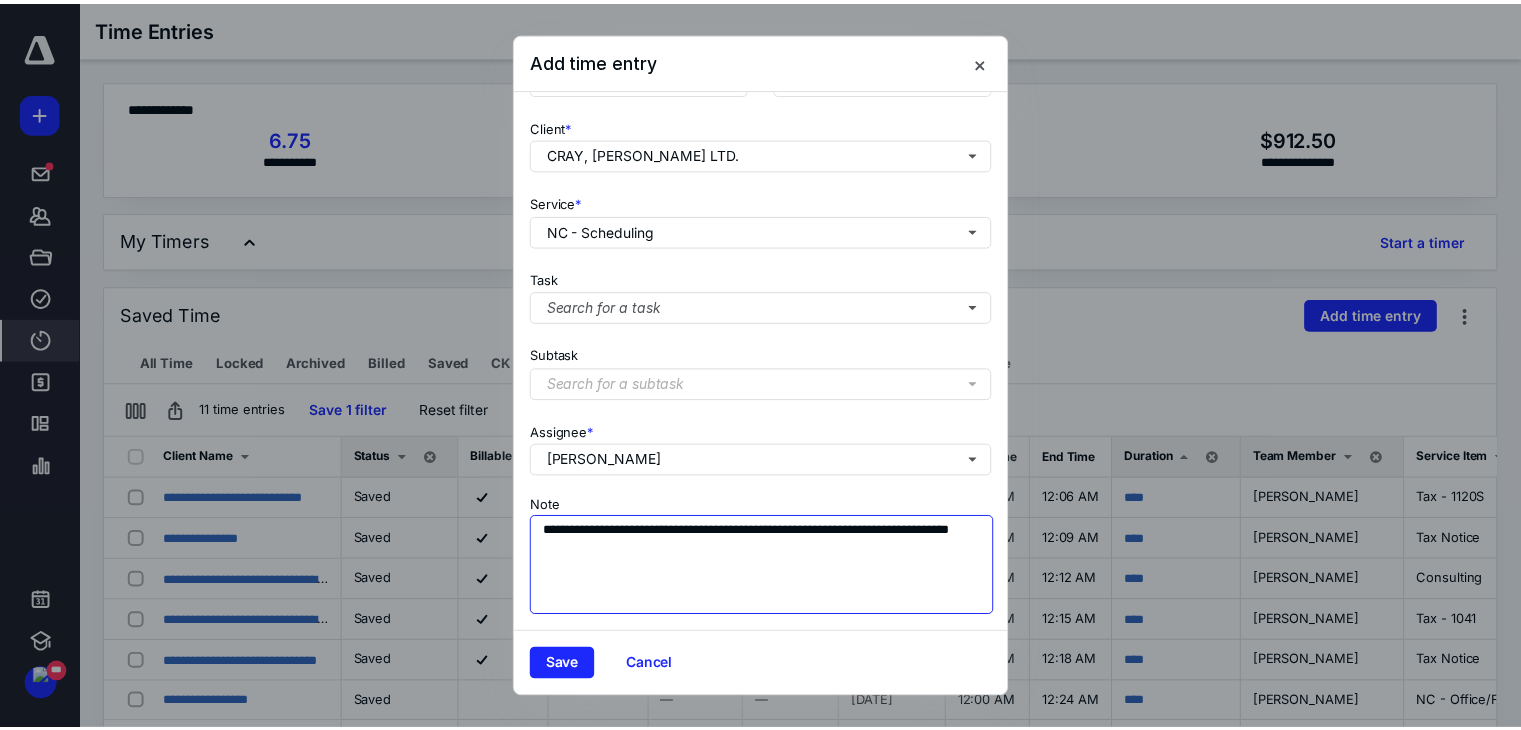 scroll, scrollTop: 0, scrollLeft: 0, axis: both 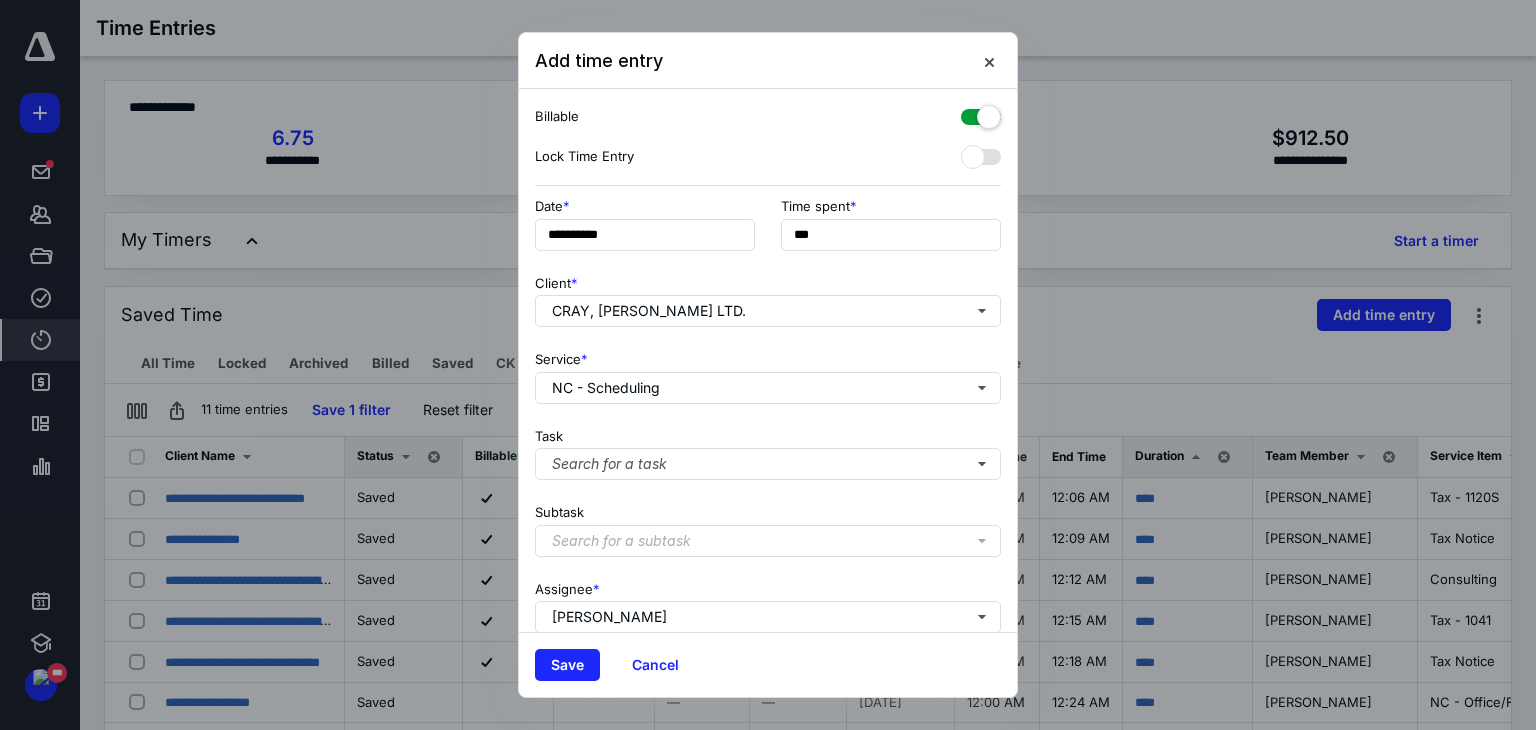 type on "**********" 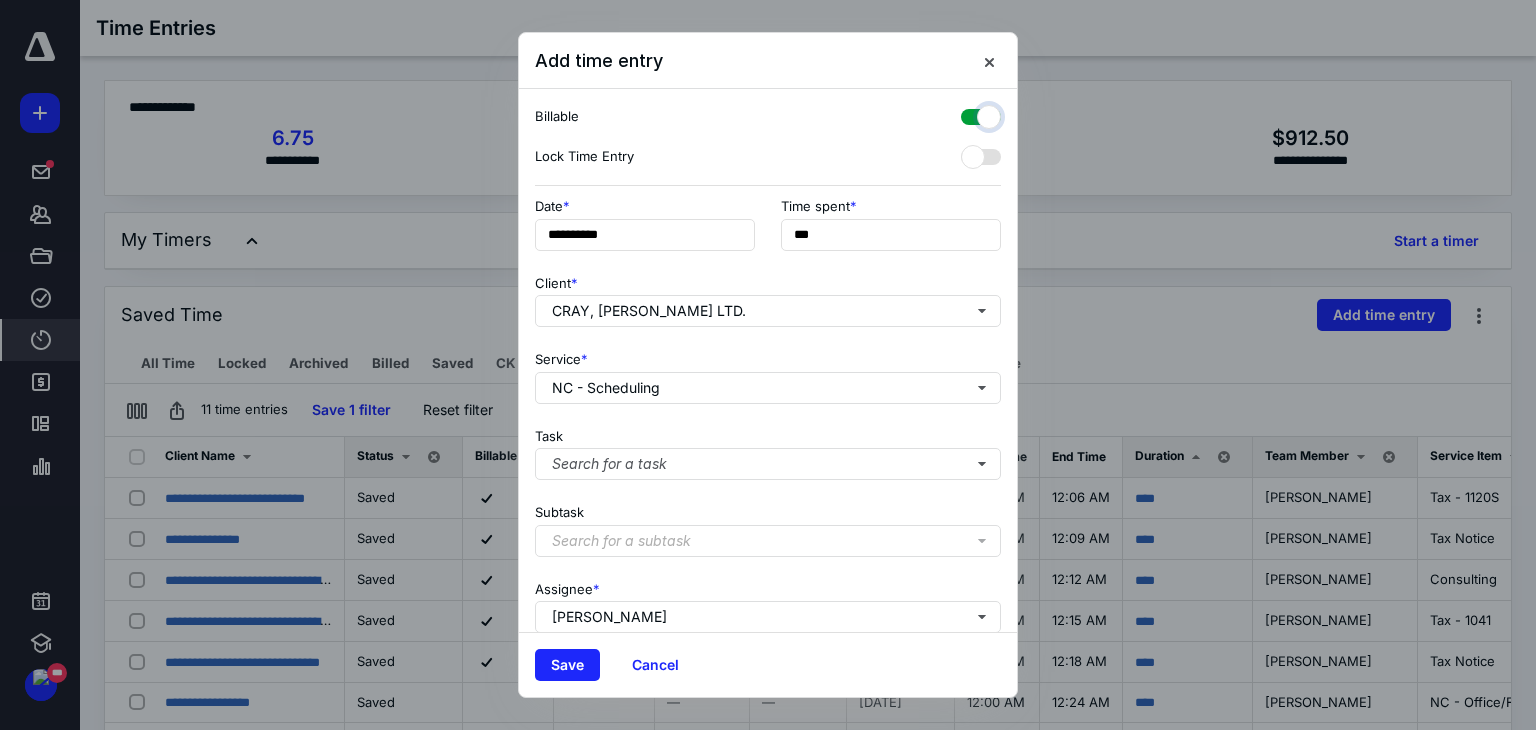 click at bounding box center [971, 114] 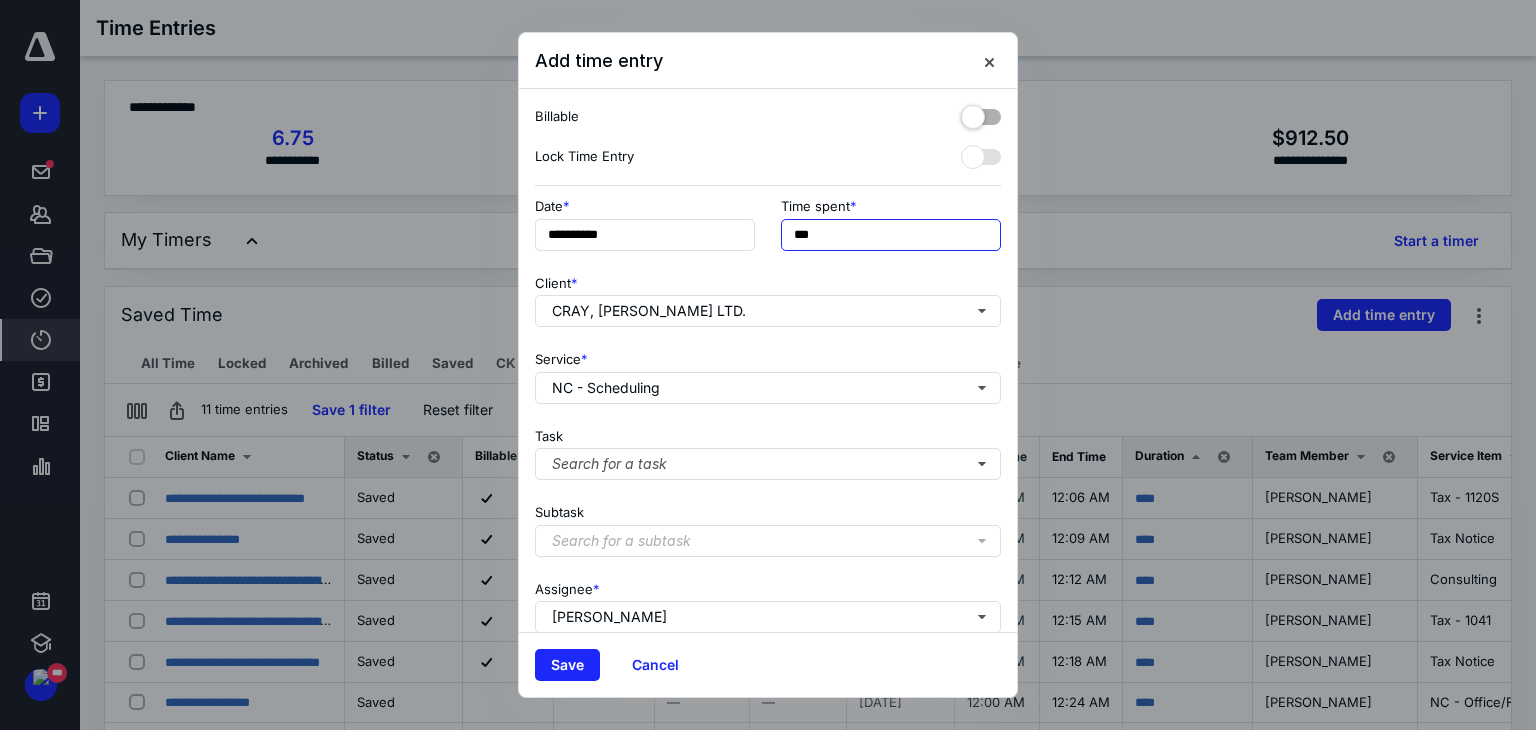 drag, startPoint x: 652, startPoint y: 202, endPoint x: 373, endPoint y: 136, distance: 286.7002 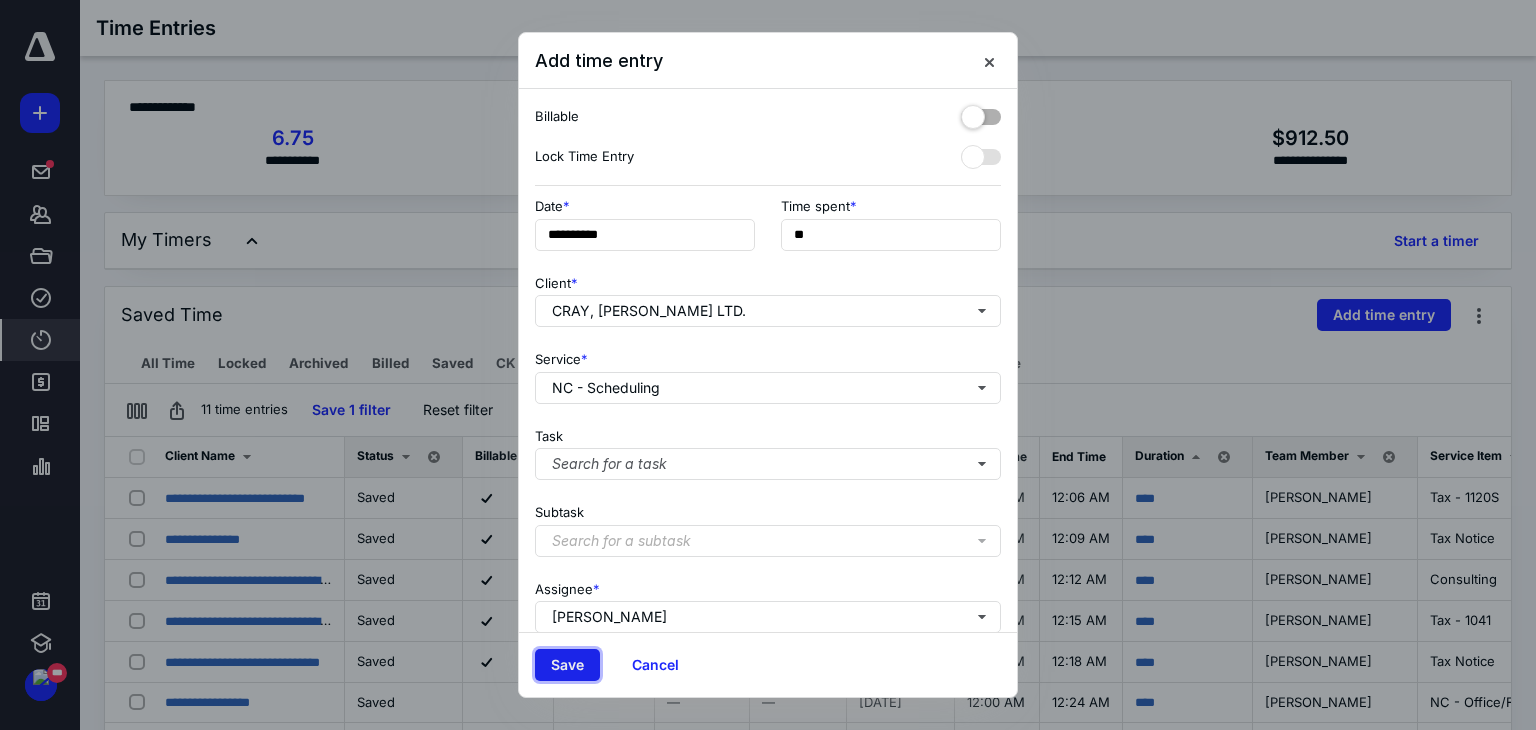 type on "***" 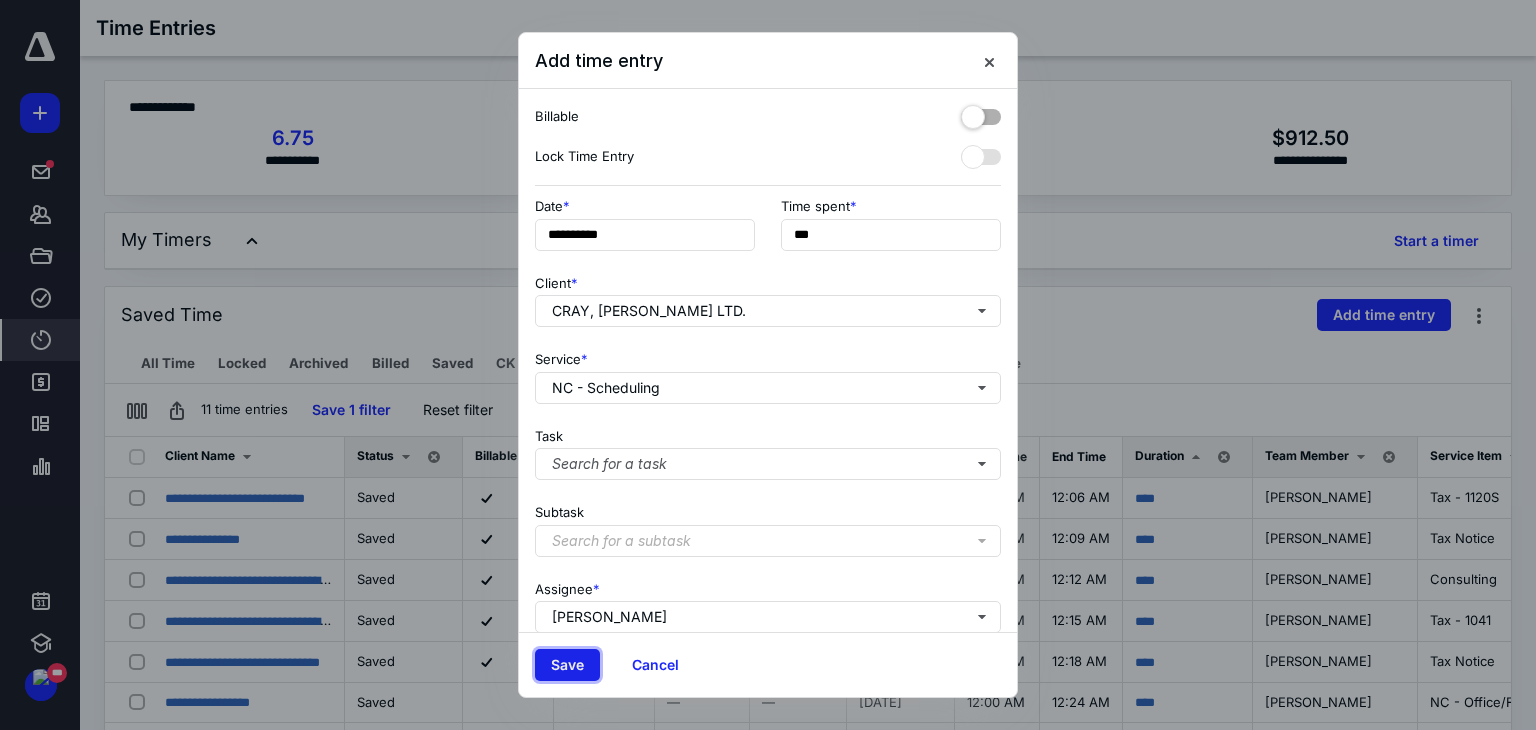 click on "Save" at bounding box center [567, 665] 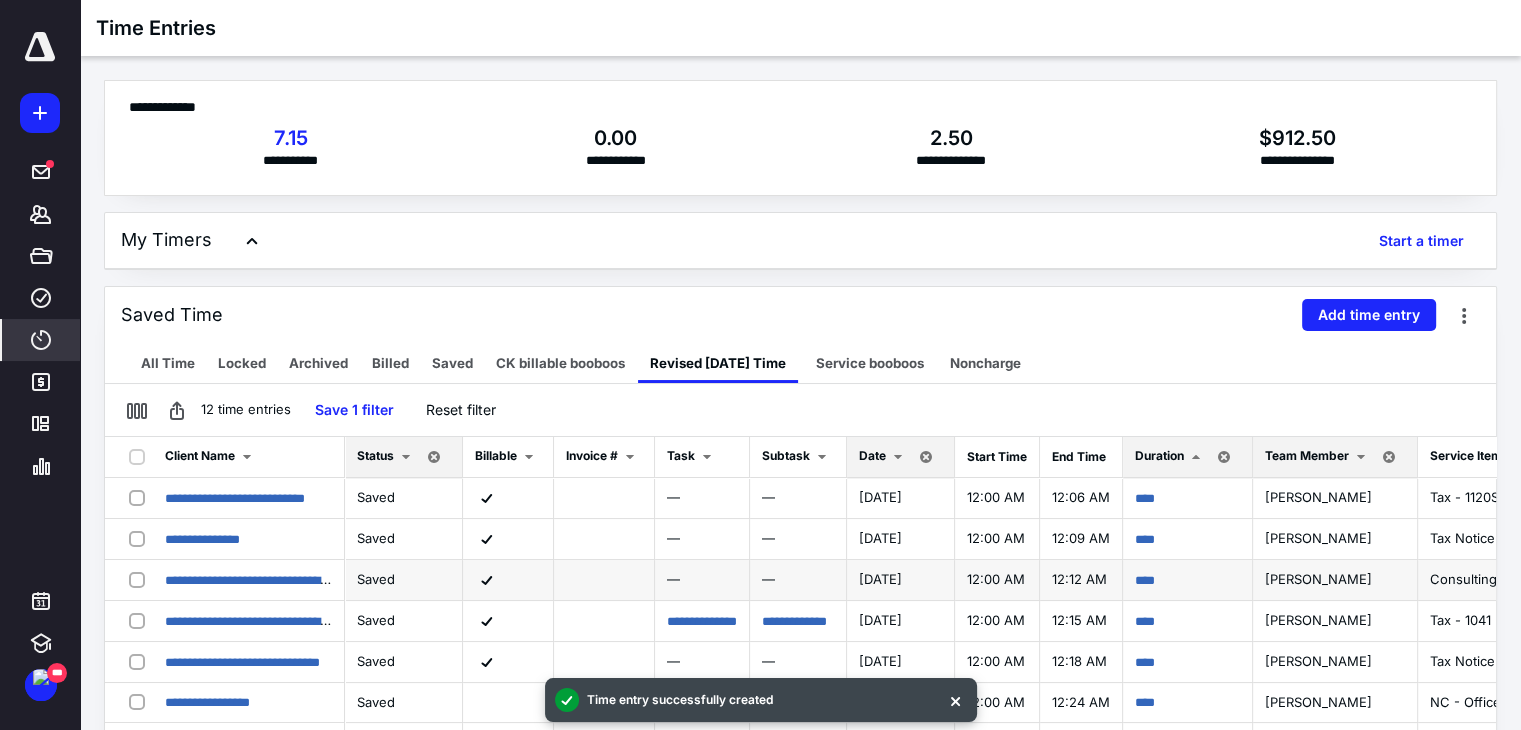scroll, scrollTop: 61, scrollLeft: 0, axis: vertical 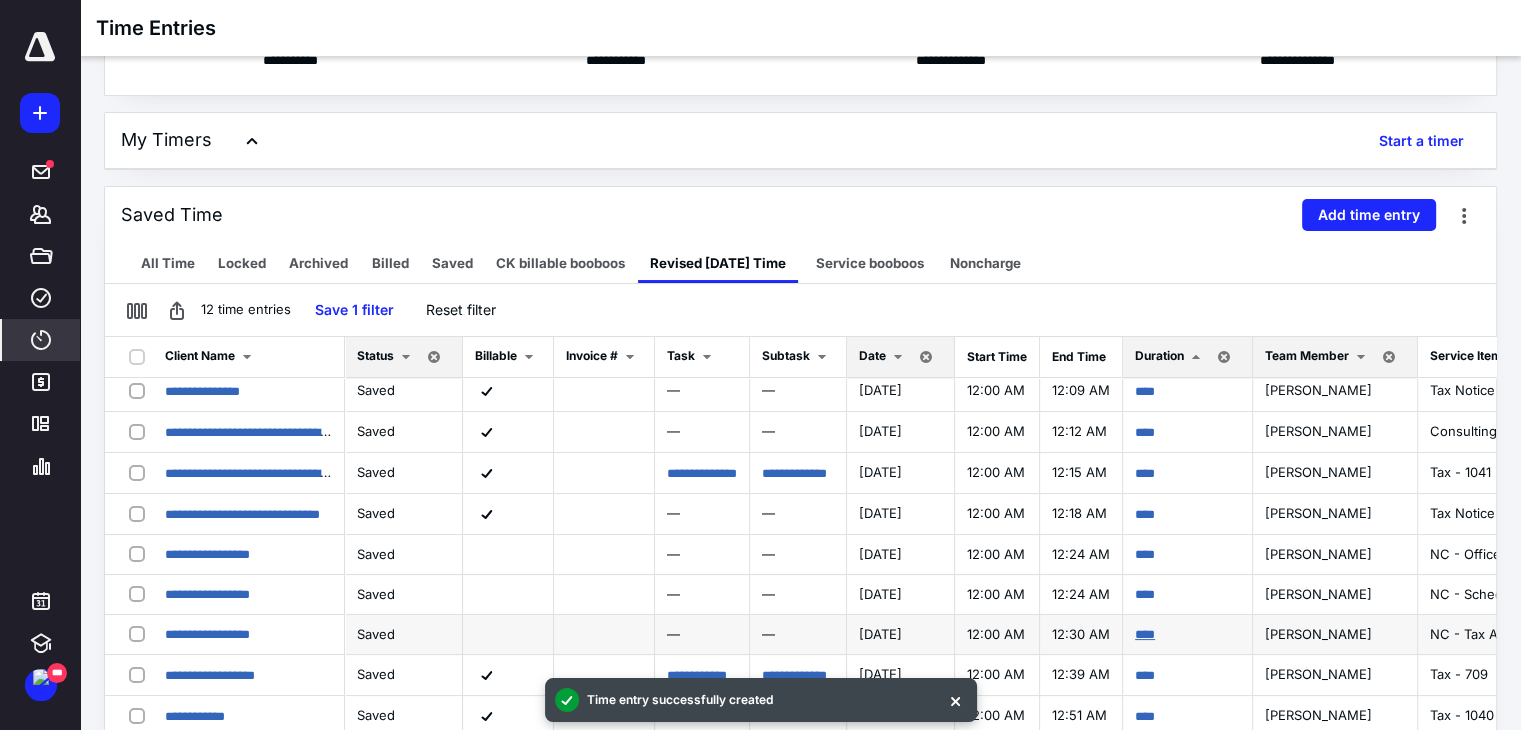 click on "****" at bounding box center (1145, 634) 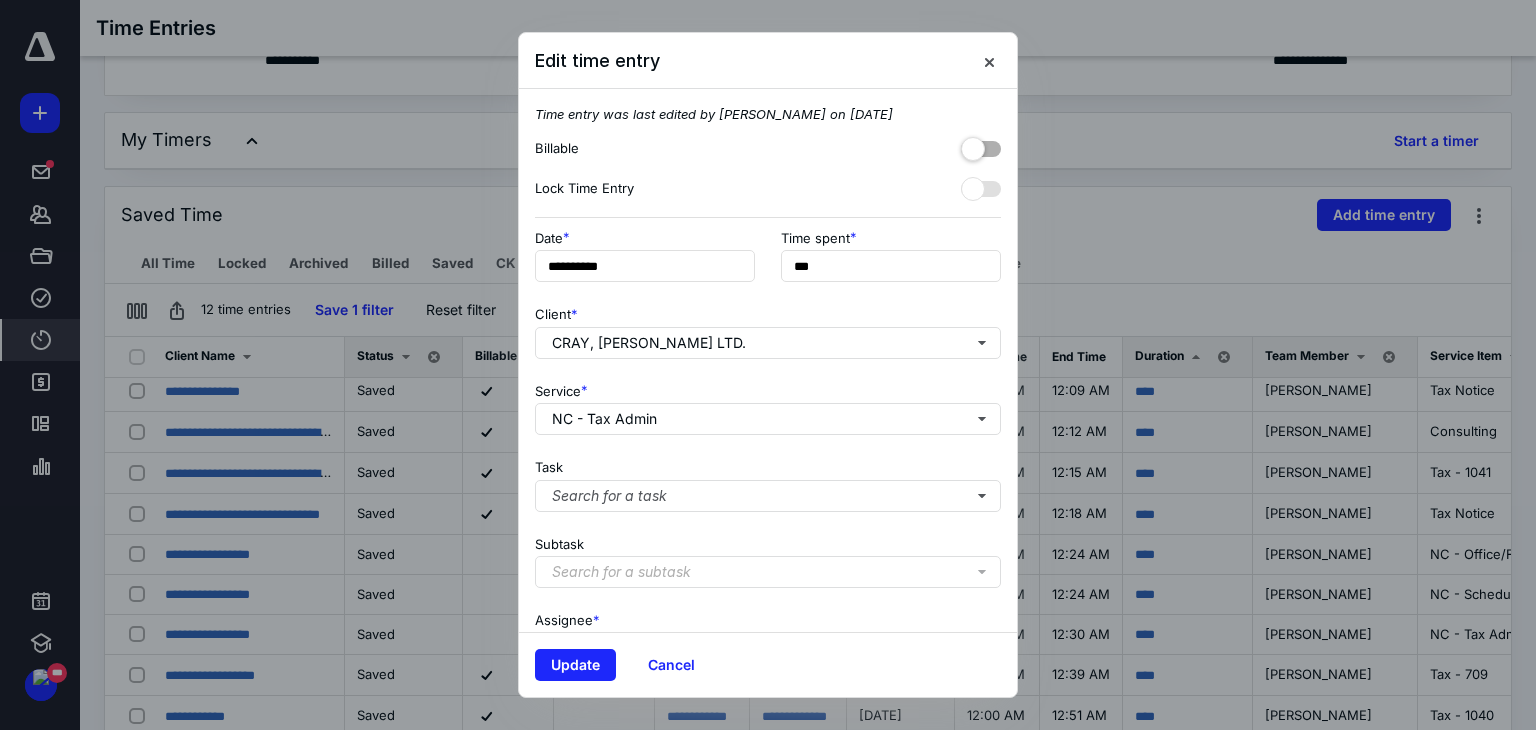 scroll, scrollTop: 203, scrollLeft: 0, axis: vertical 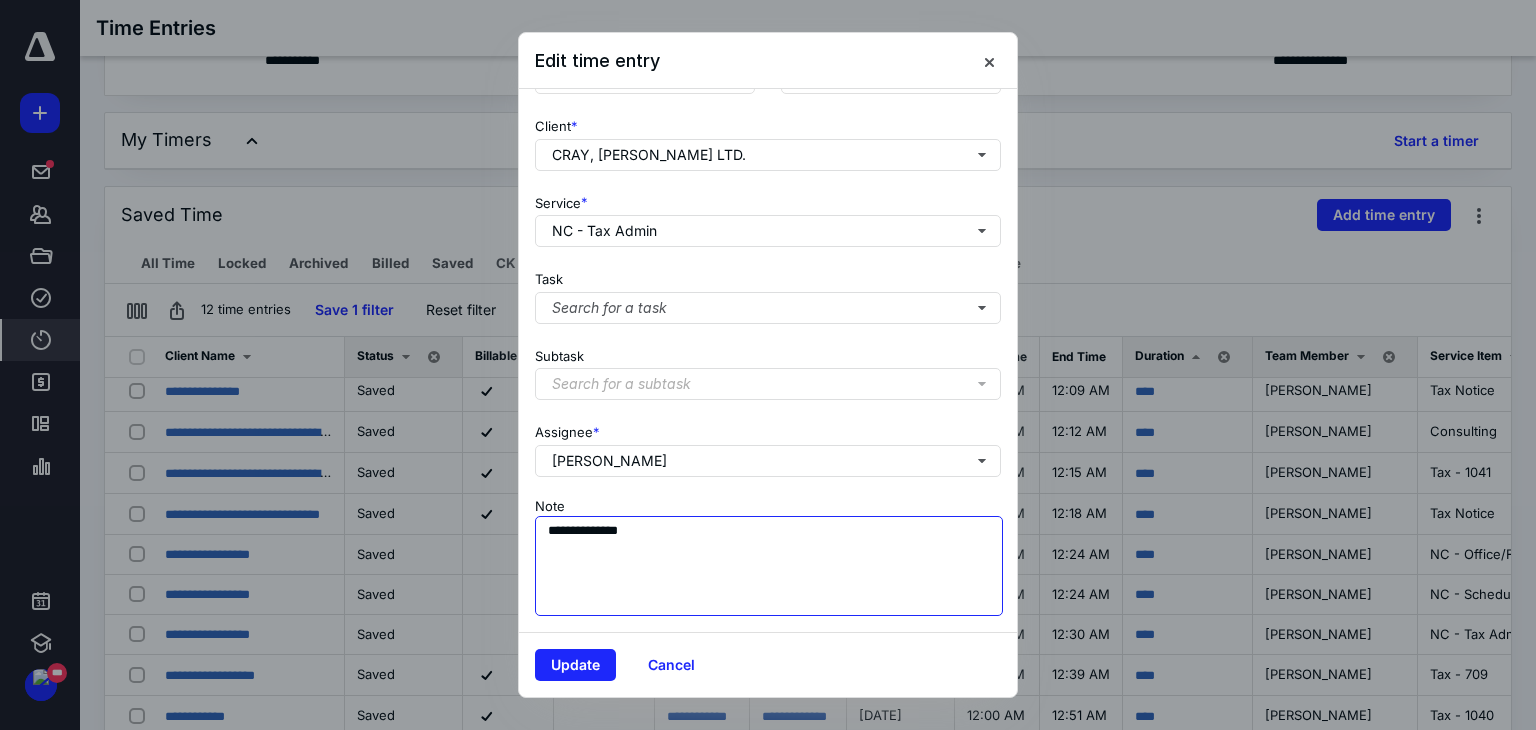 click on "**********" at bounding box center [769, 566] 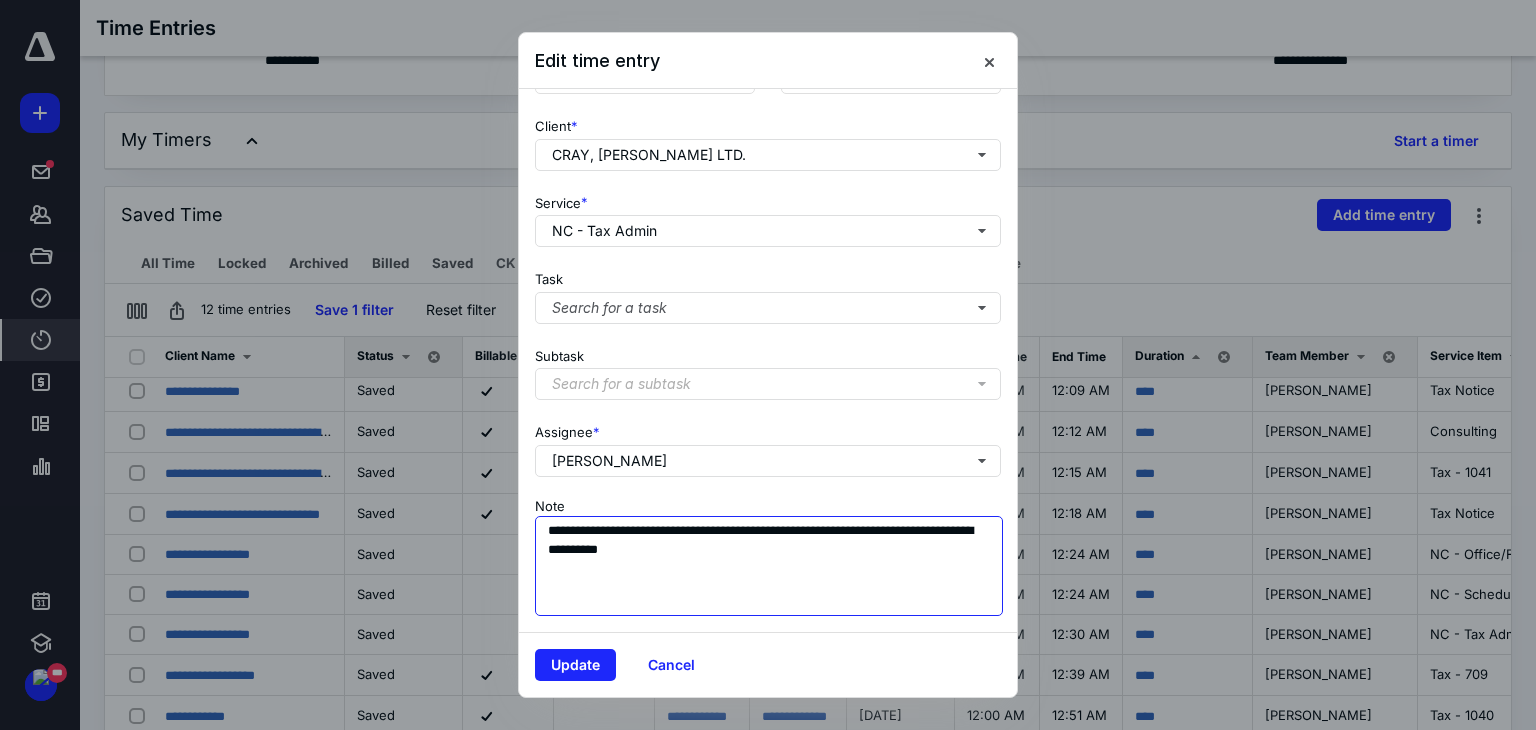 scroll, scrollTop: 0, scrollLeft: 0, axis: both 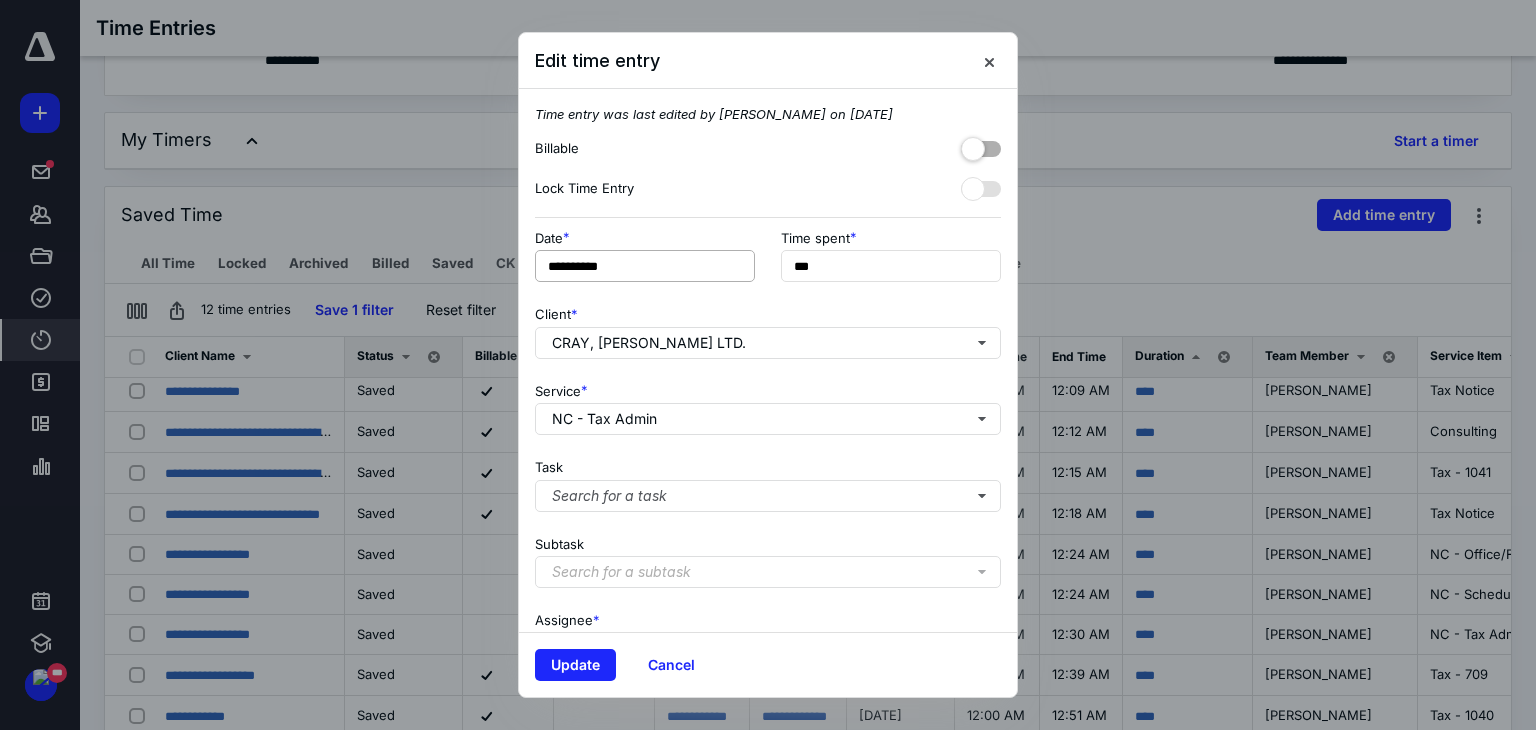 type on "**********" 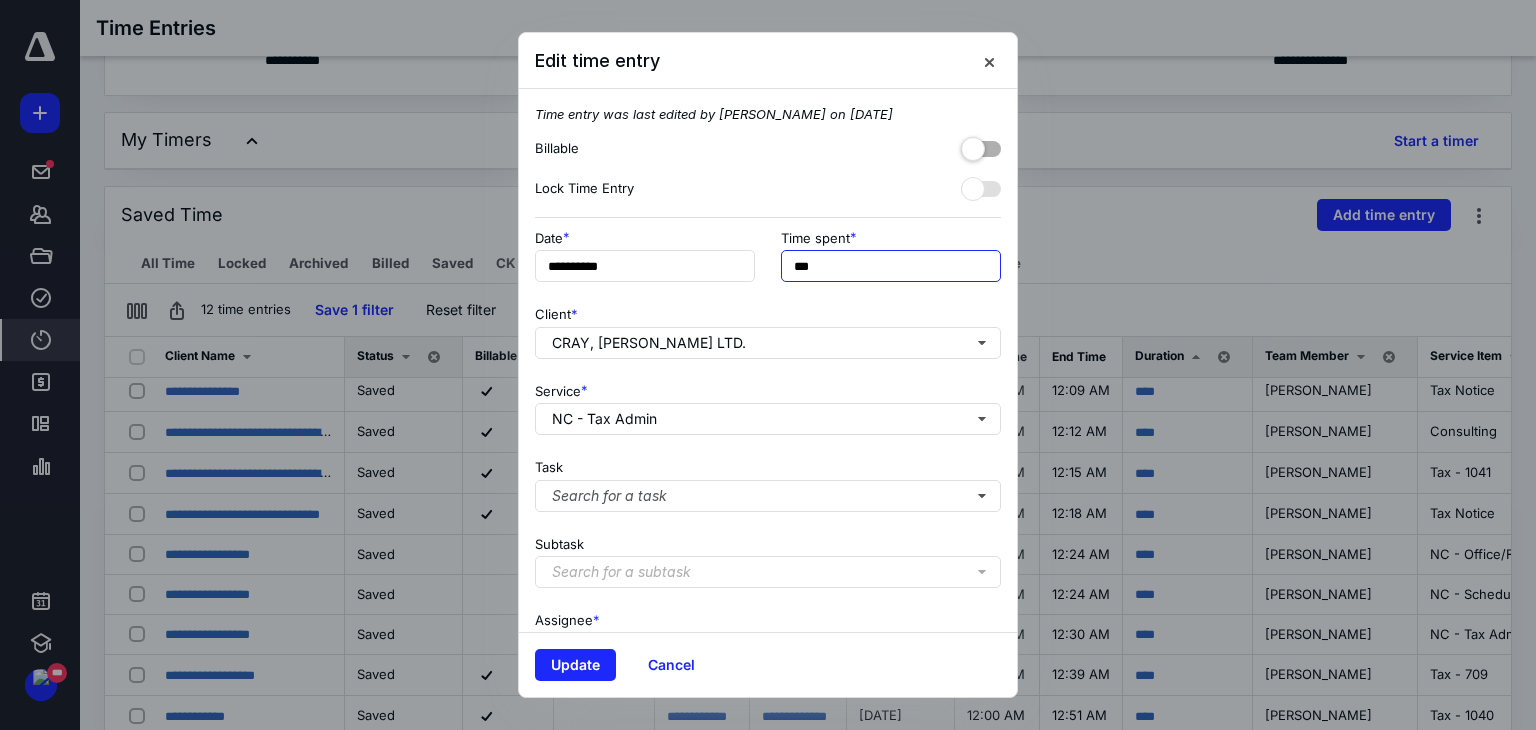 drag, startPoint x: 746, startPoint y: 258, endPoint x: 436, endPoint y: 197, distance: 315.9446 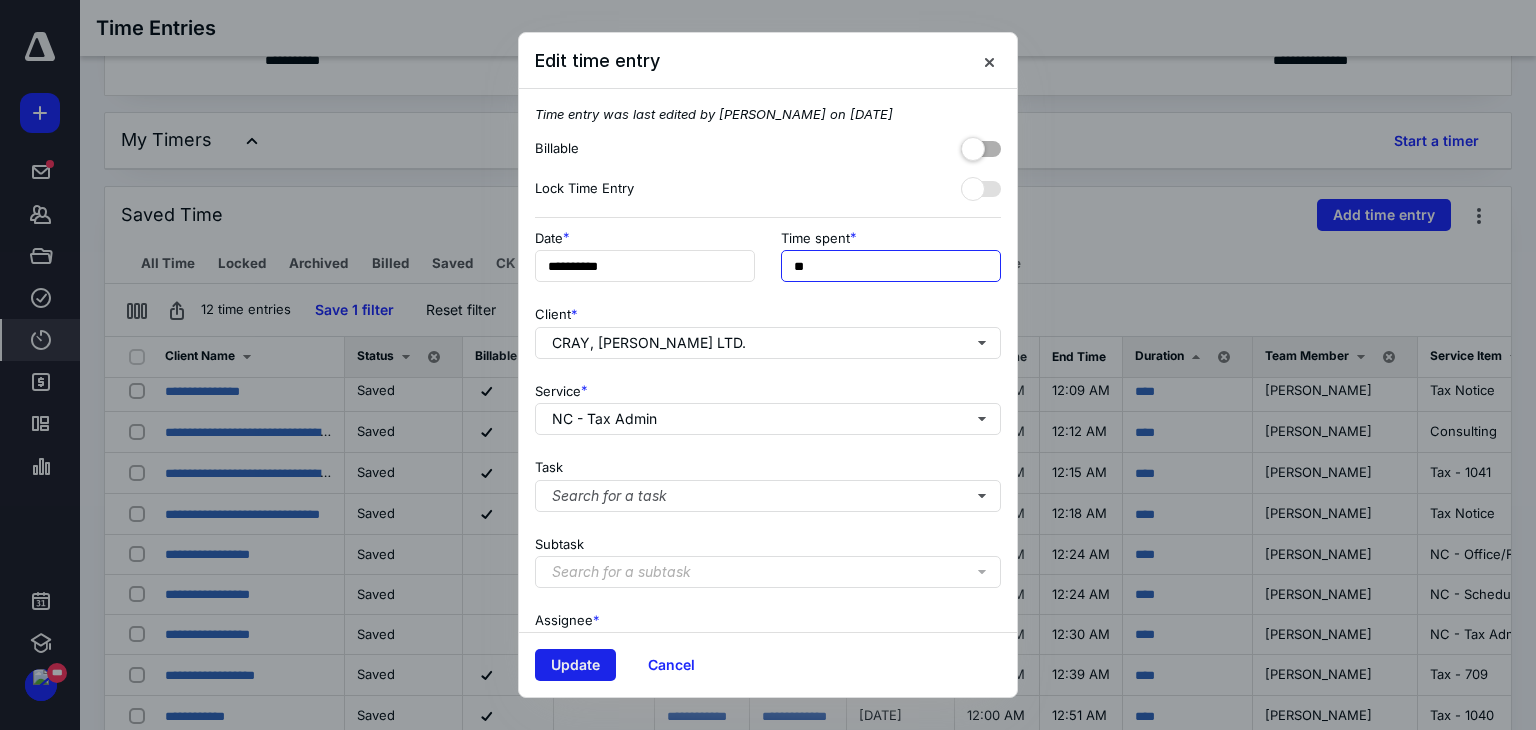 type on "**" 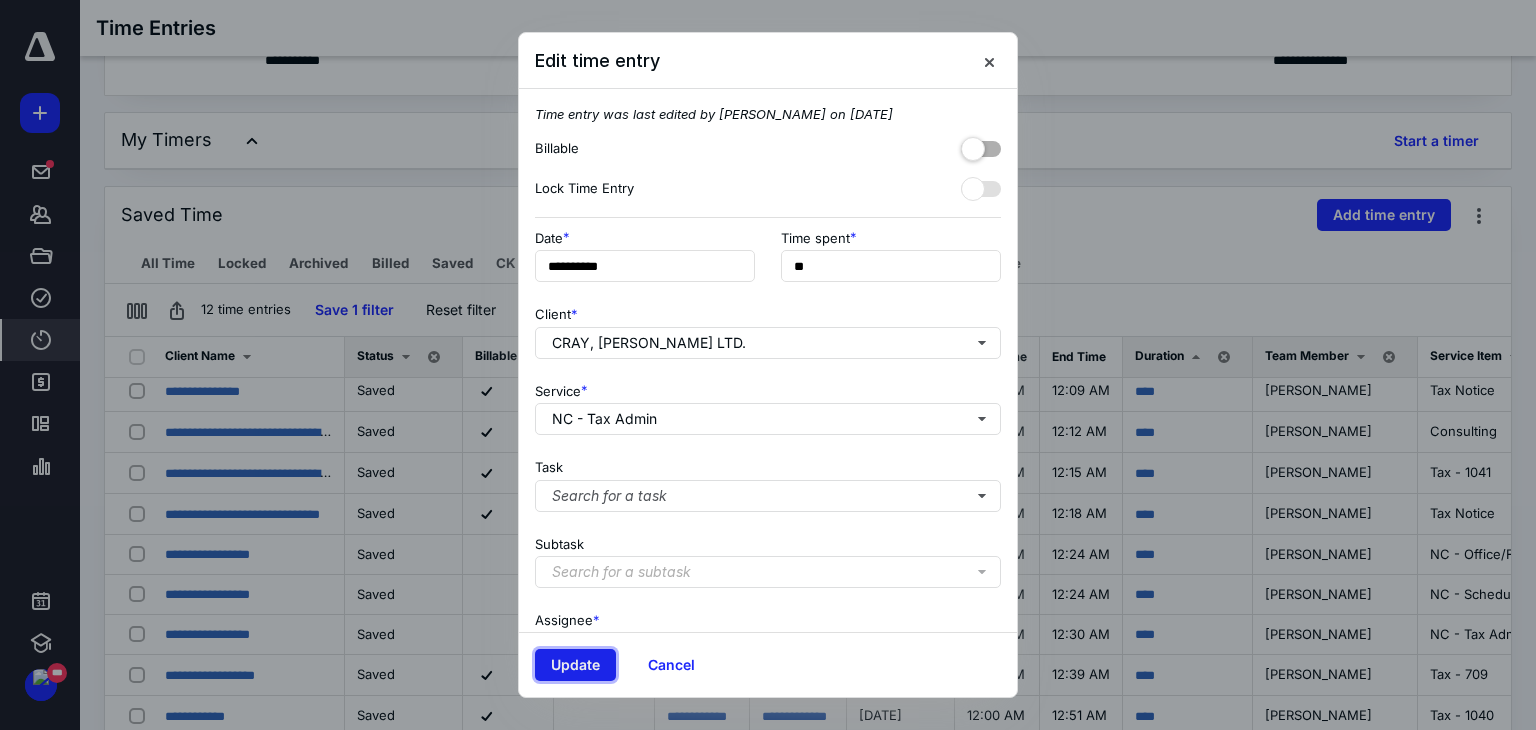 click on "Update" at bounding box center [575, 665] 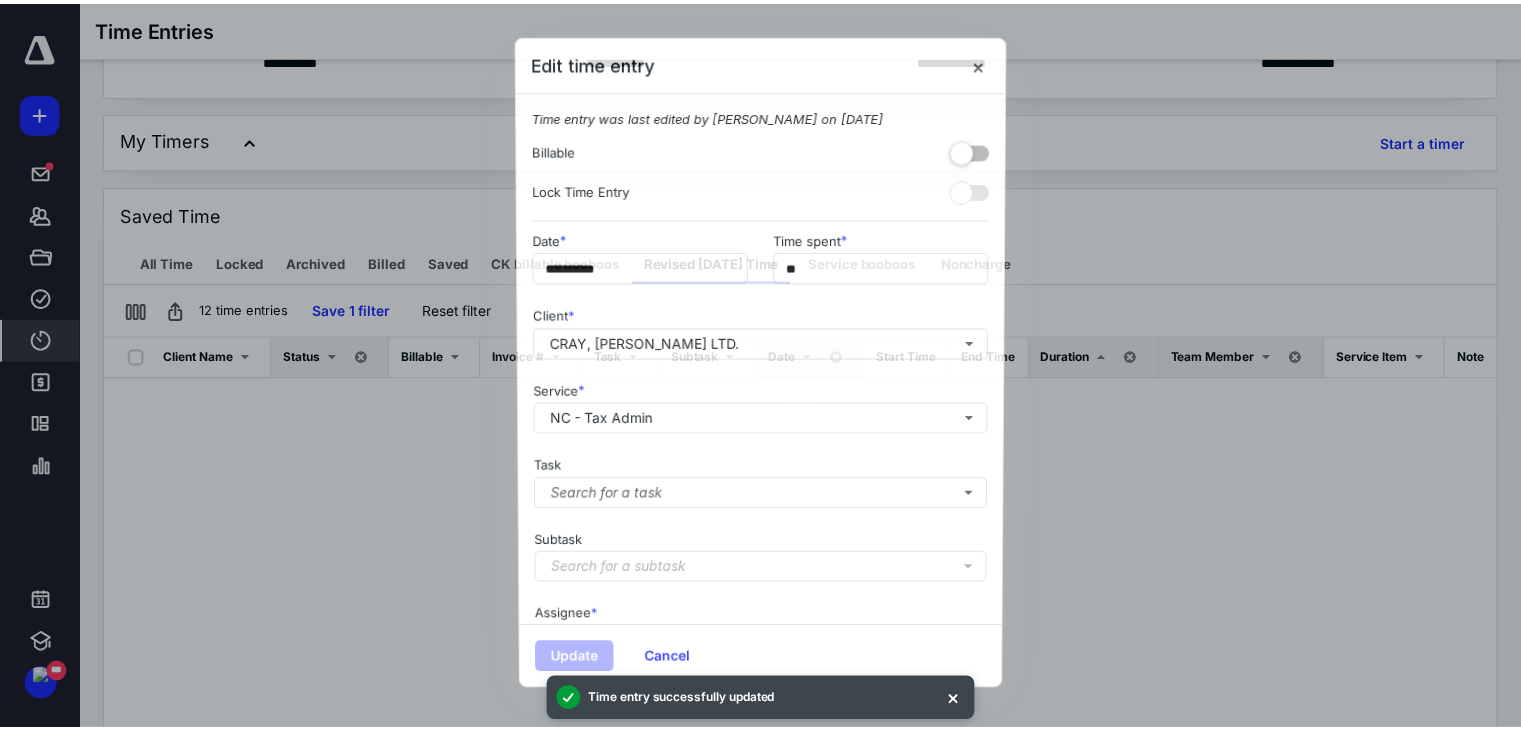 scroll, scrollTop: 0, scrollLeft: 0, axis: both 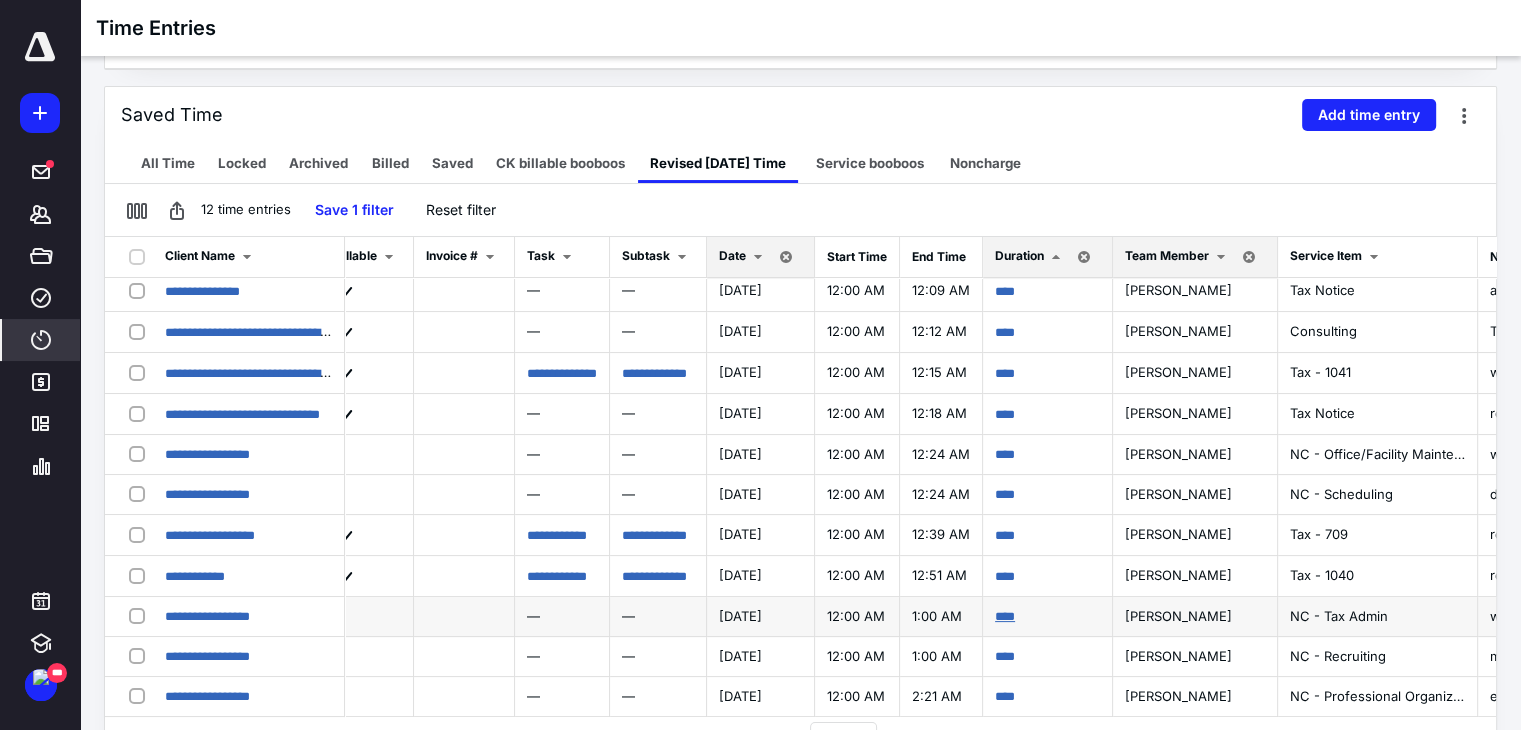 click on "****" at bounding box center (1005, 616) 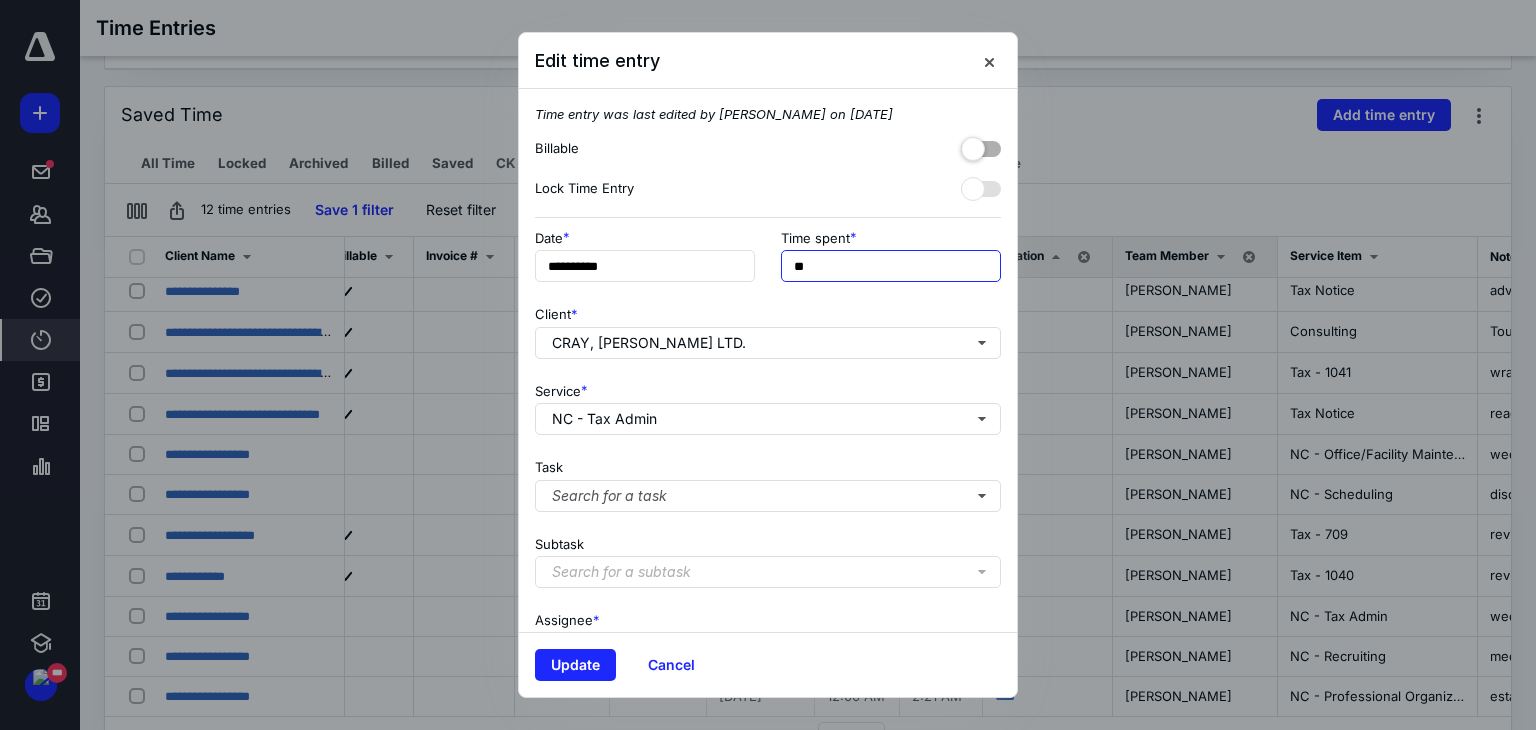 drag, startPoint x: 851, startPoint y: 272, endPoint x: 544, endPoint y: 213, distance: 312.61798 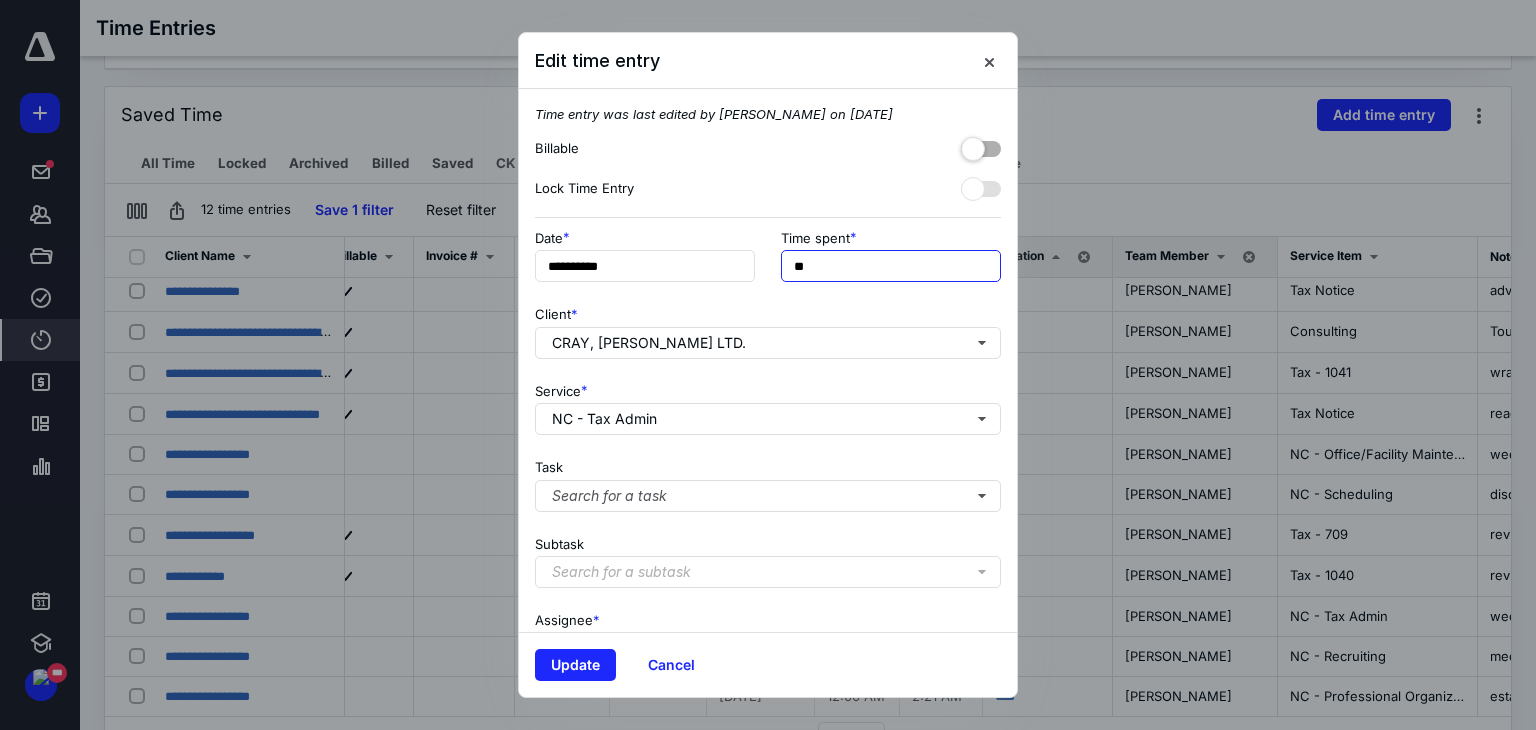 type on "*" 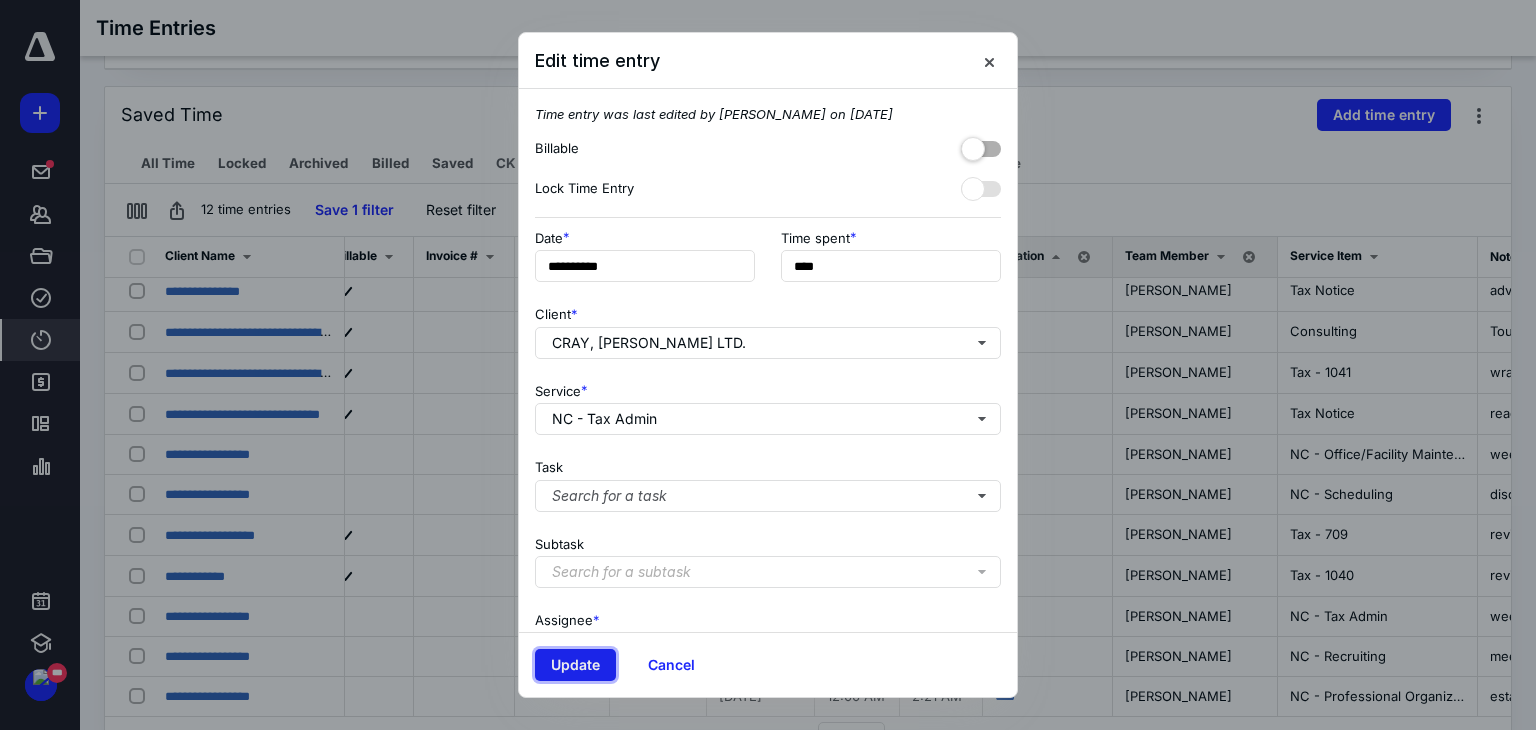 type on "******" 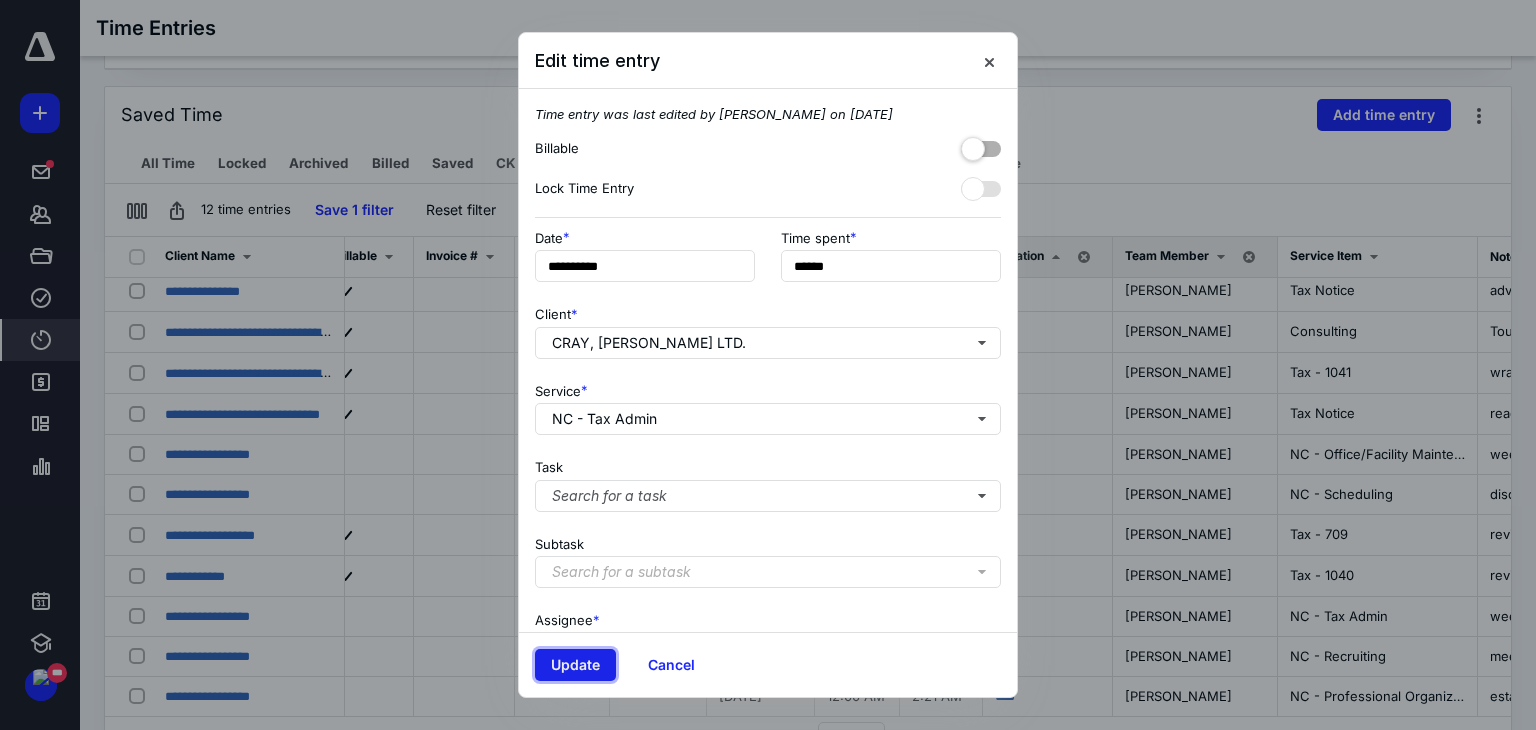 click on "Update" at bounding box center [575, 665] 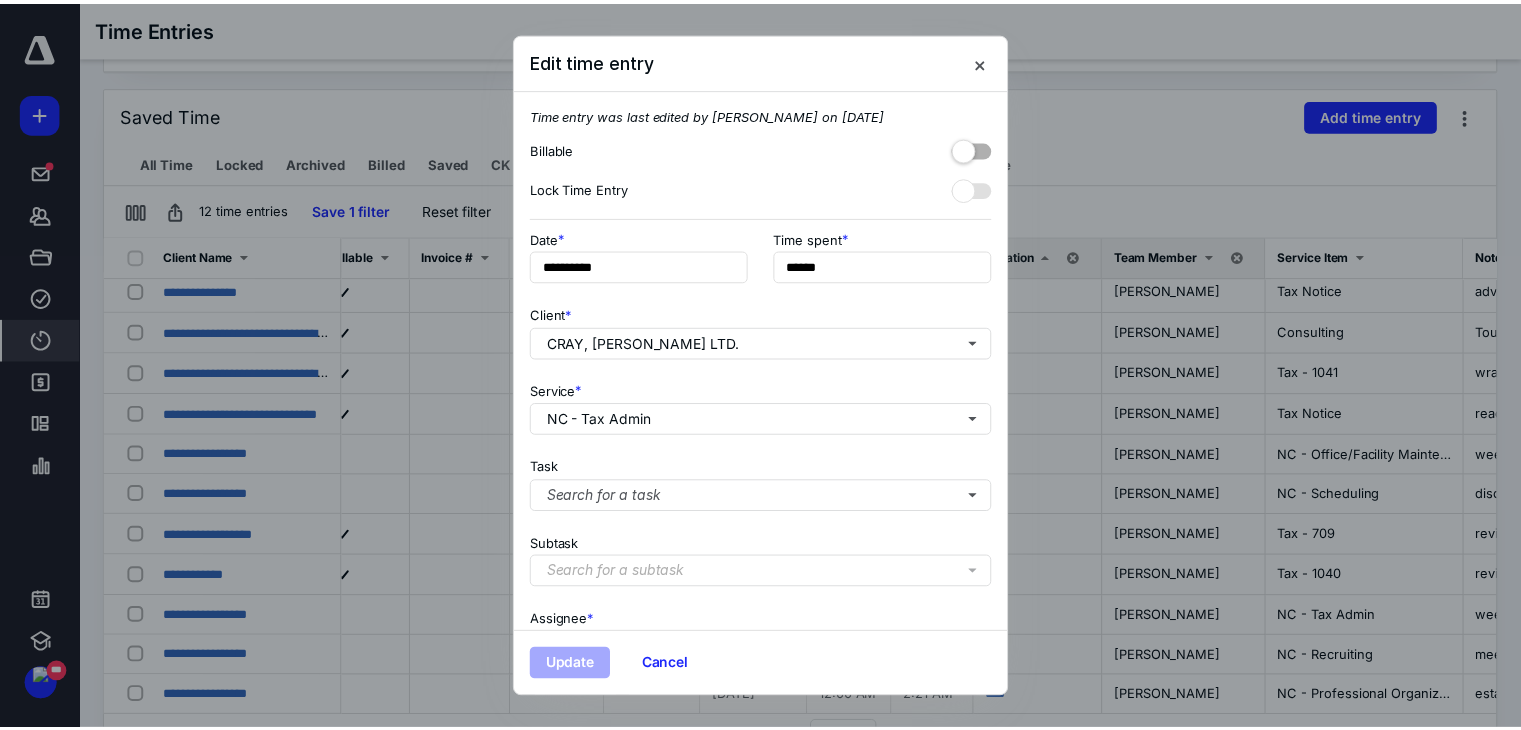 scroll, scrollTop: 0, scrollLeft: 0, axis: both 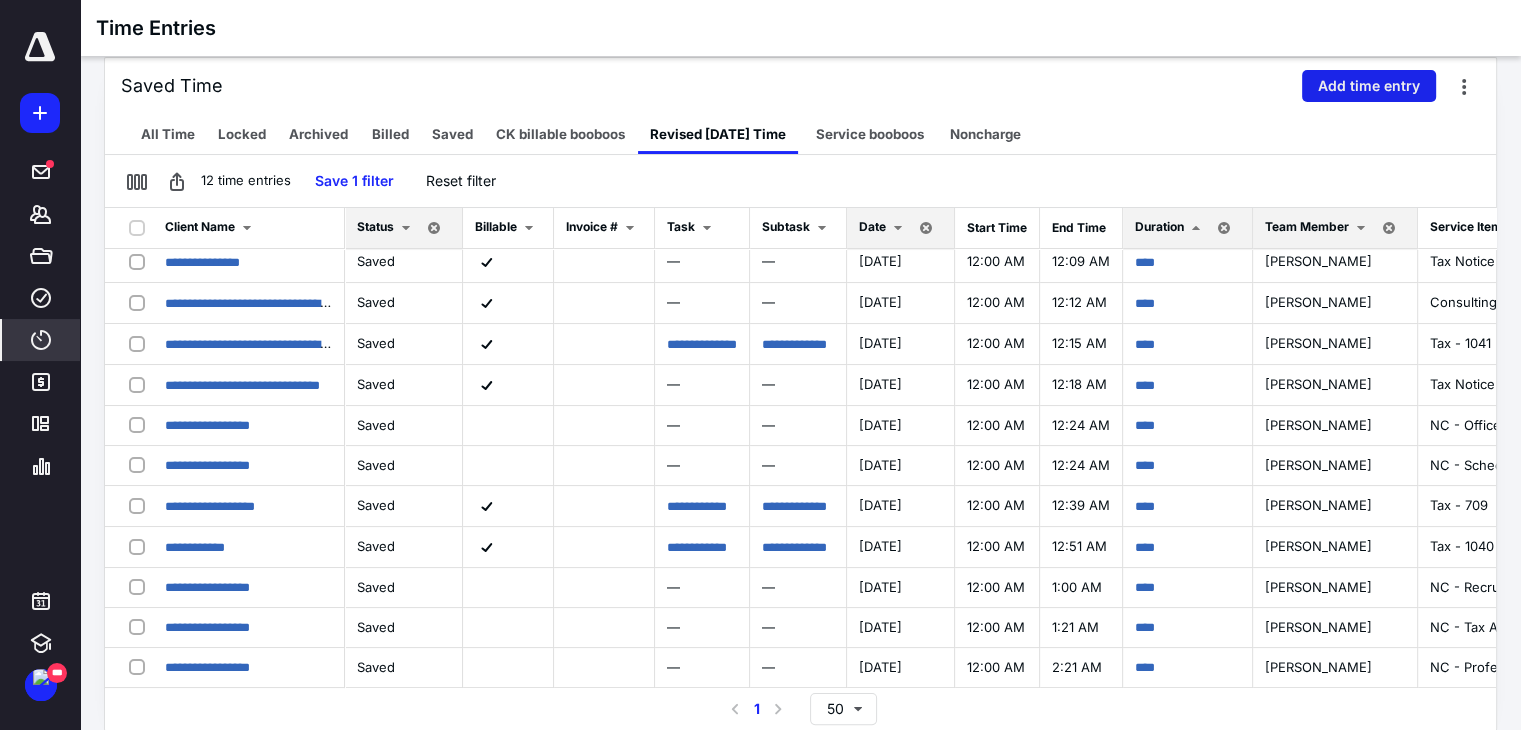 click on "Add time entry" at bounding box center (1369, 86) 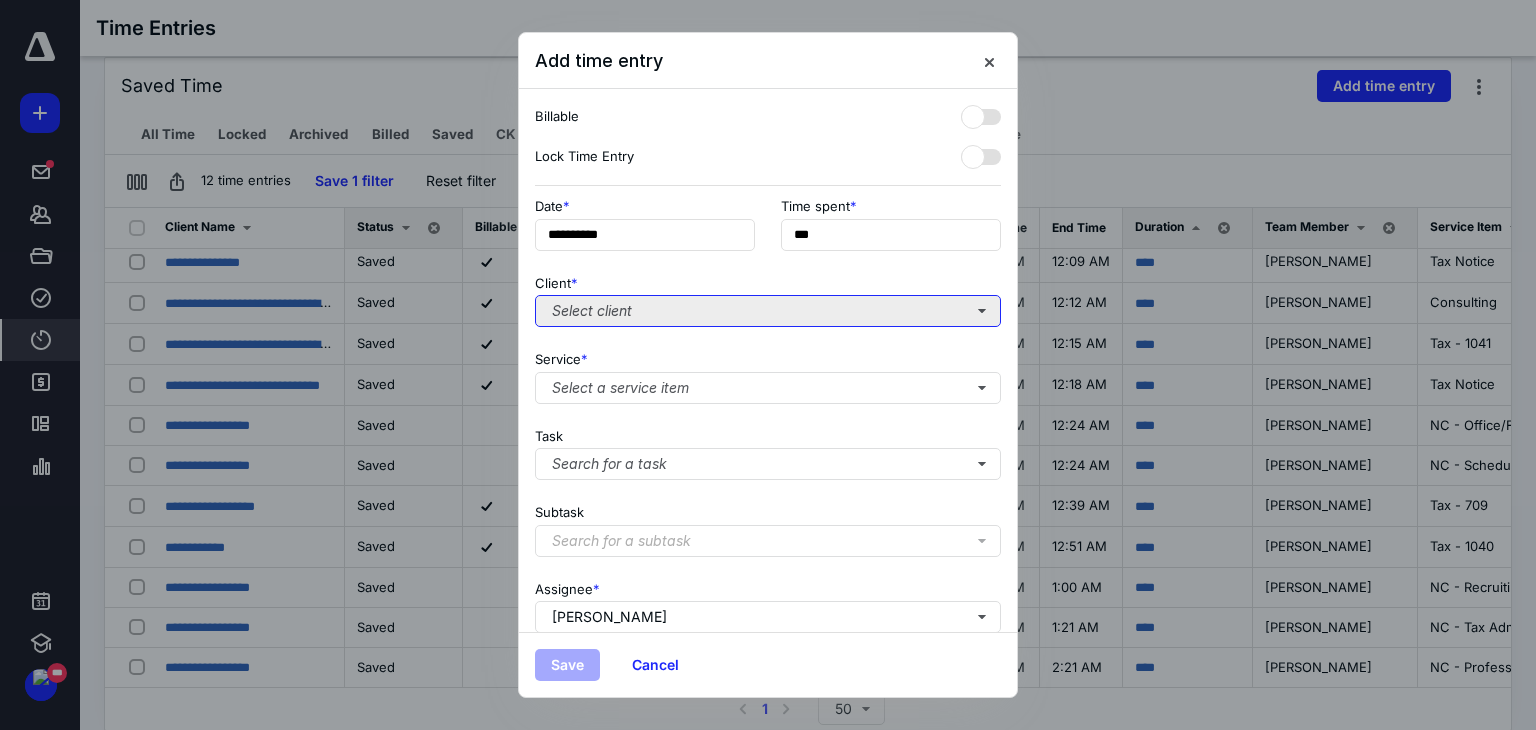 click on "Select client" at bounding box center (768, 311) 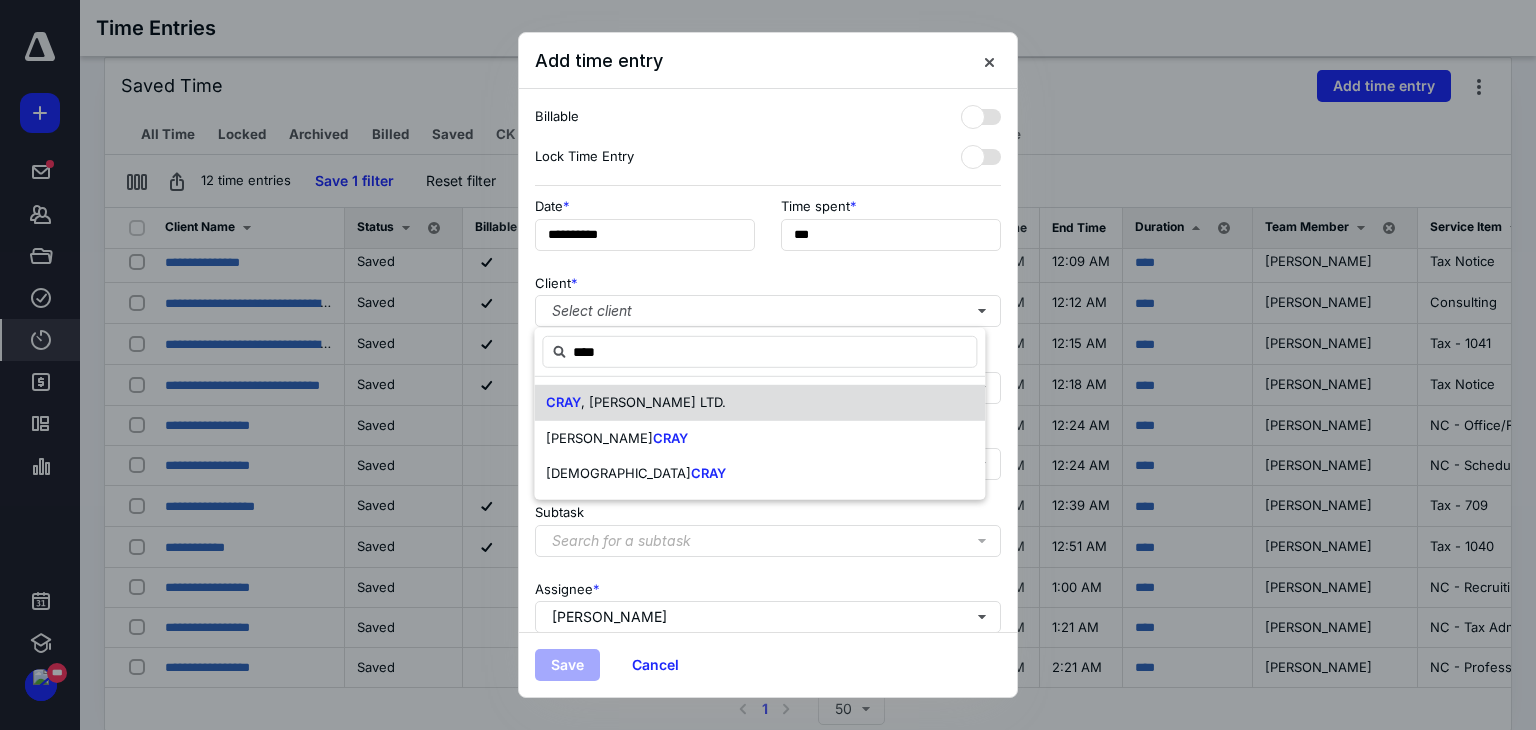 click on "CRAY , [PERSON_NAME] LTD." at bounding box center (759, 403) 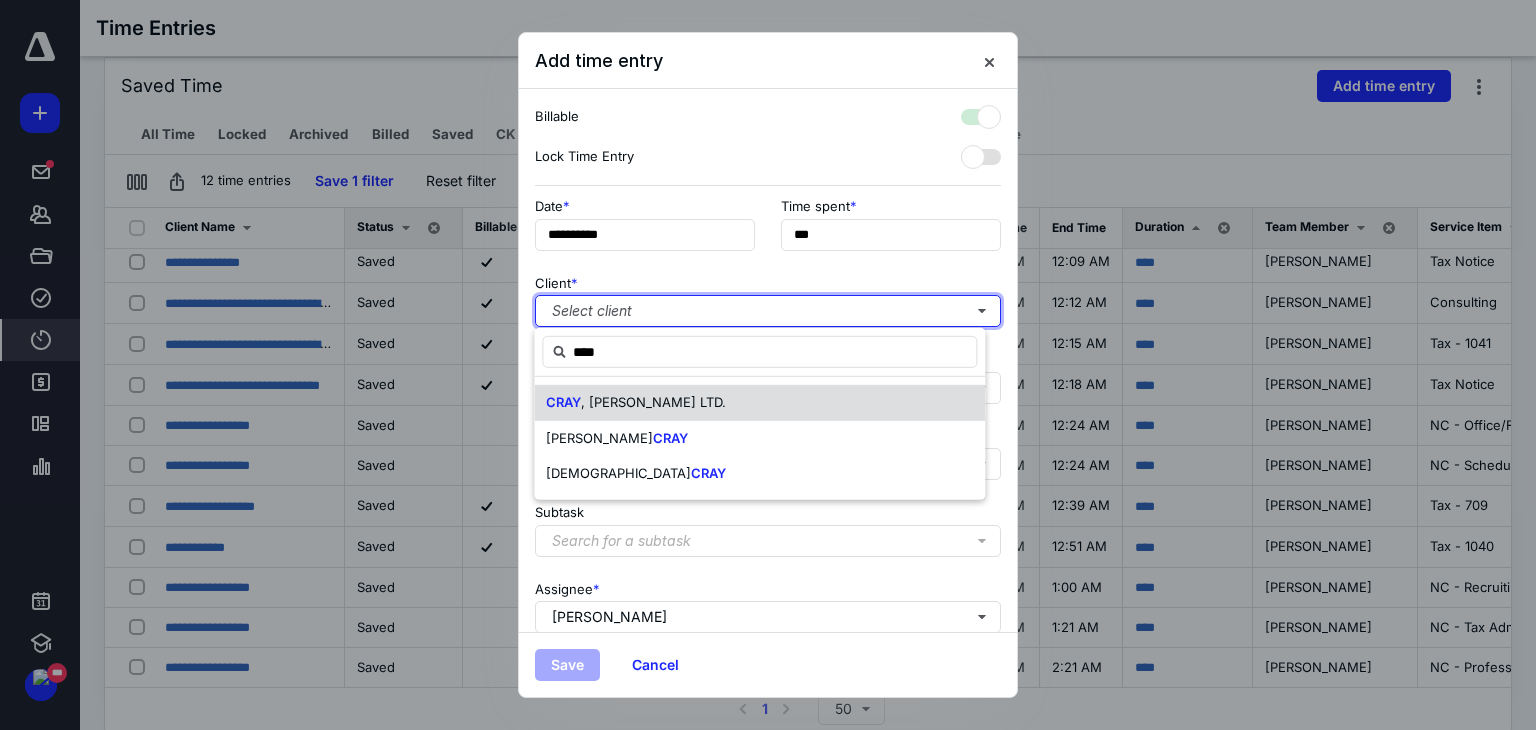 checkbox on "true" 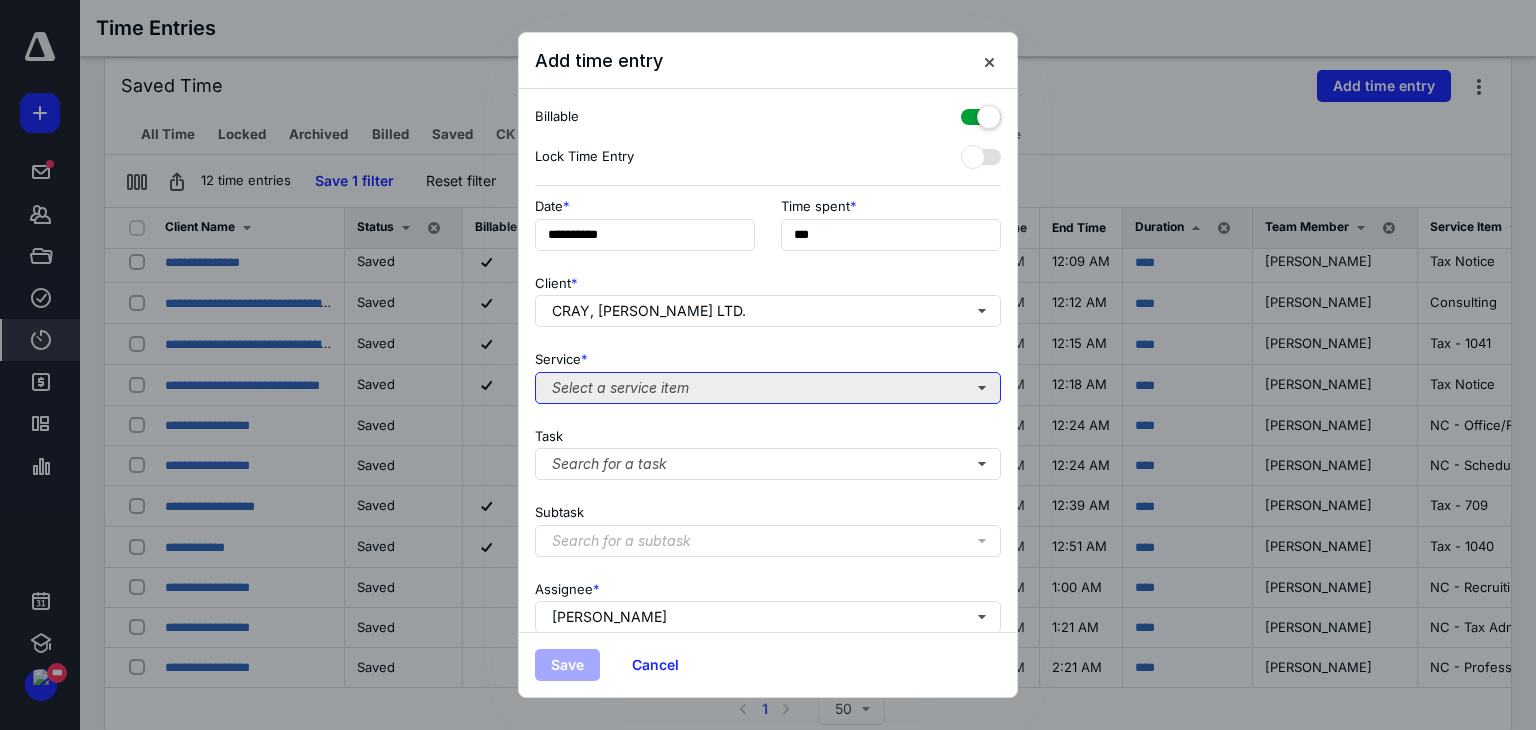 click on "Select a service item" at bounding box center [768, 388] 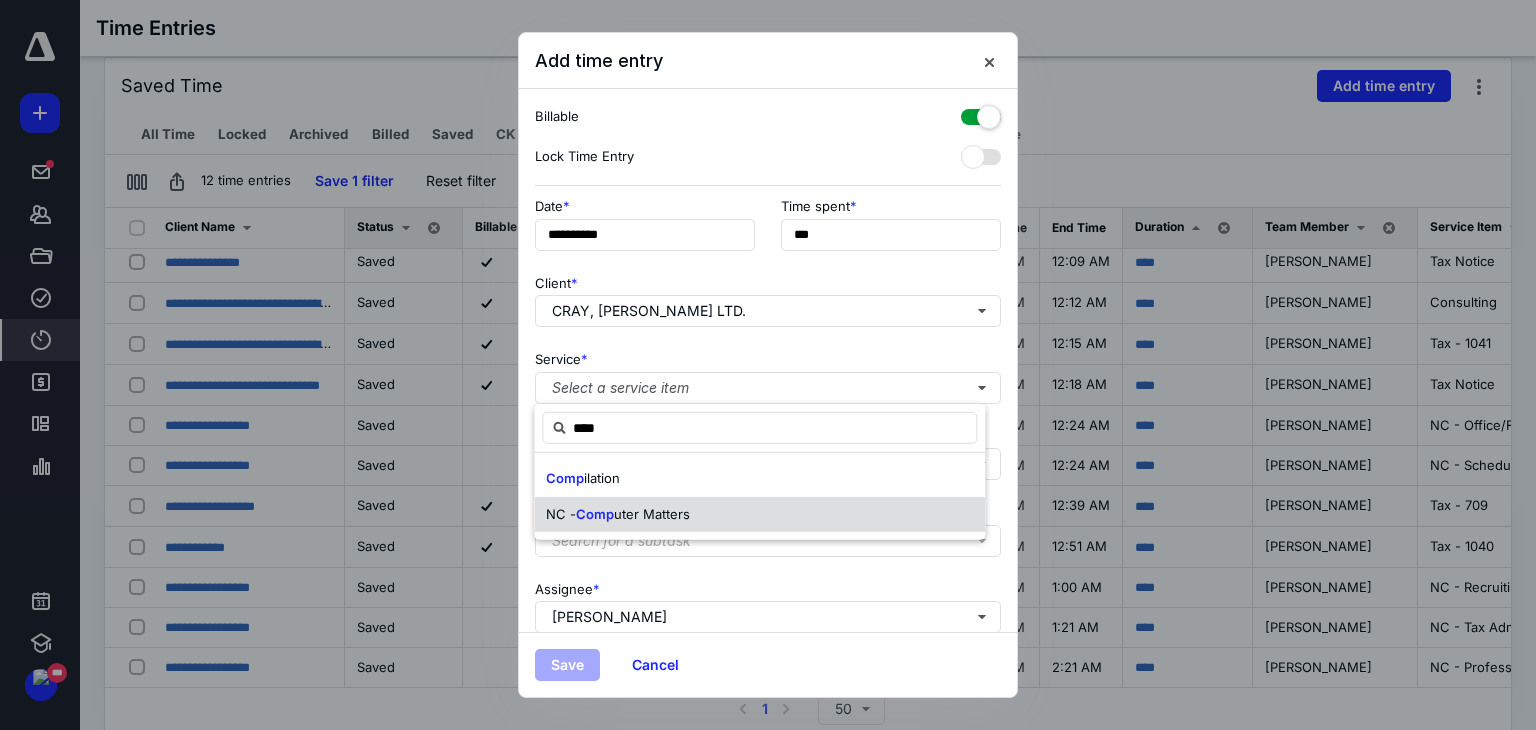 click on "uter Matters" at bounding box center (652, 513) 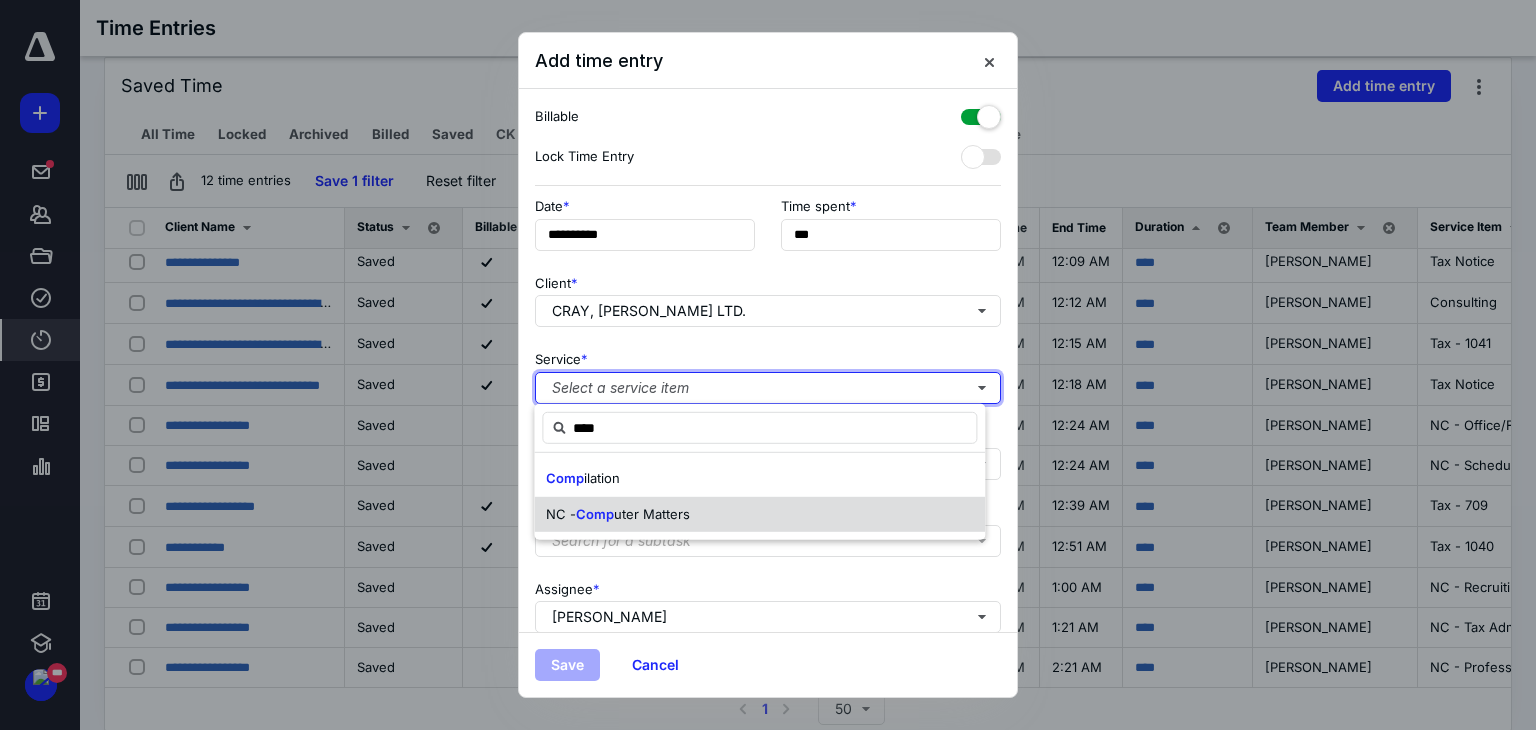 type 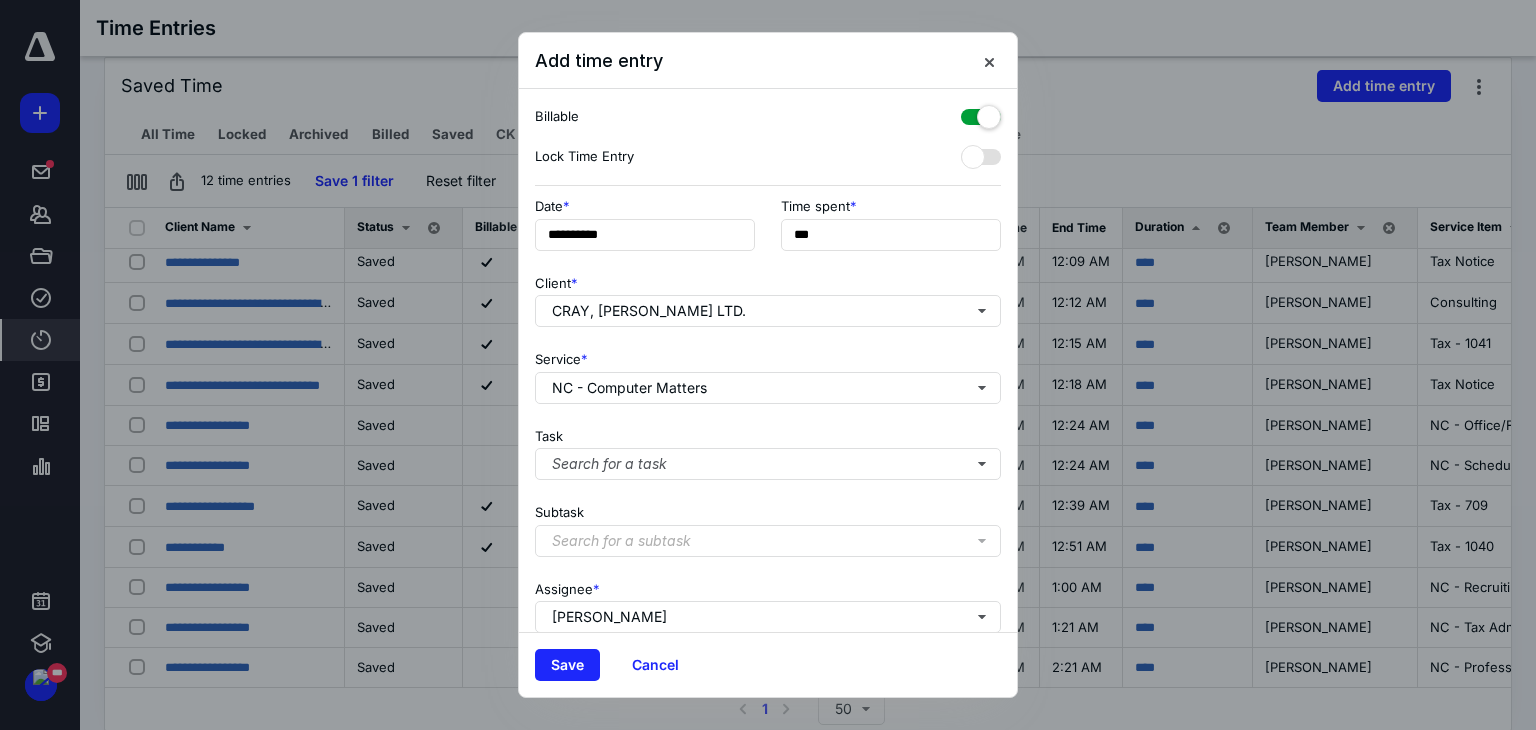 click at bounding box center [981, 113] 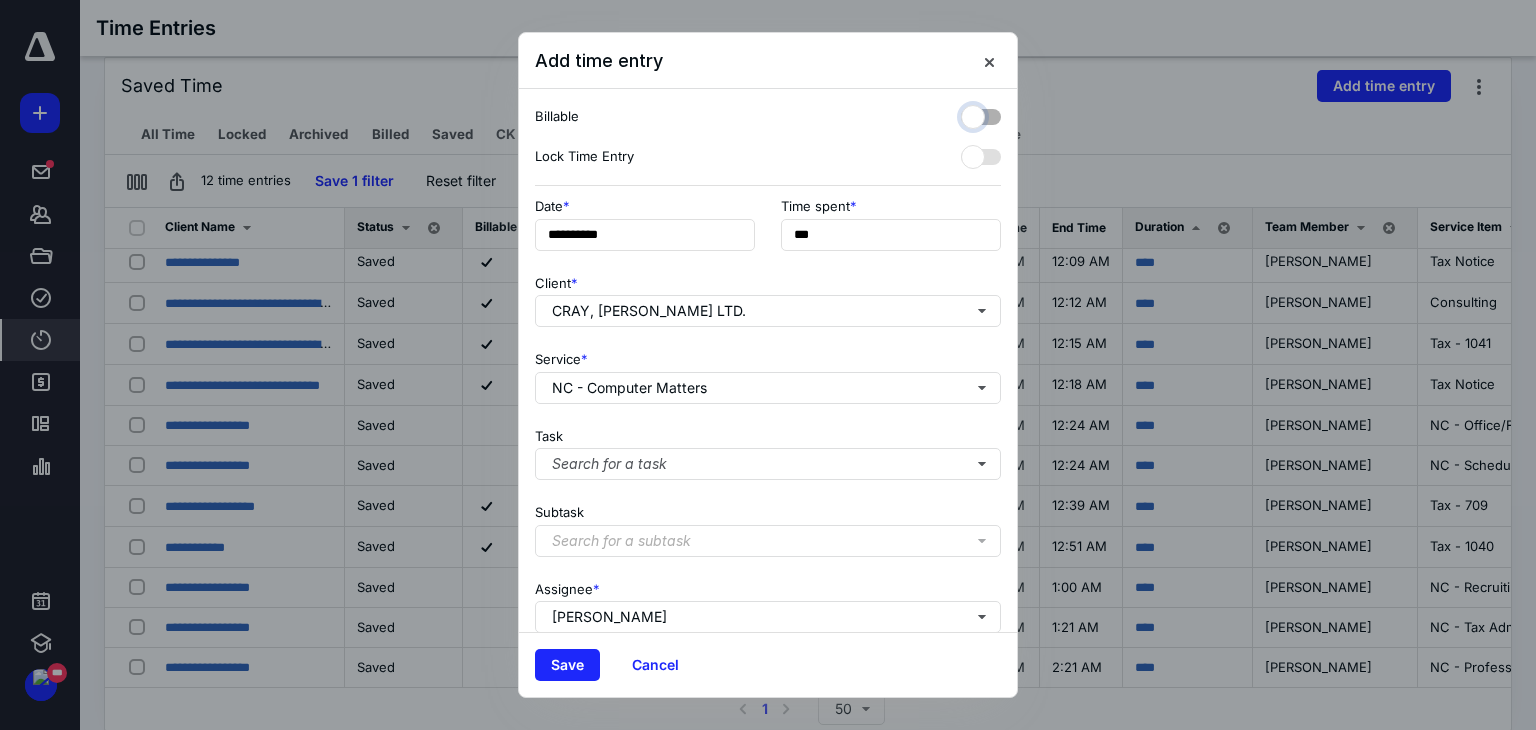 checkbox on "false" 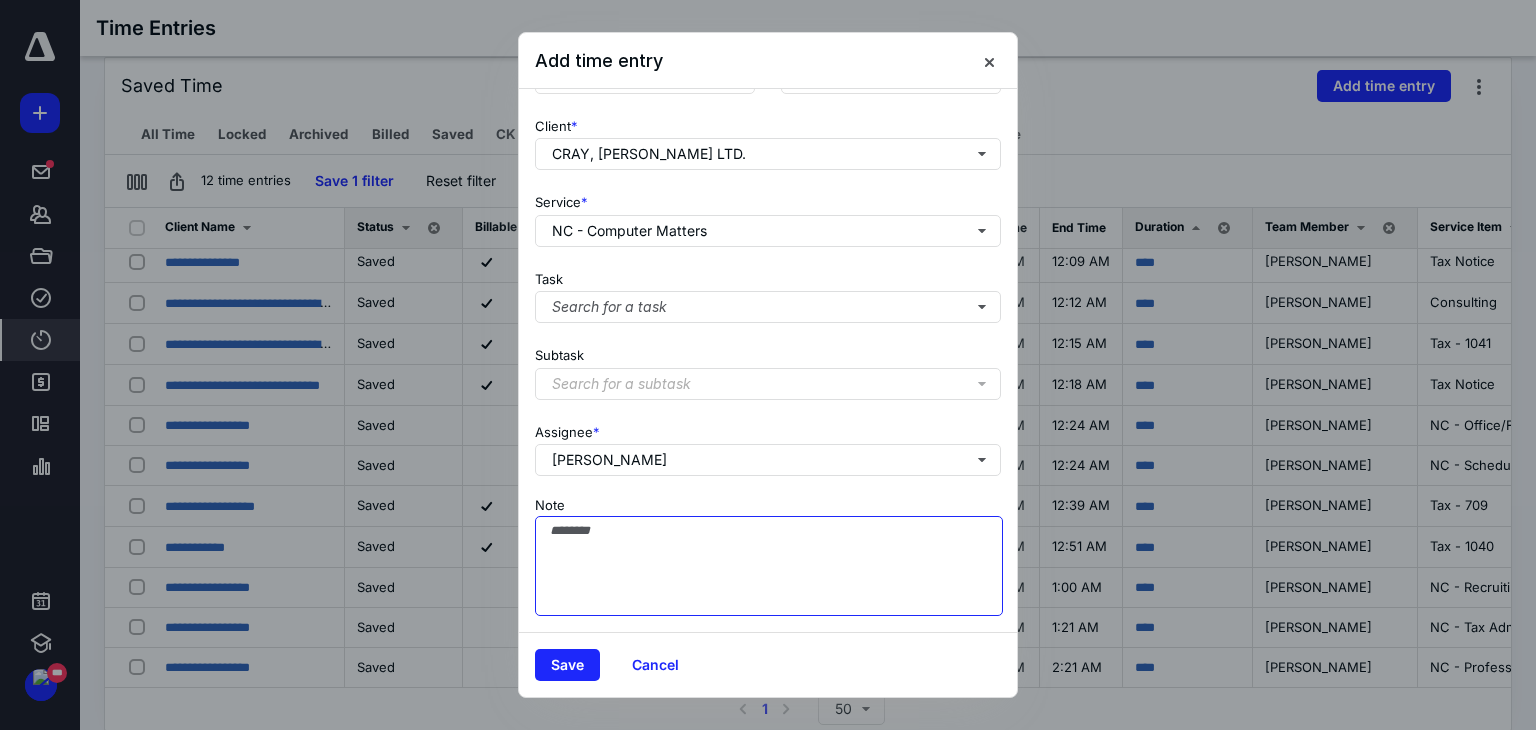click on "Note" at bounding box center [769, 566] 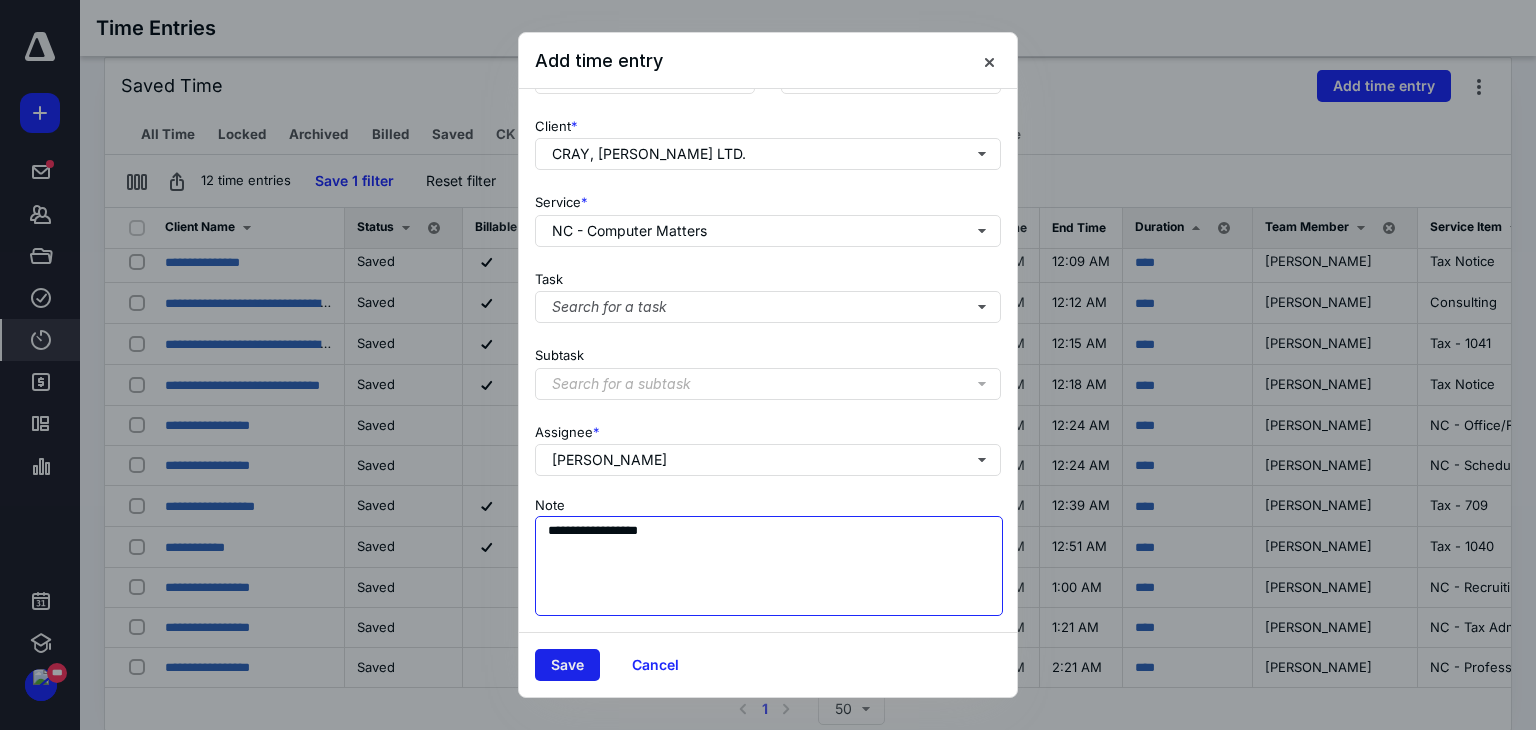 type on "**********" 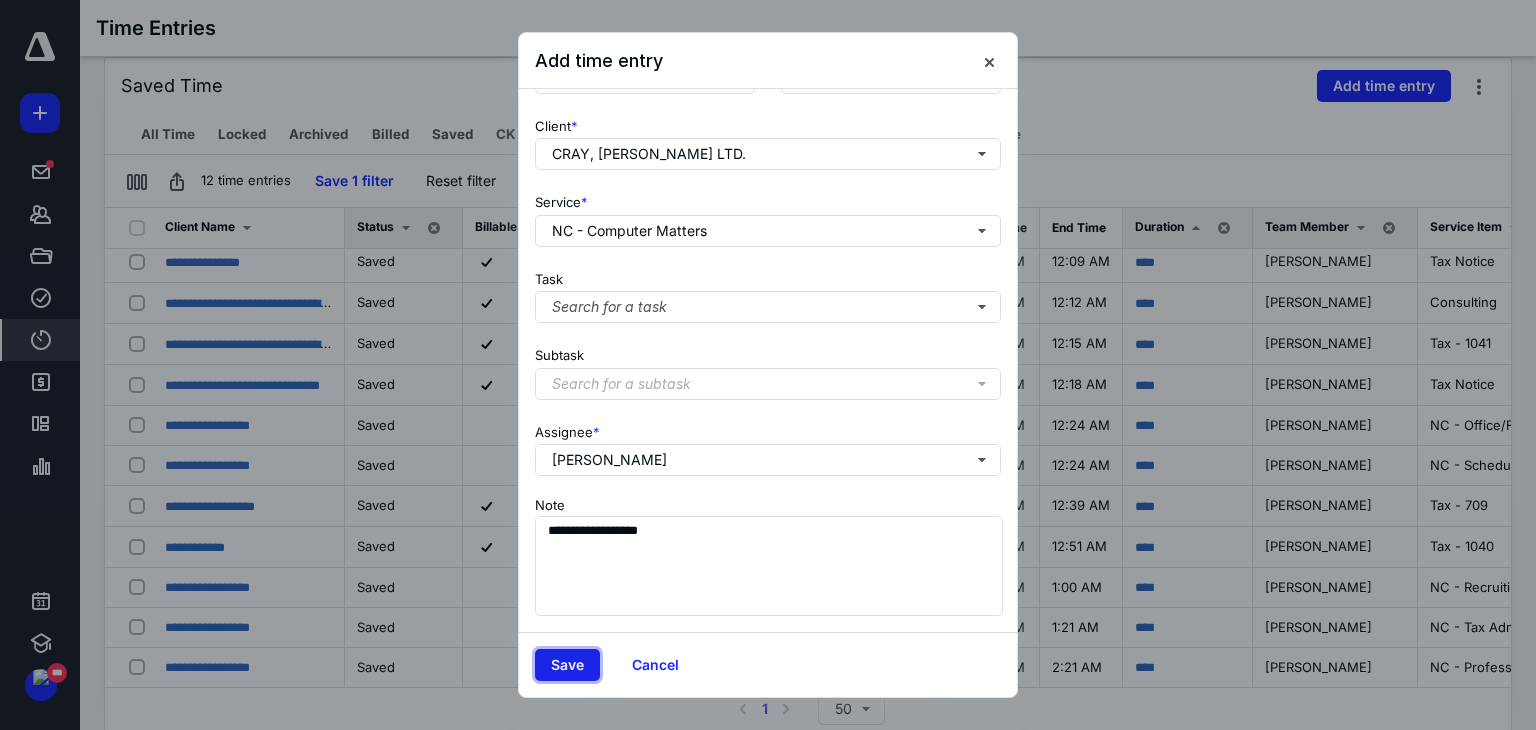 click on "Save" at bounding box center (567, 665) 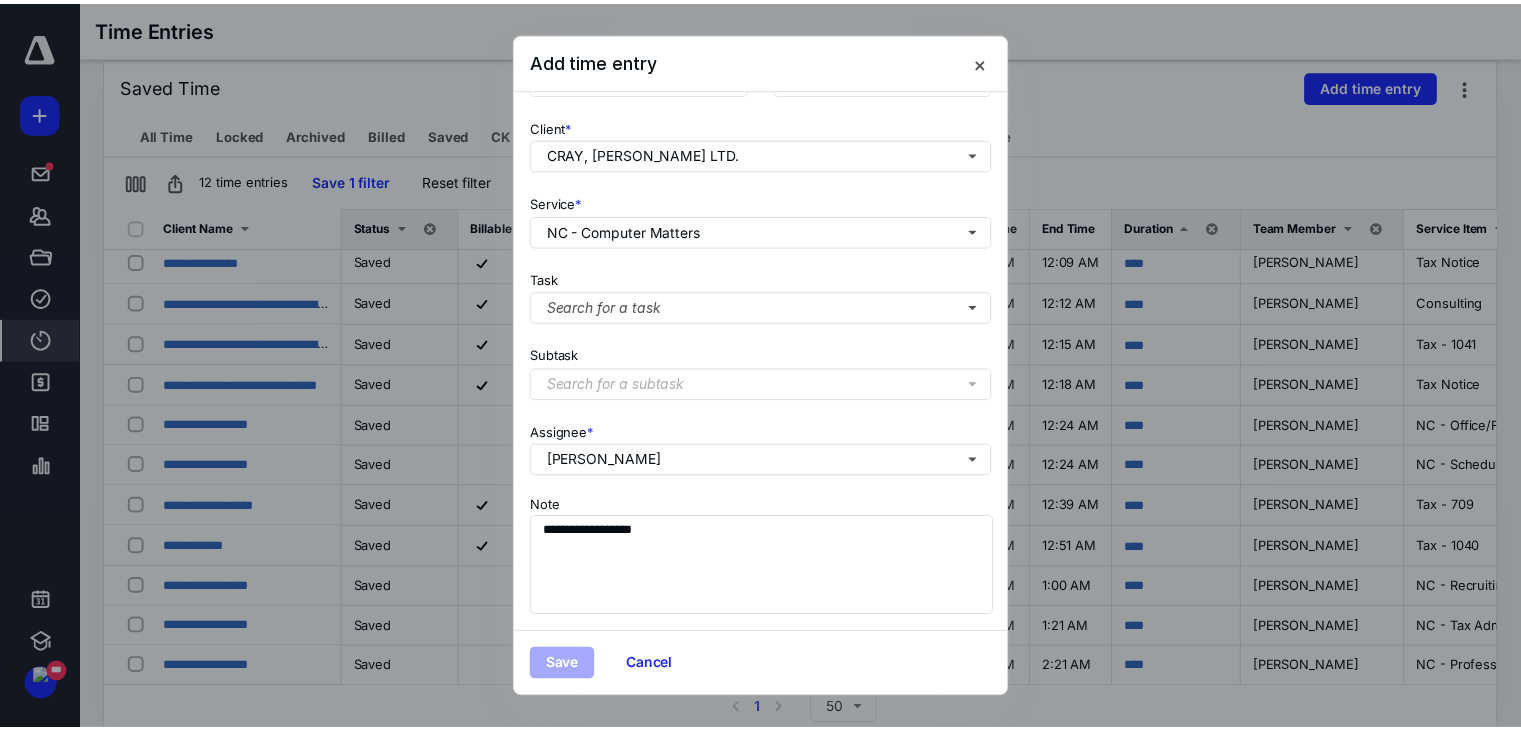scroll, scrollTop: 0, scrollLeft: 0, axis: both 